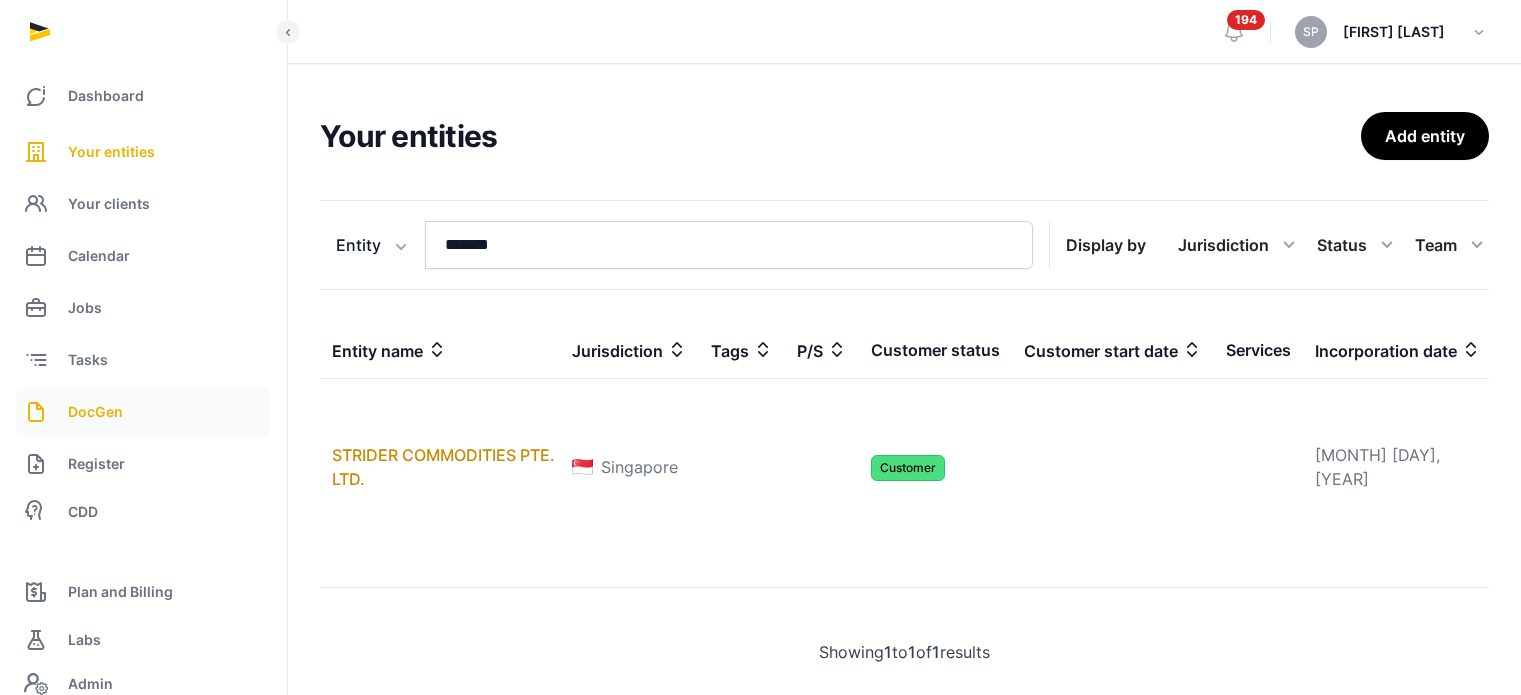 scroll, scrollTop: 0, scrollLeft: 0, axis: both 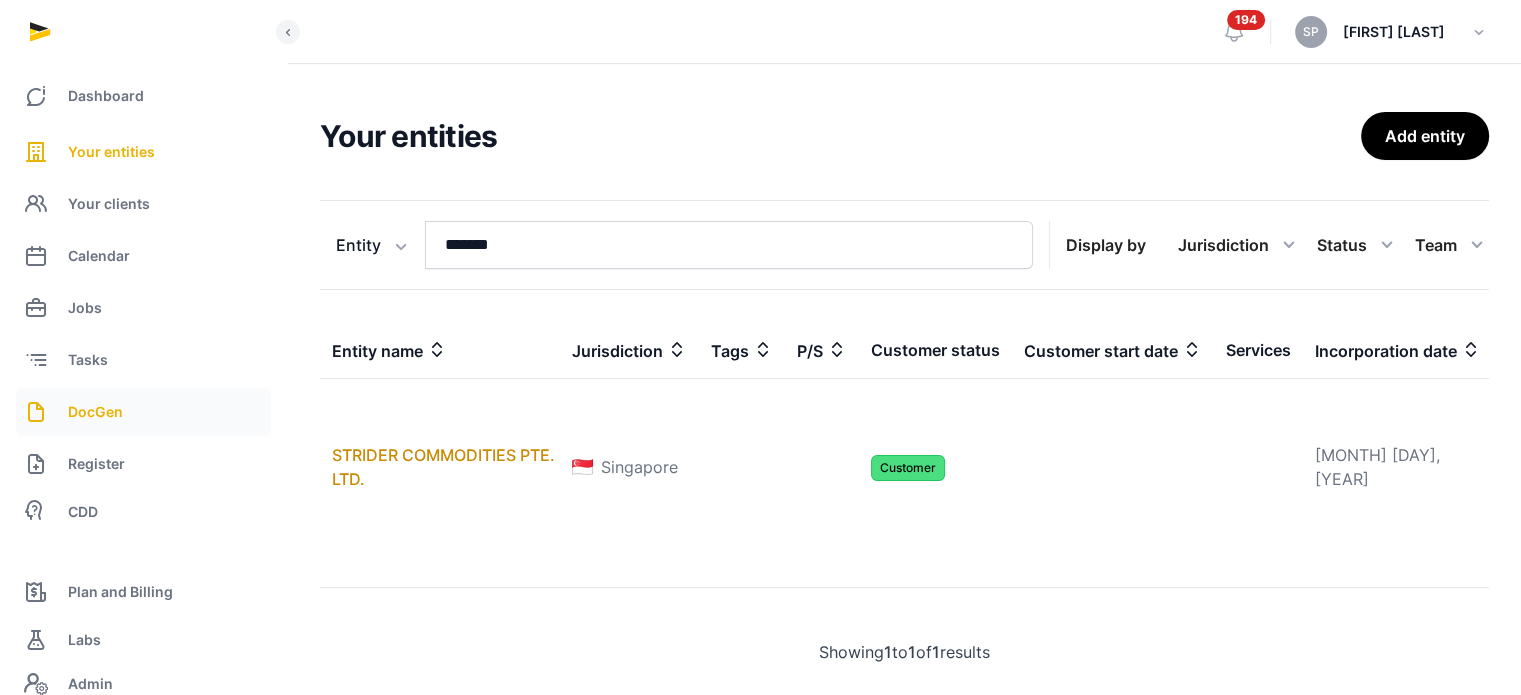 click on "DocGen" at bounding box center (95, 412) 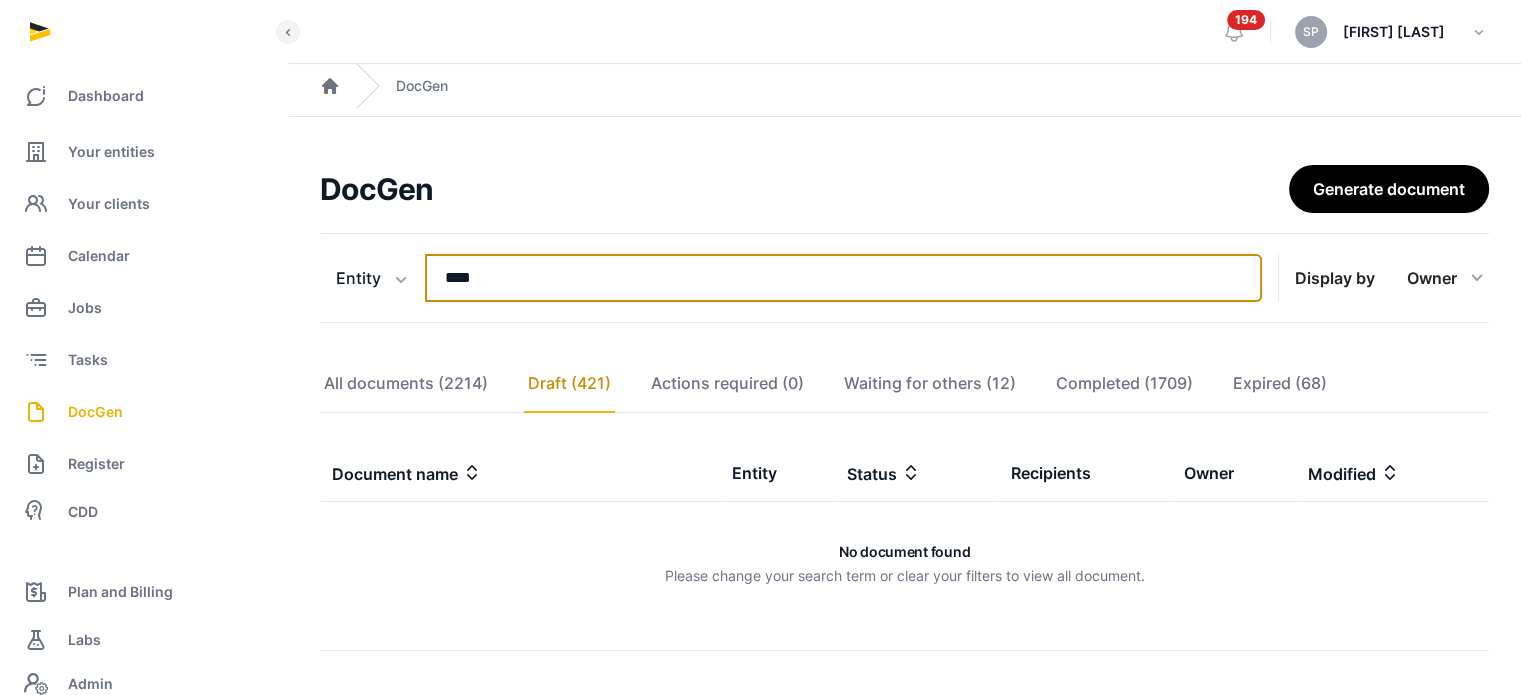 click on "****" at bounding box center [843, 278] 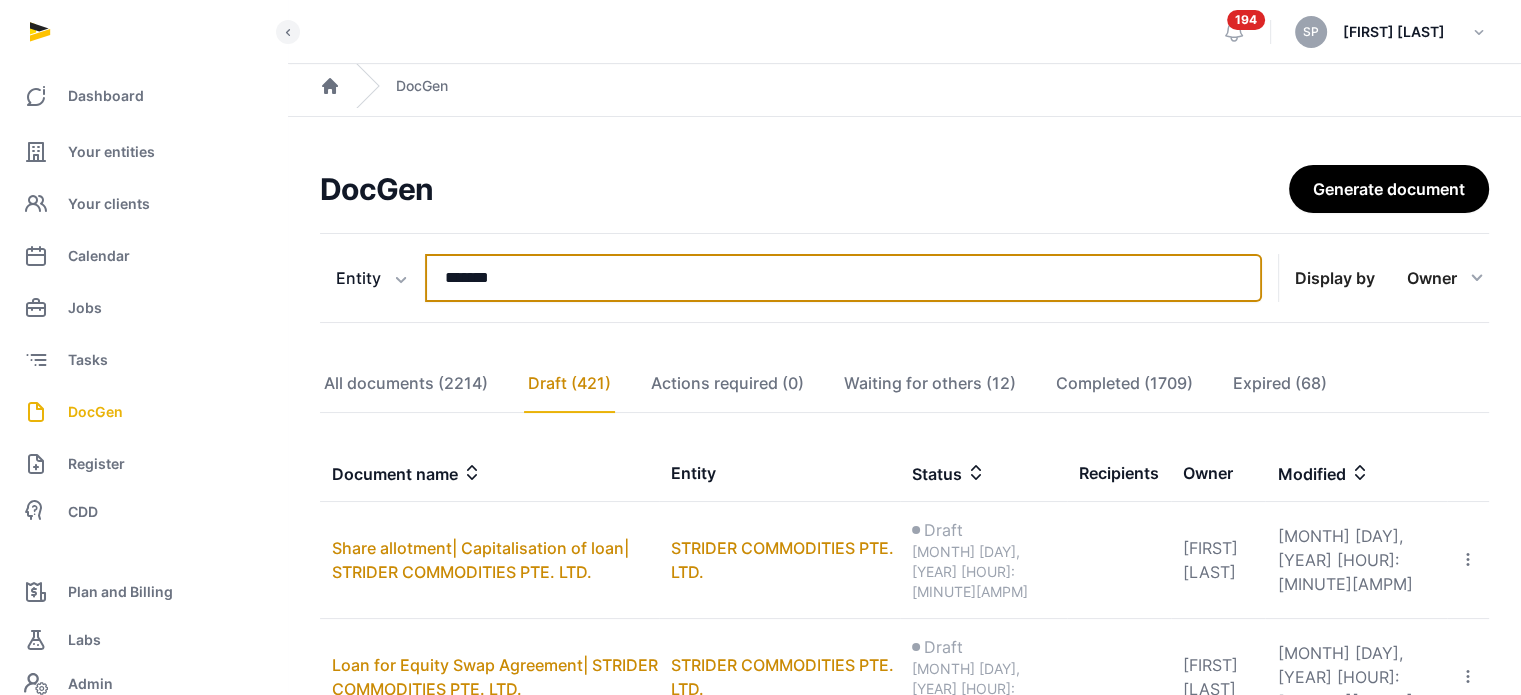 type on "*******" 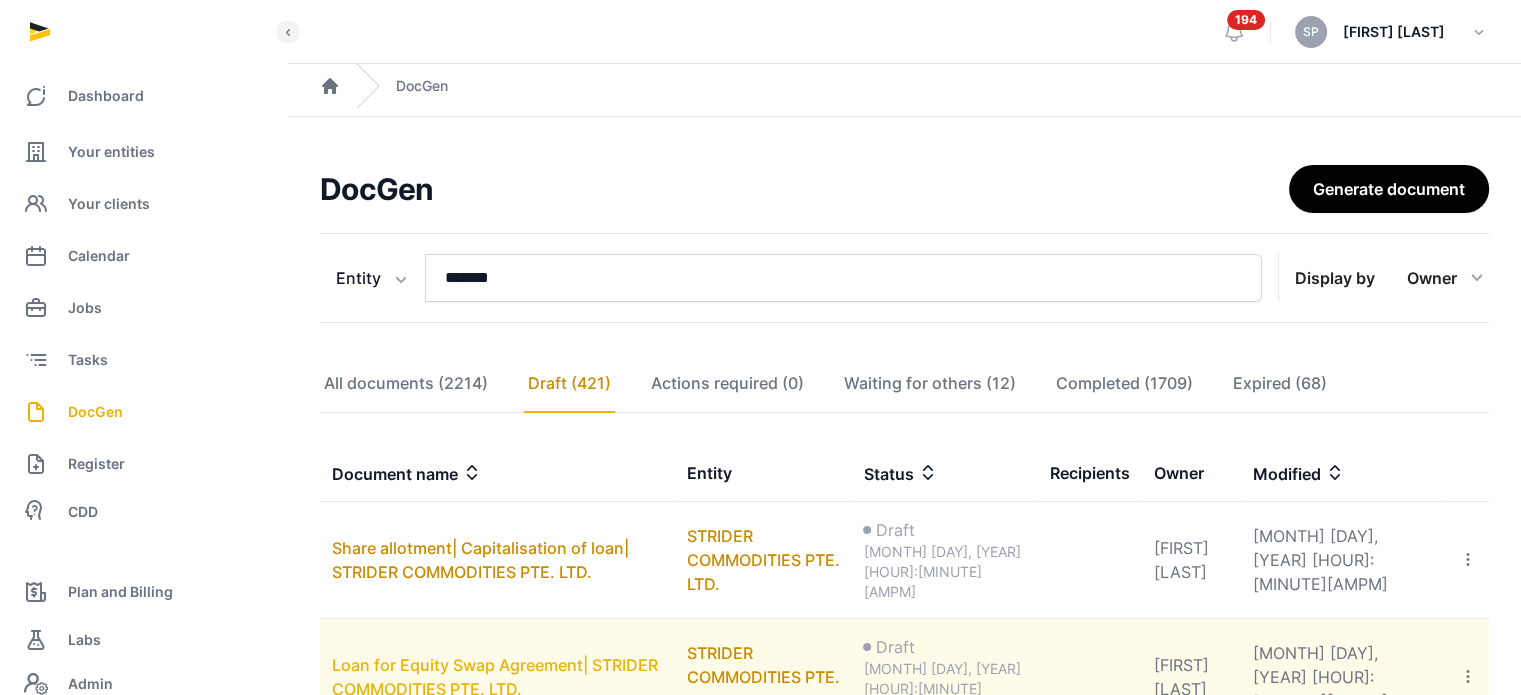 click on "Loan for Equity Swap Agreement| STRIDER COMMODITIES PTE. LTD." at bounding box center (495, 677) 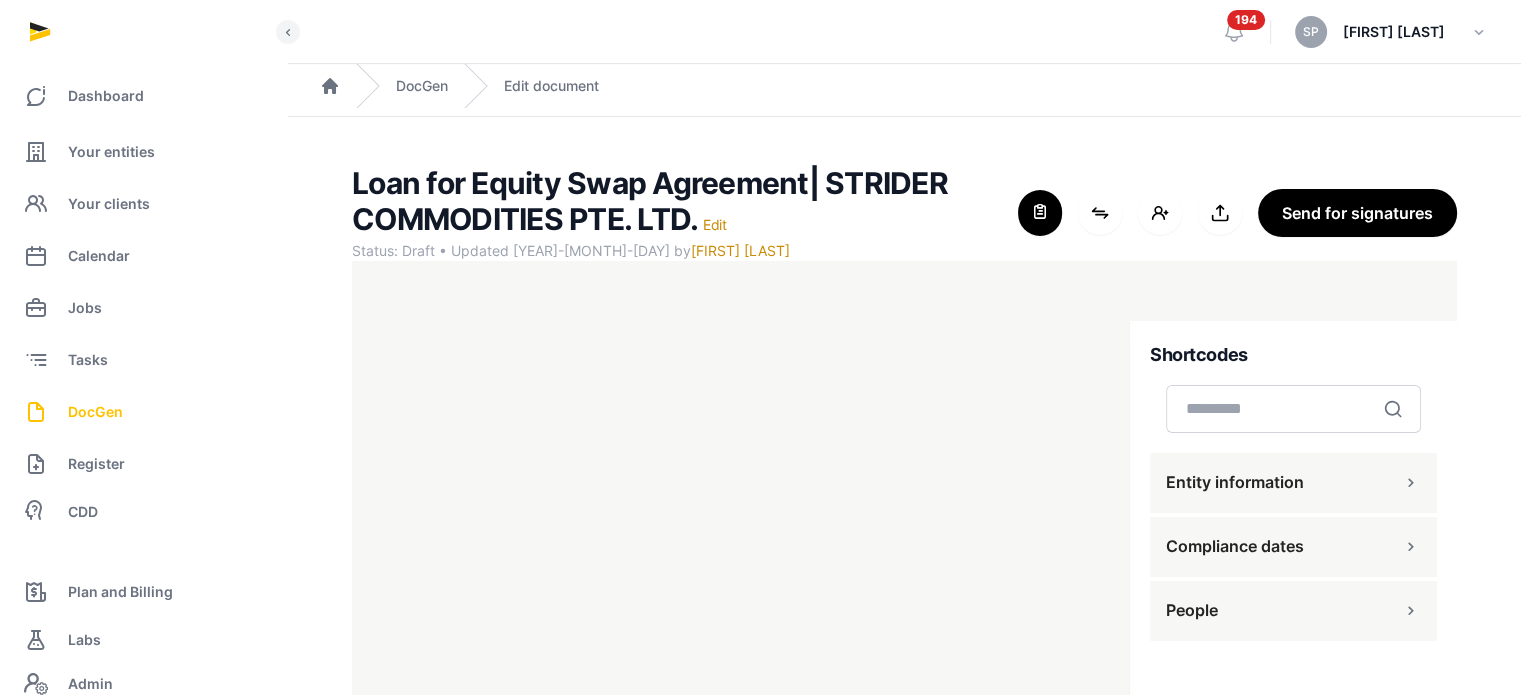 click on "DocGen" at bounding box center (95, 412) 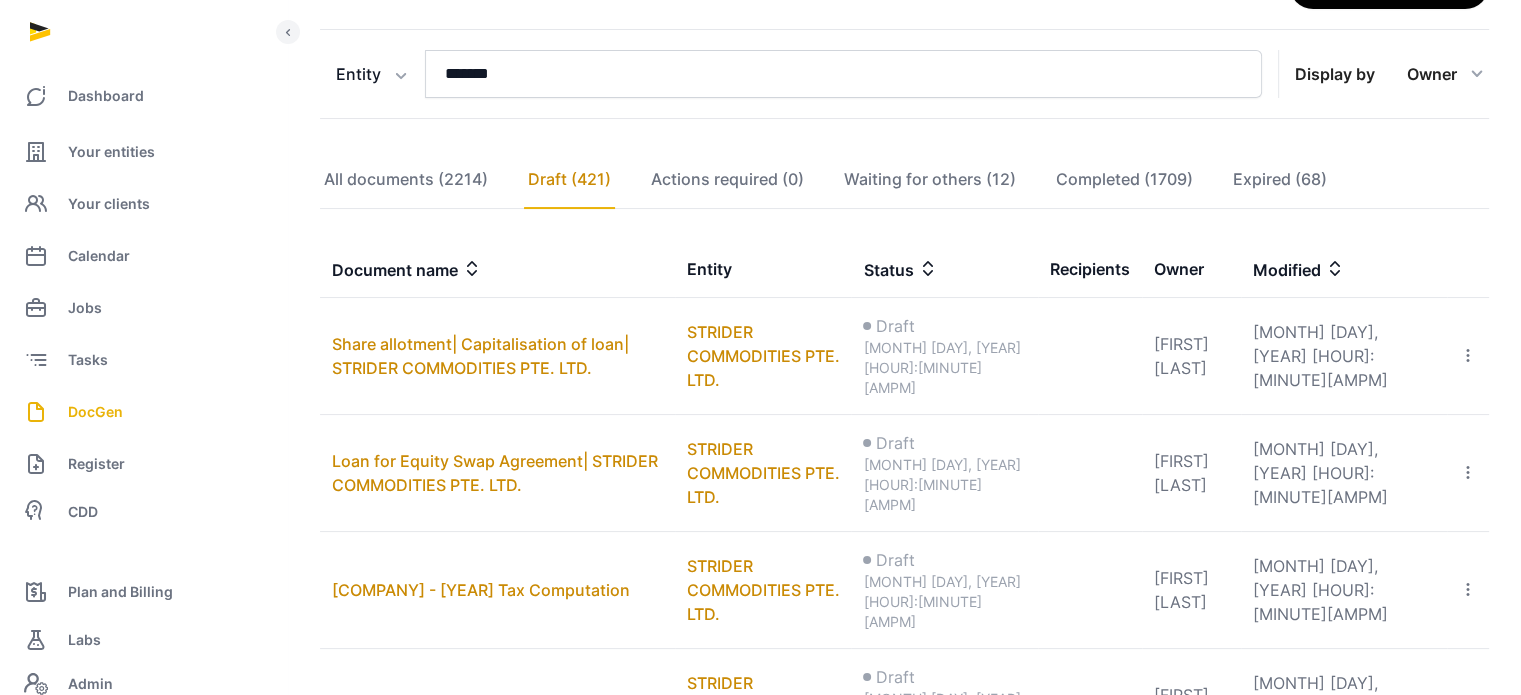 scroll, scrollTop: 268, scrollLeft: 0, axis: vertical 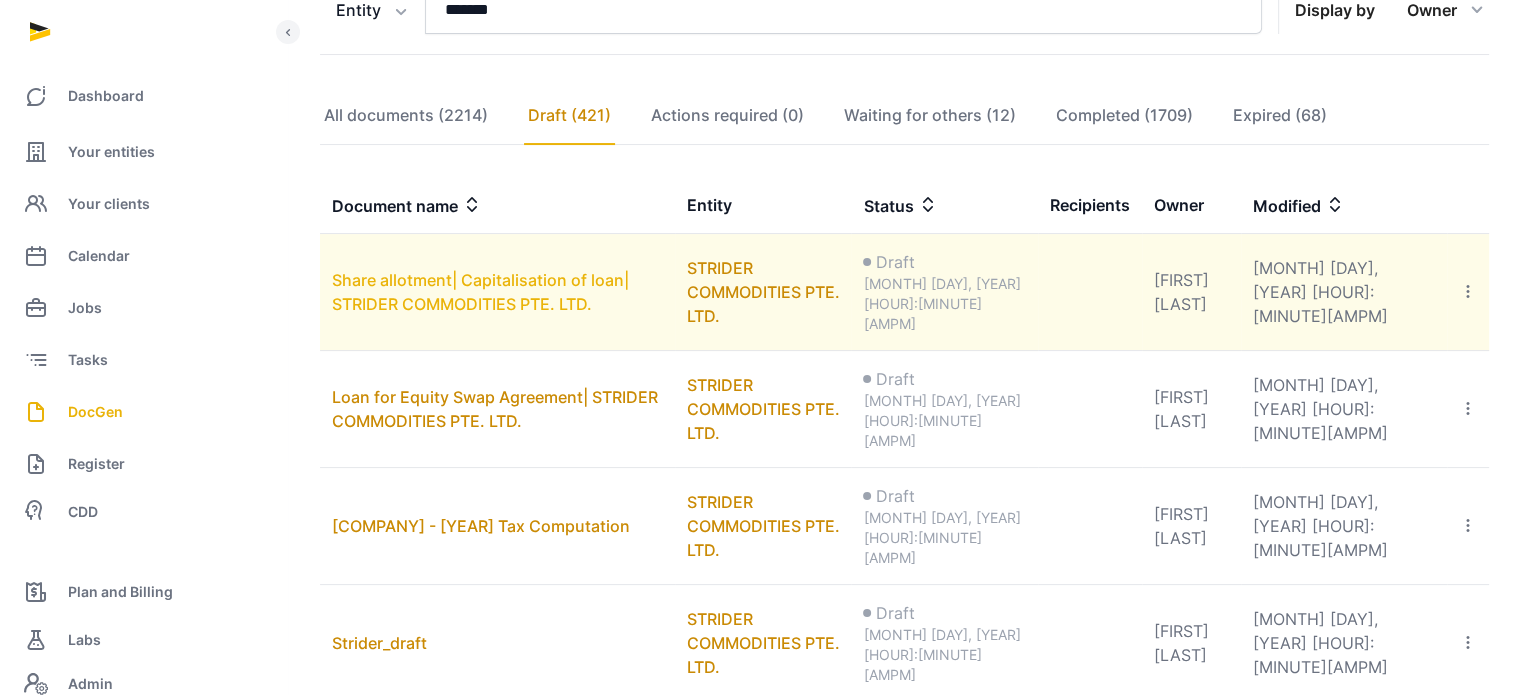 click on "Share allotment| Capitalisation of loan| STRIDER COMMODITIES PTE. LTD." at bounding box center (480, 292) 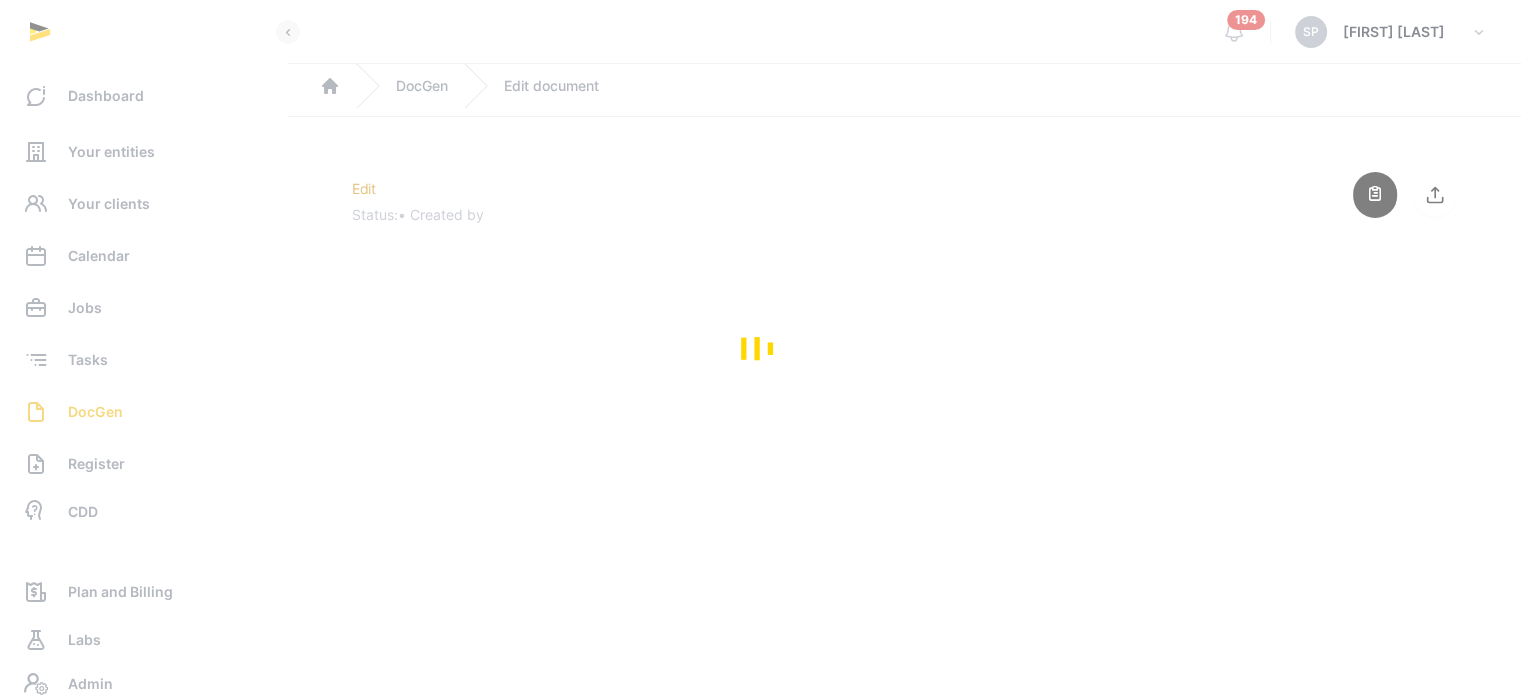 scroll, scrollTop: 0, scrollLeft: 0, axis: both 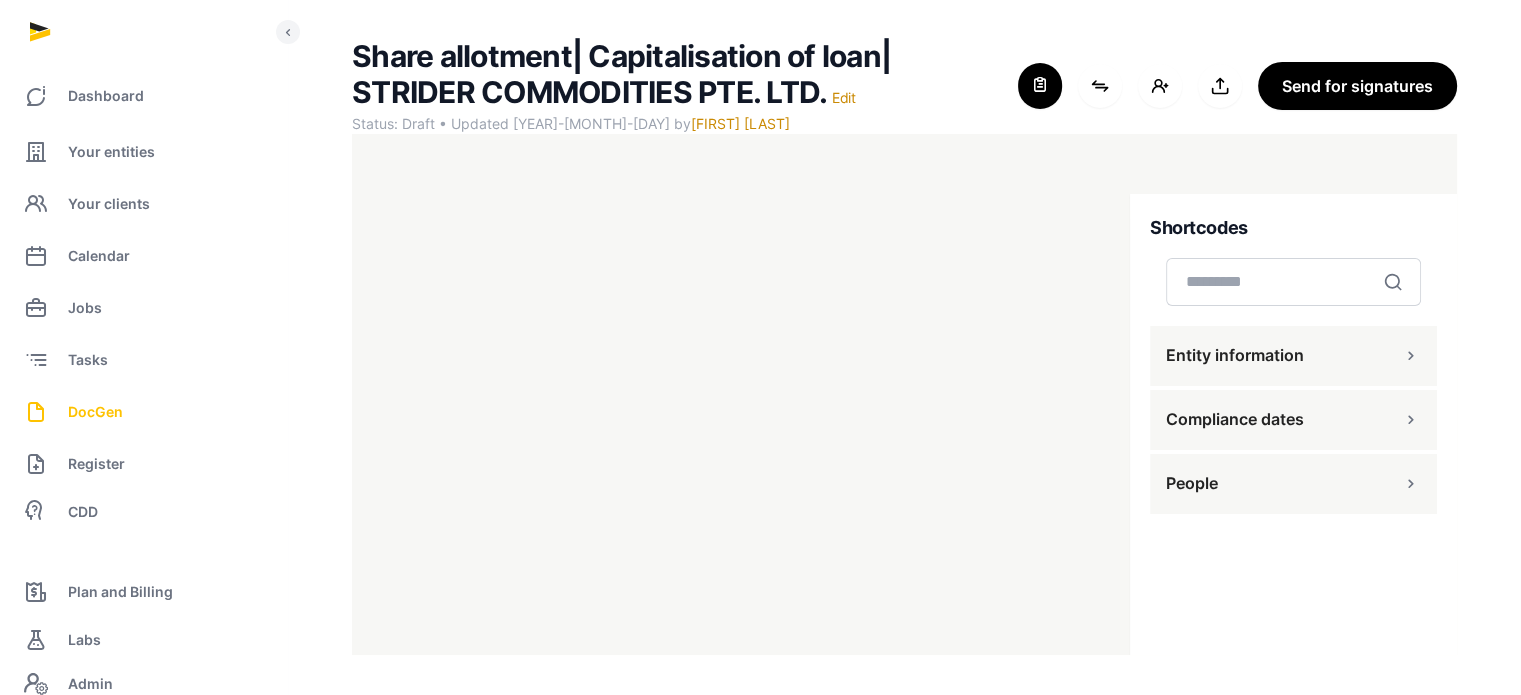 click on "DocGen" at bounding box center (95, 412) 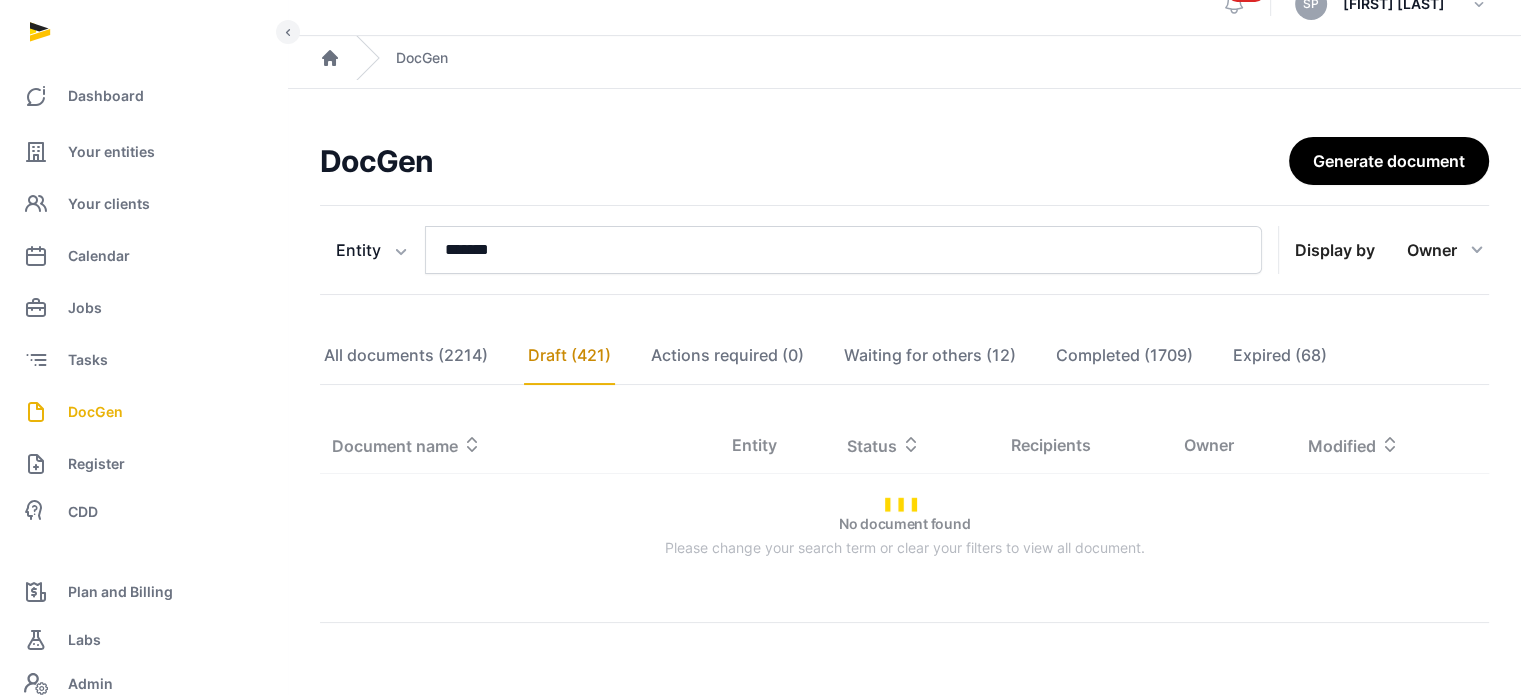 scroll, scrollTop: 127, scrollLeft: 0, axis: vertical 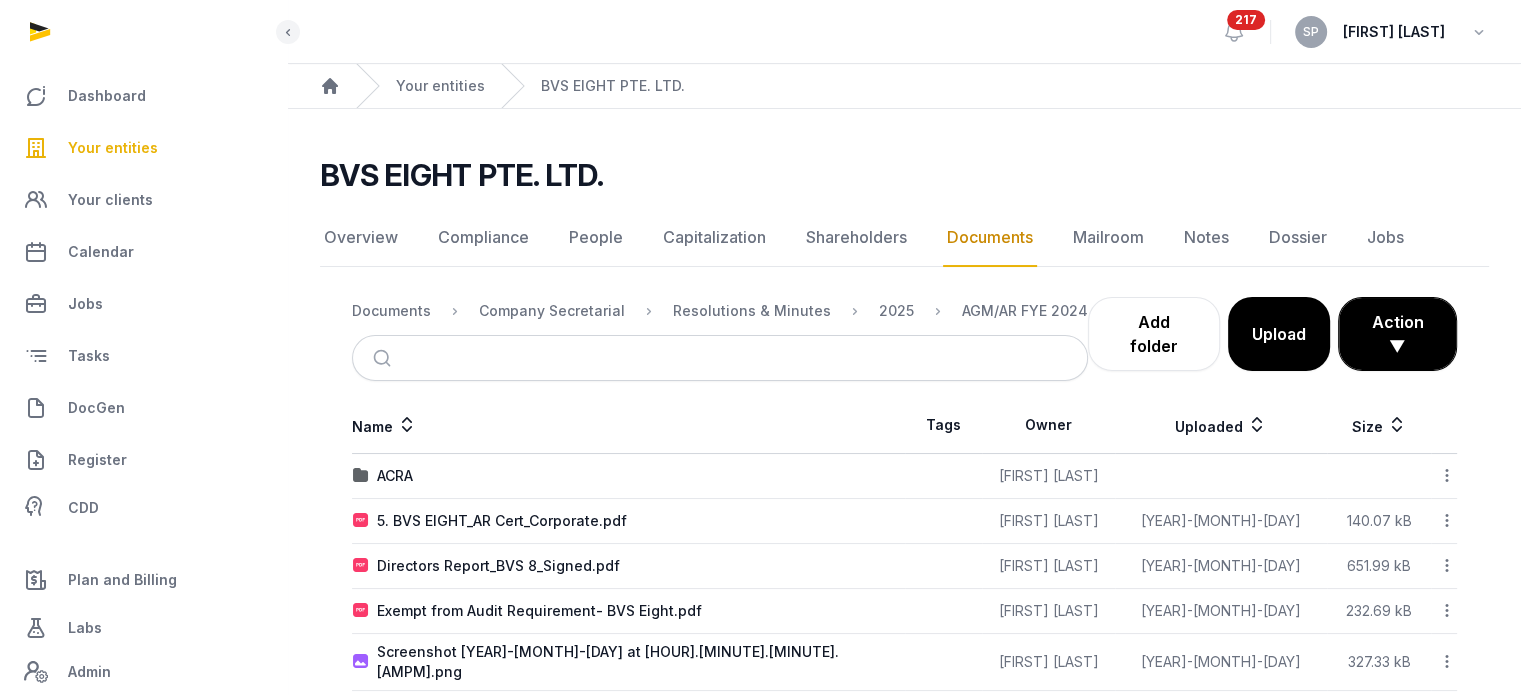 click on "DocGen" at bounding box center [143, 408] 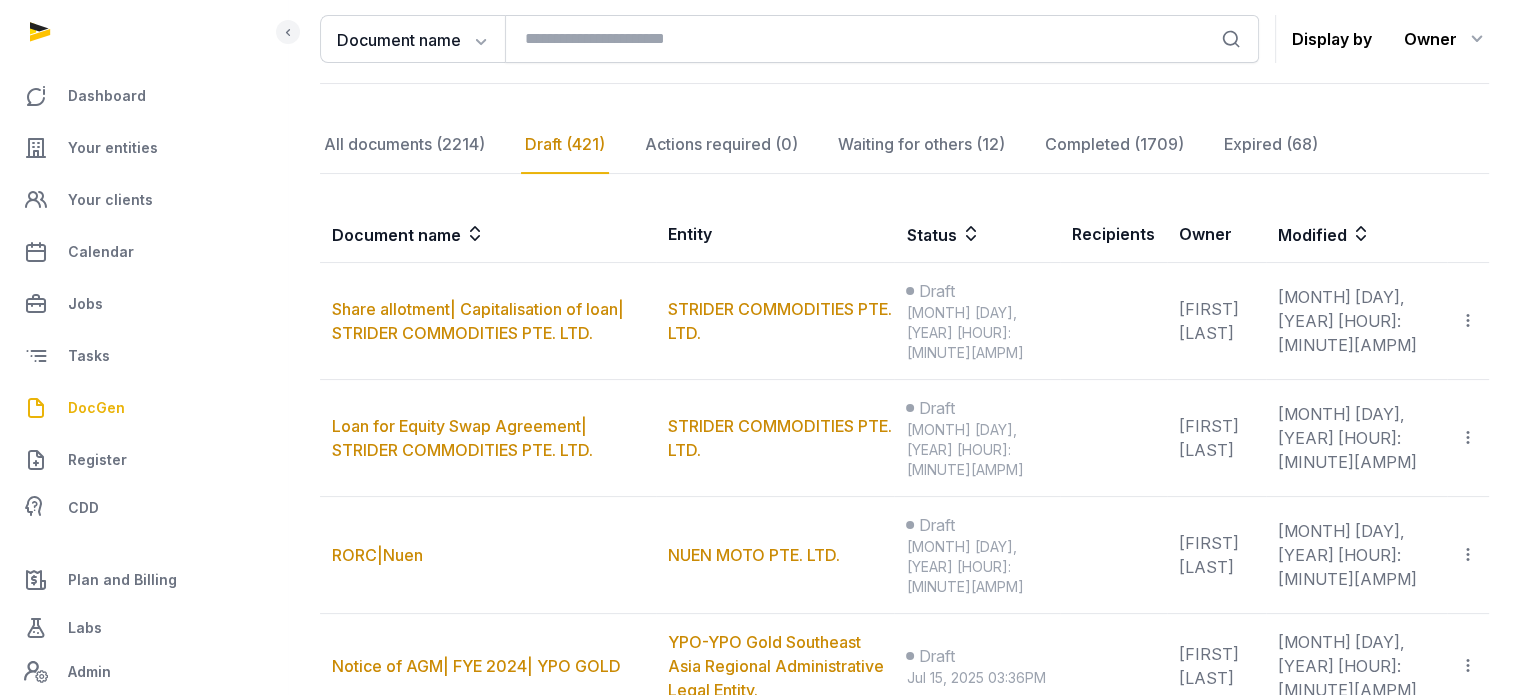 scroll, scrollTop: 236, scrollLeft: 0, axis: vertical 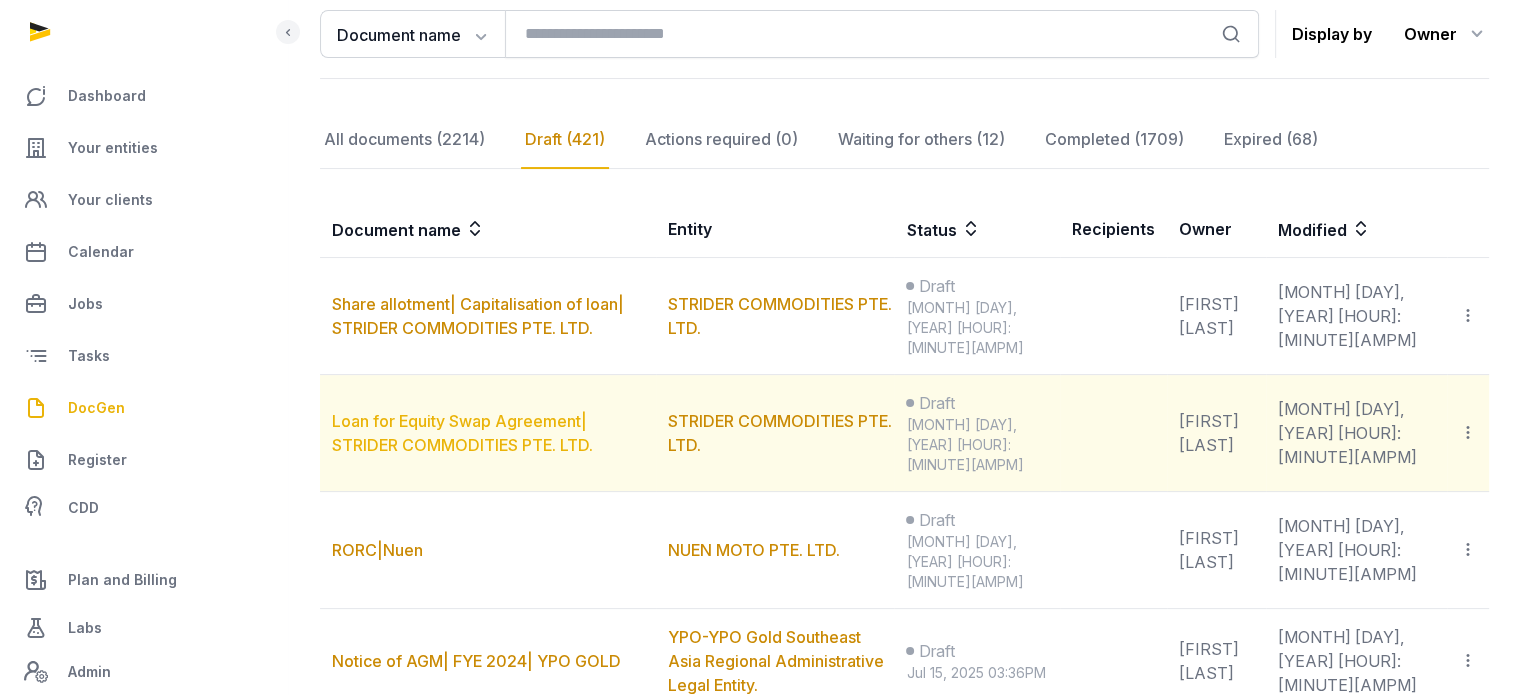 click on "Loan for Equity Swap Agreement| STRIDER COMMODITIES PTE. LTD." at bounding box center [462, 433] 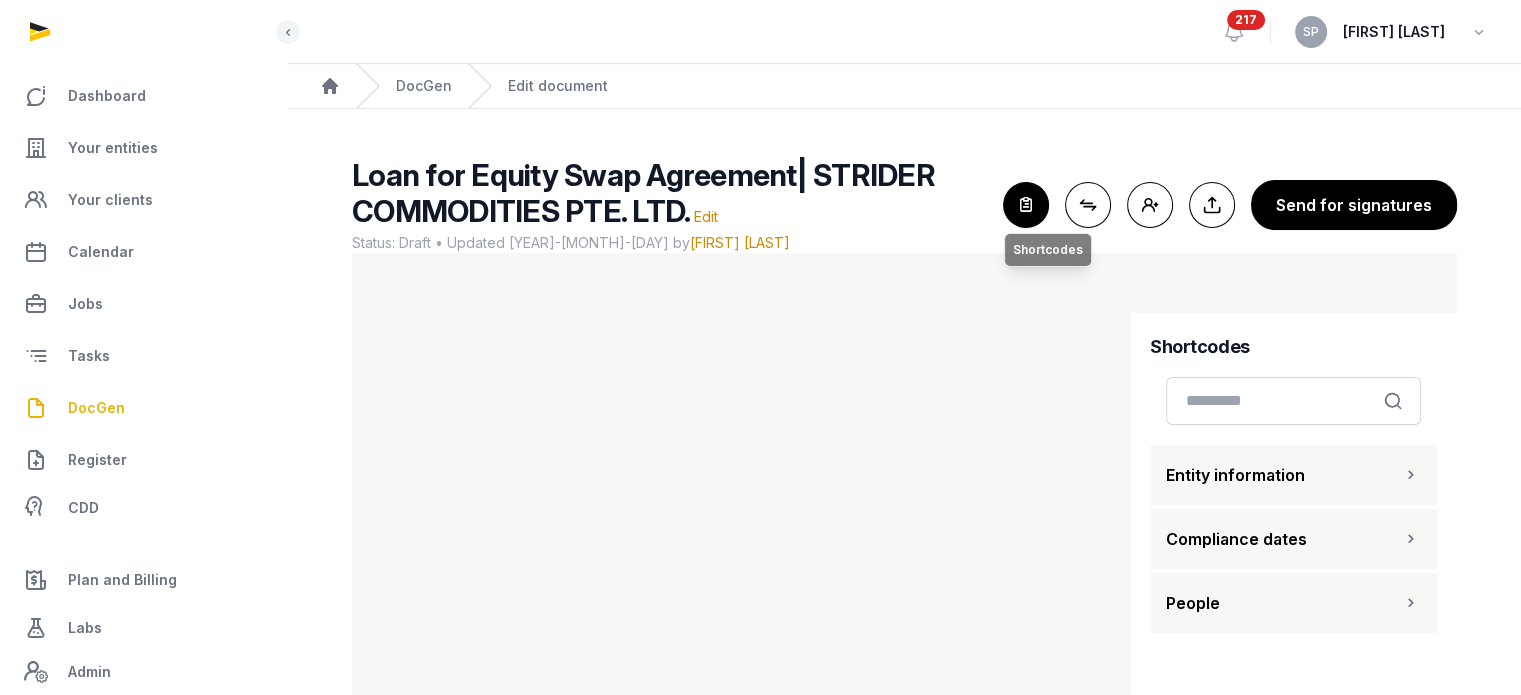 click at bounding box center [1026, 205] 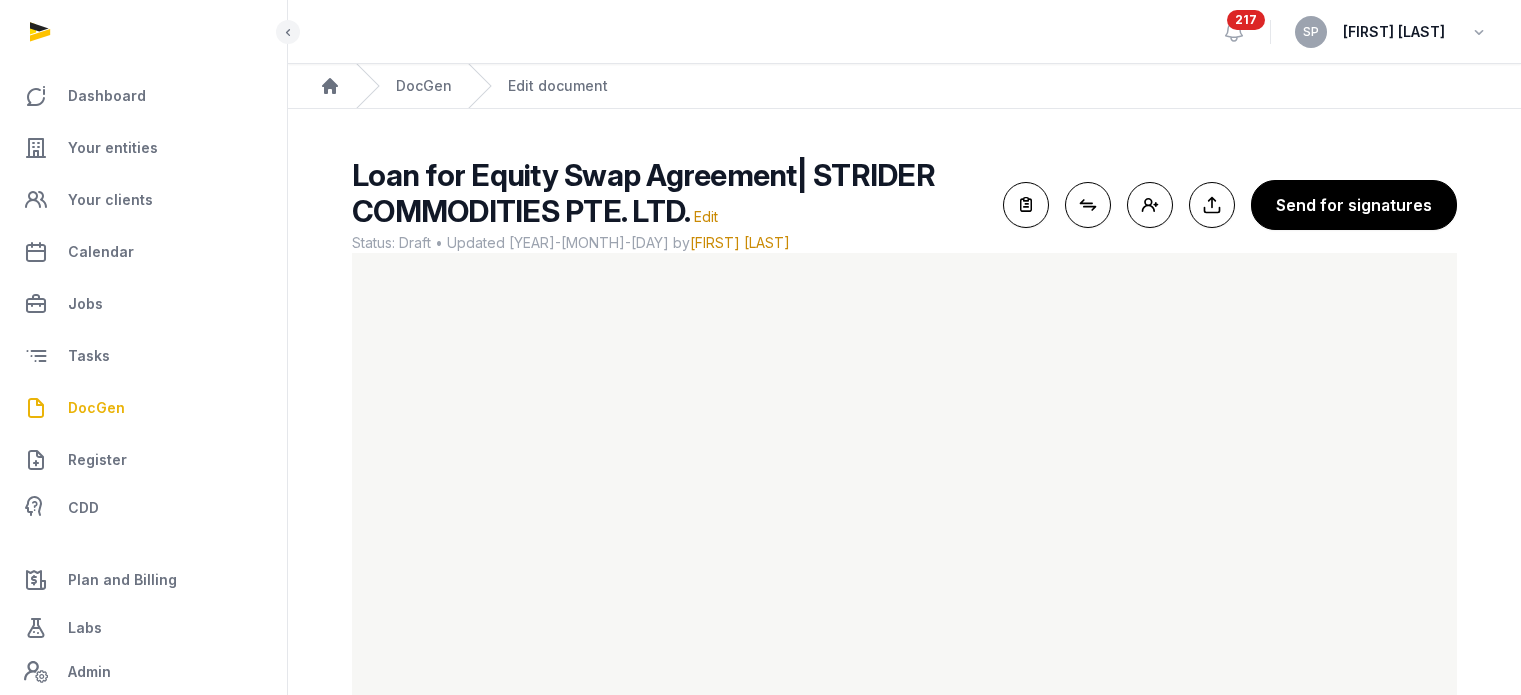 scroll, scrollTop: 0, scrollLeft: 0, axis: both 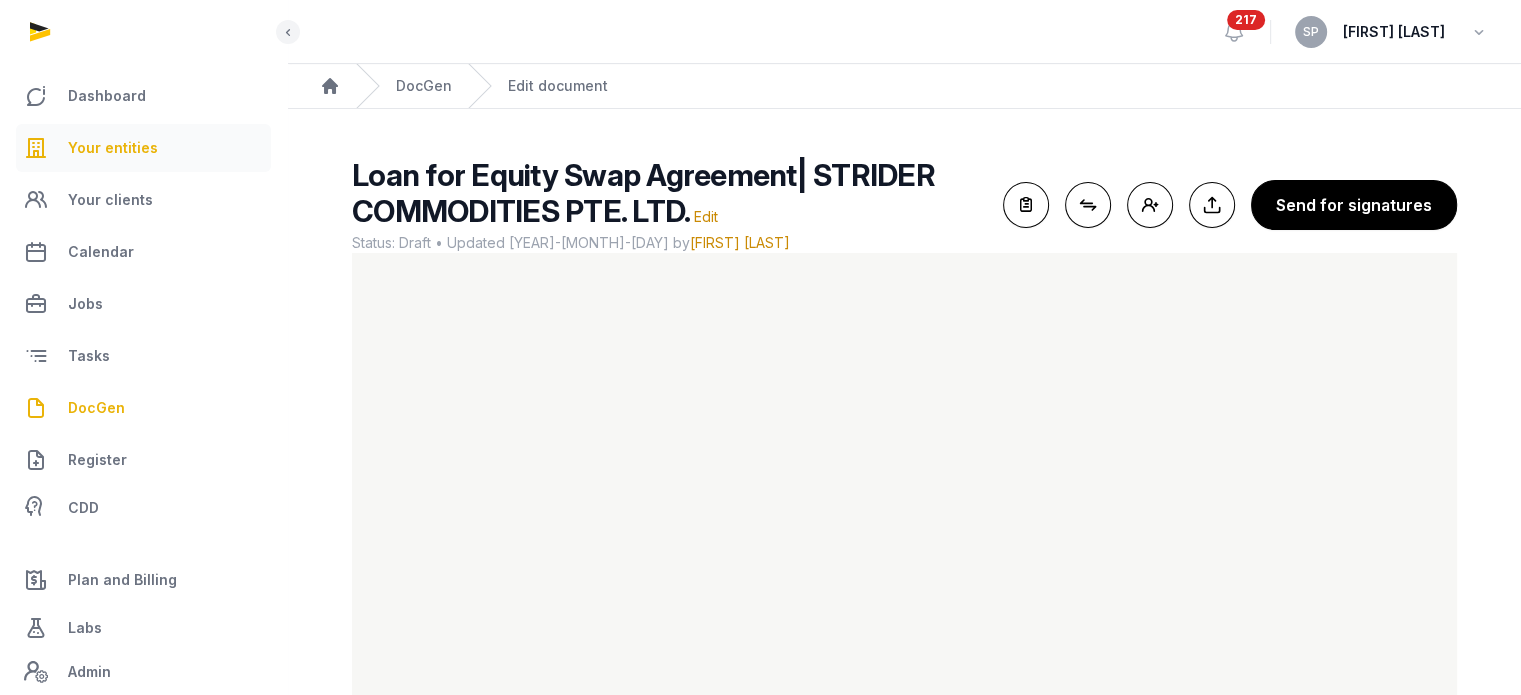 click on "Your entities" at bounding box center (113, 148) 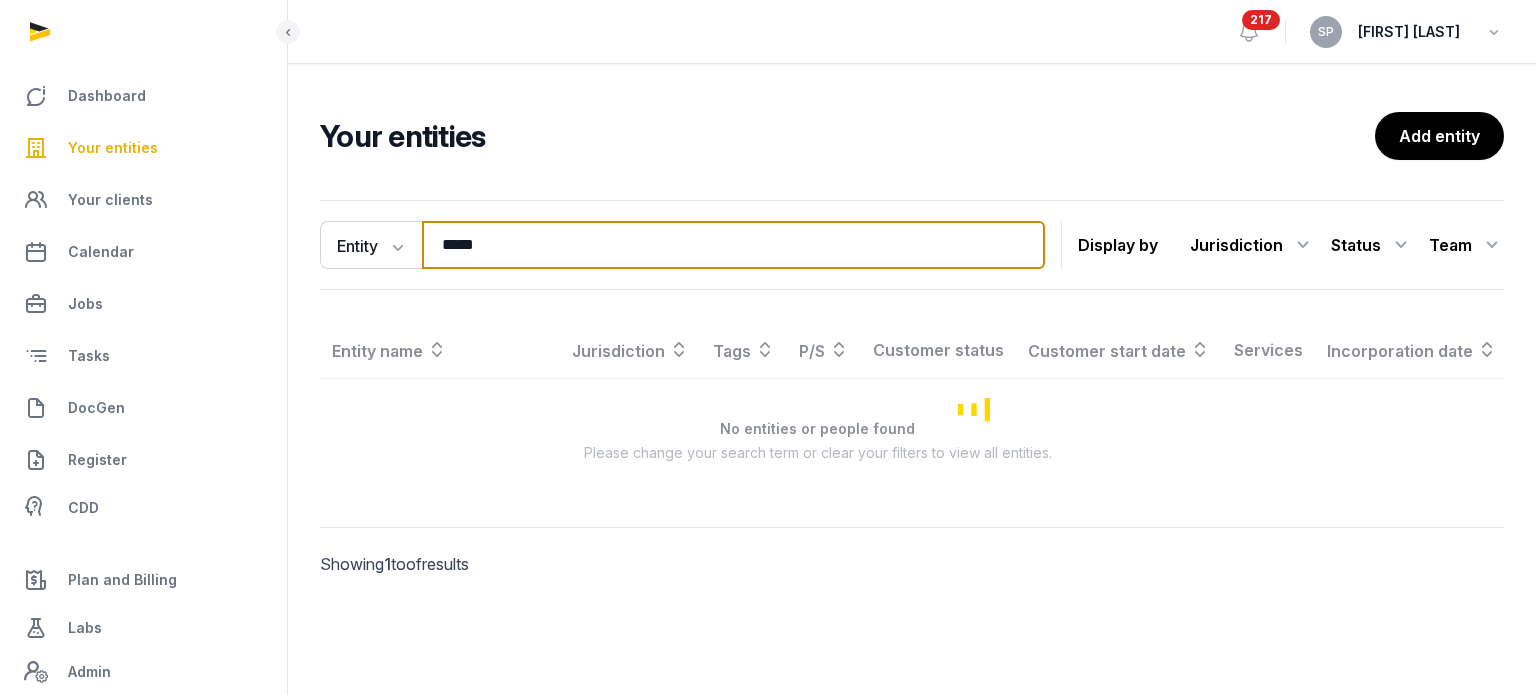 click on "*****" at bounding box center [733, 245] 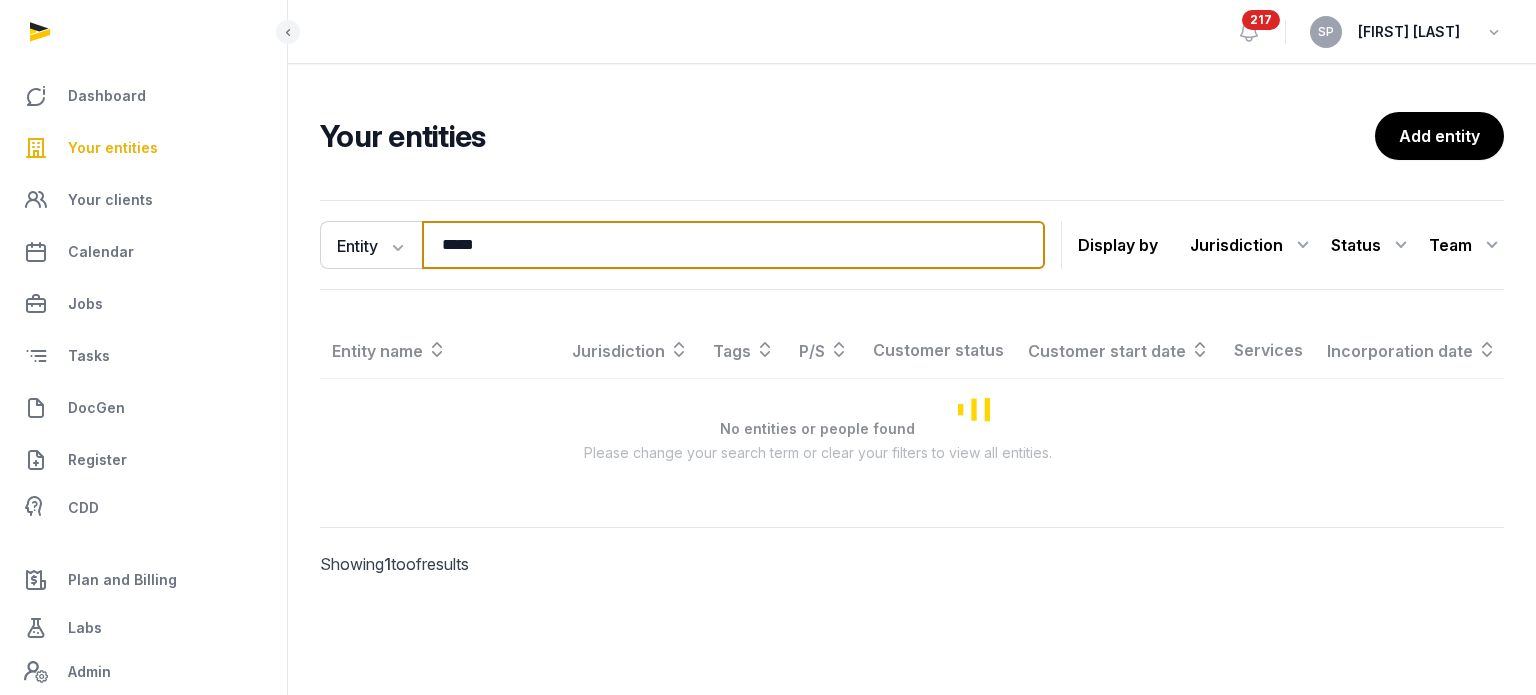 click on "*****" at bounding box center [733, 245] 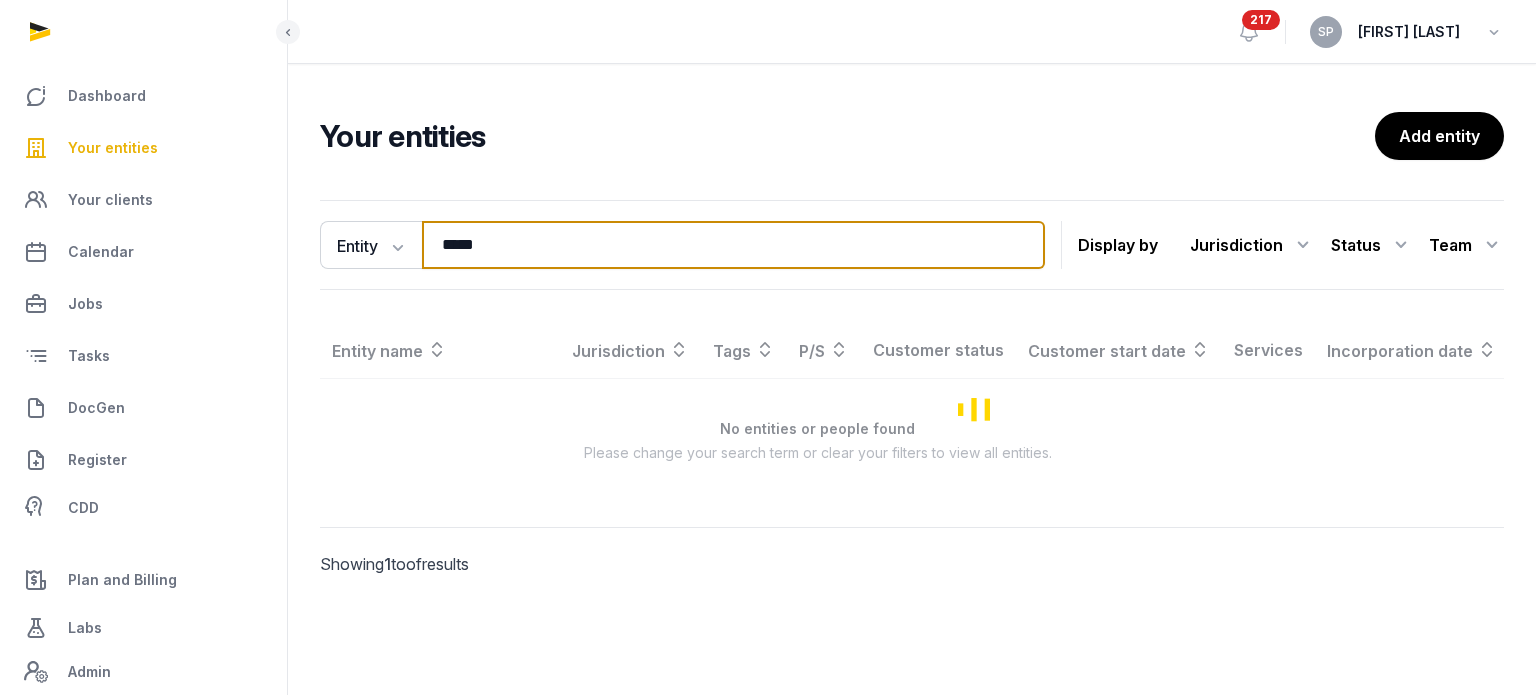 click on "*****" at bounding box center (733, 245) 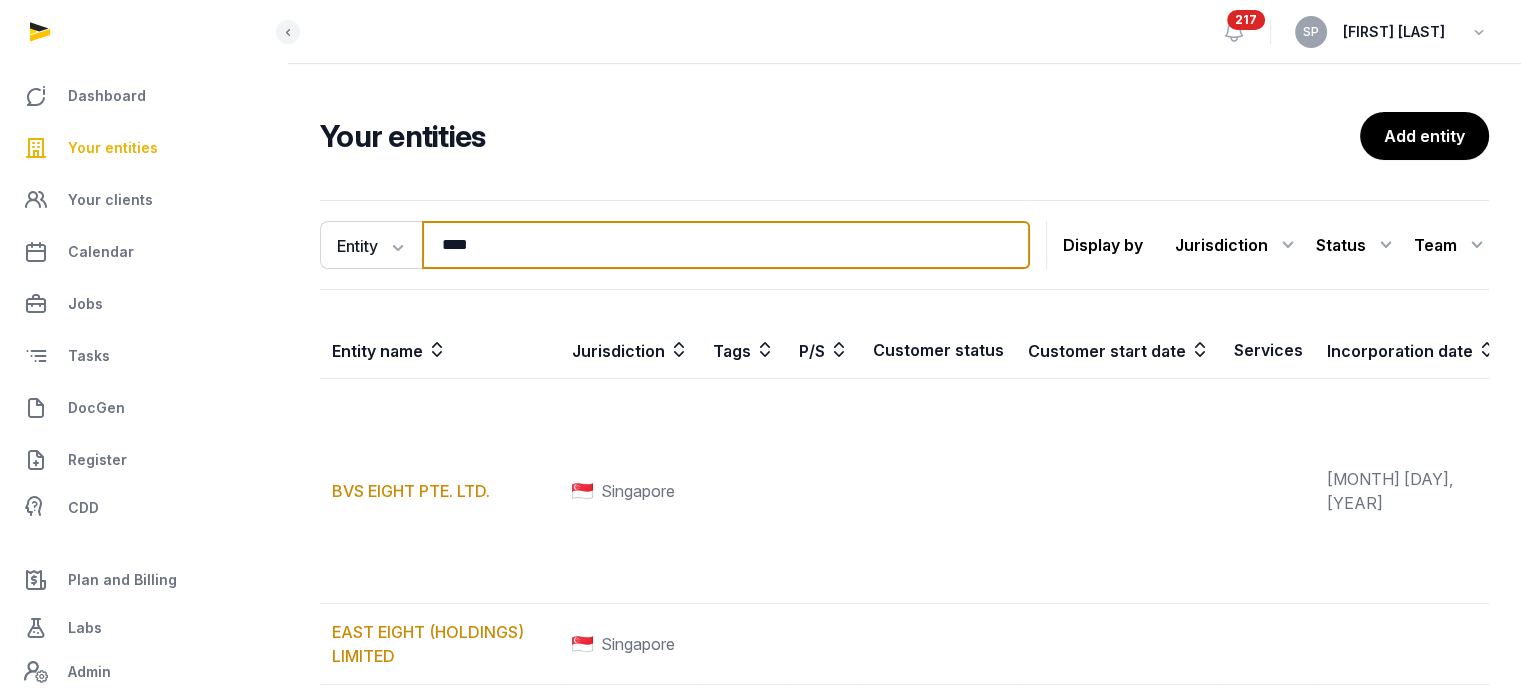 type on "****" 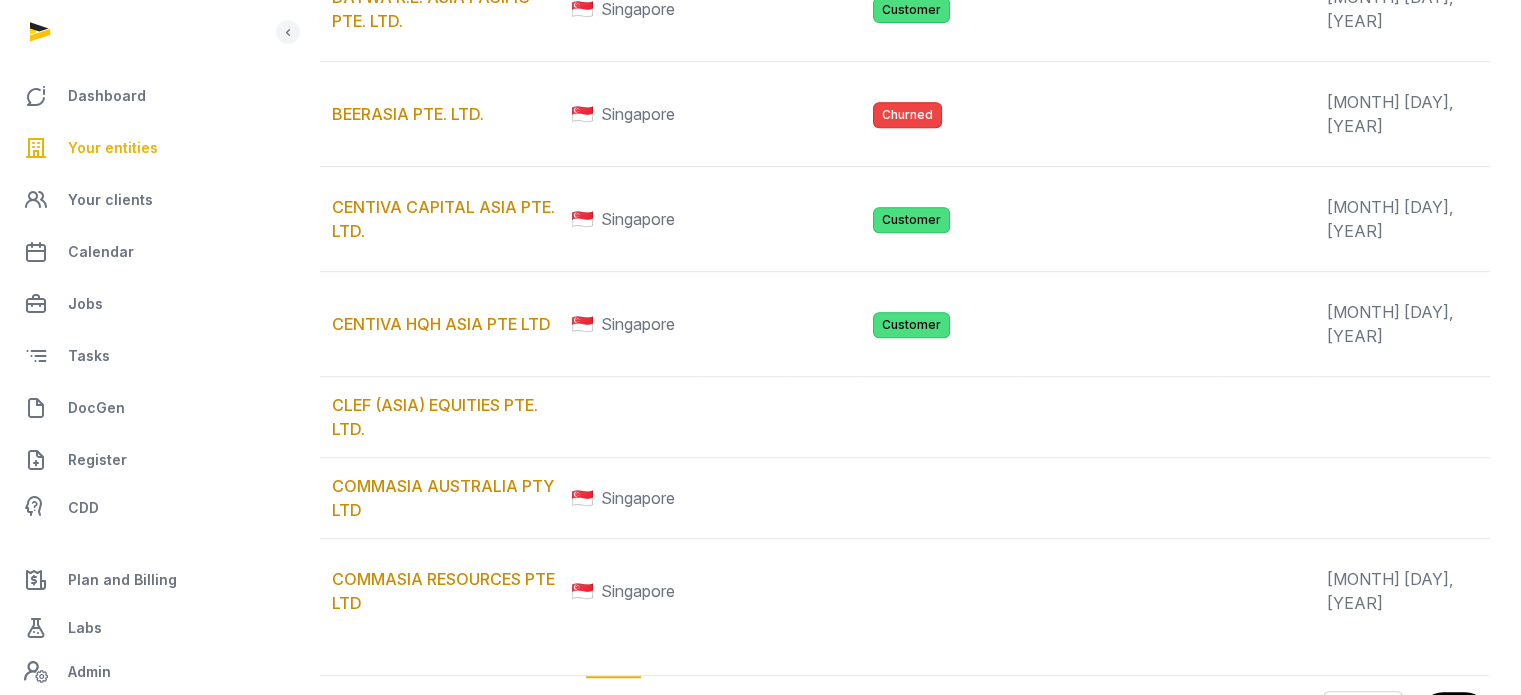 scroll, scrollTop: 1302, scrollLeft: 0, axis: vertical 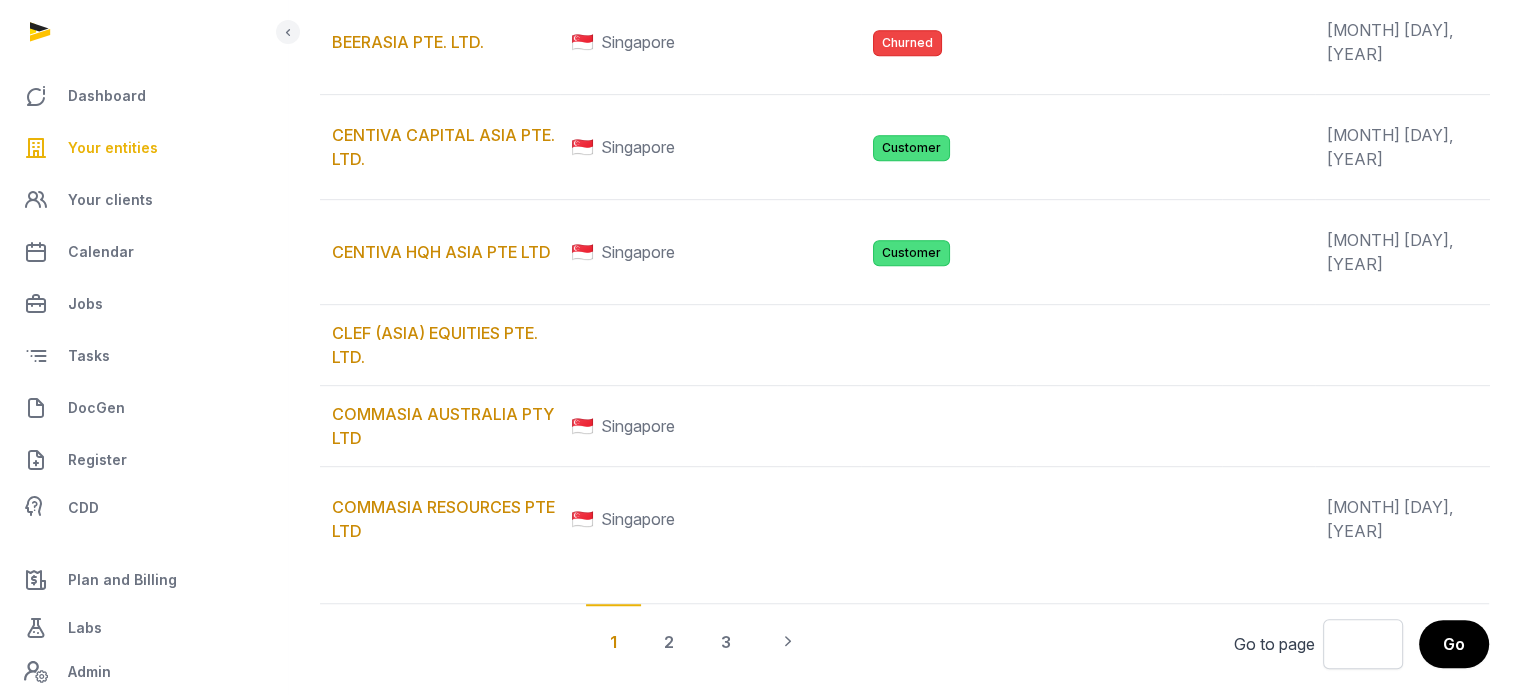 click on "BAYWA R.E. ASIA PACIFIC PTE. LTD." at bounding box center (440, -63) 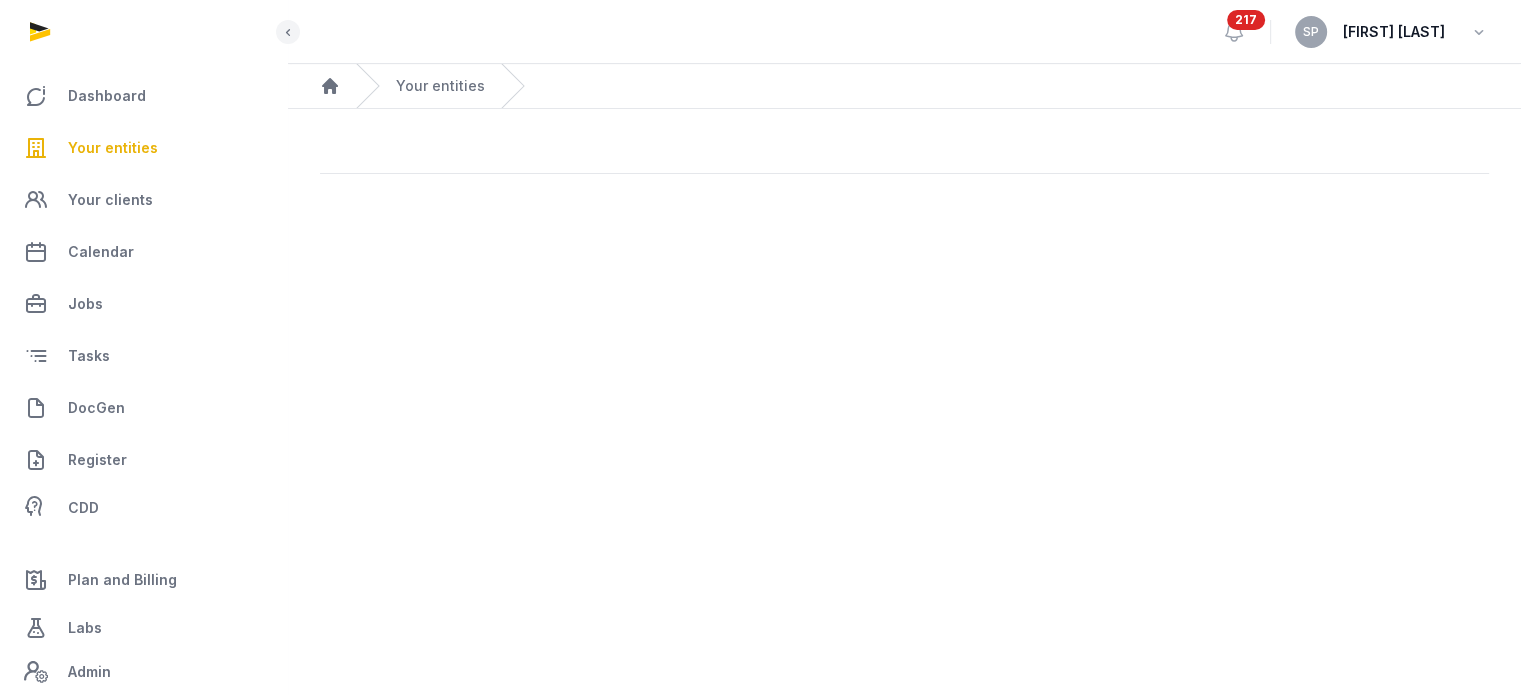 scroll, scrollTop: 0, scrollLeft: 0, axis: both 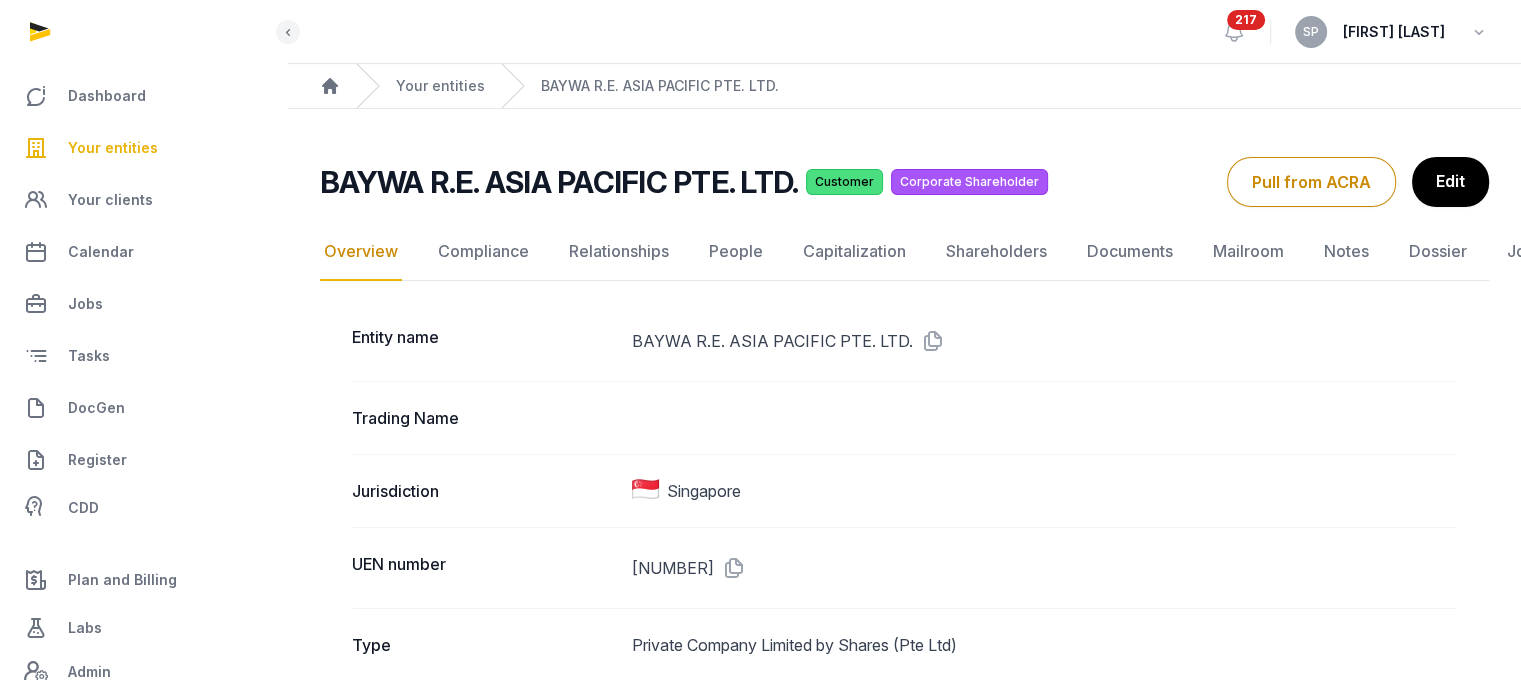click at bounding box center (929, 341) 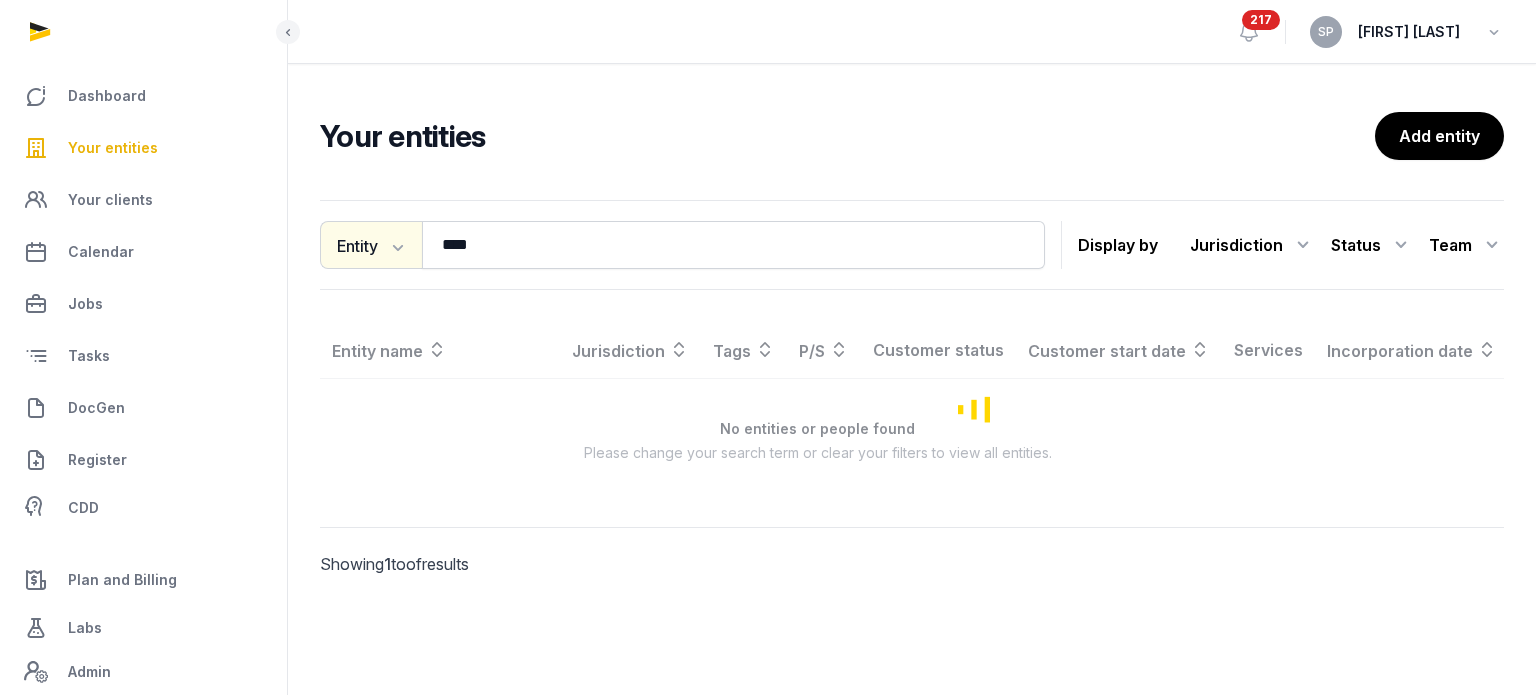 click on "Entity" 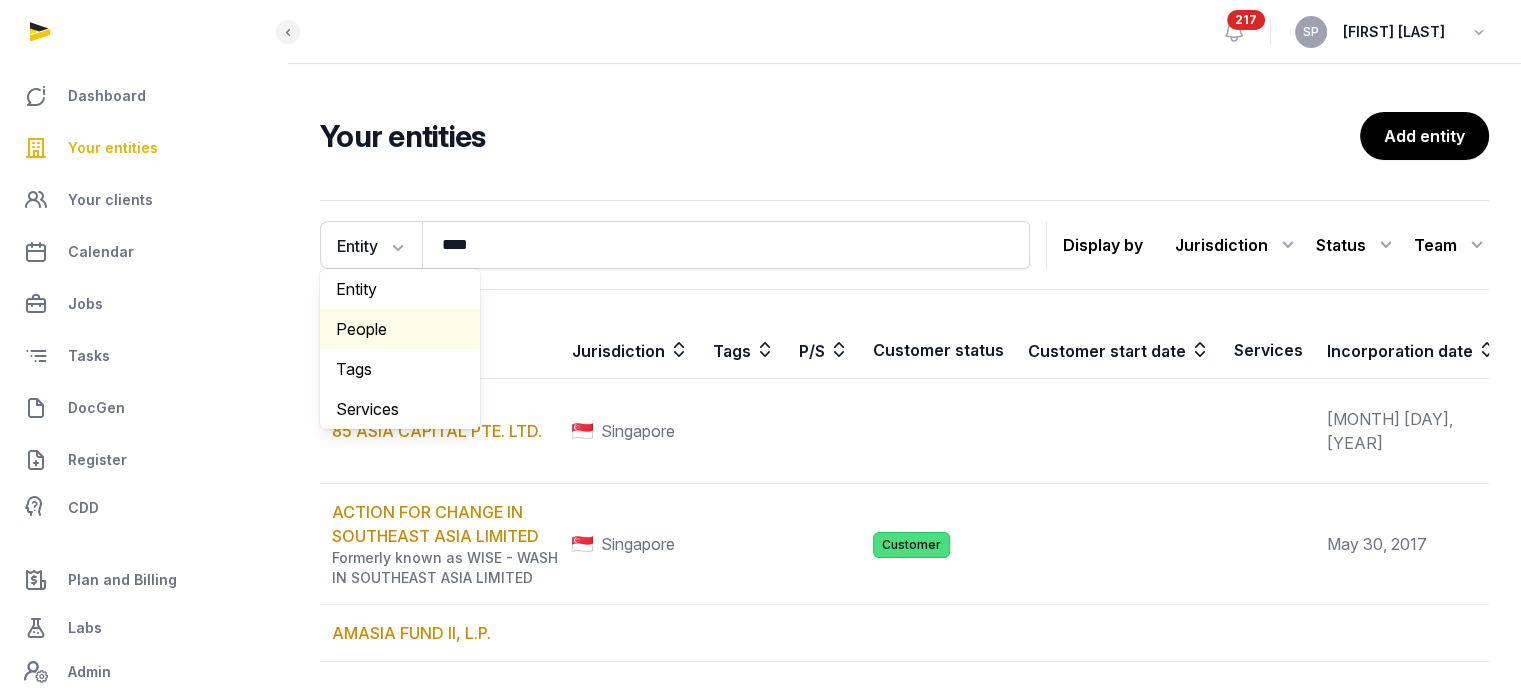 click on "People" at bounding box center (400, 329) 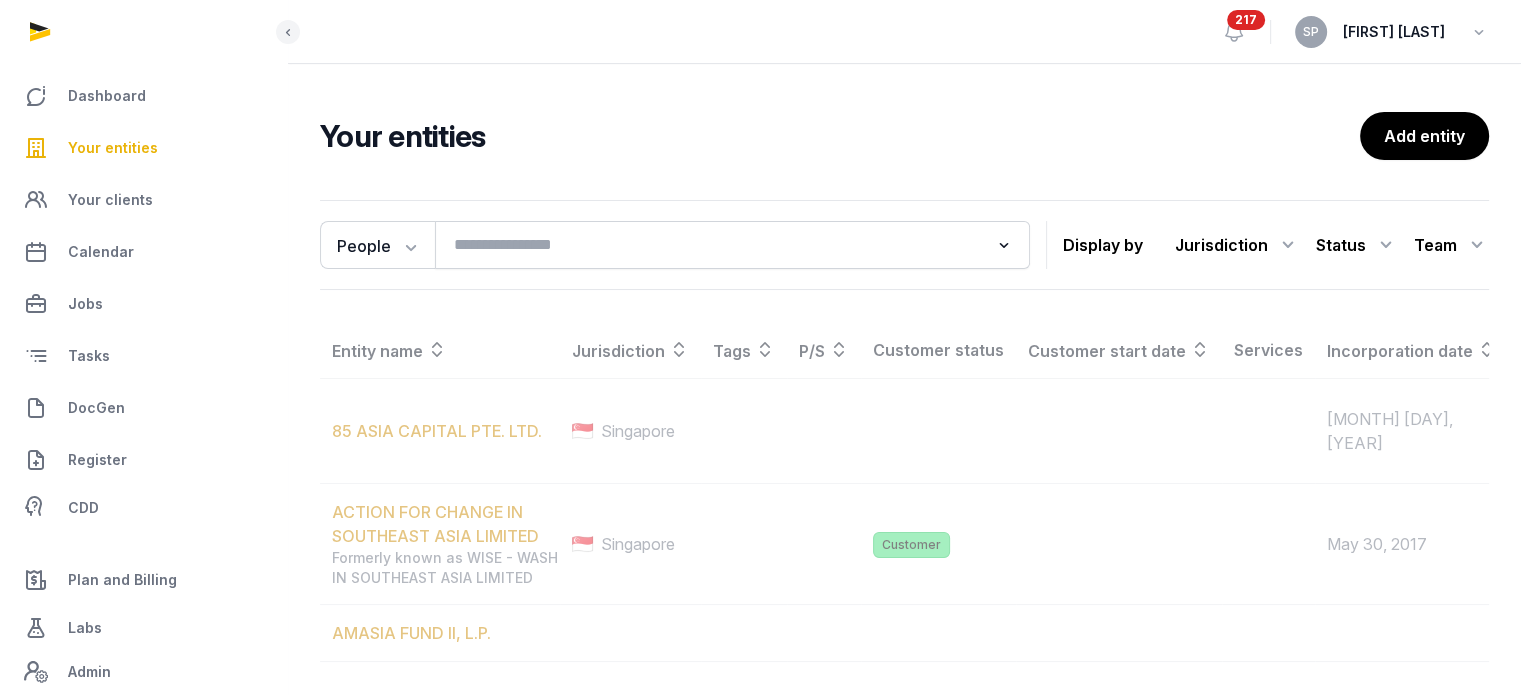 click 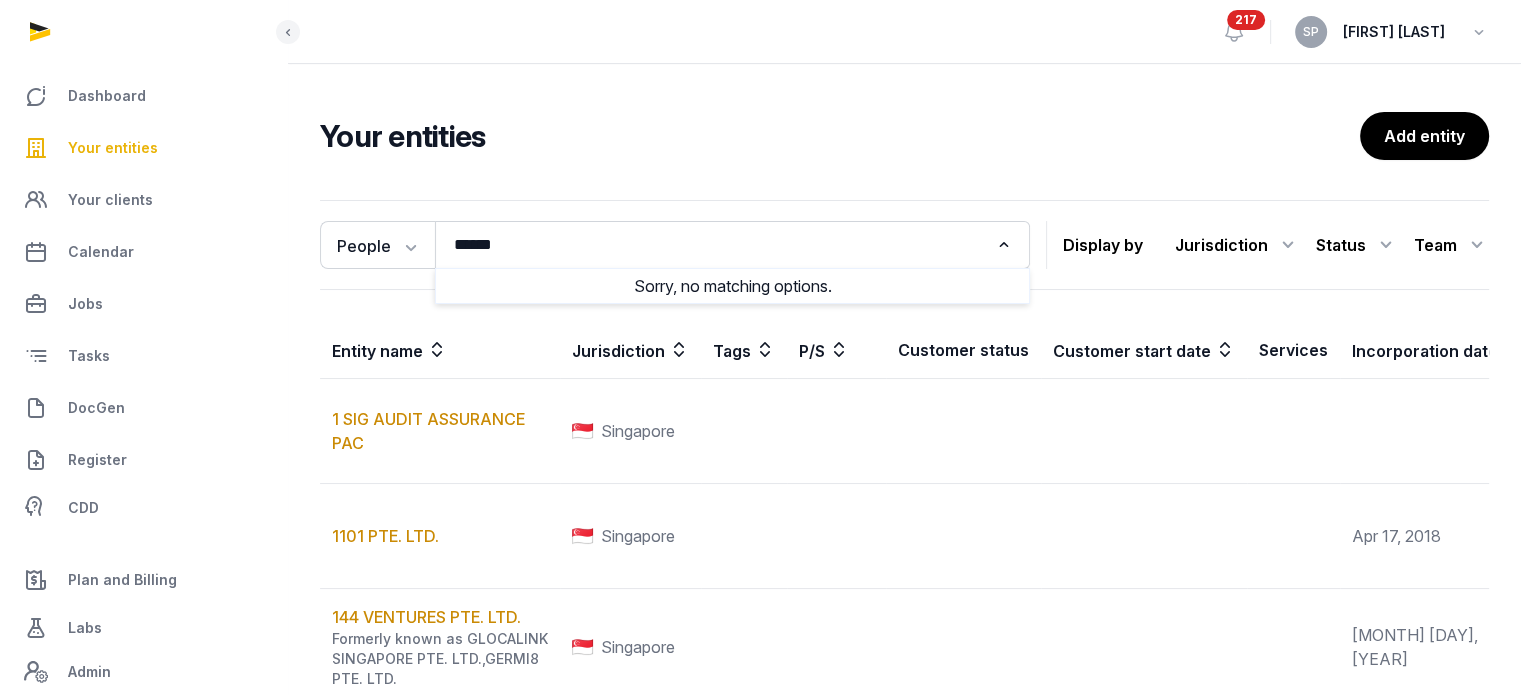 click on "******" 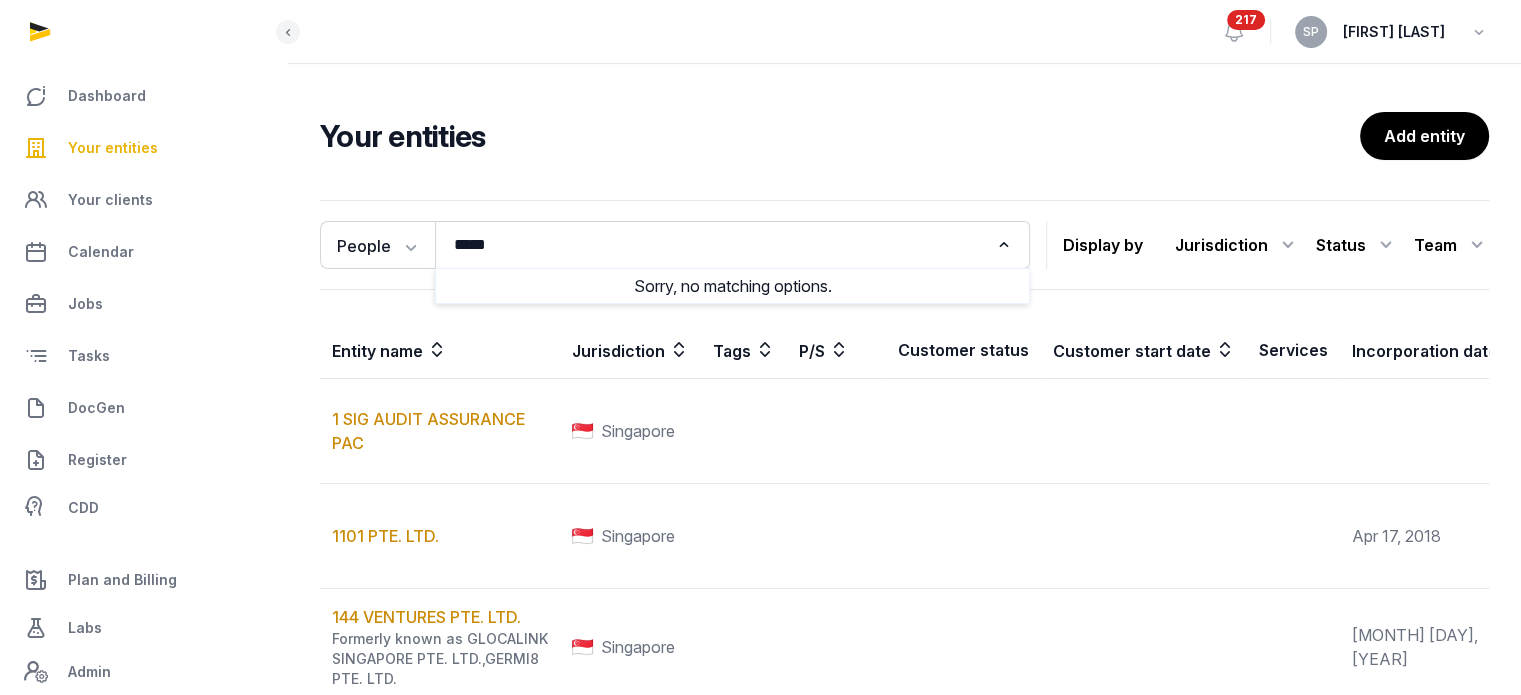type on "*****" 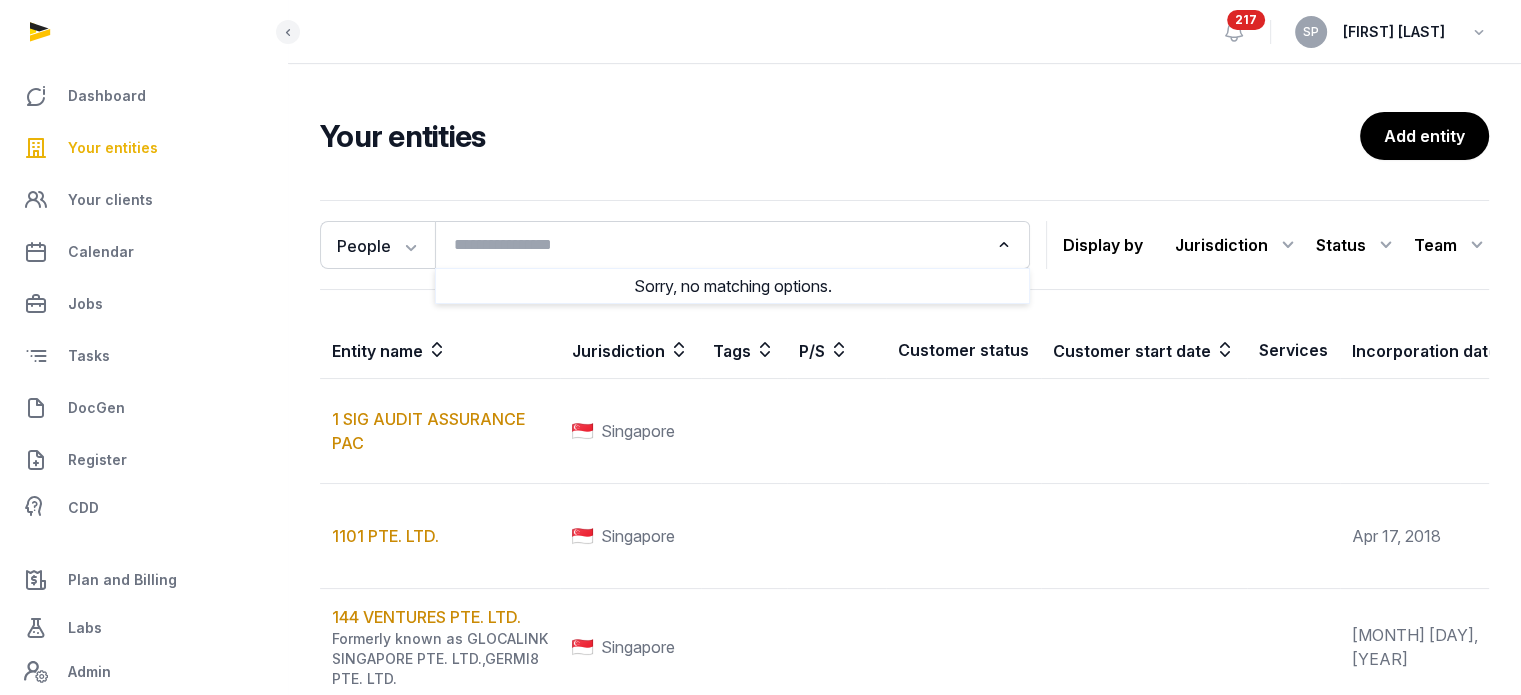 click 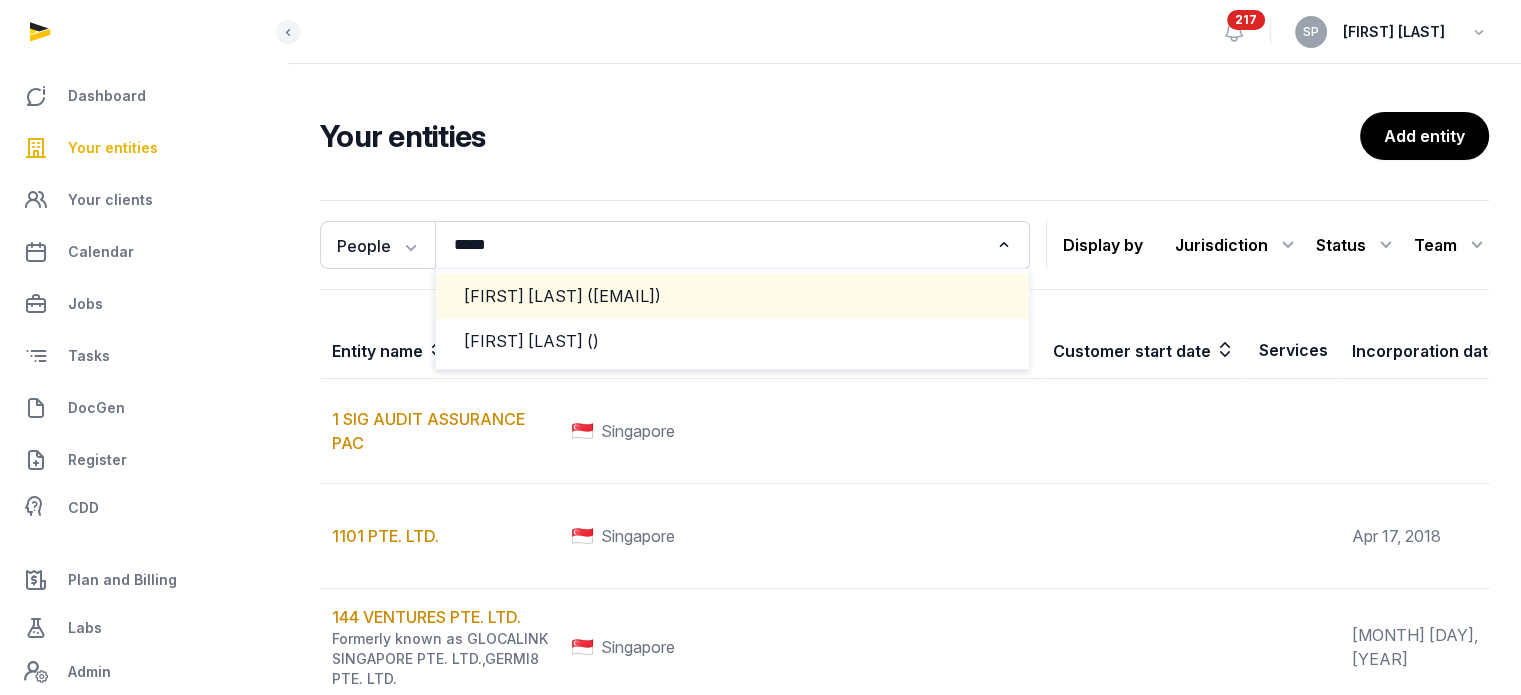 click on "CHARINYA WASINGHON (Charinya.Wasinghon@baywa-re.com)" 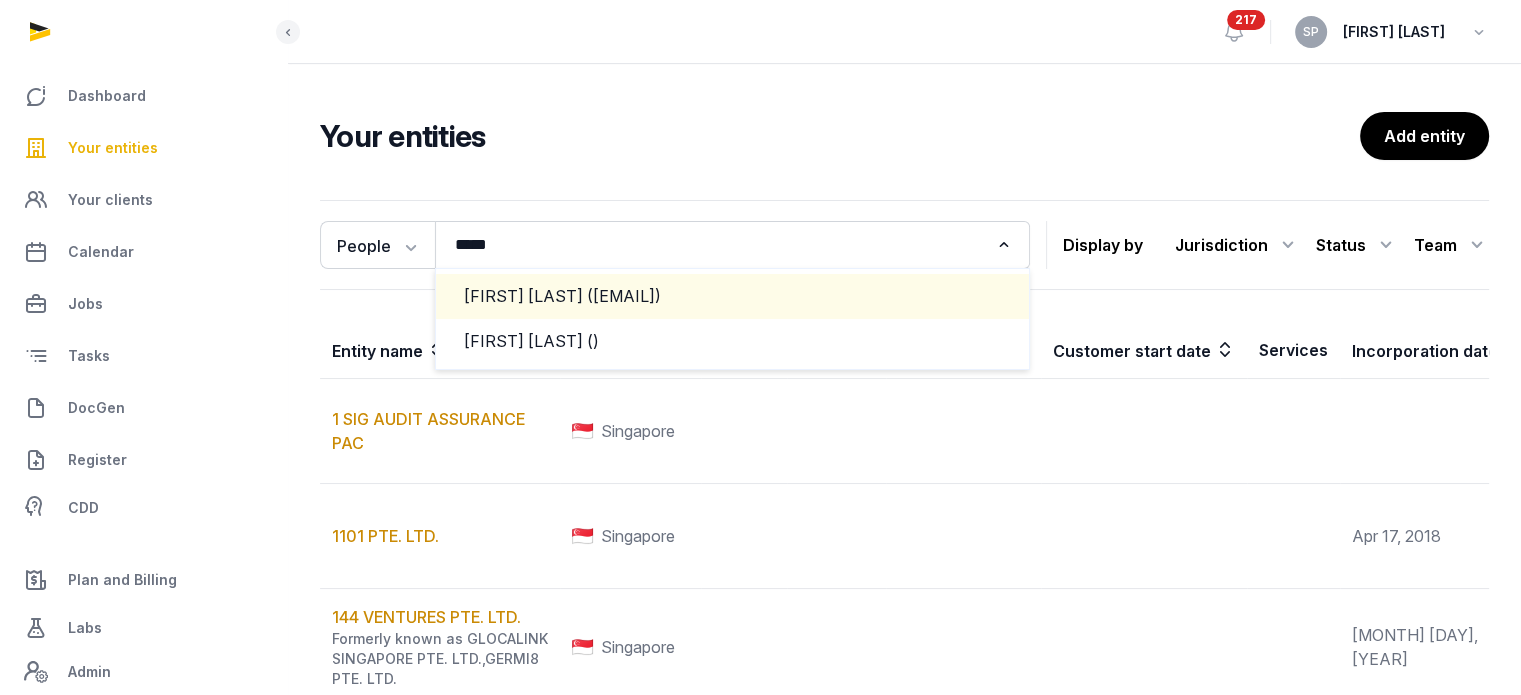type 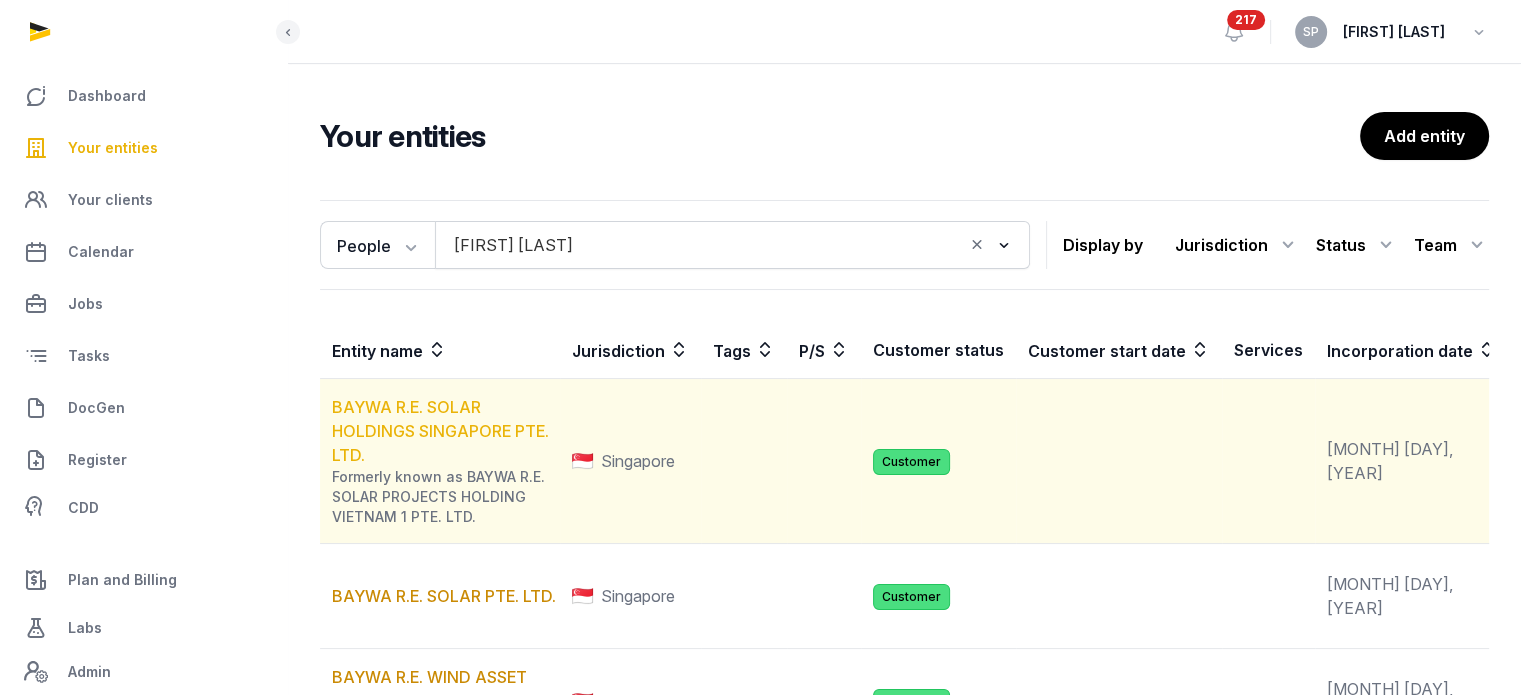 click on "BAYWA R.E. SOLAR HOLDINGS SINGAPORE PTE. LTD." at bounding box center [440, 431] 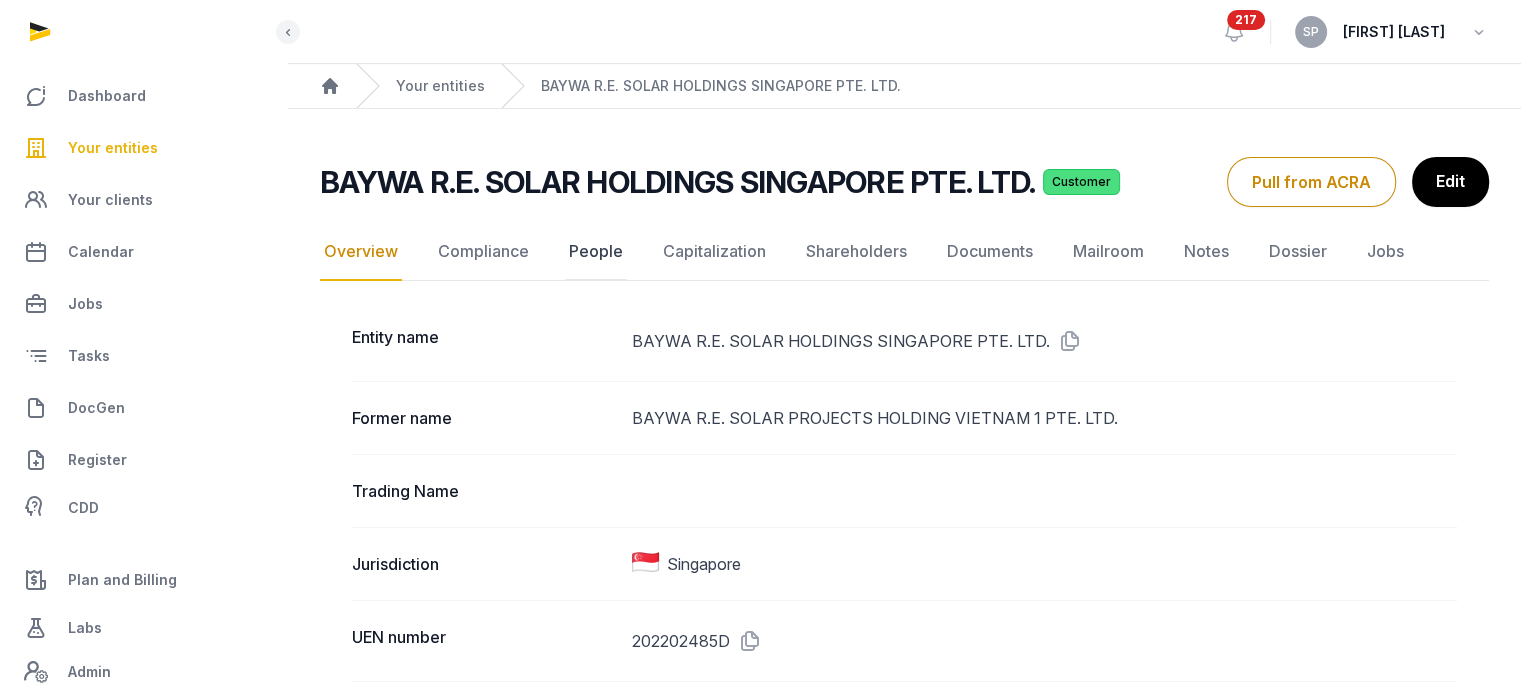 click on "People" 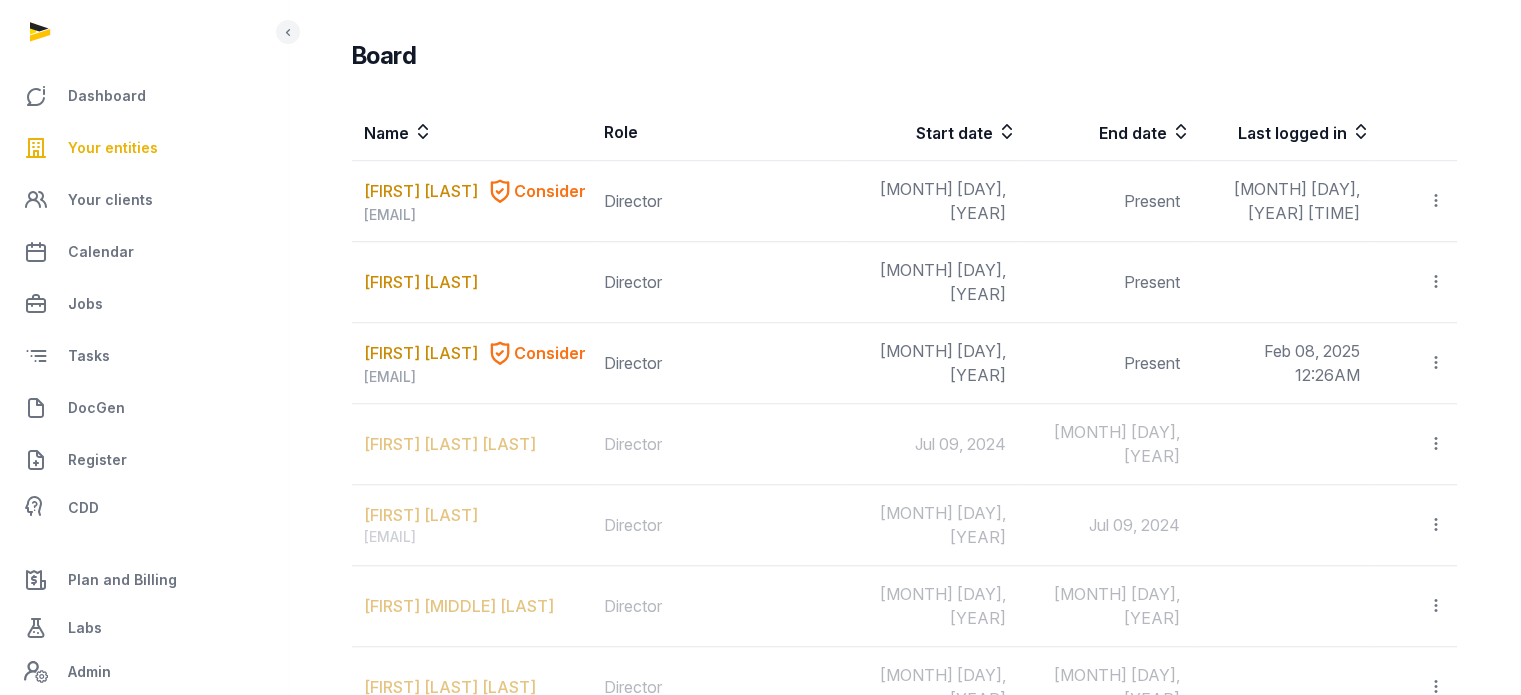 scroll, scrollTop: 1678, scrollLeft: 0, axis: vertical 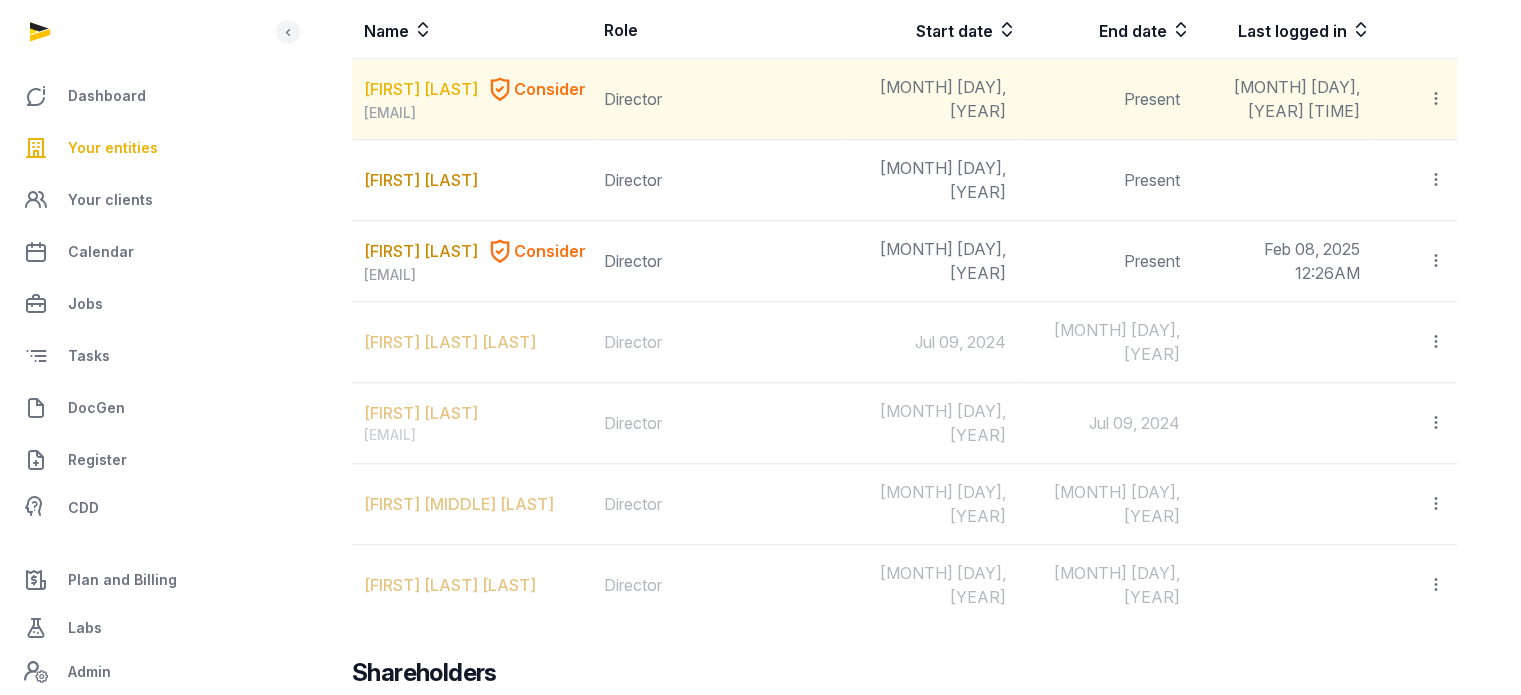 click on "CHARINYA WASINGHON" at bounding box center (421, 89) 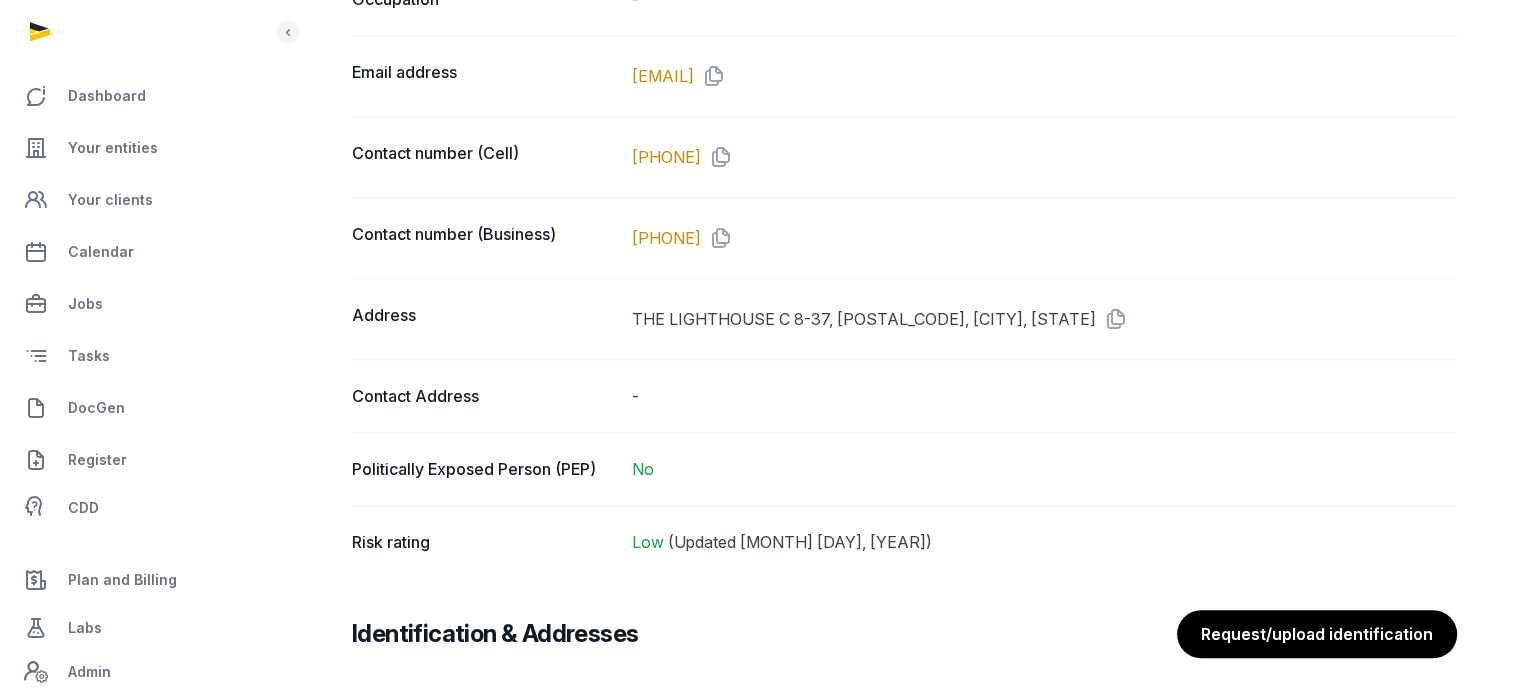 scroll, scrollTop: 1678, scrollLeft: 0, axis: vertical 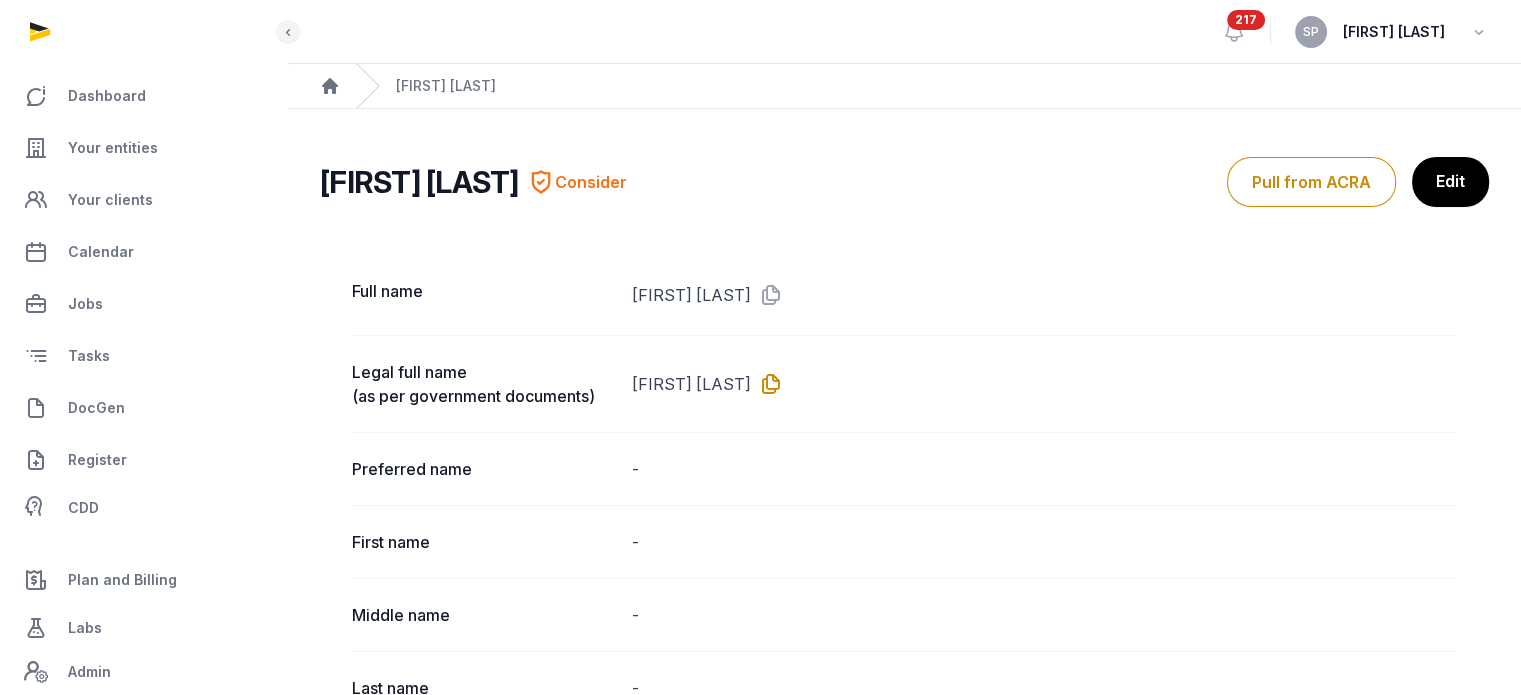 click at bounding box center [767, 384] 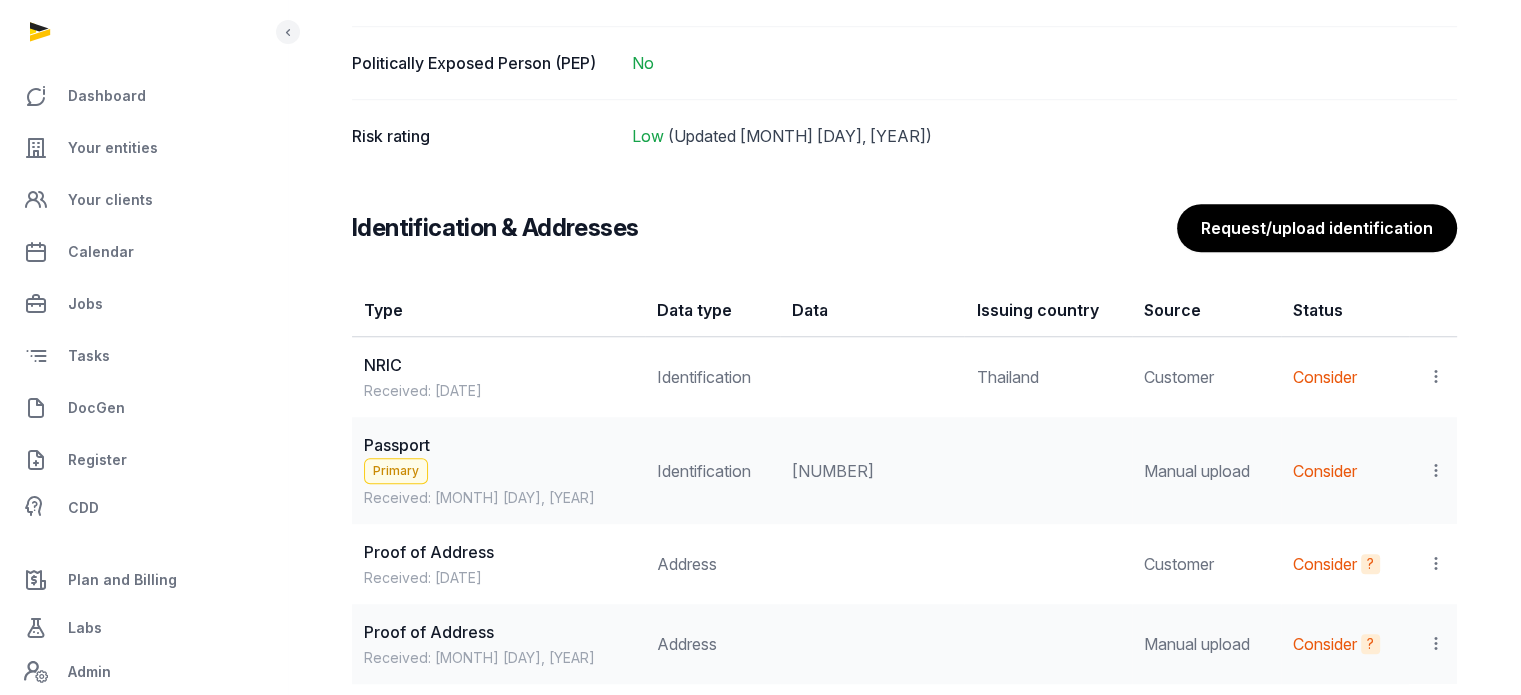 scroll, scrollTop: 1594, scrollLeft: 0, axis: vertical 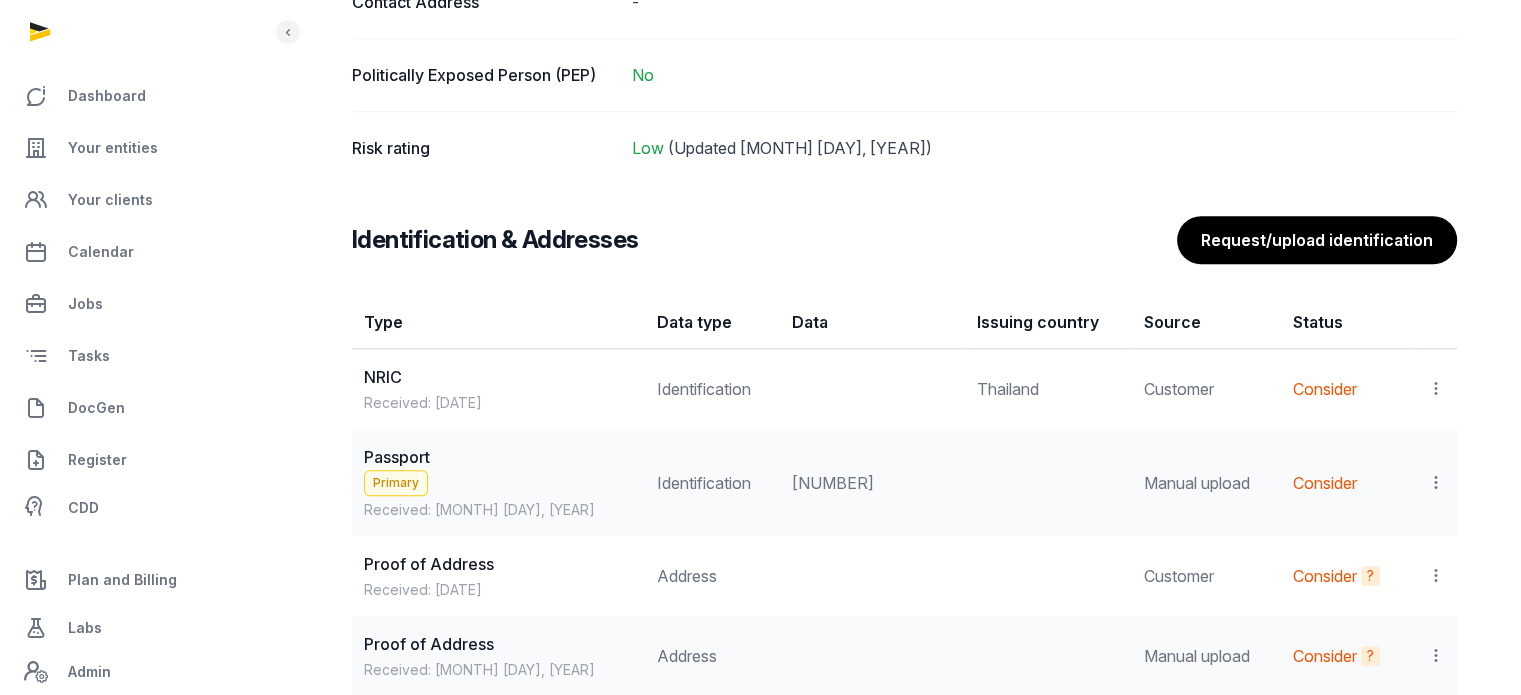 click 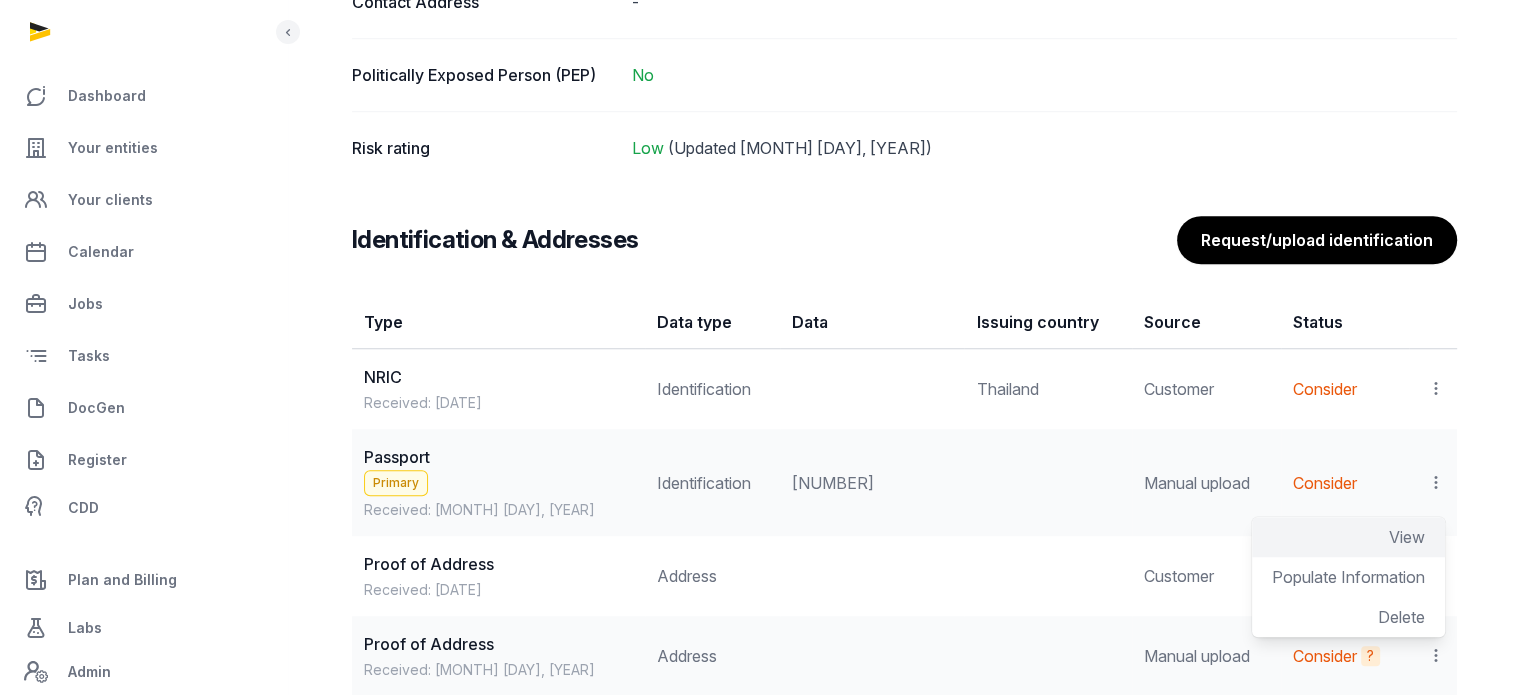 click on "View" at bounding box center (1407, 537) 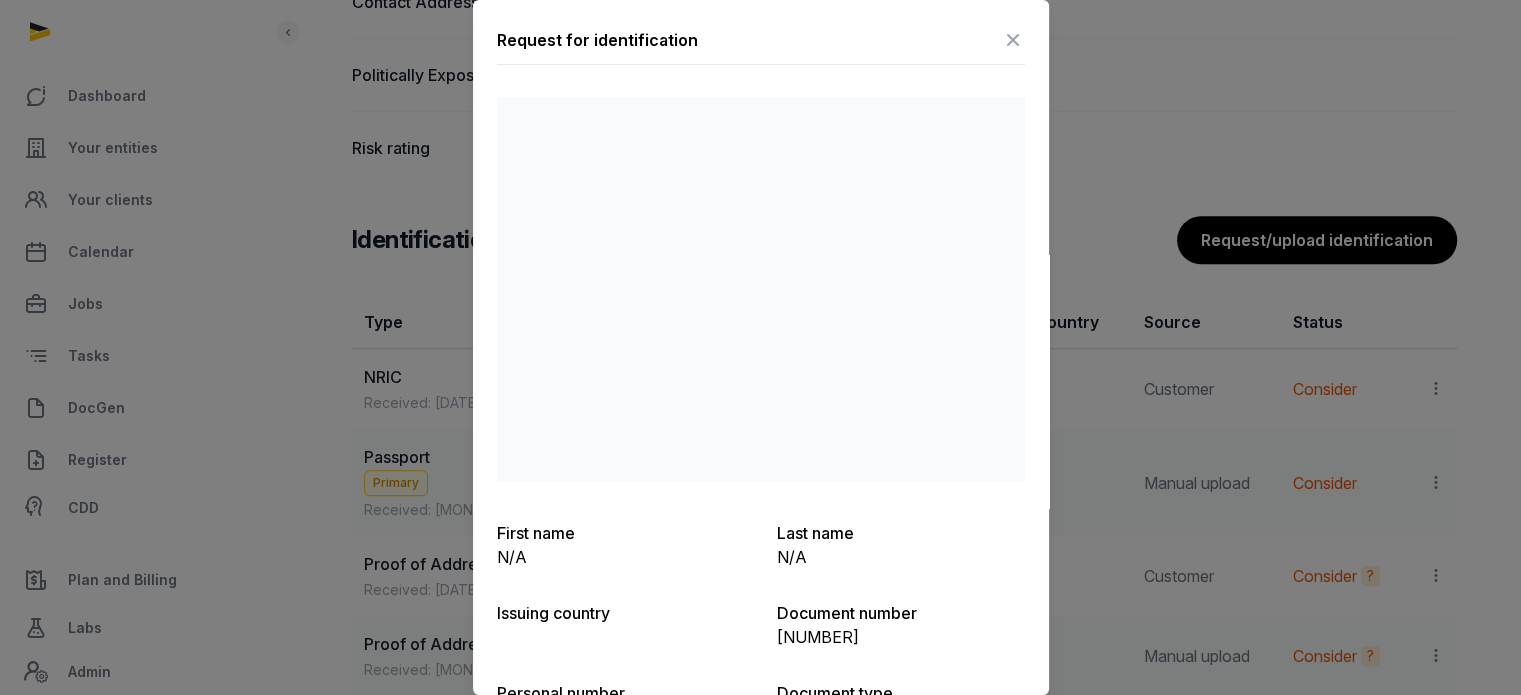 click at bounding box center [1013, 40] 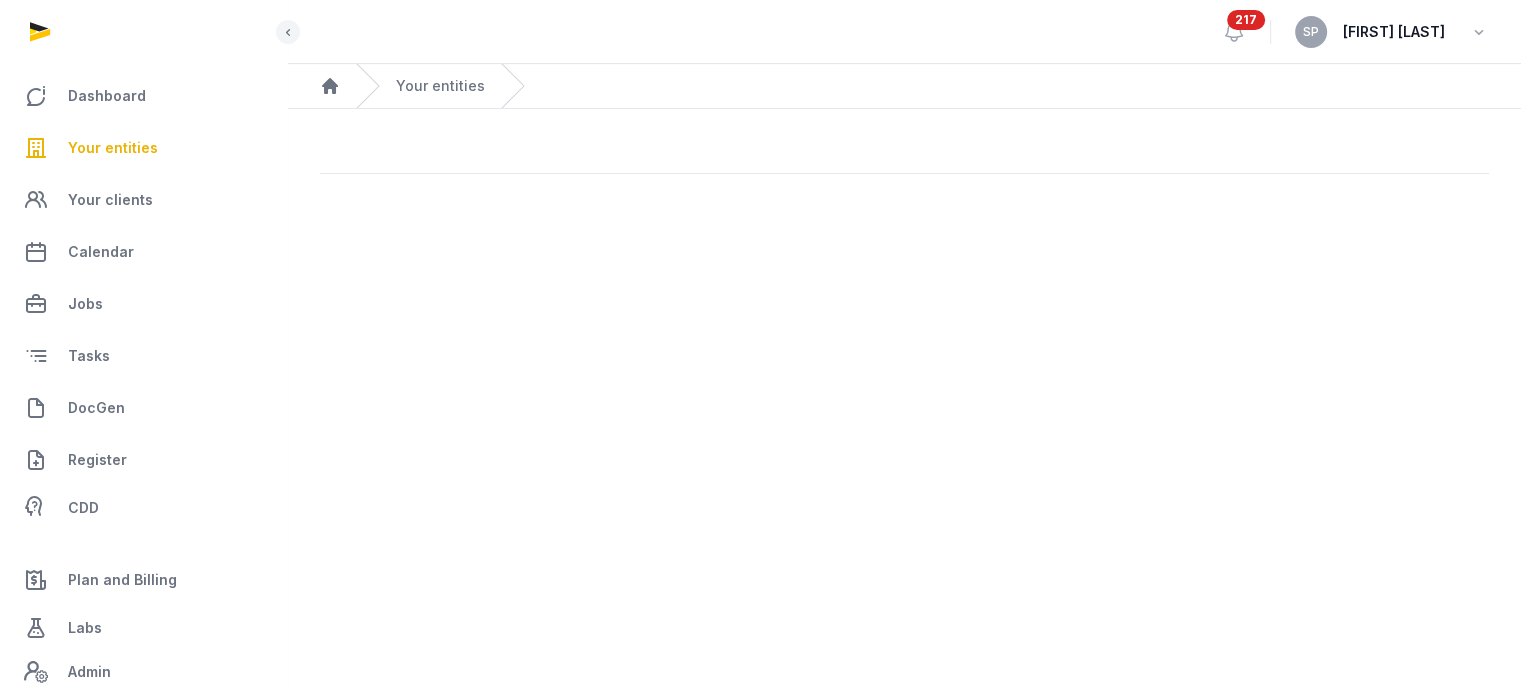 scroll, scrollTop: 0, scrollLeft: 0, axis: both 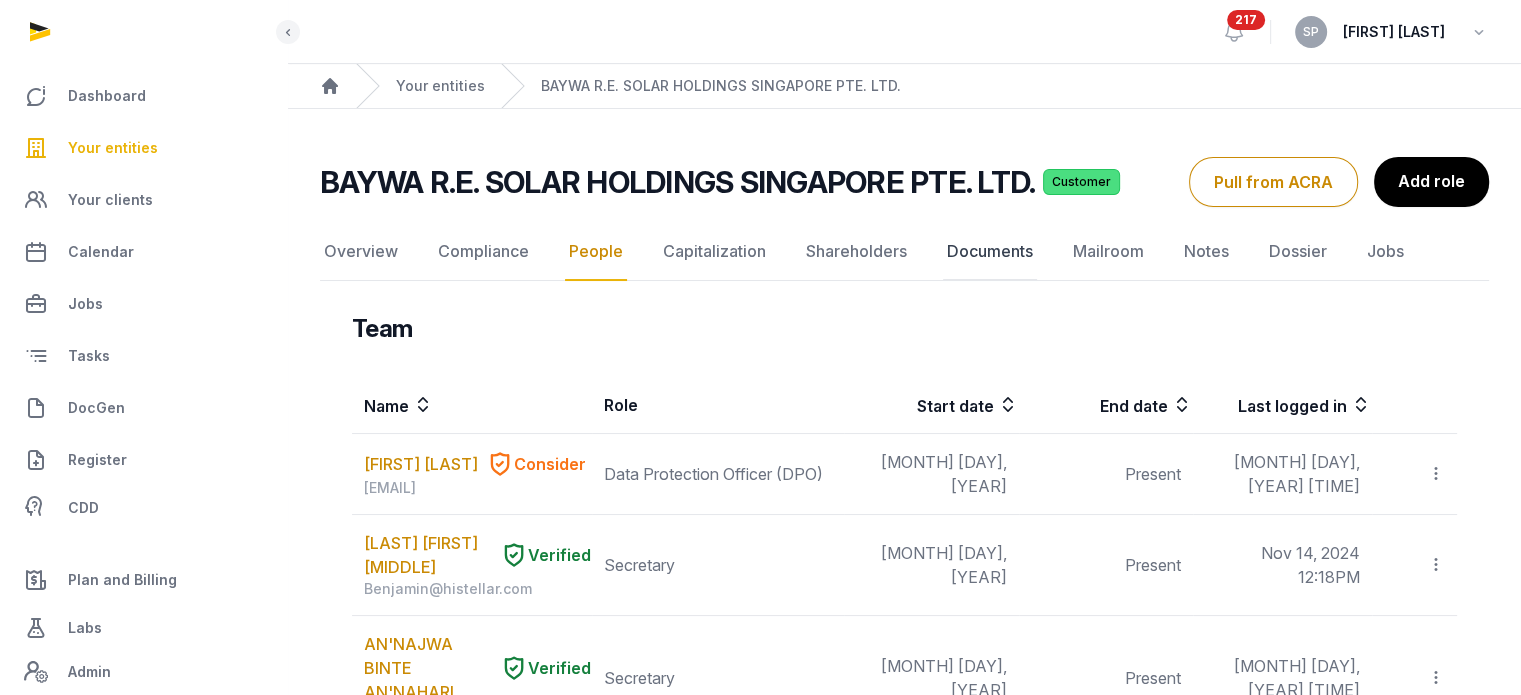 click on "Documents" 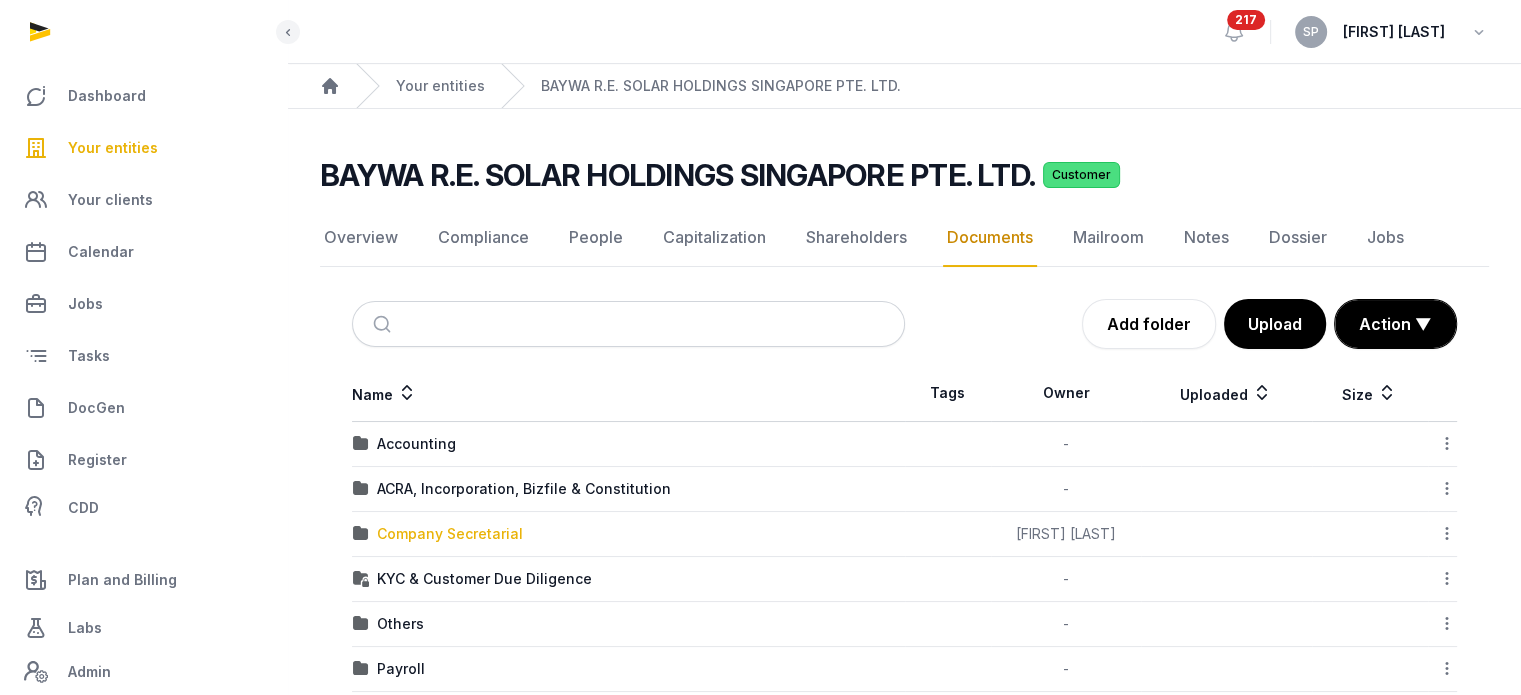 click on "Company Secretarial" at bounding box center (450, 534) 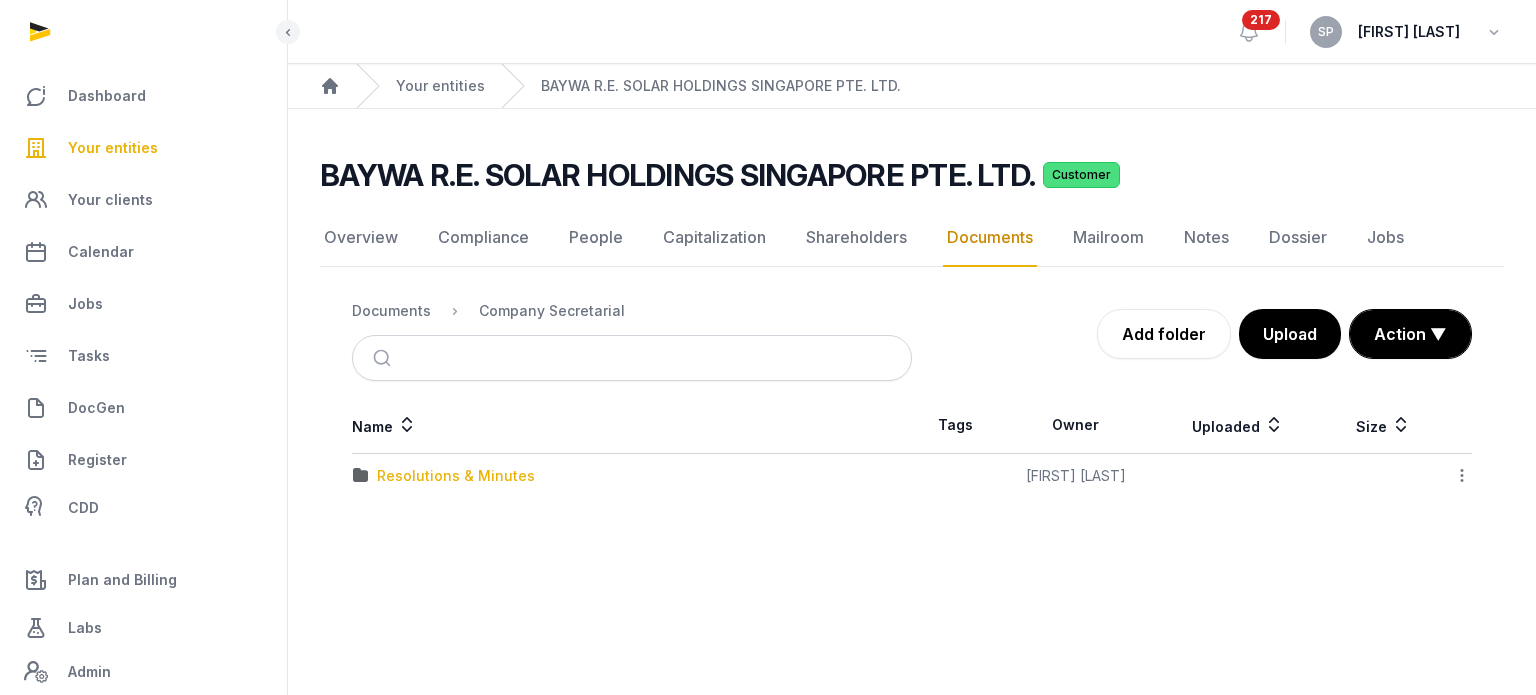 click on "Resolutions & Minutes" at bounding box center (456, 476) 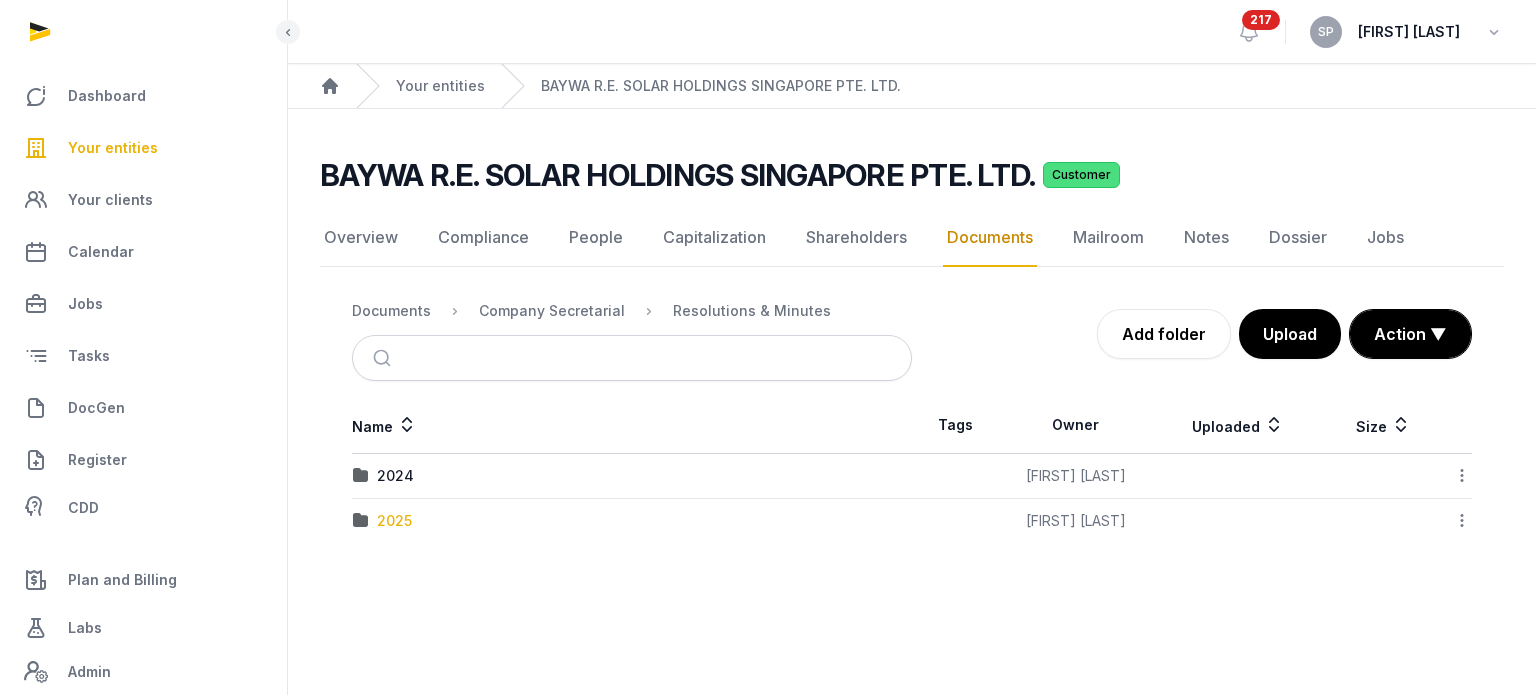 click on "2025" at bounding box center (394, 521) 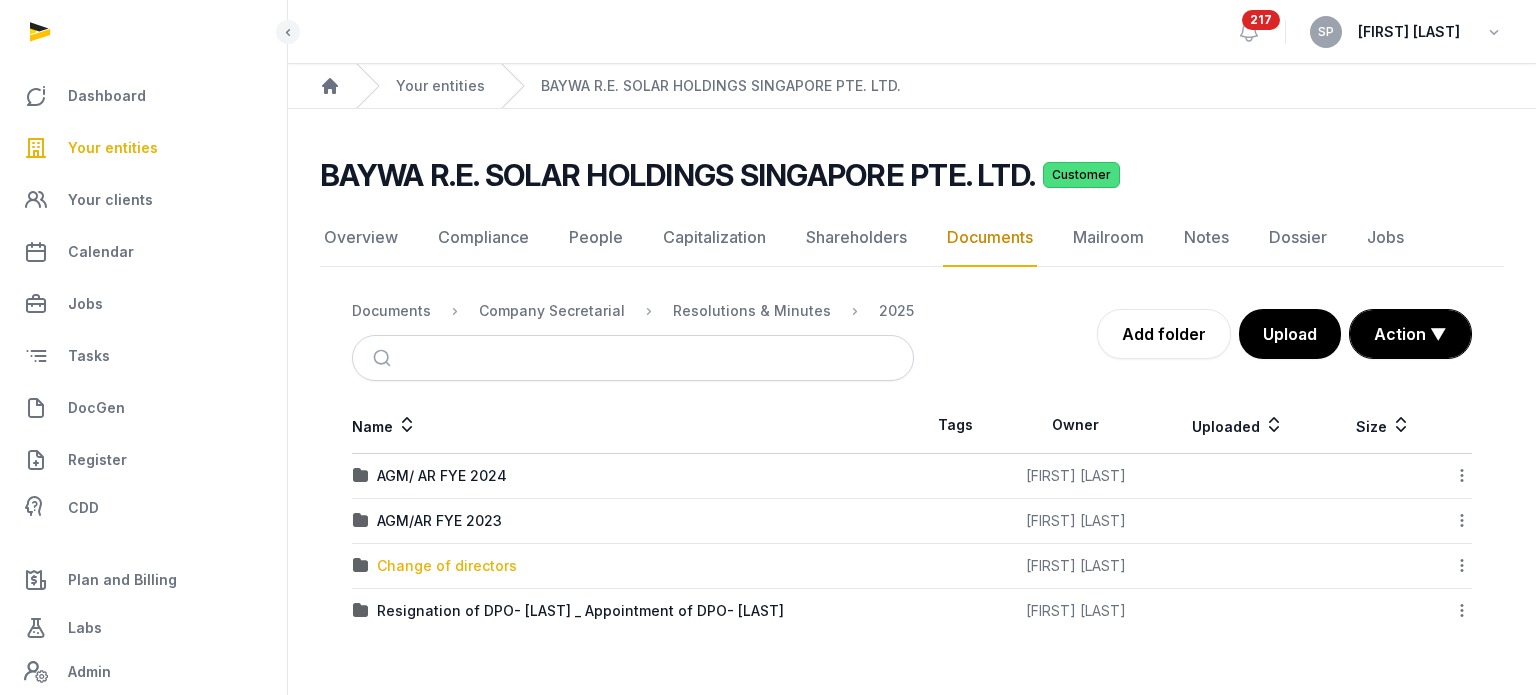 click on "Change of directors" at bounding box center [447, 566] 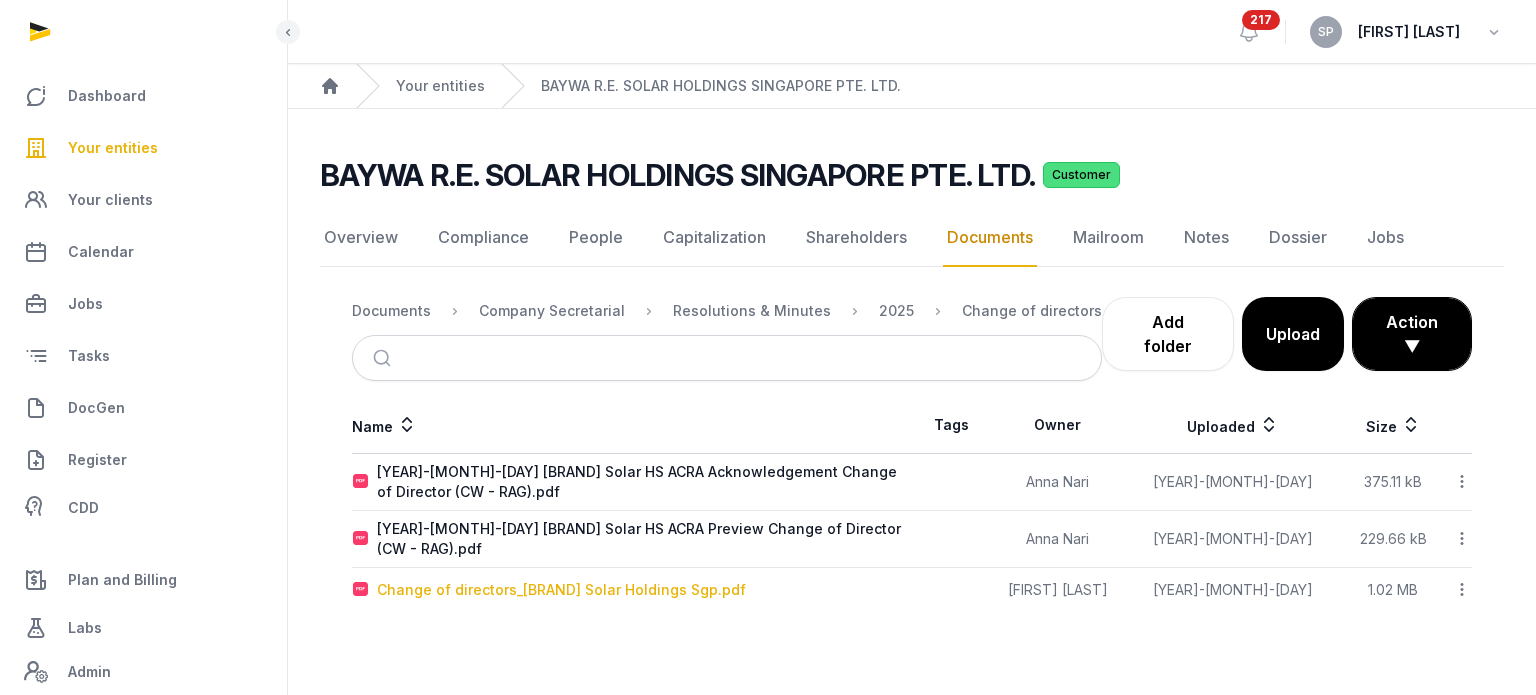 click on "Change of directors_Baywa Solar Holdings Sgp.pdf" at bounding box center [561, 590] 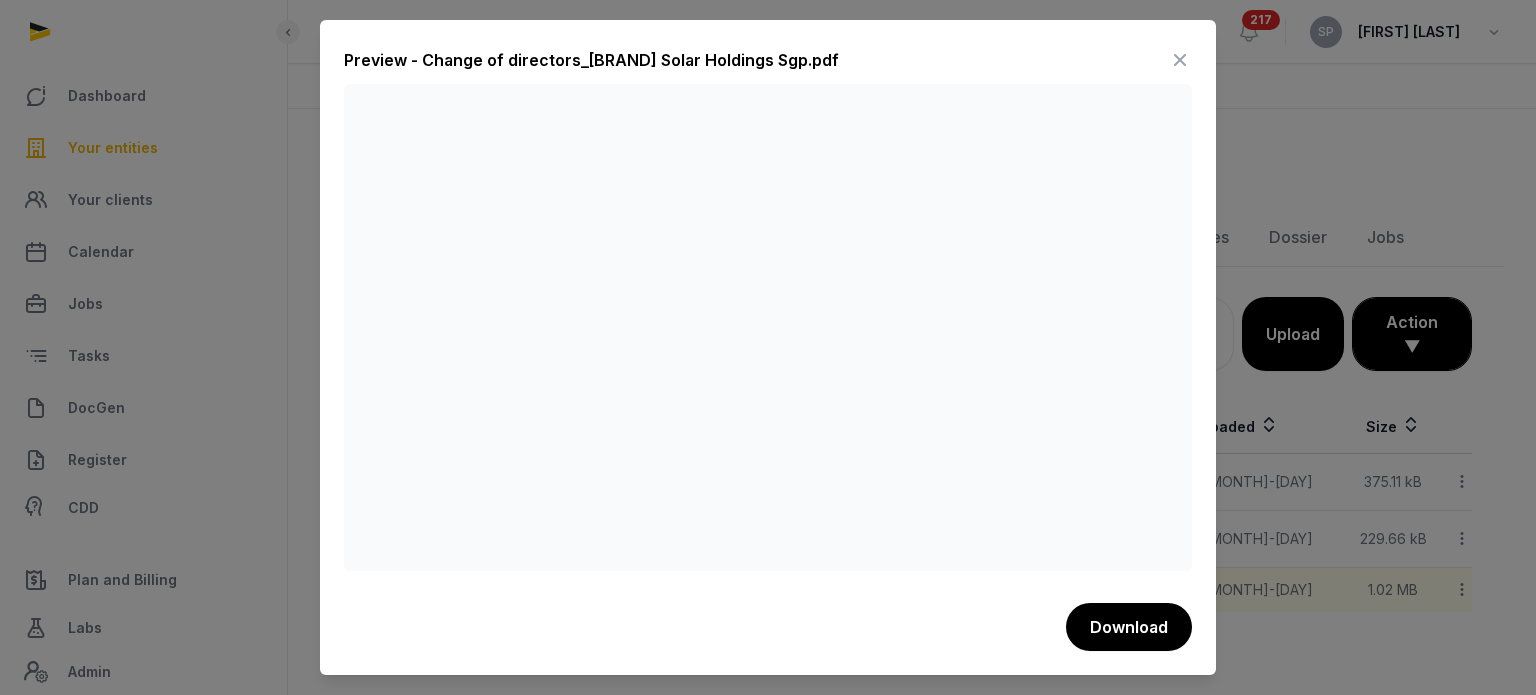 click at bounding box center [1180, 60] 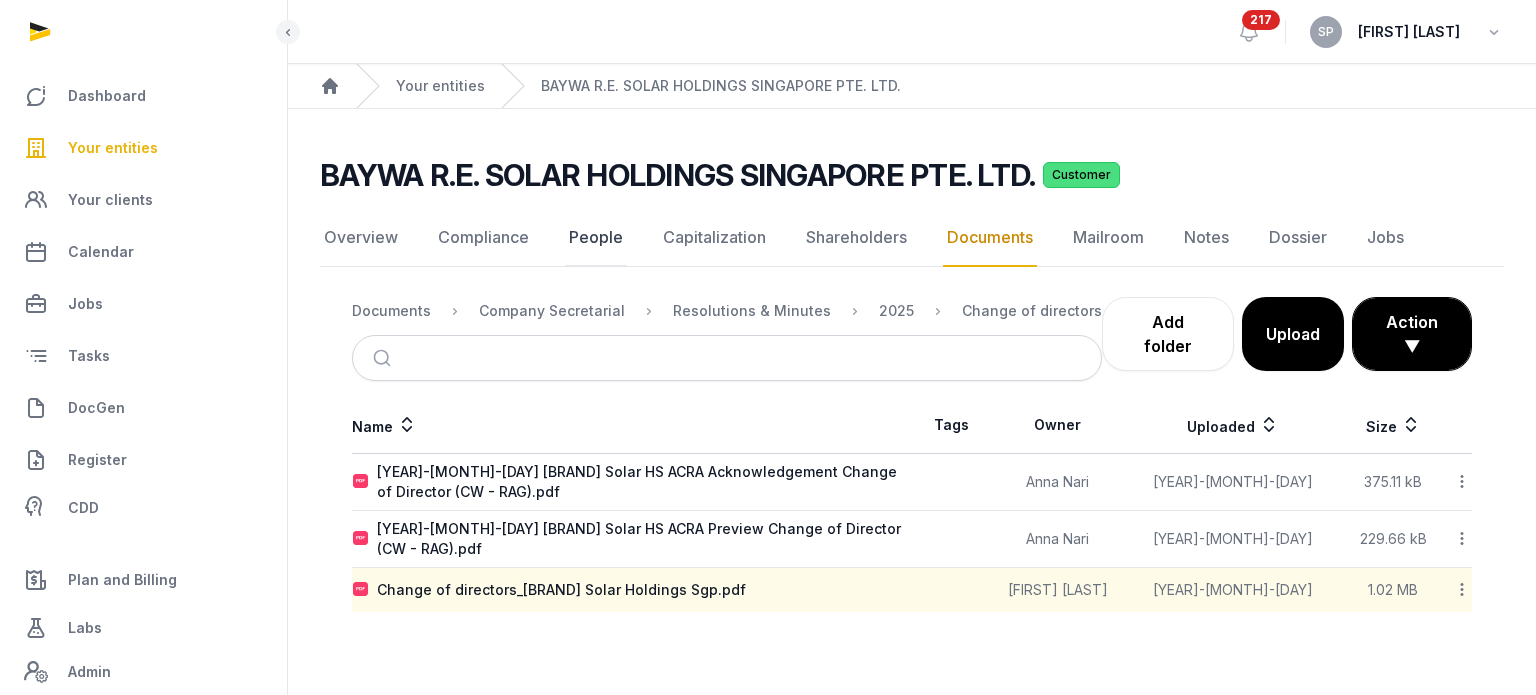 click on "People" 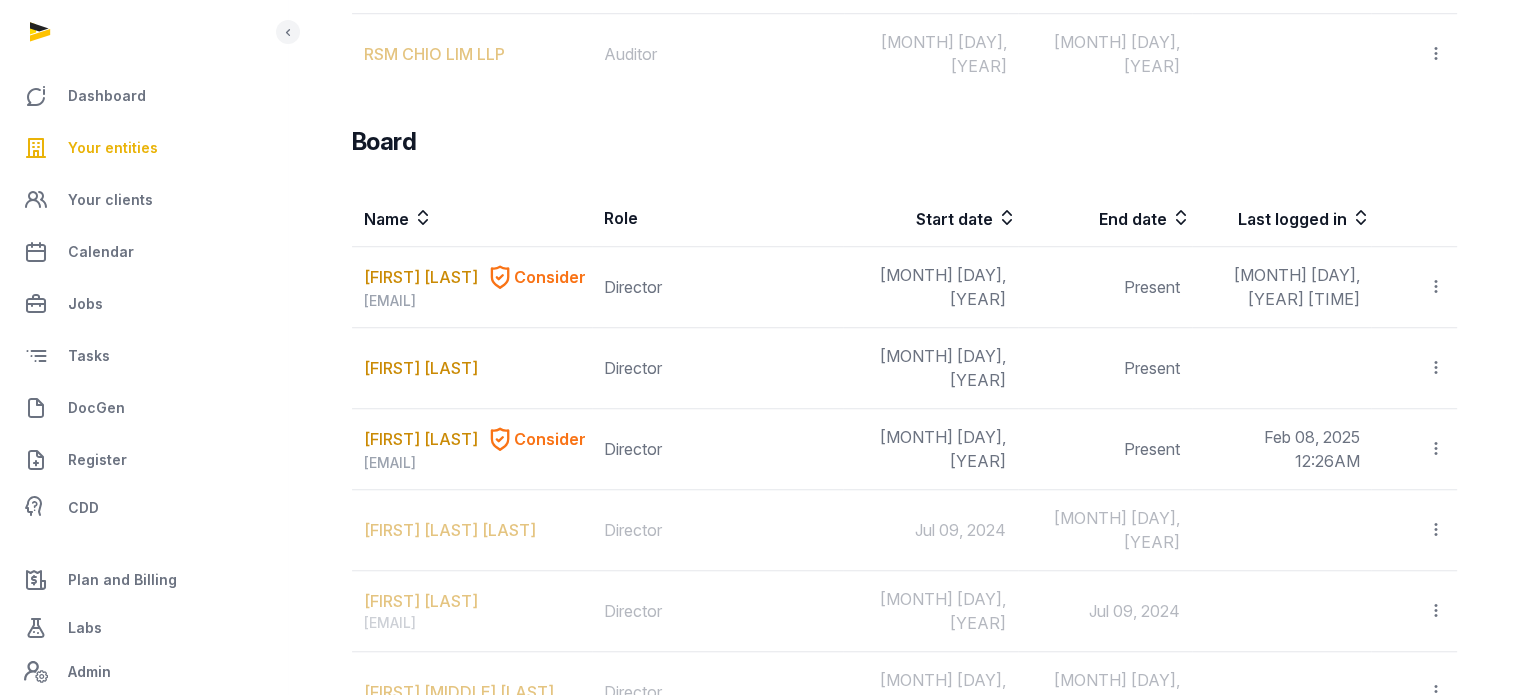 scroll, scrollTop: 1487, scrollLeft: 0, axis: vertical 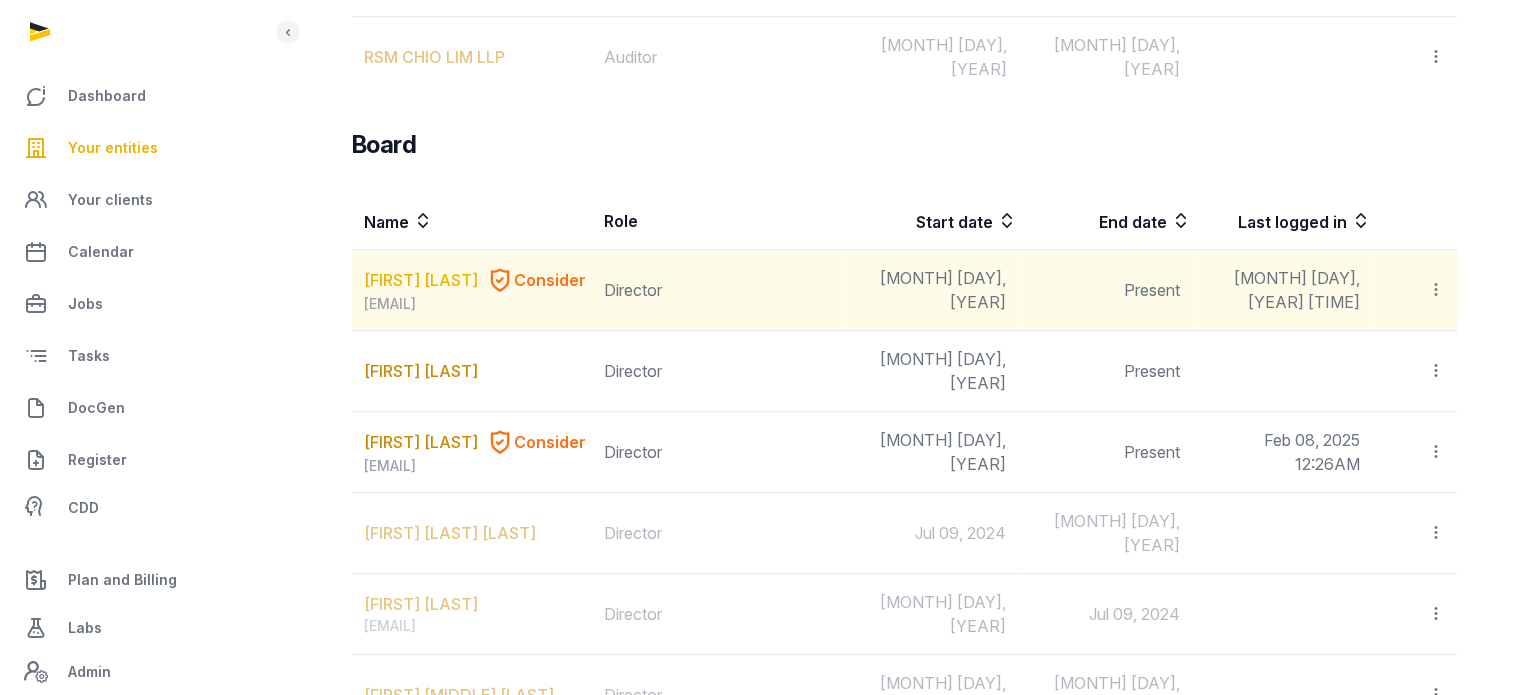 click on "CHARINYA WASINGHON" at bounding box center [421, 280] 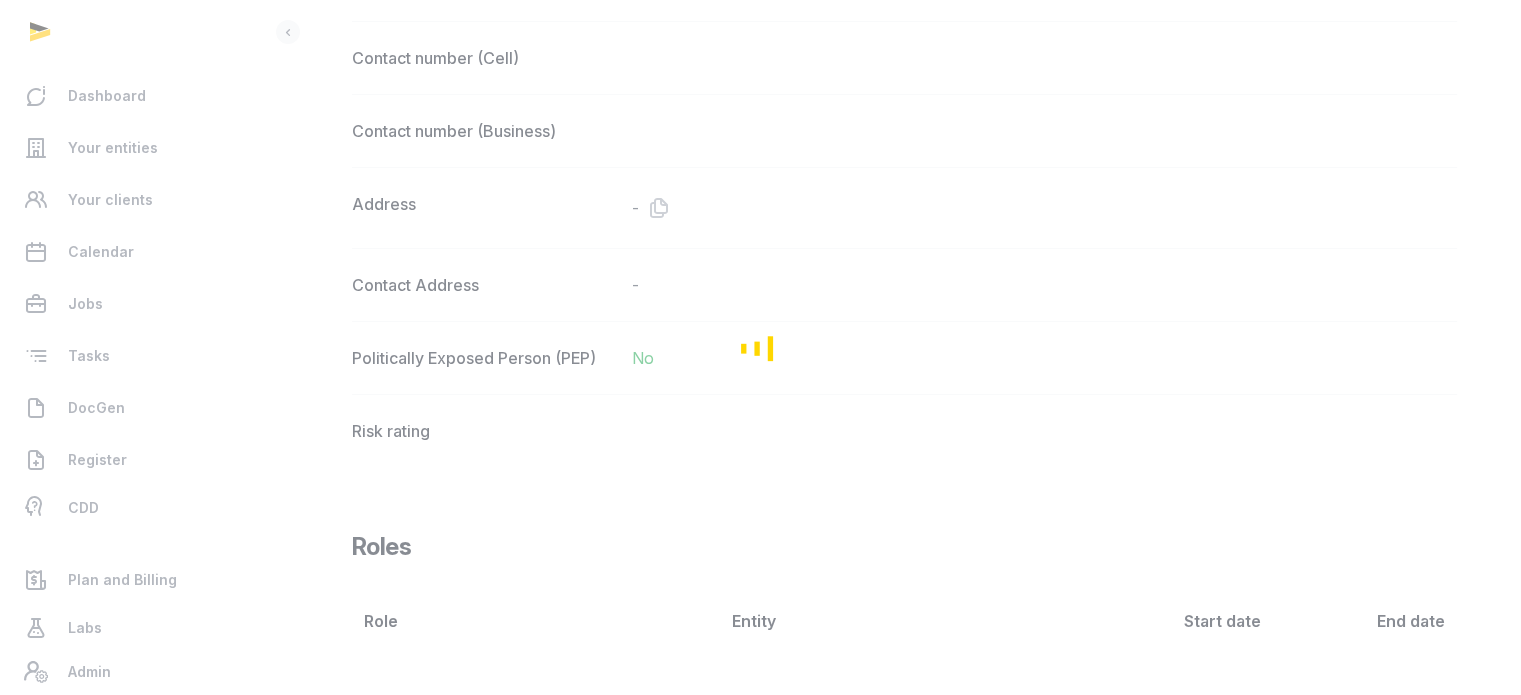 scroll, scrollTop: 1200, scrollLeft: 0, axis: vertical 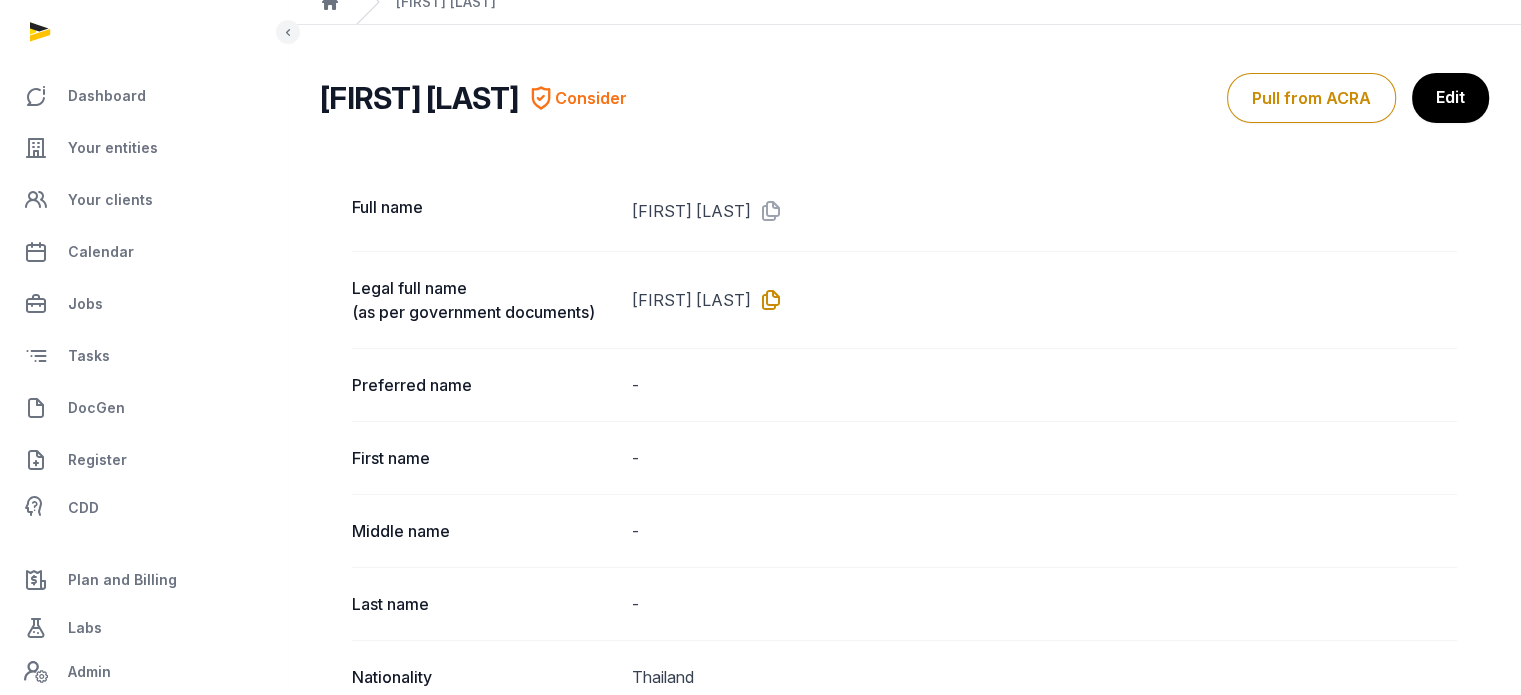 click at bounding box center [767, 300] 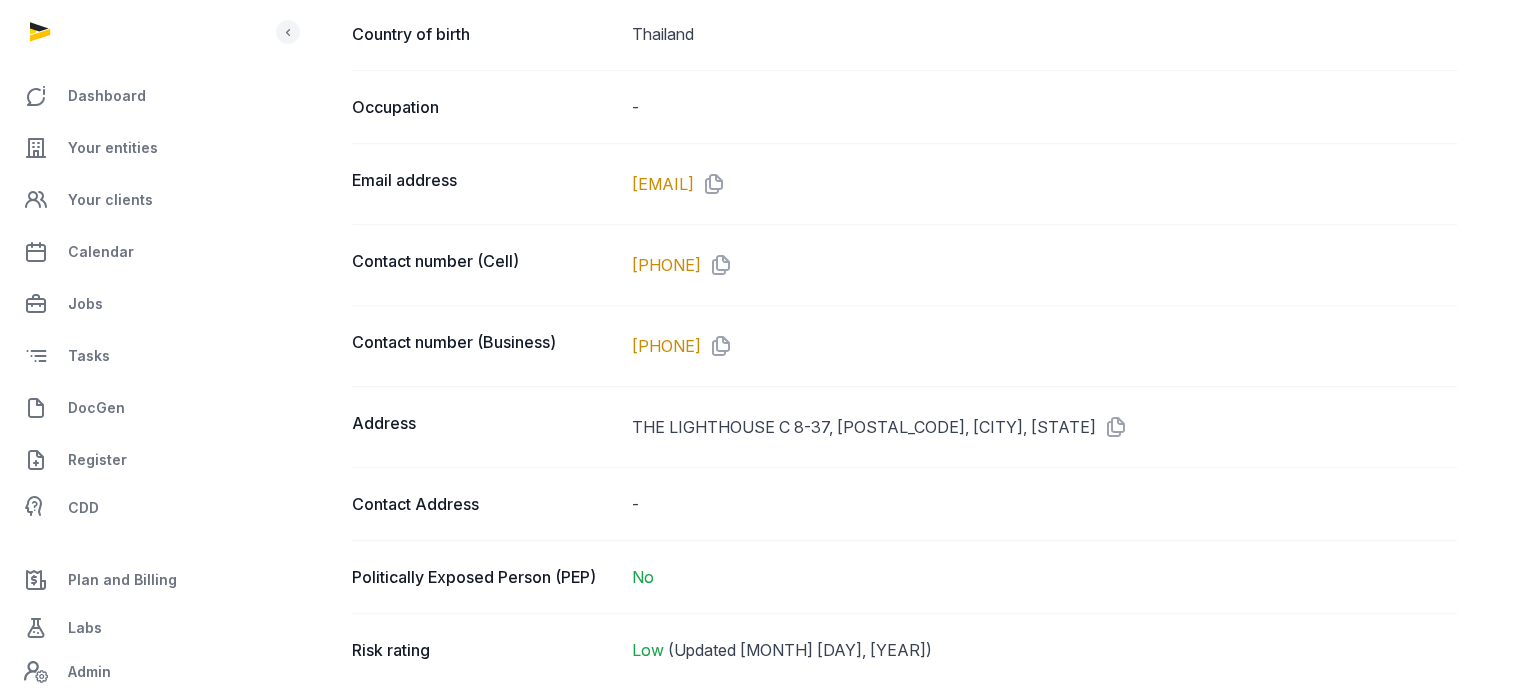 scroll, scrollTop: 1096, scrollLeft: 0, axis: vertical 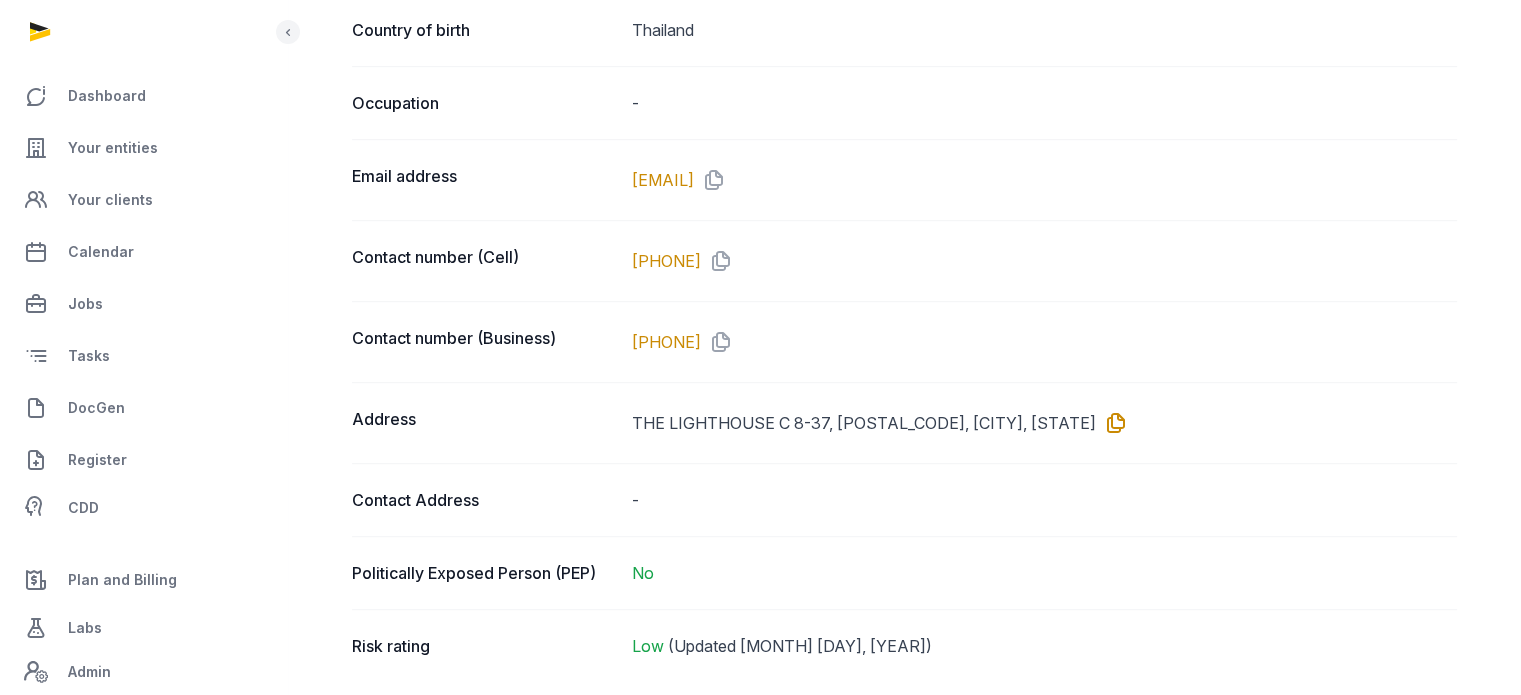 click at bounding box center (1112, 423) 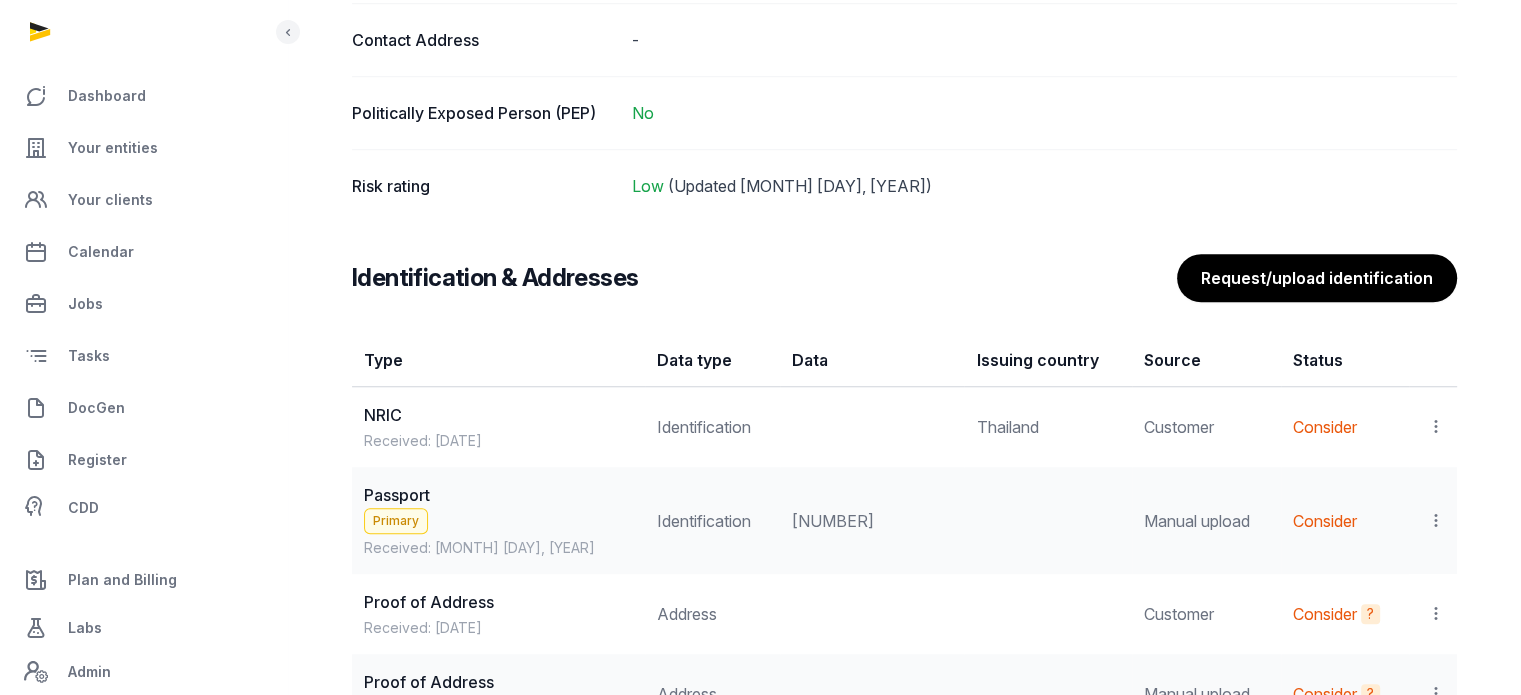 scroll, scrollTop: 1668, scrollLeft: 0, axis: vertical 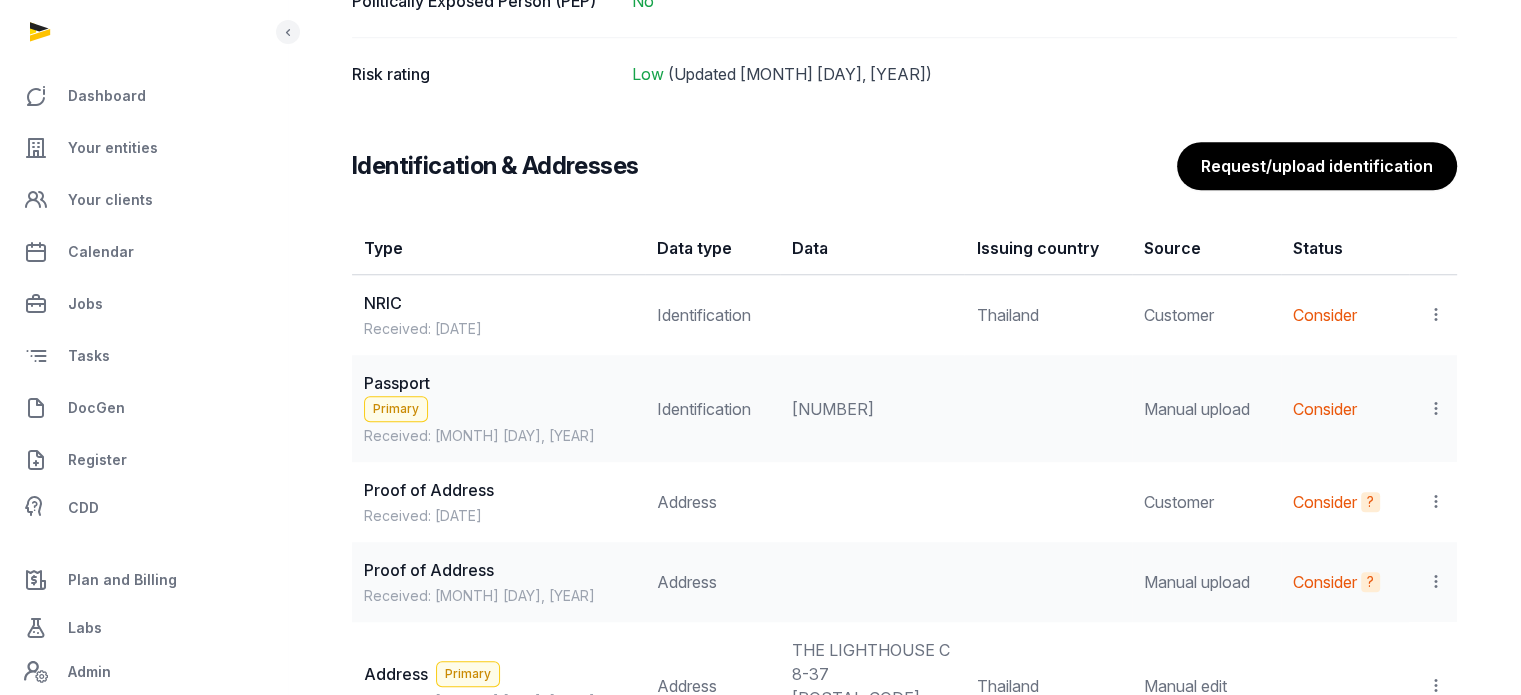 drag, startPoint x: 838, startPoint y: 406, endPoint x: 744, endPoint y: 411, distance: 94.13288 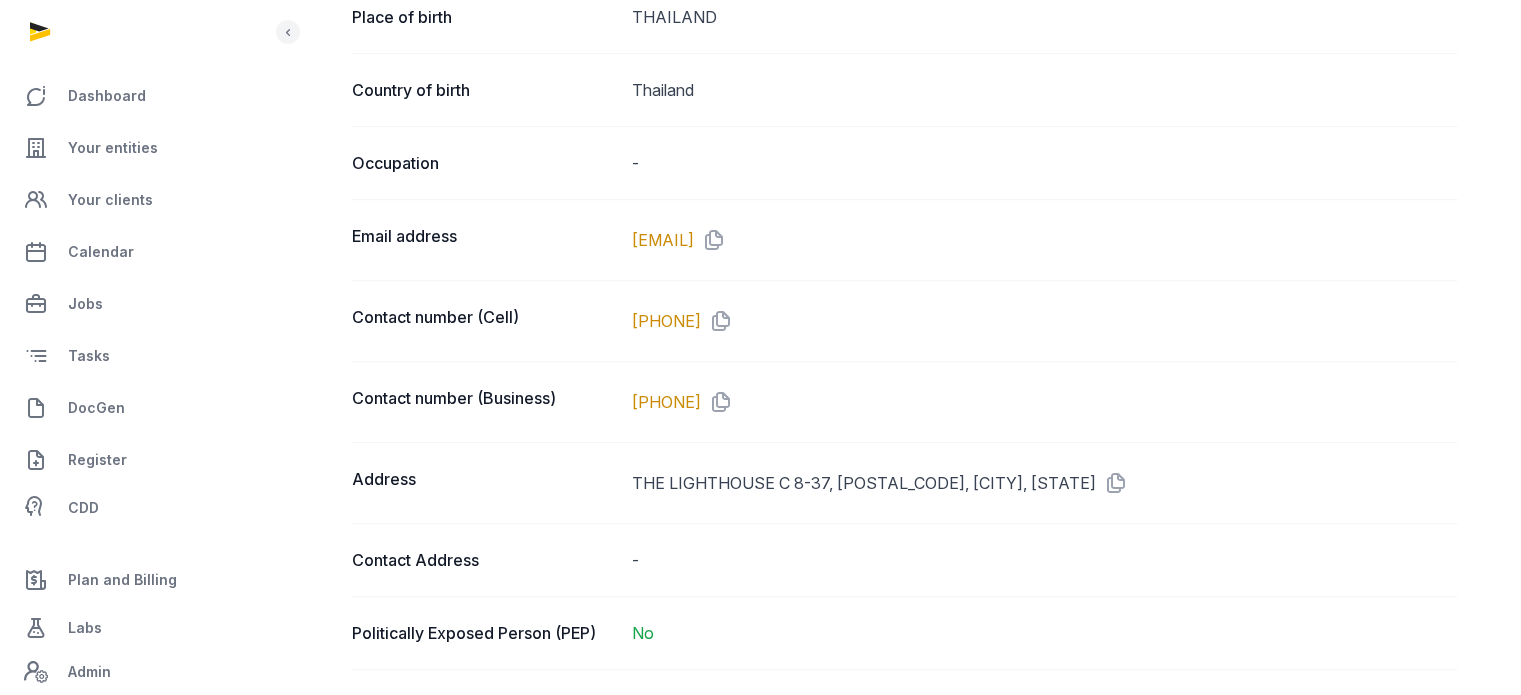scroll, scrollTop: 1032, scrollLeft: 0, axis: vertical 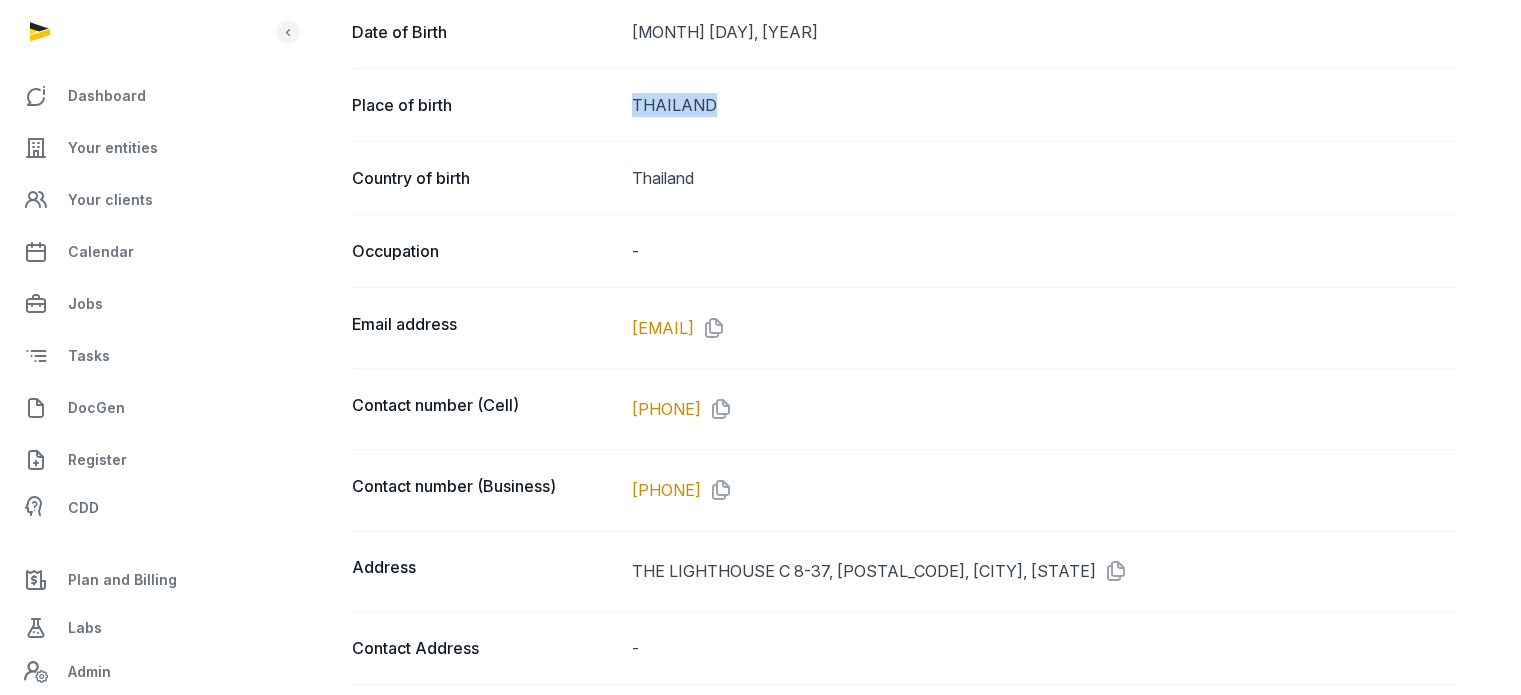 drag, startPoint x: 734, startPoint y: 105, endPoint x: 624, endPoint y: 96, distance: 110.36757 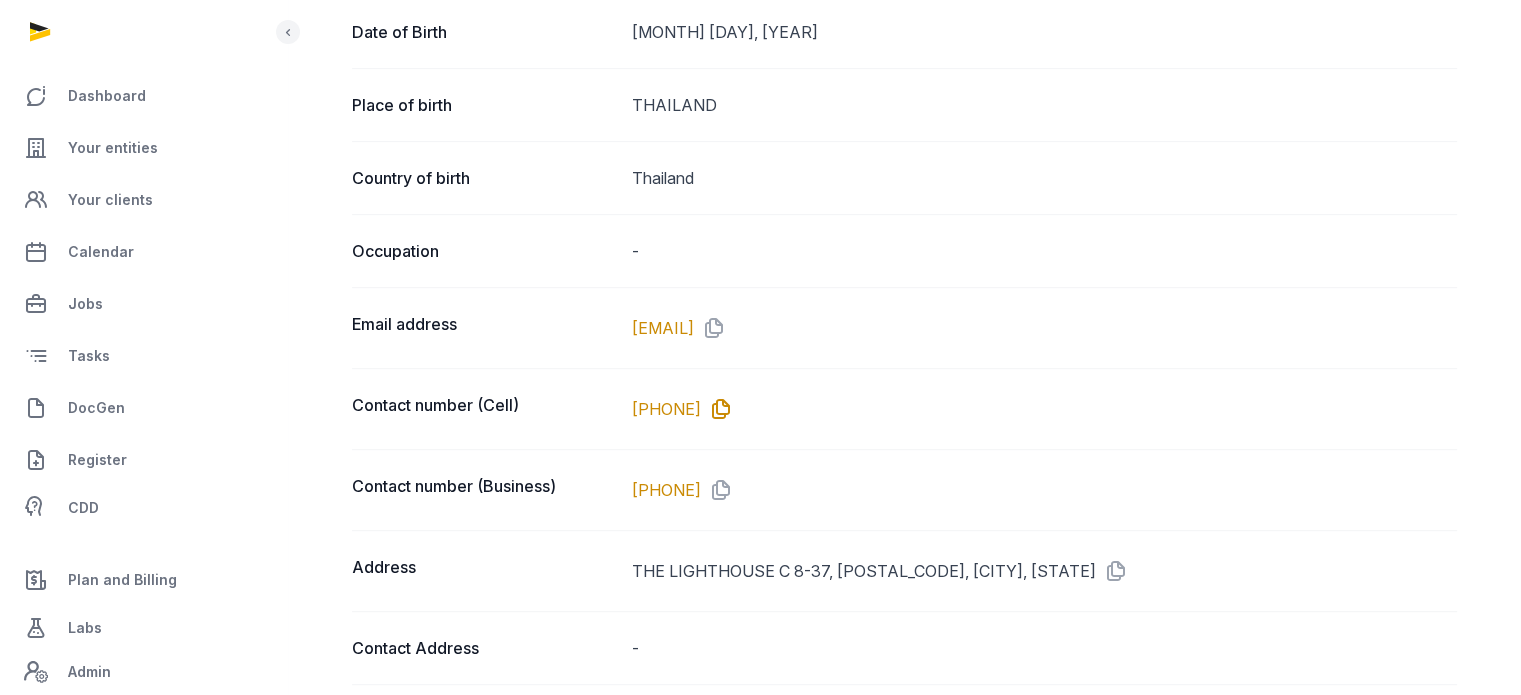 click at bounding box center [717, 409] 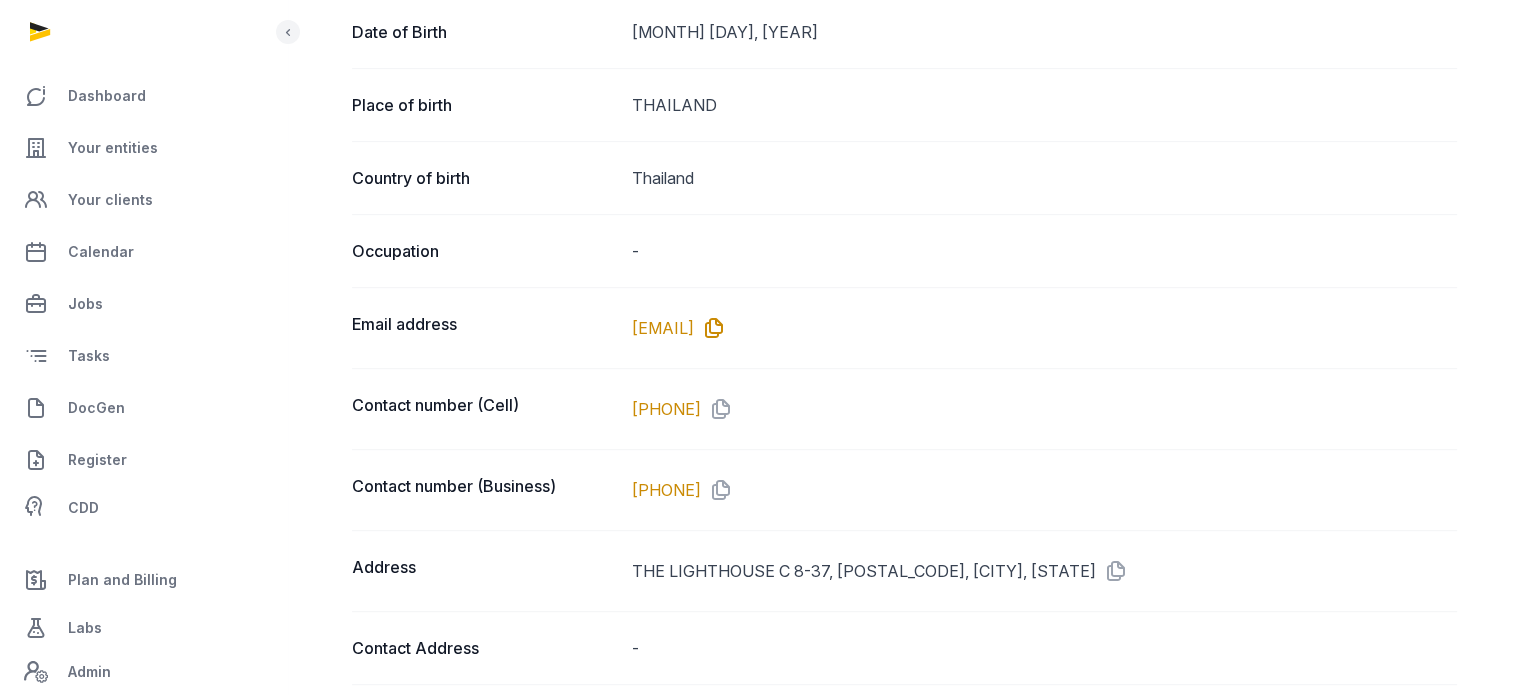 click at bounding box center [710, 328] 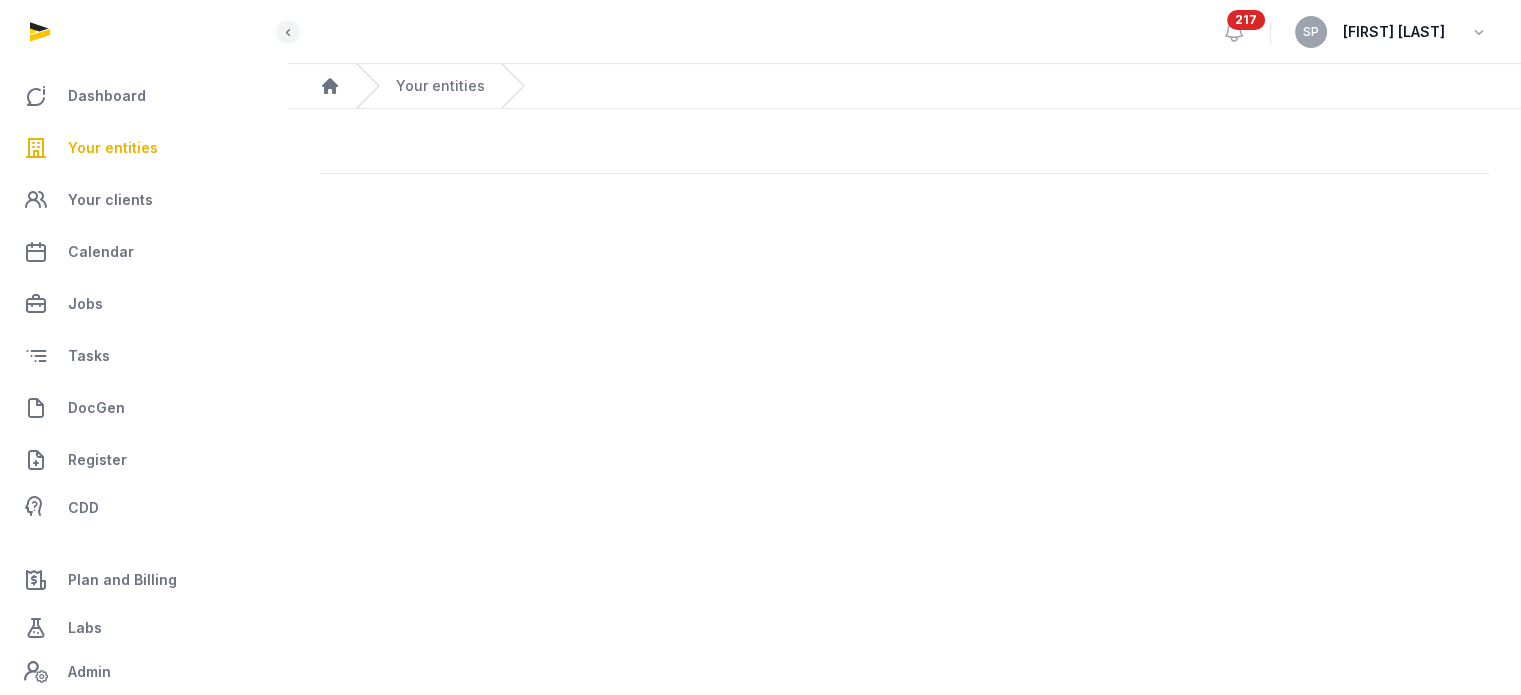 scroll, scrollTop: 0, scrollLeft: 0, axis: both 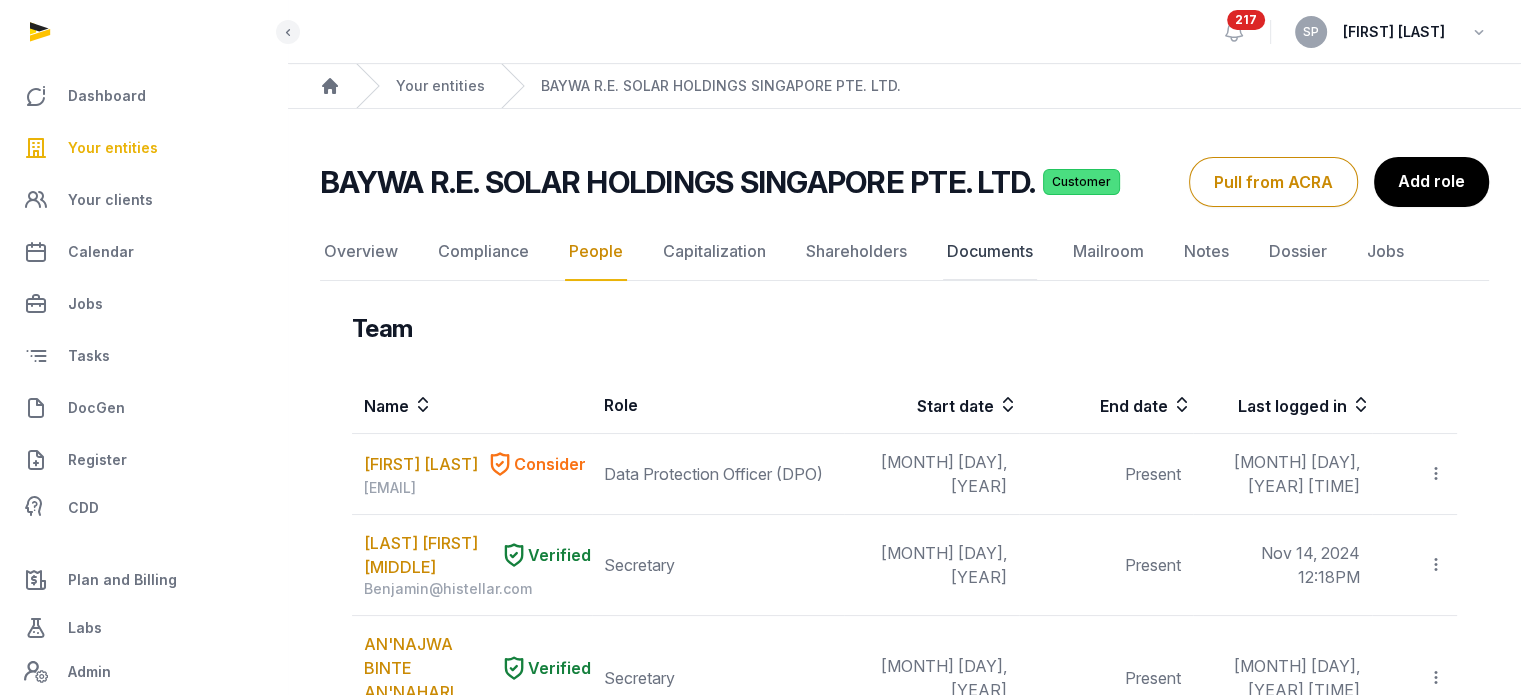 click on "Documents" 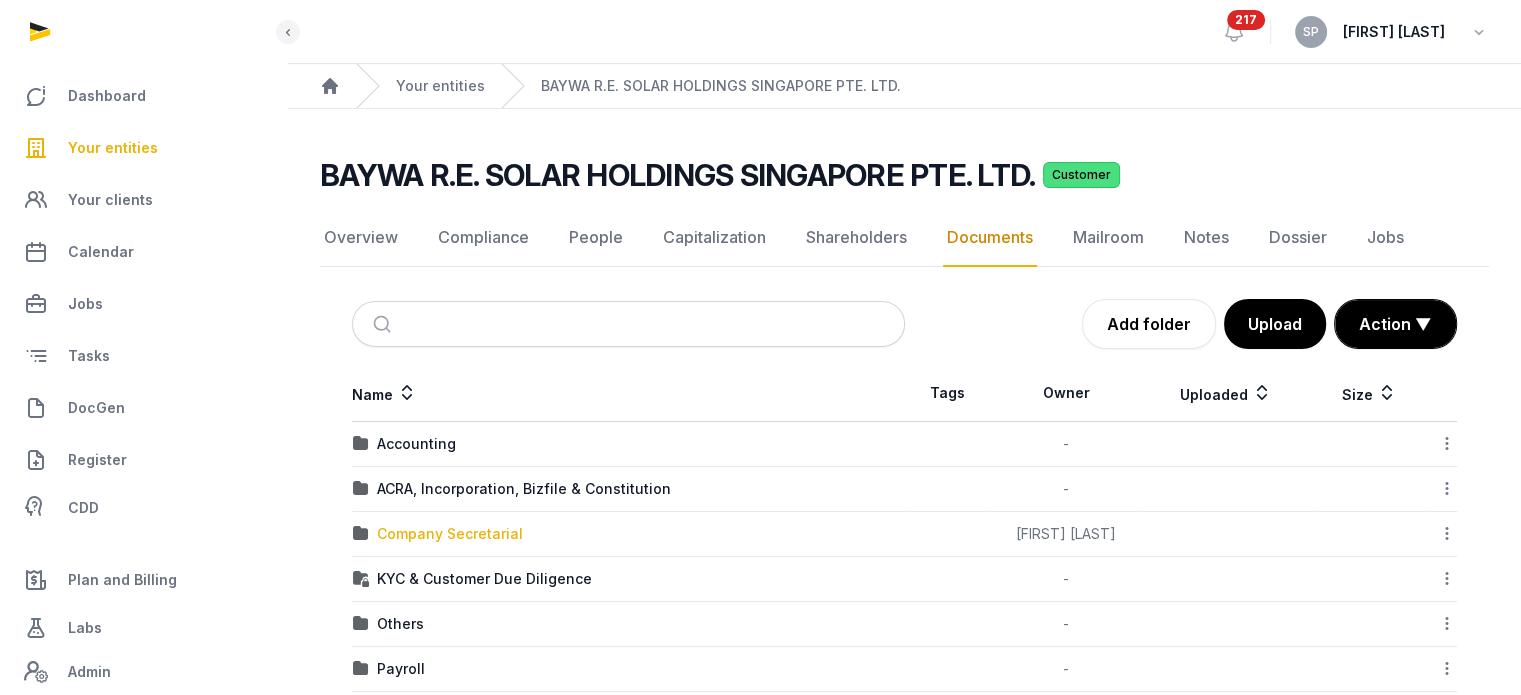 click on "Company Secretarial" at bounding box center (450, 534) 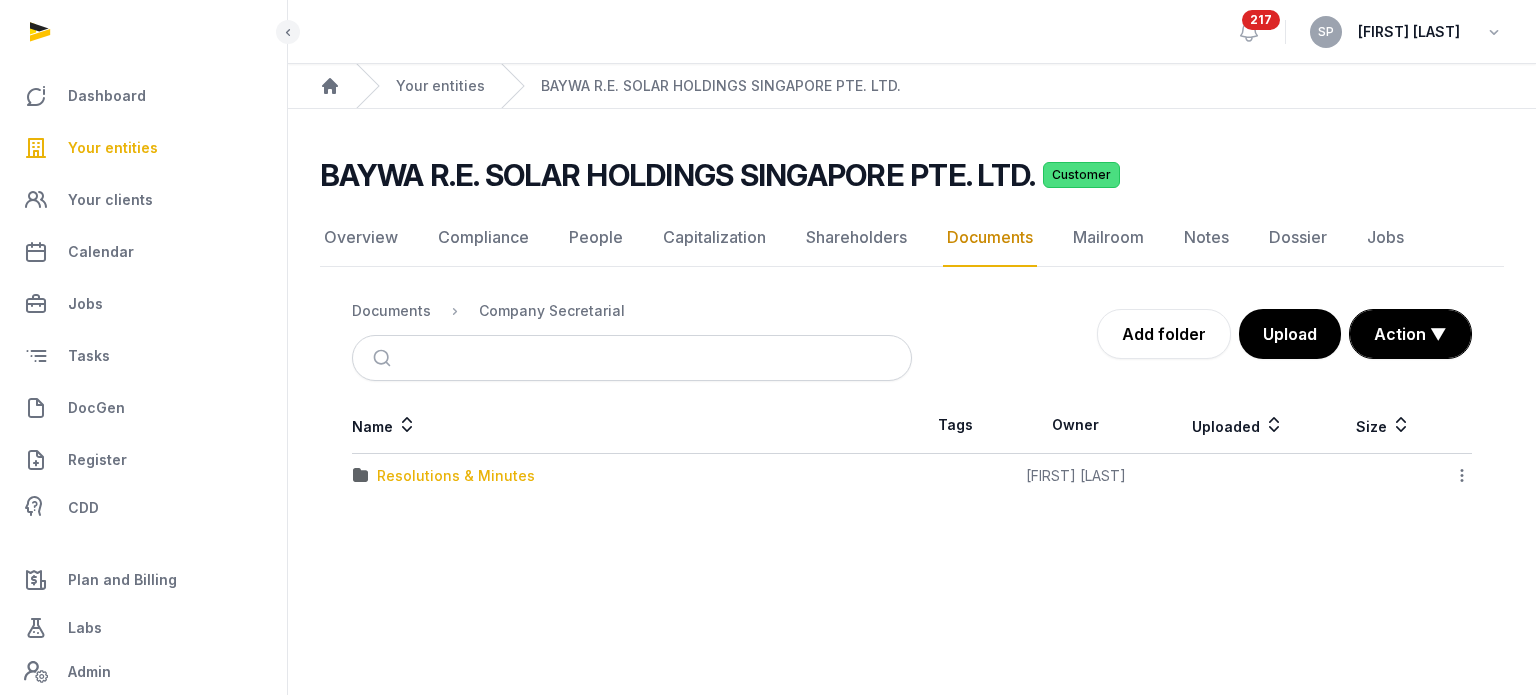 click on "Resolutions & Minutes" at bounding box center [456, 476] 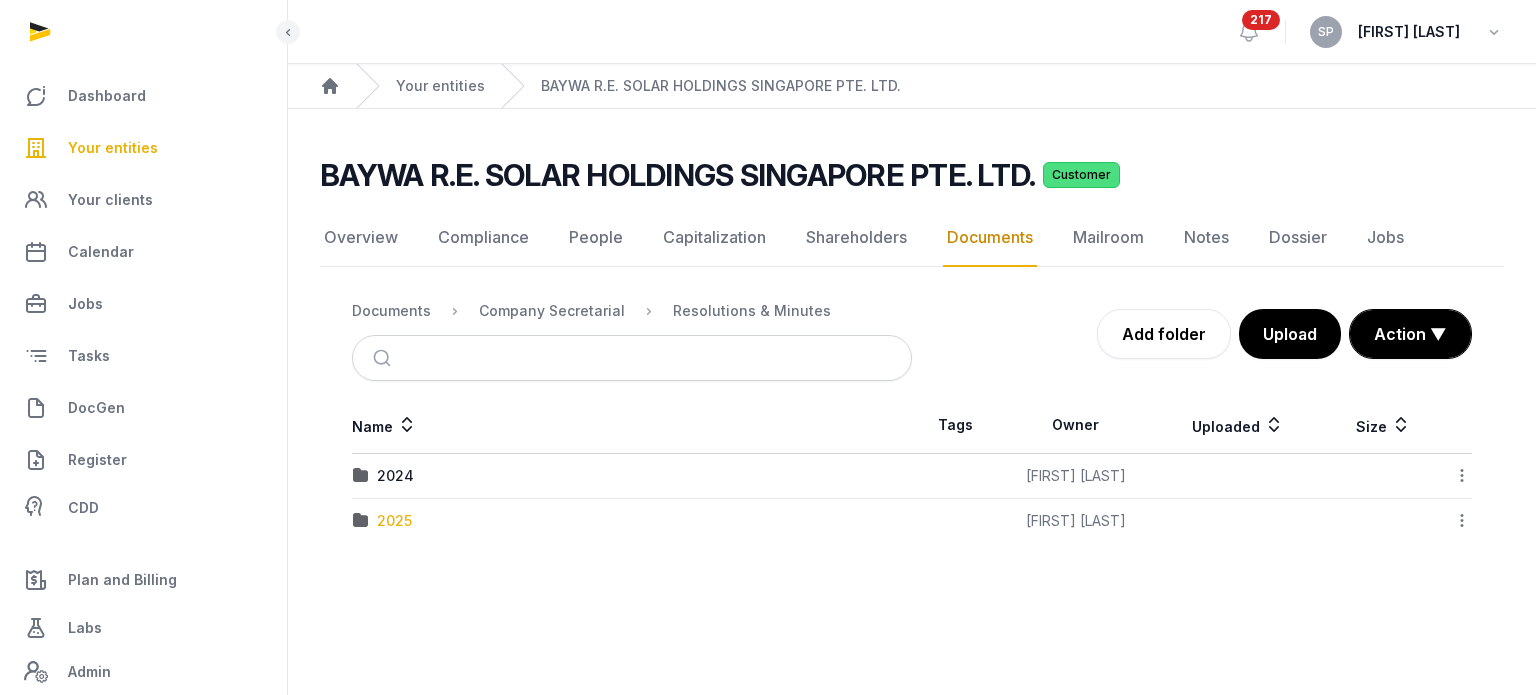 click on "2025" at bounding box center [394, 521] 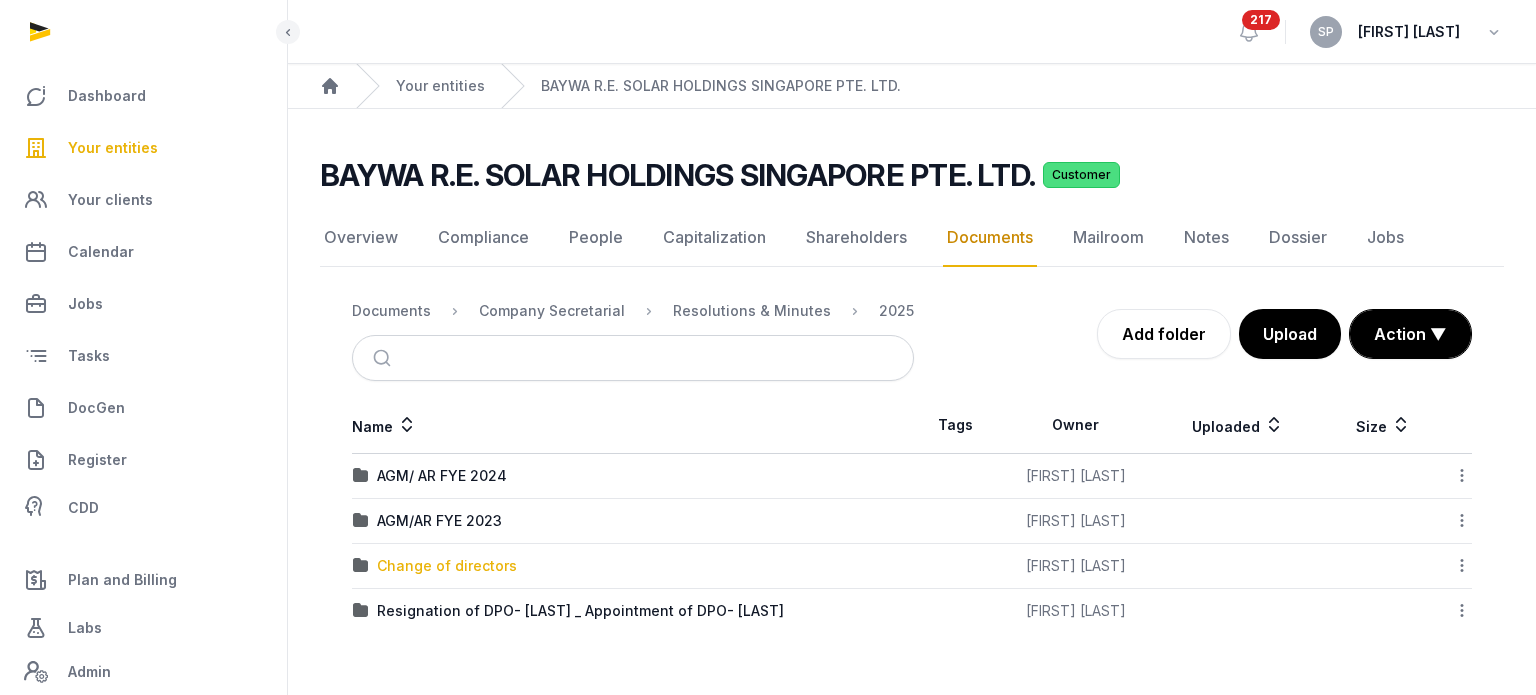click on "Change of directors" at bounding box center (447, 566) 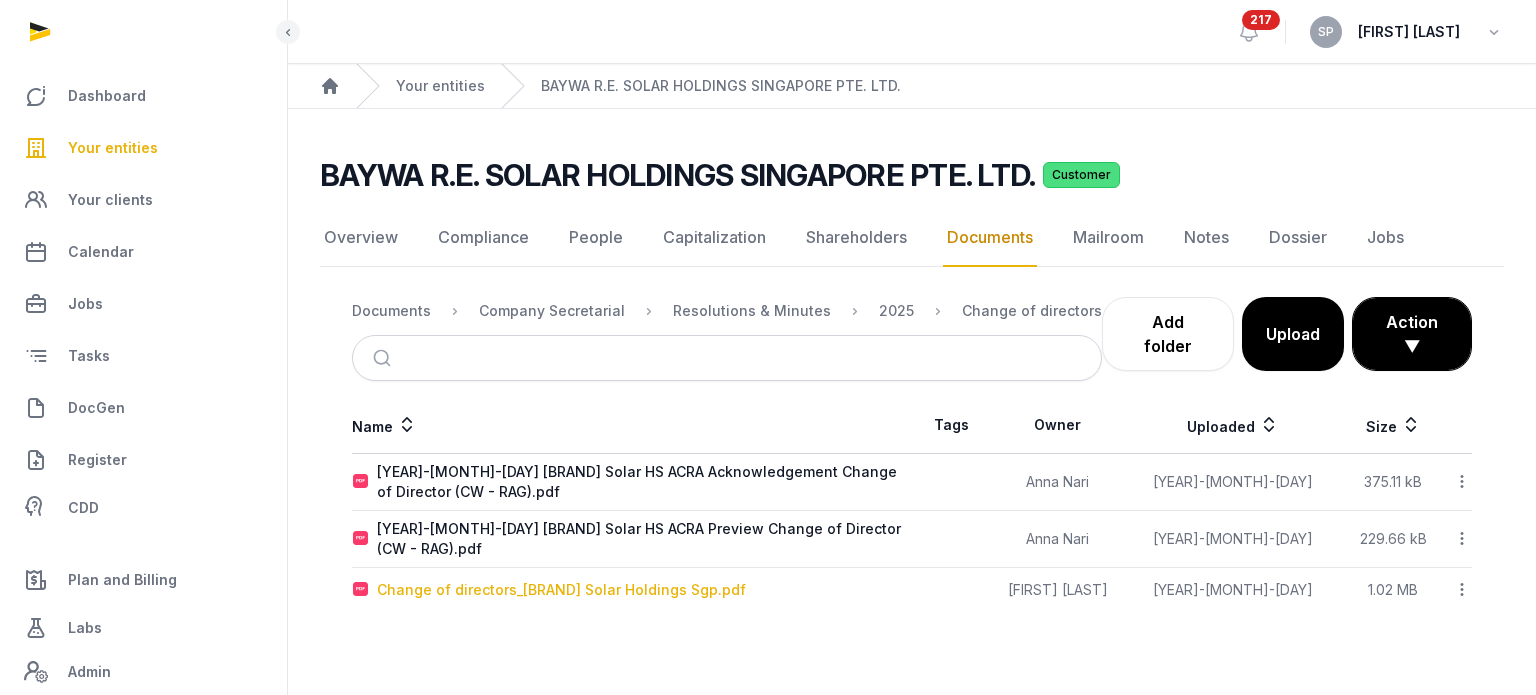 click on "Change of directors_Baywa Solar Holdings Sgp.pdf" at bounding box center [561, 590] 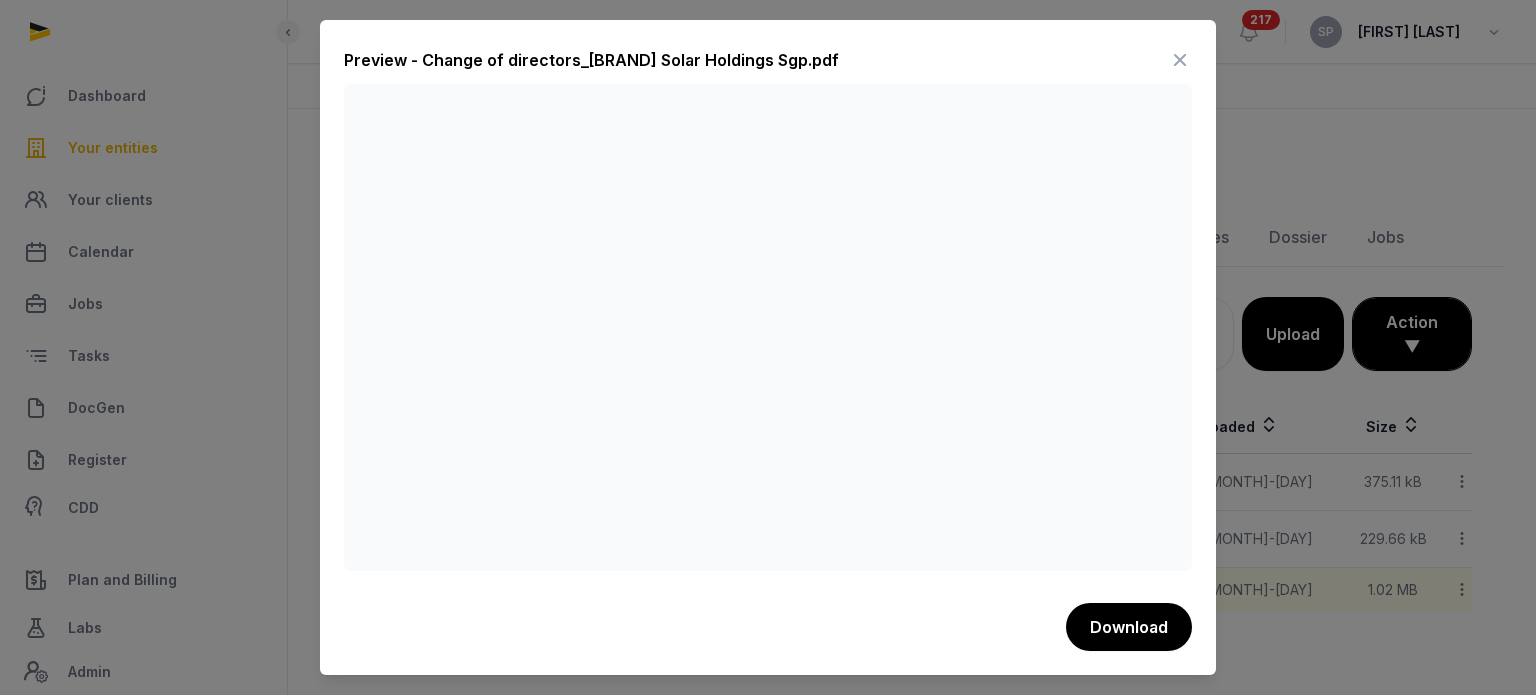 click at bounding box center (1180, 60) 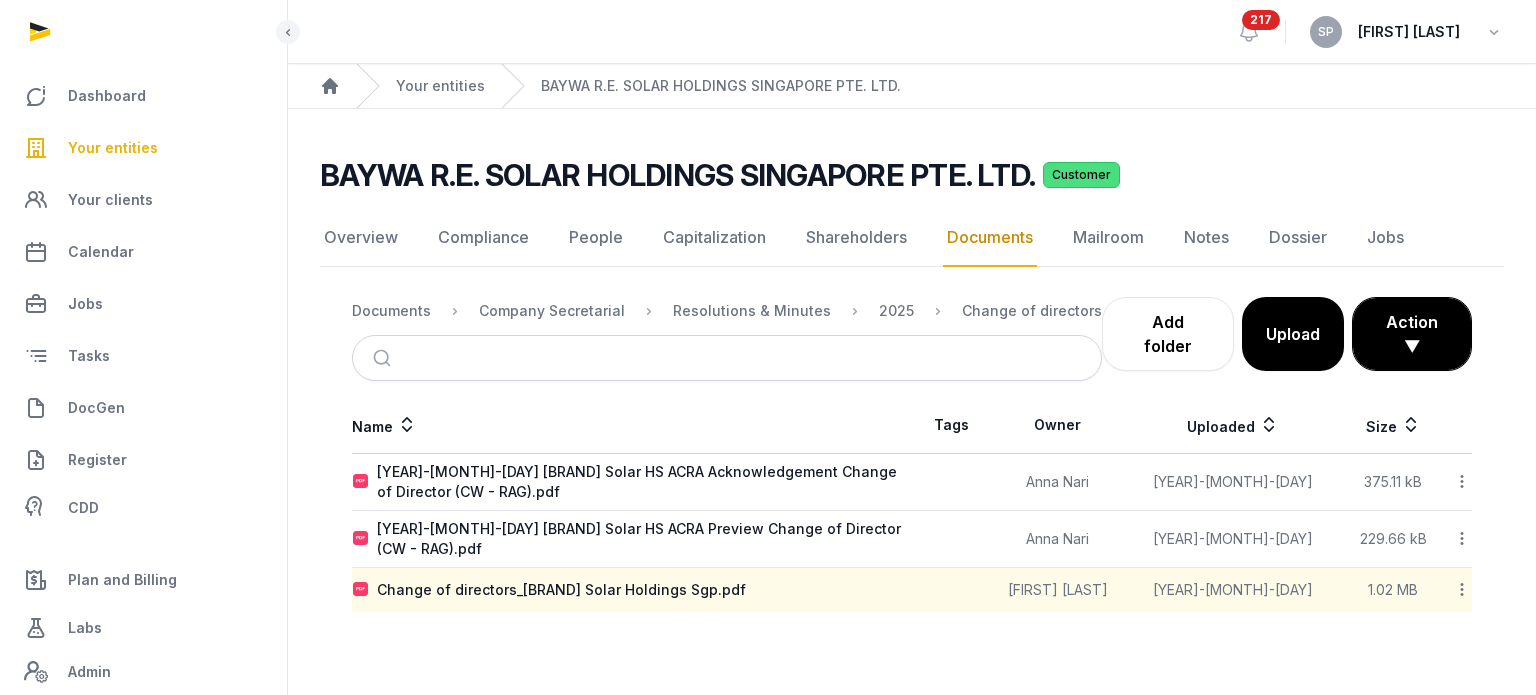click on "Your entities" at bounding box center (143, 148) 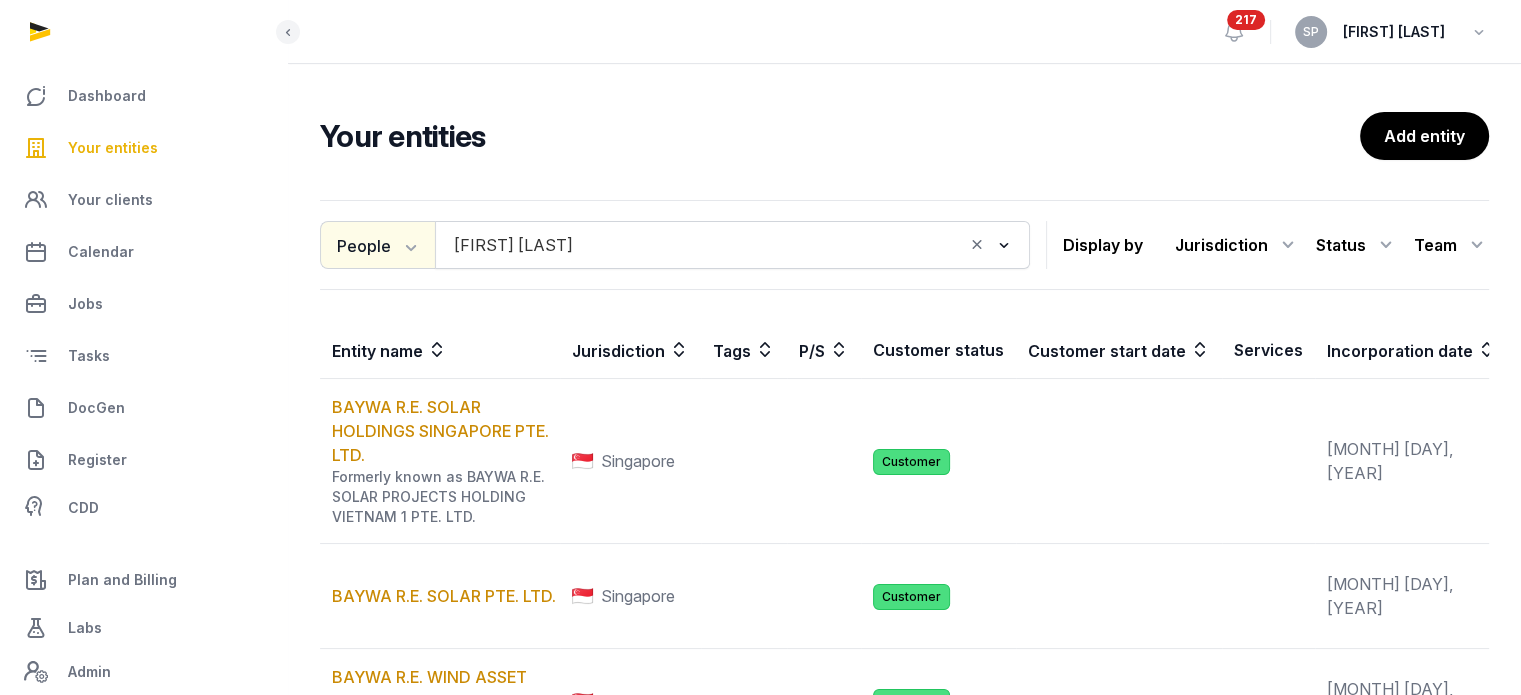 click 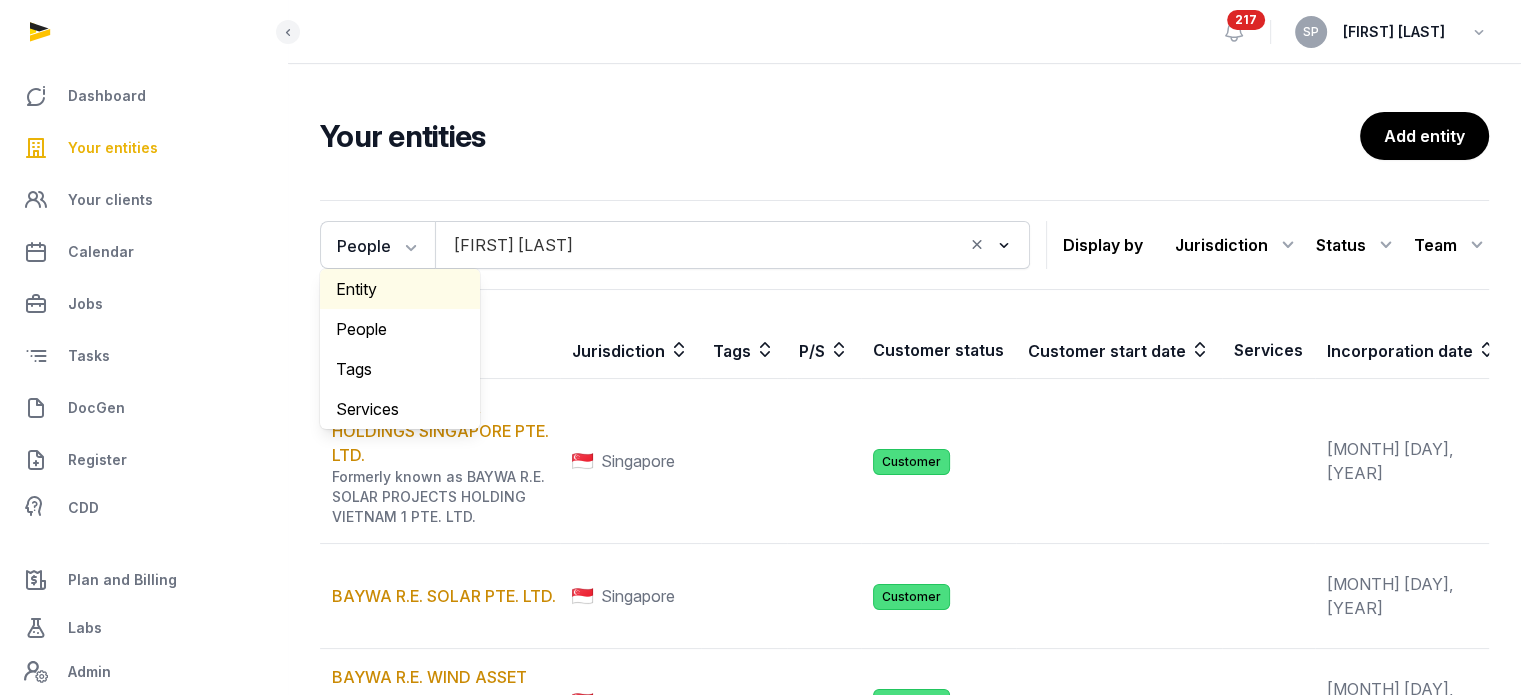 click on "Entity" at bounding box center [400, 289] 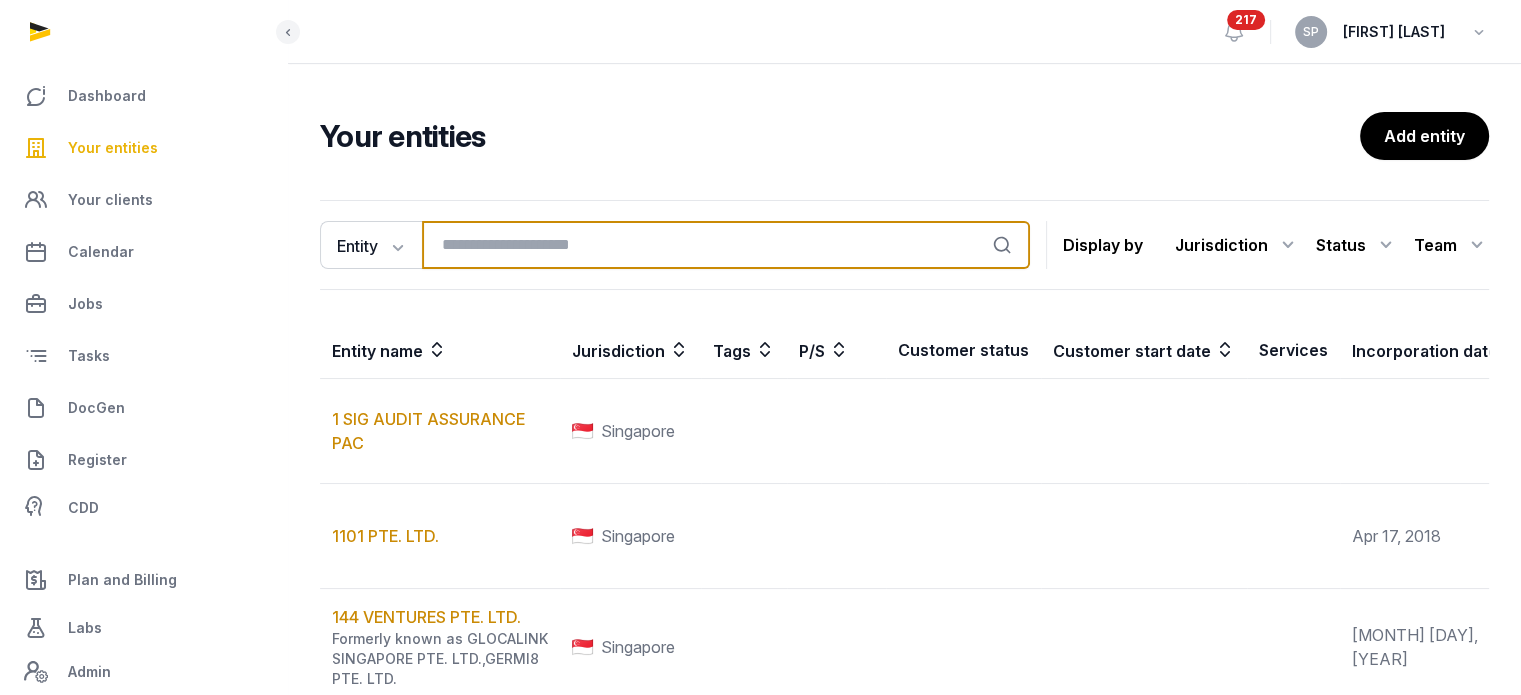 click at bounding box center [726, 245] 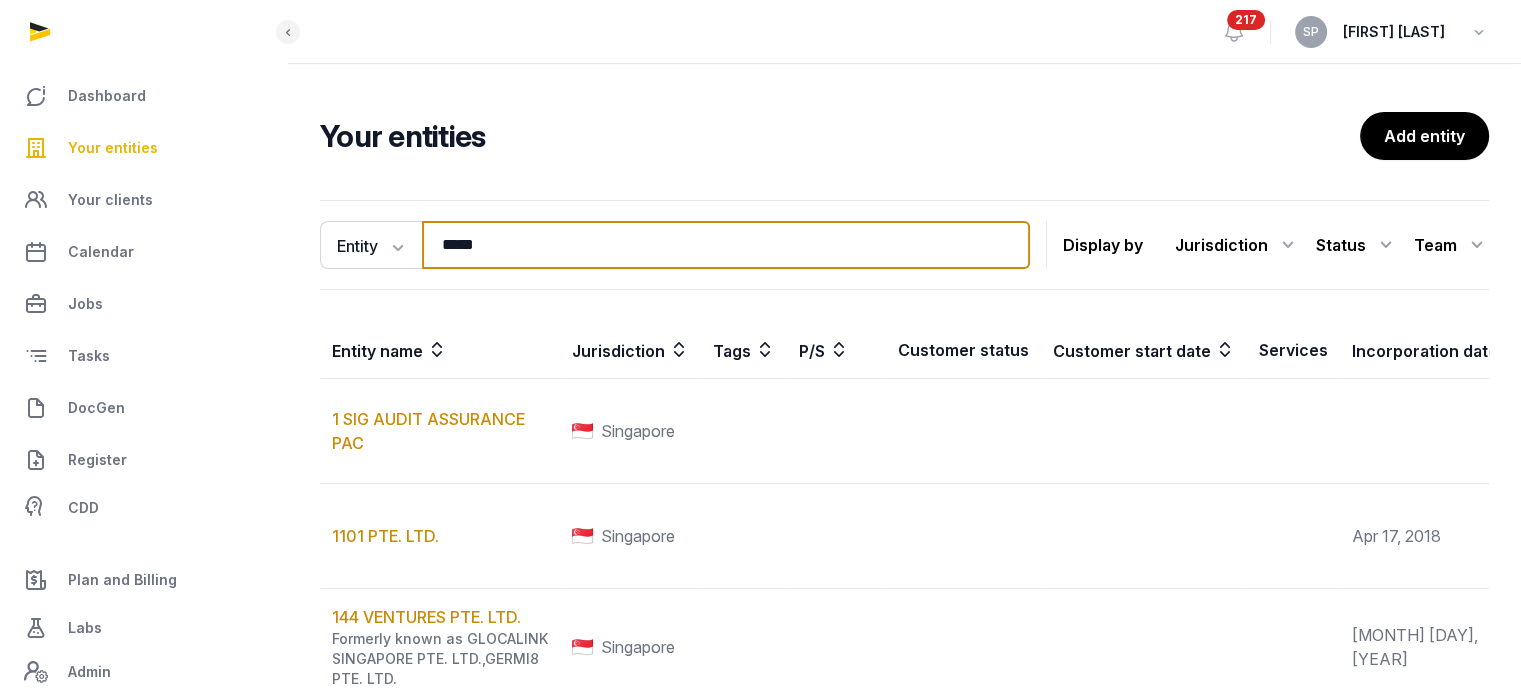 type on "*****" 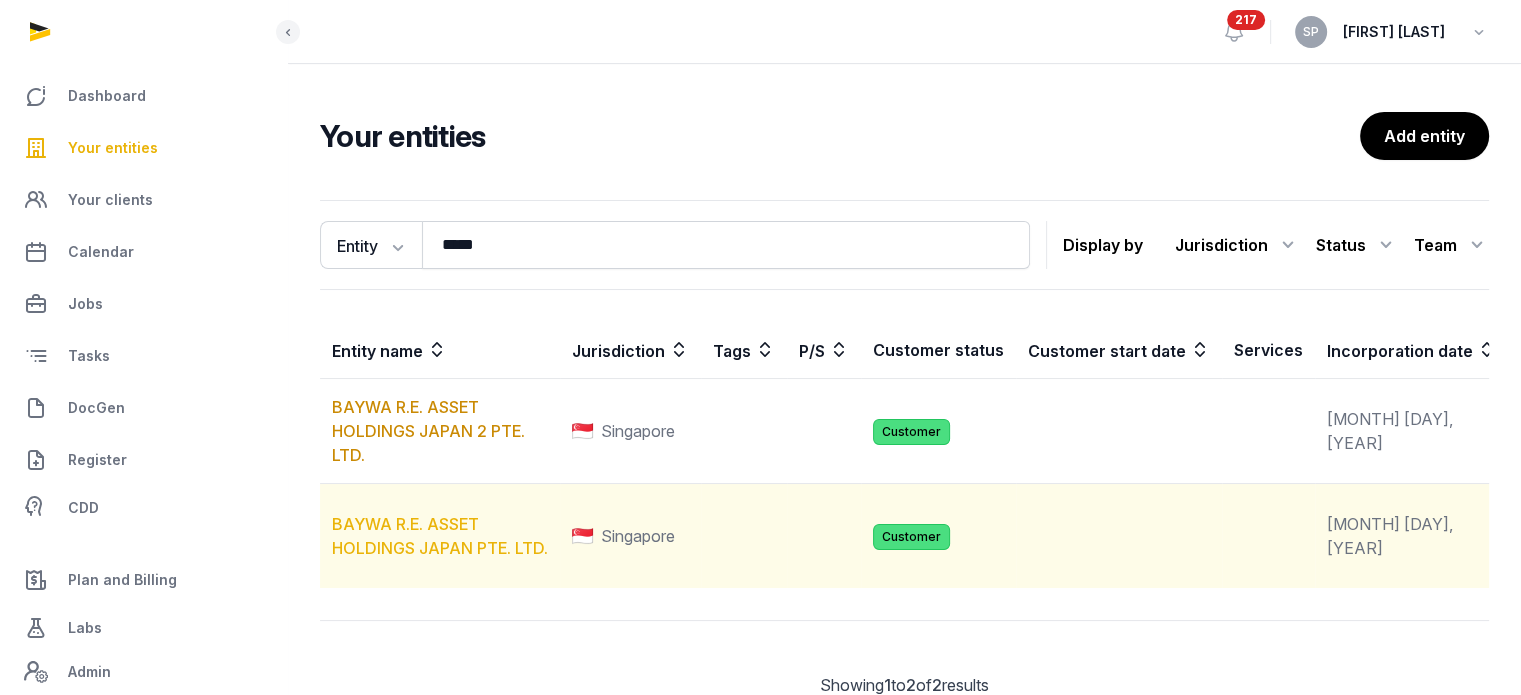 click on "BAYWA R.E. ASSET HOLDINGS JAPAN PTE. LTD." at bounding box center (440, 536) 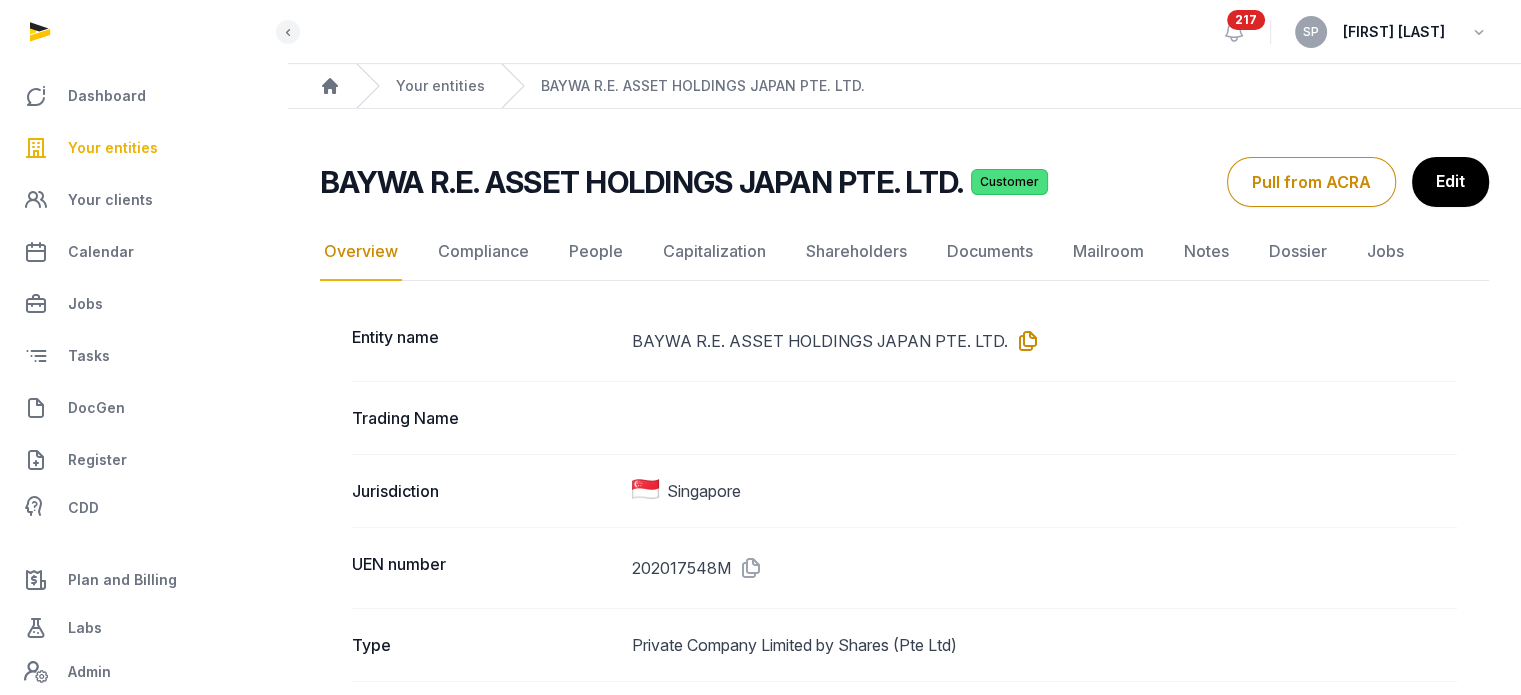 click at bounding box center (1024, 341) 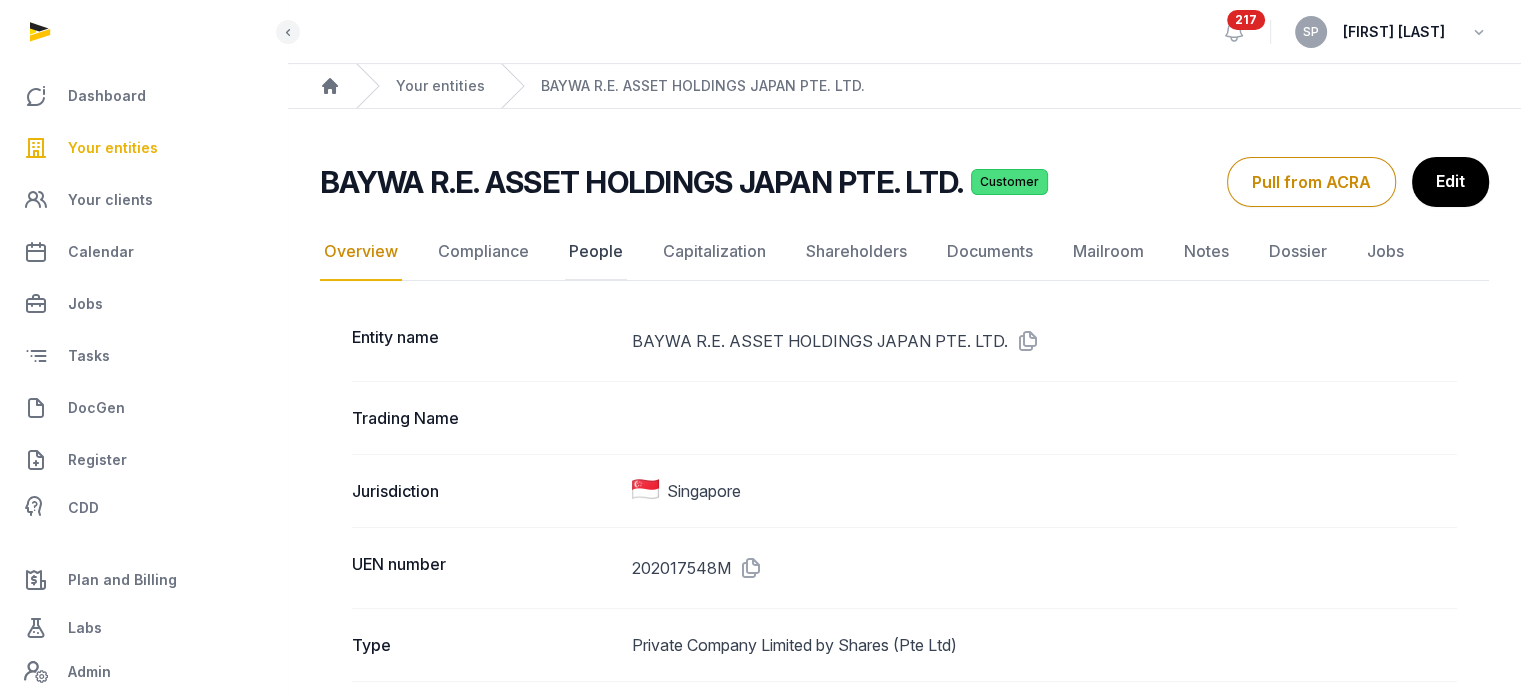 click on "People" 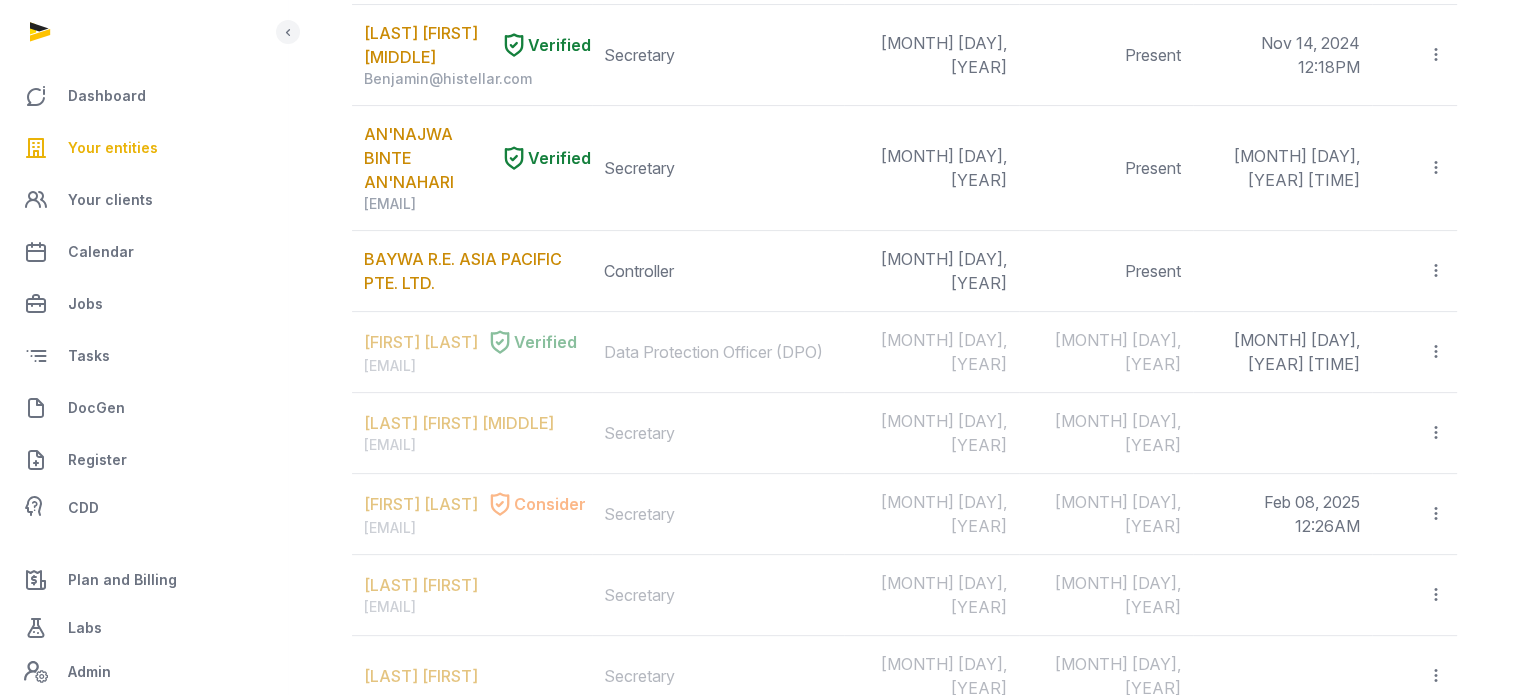 scroll, scrollTop: 0, scrollLeft: 0, axis: both 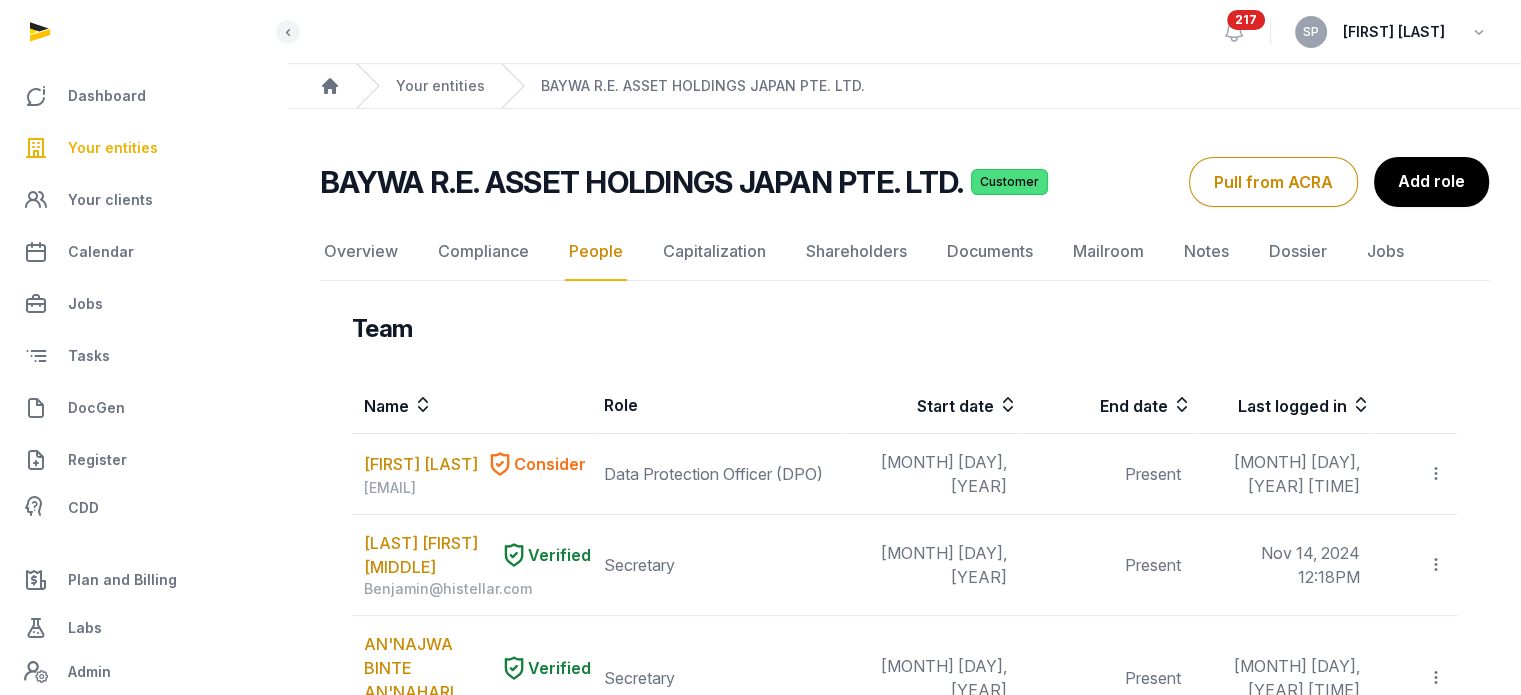 click on "Your entities" at bounding box center [113, 148] 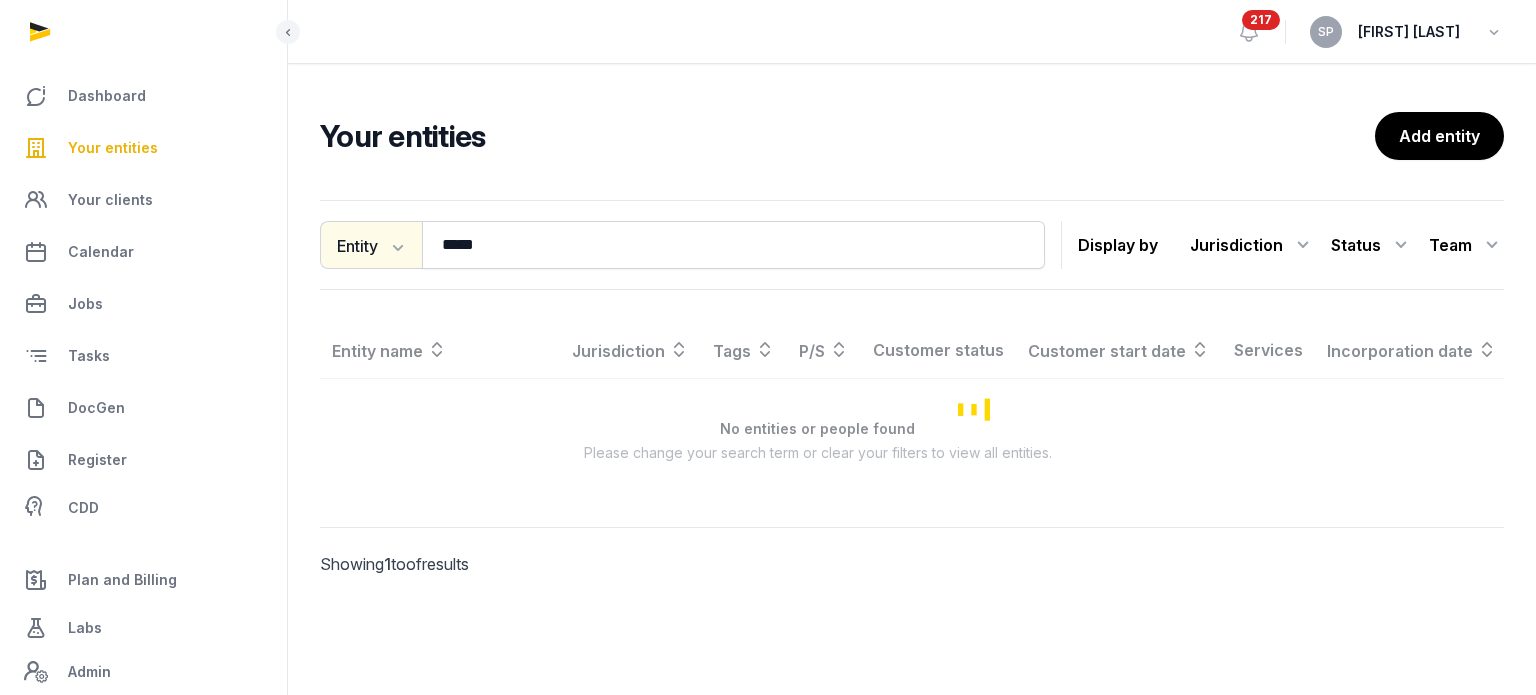 click 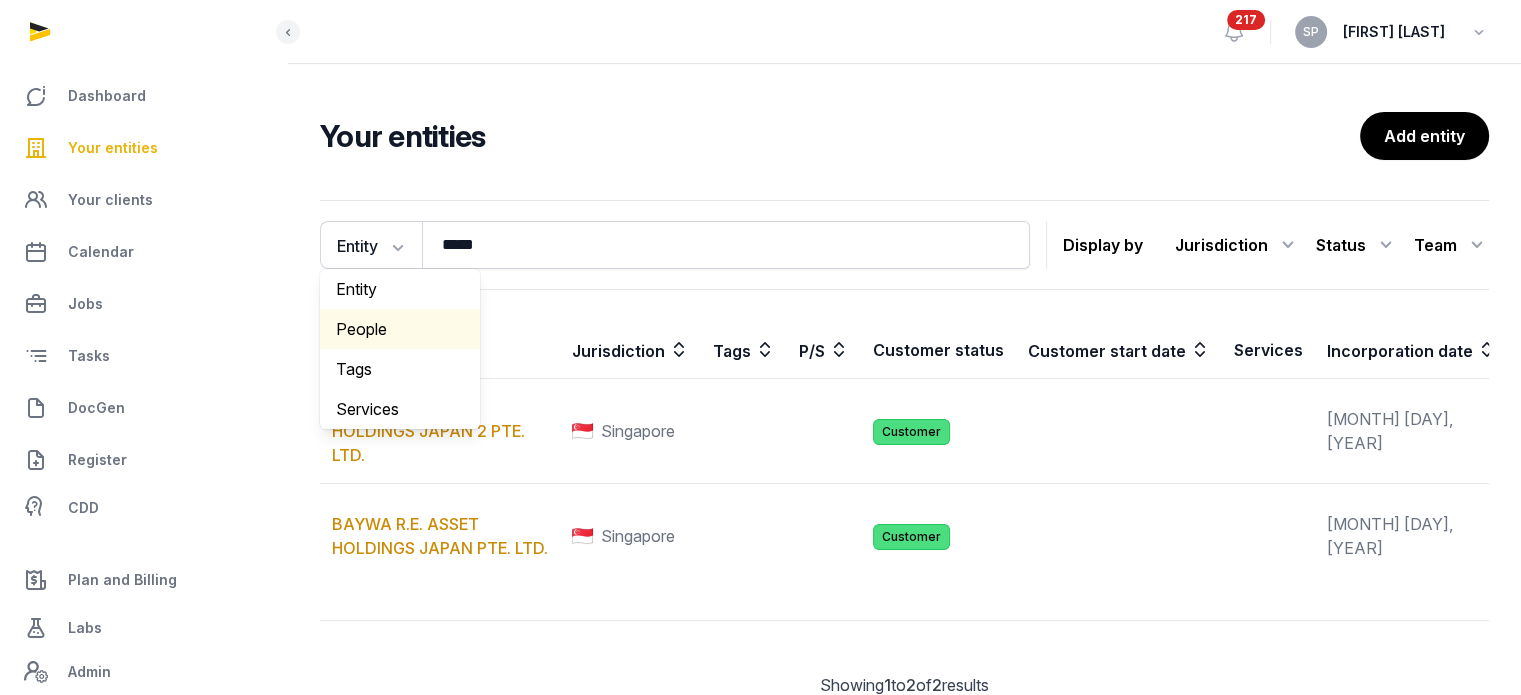 click on "People" at bounding box center (400, 329) 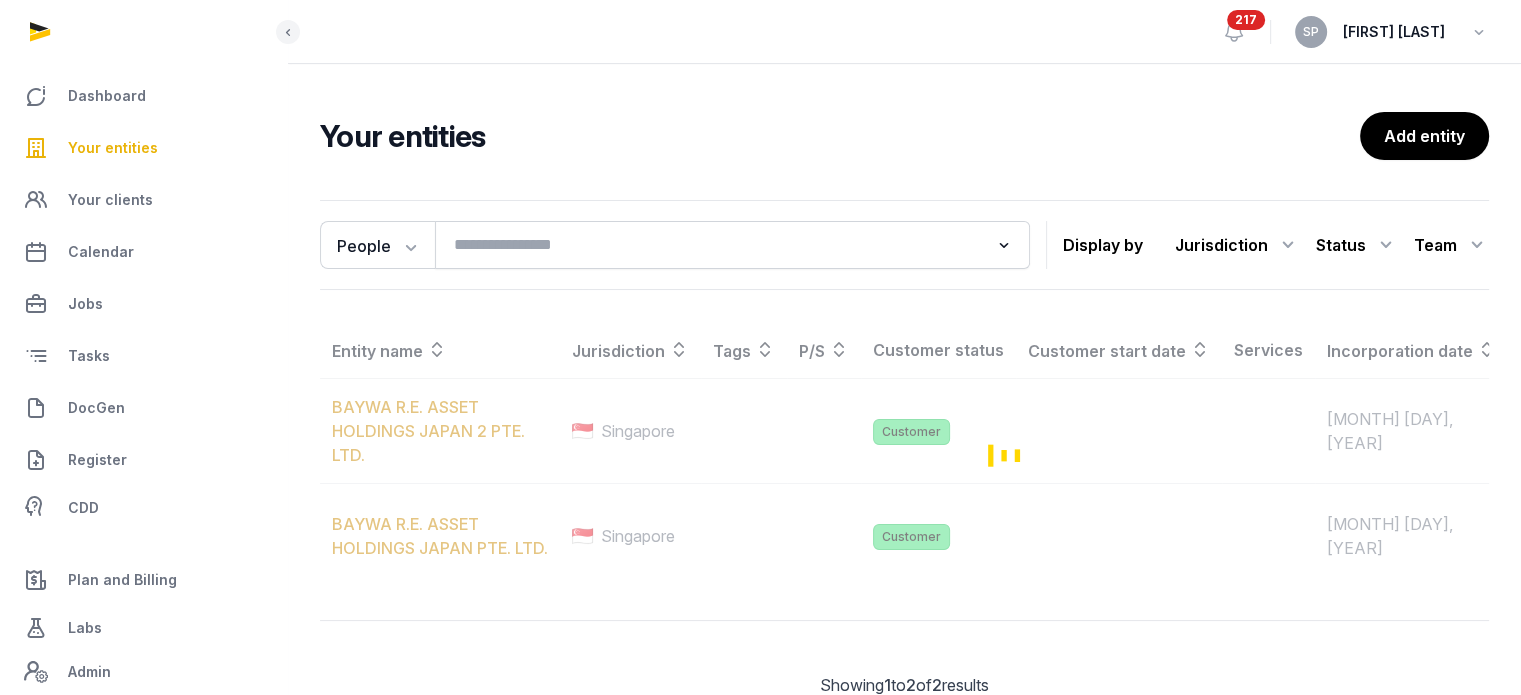 click 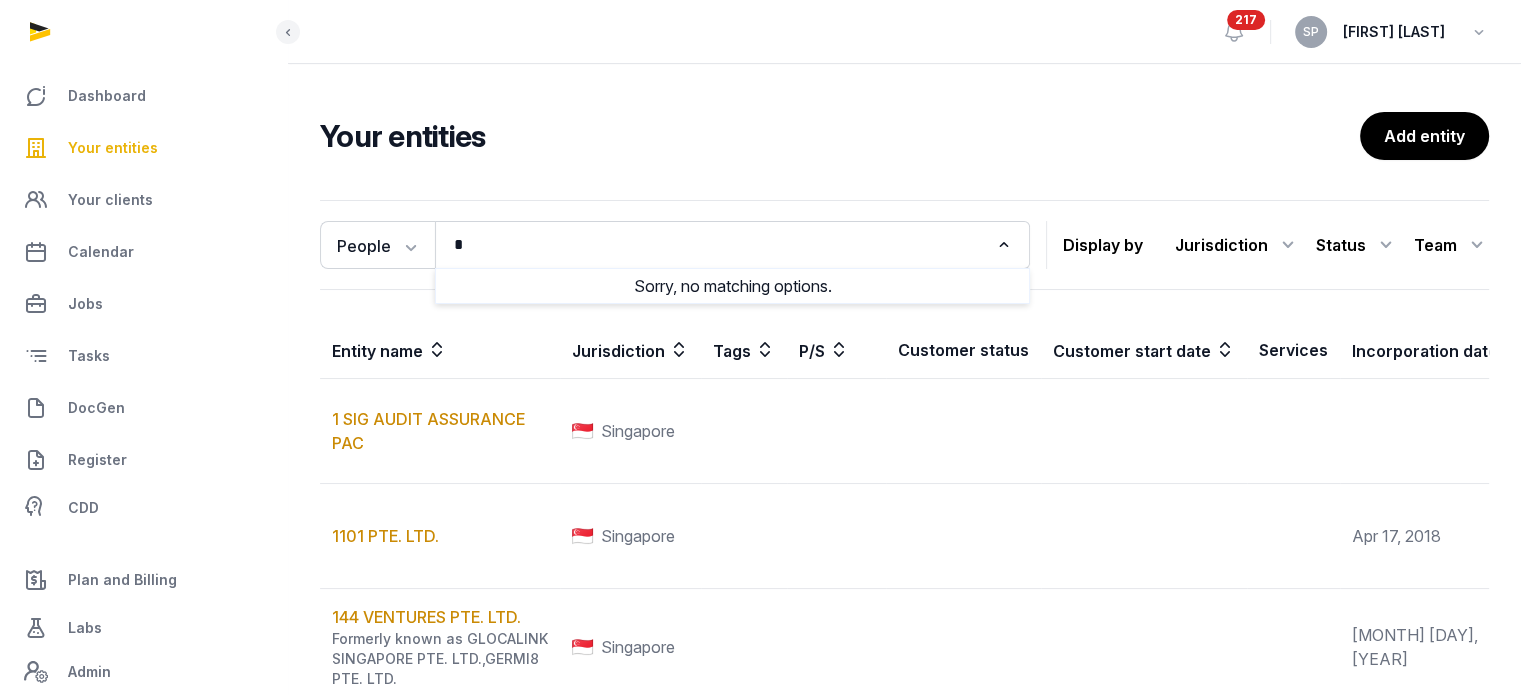 click on "*" 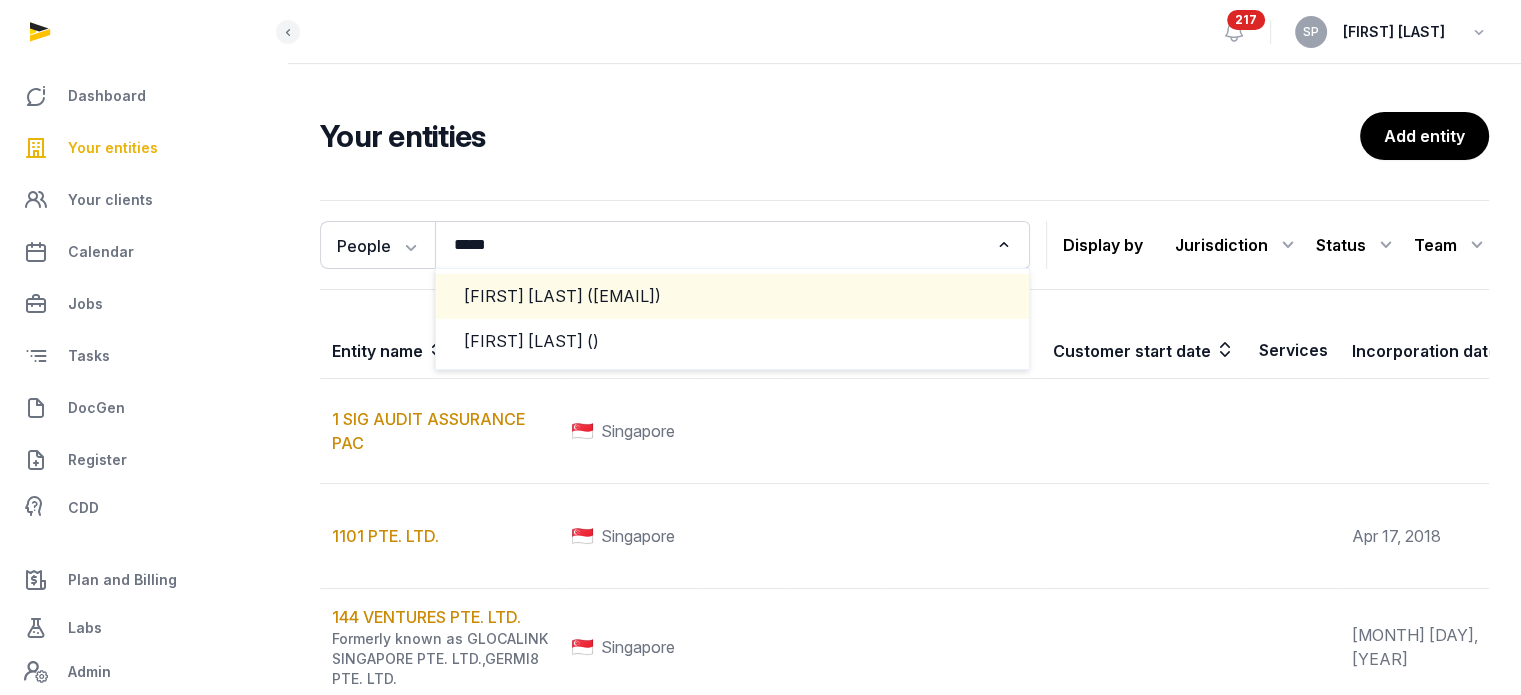 click on "CHARINYA WASINGHON (Charinya.Wasinghon@baywa-re.com)" at bounding box center [732, 296] 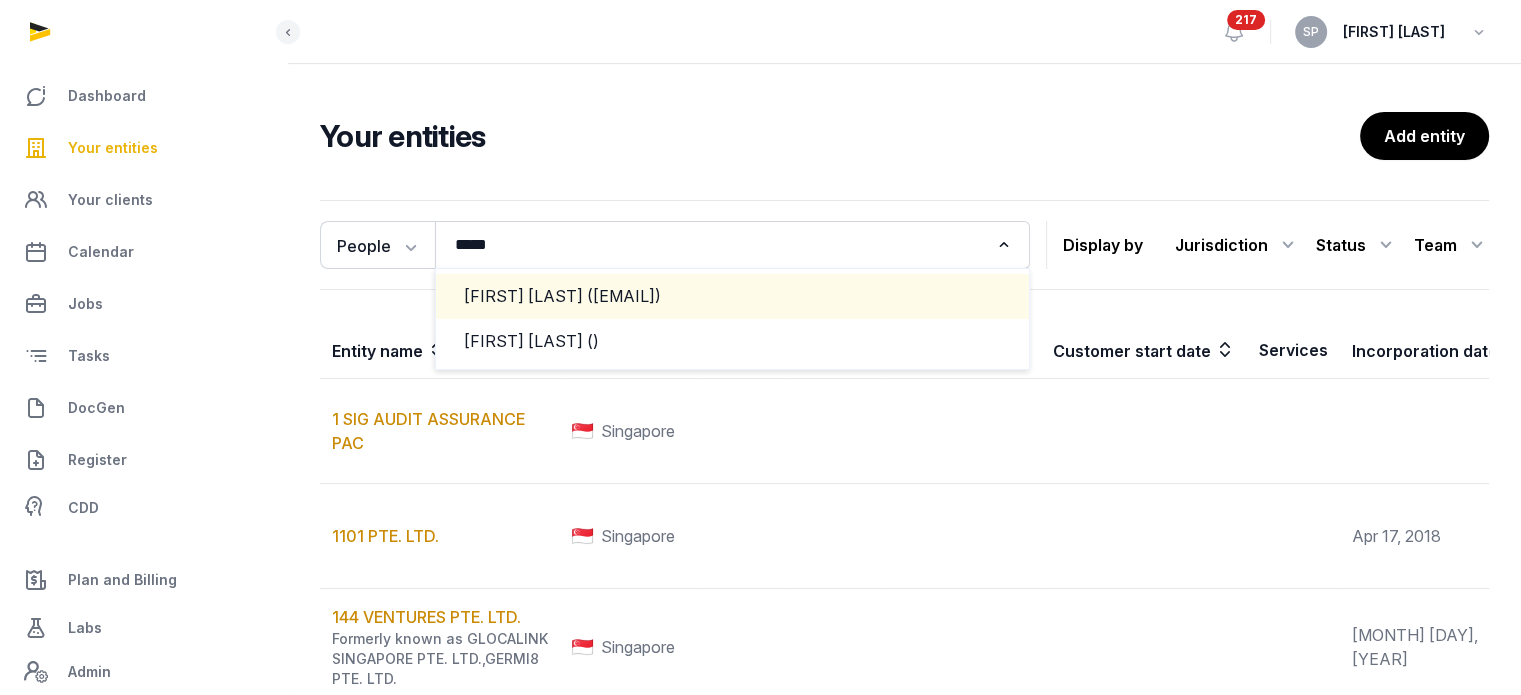 type 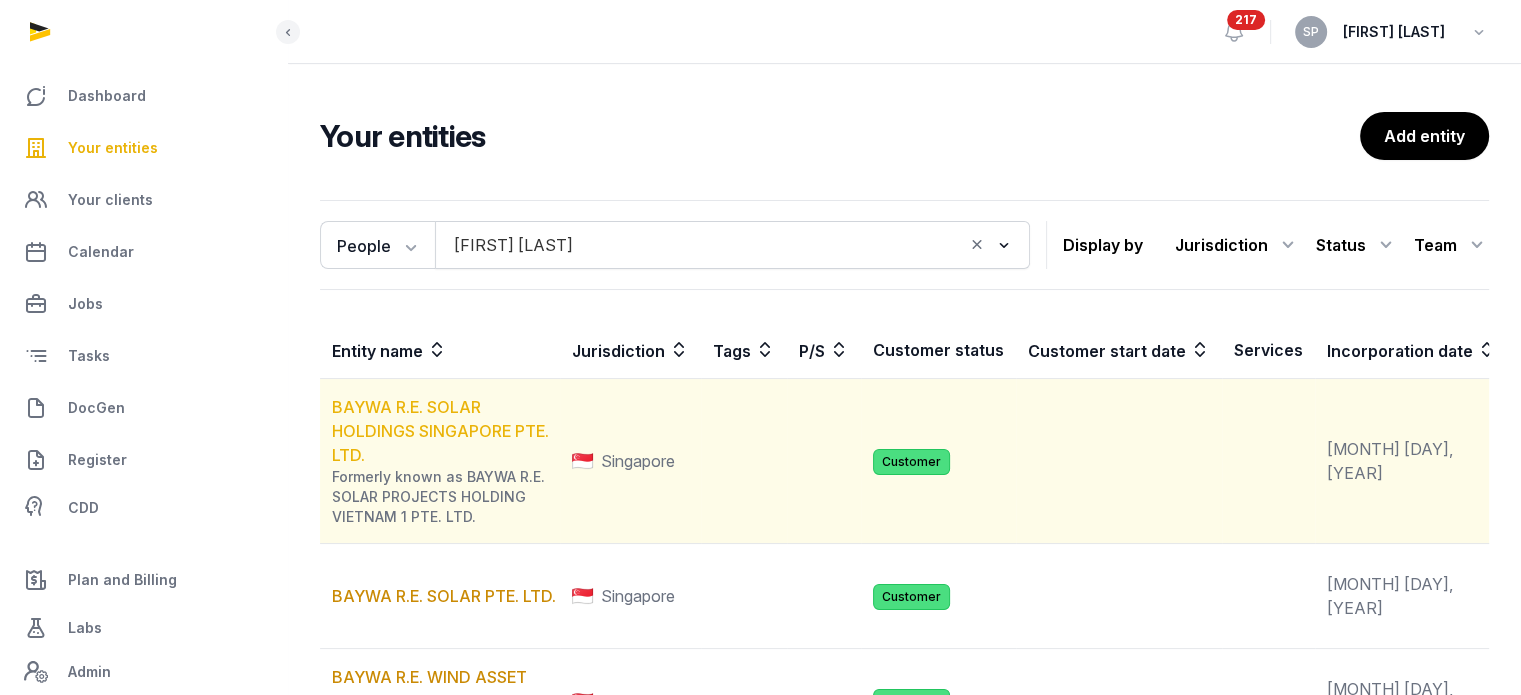 click on "BAYWA R.E. SOLAR HOLDINGS SINGAPORE PTE. LTD." at bounding box center (440, 431) 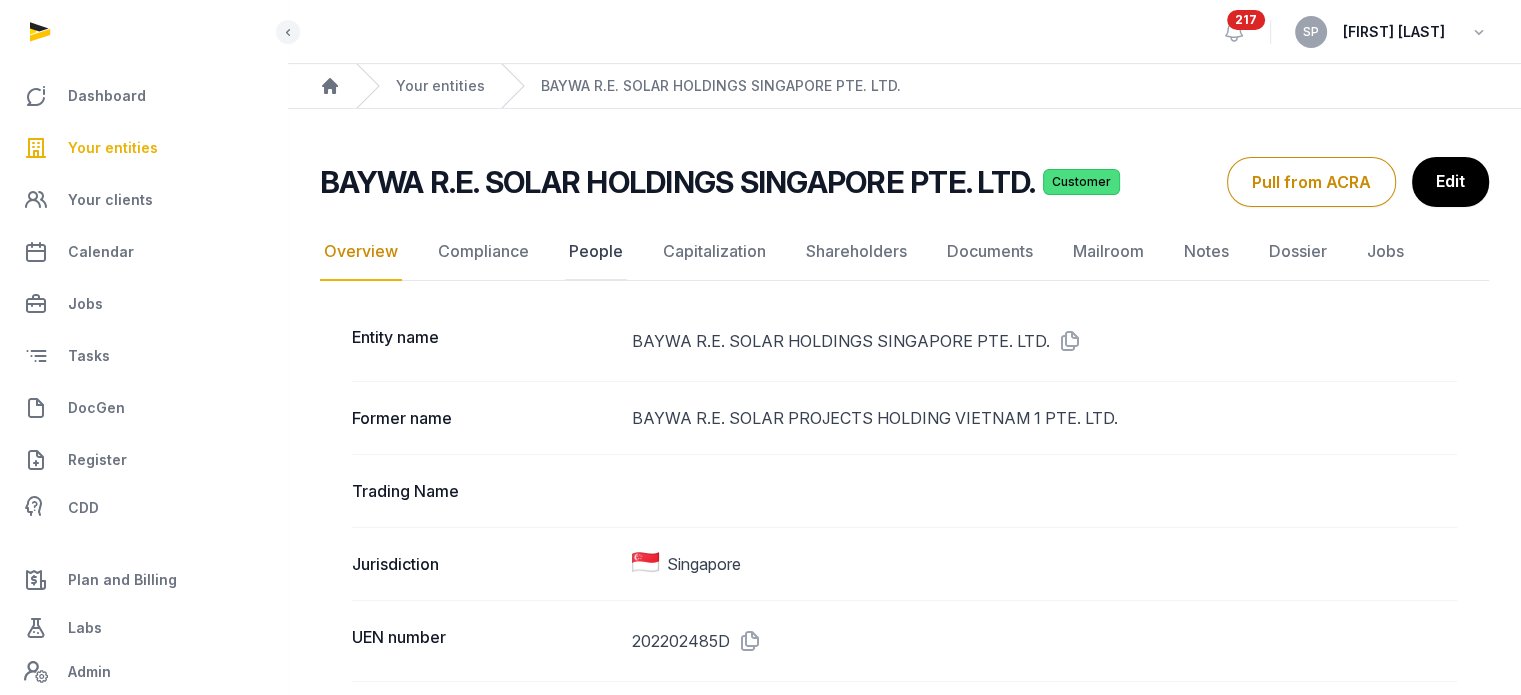 click on "People" 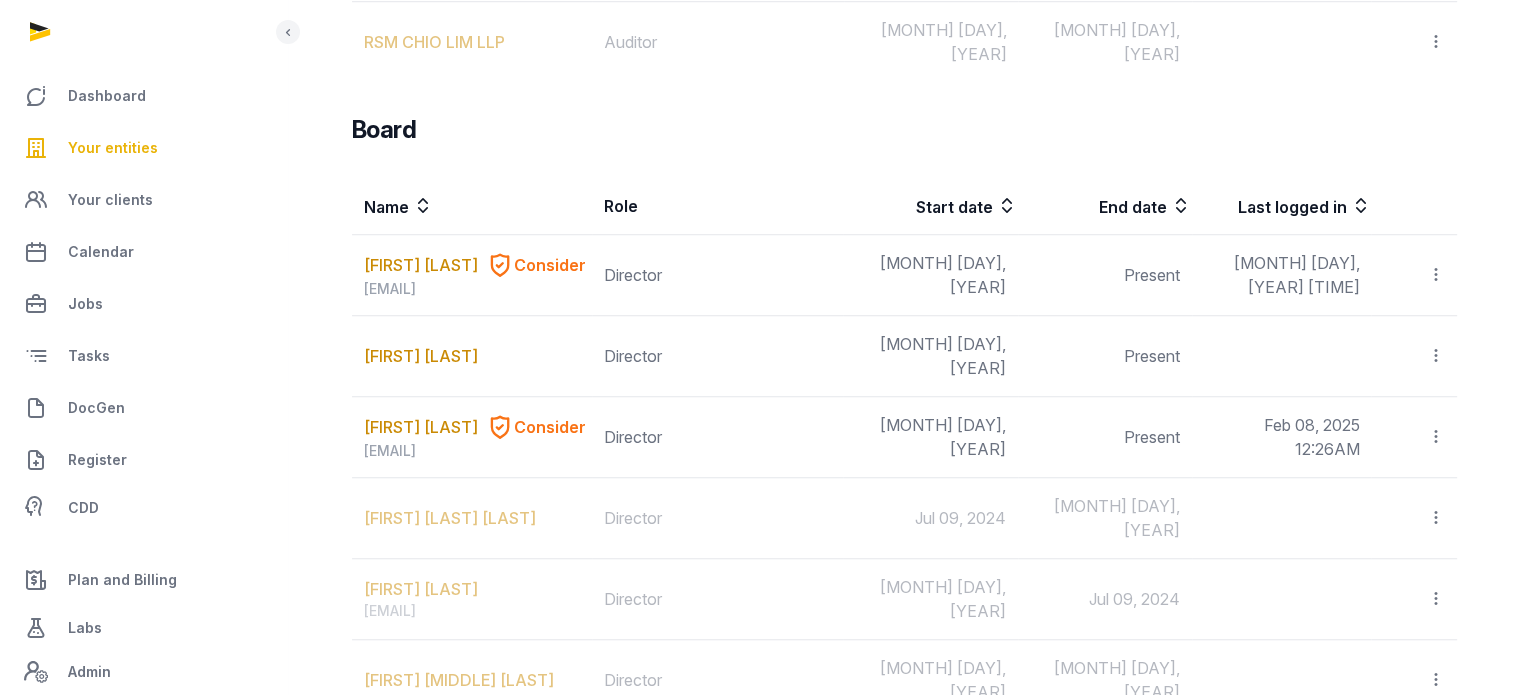 scroll, scrollTop: 1508, scrollLeft: 0, axis: vertical 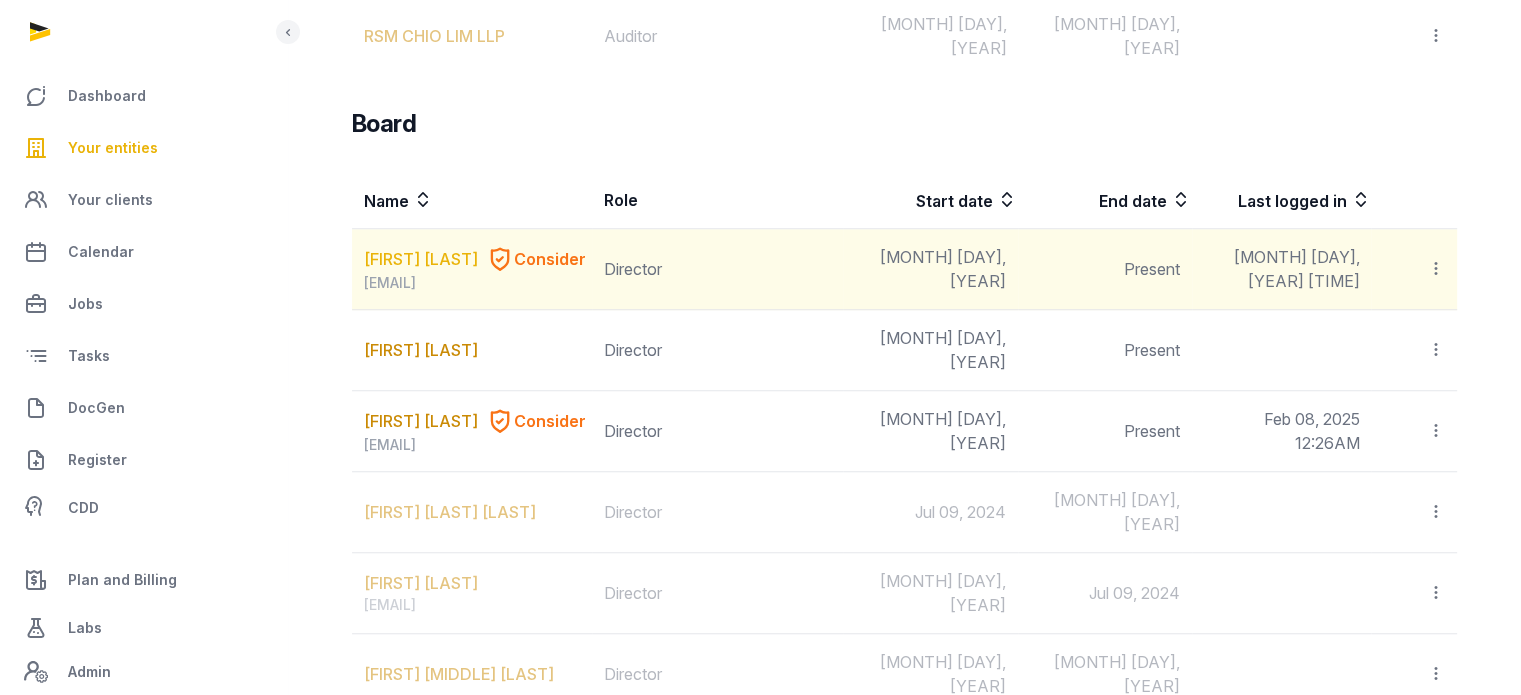 click on "CHARINYA WASINGHON" at bounding box center (421, 259) 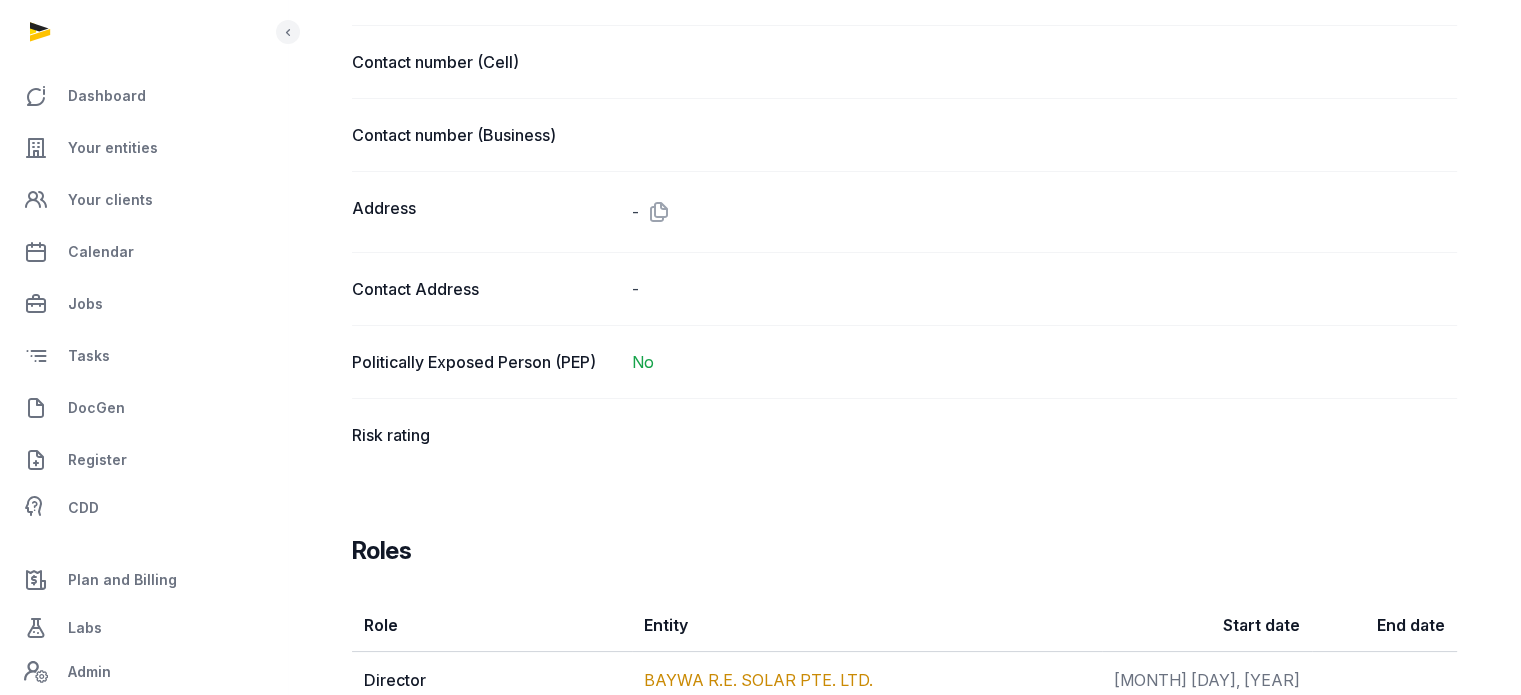 scroll, scrollTop: 1508, scrollLeft: 0, axis: vertical 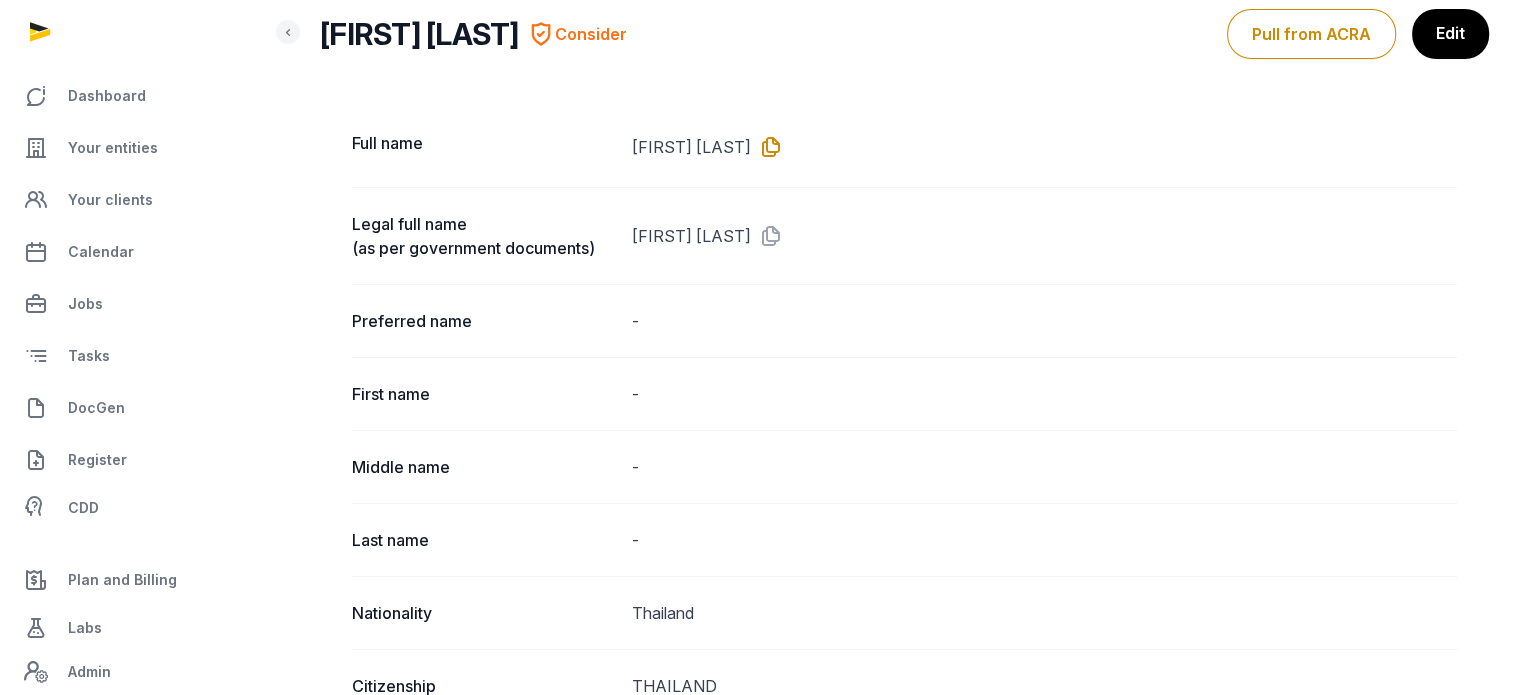 click at bounding box center [767, 147] 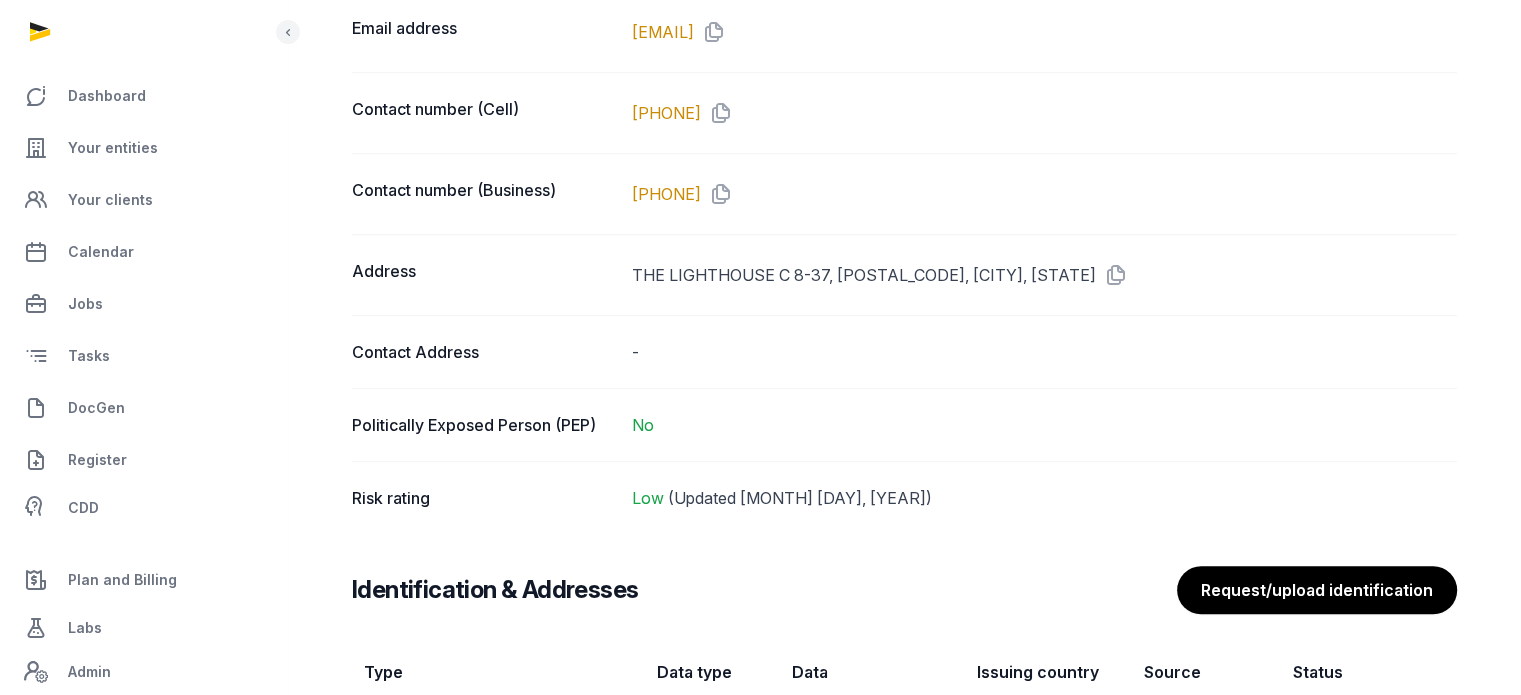 scroll, scrollTop: 1259, scrollLeft: 0, axis: vertical 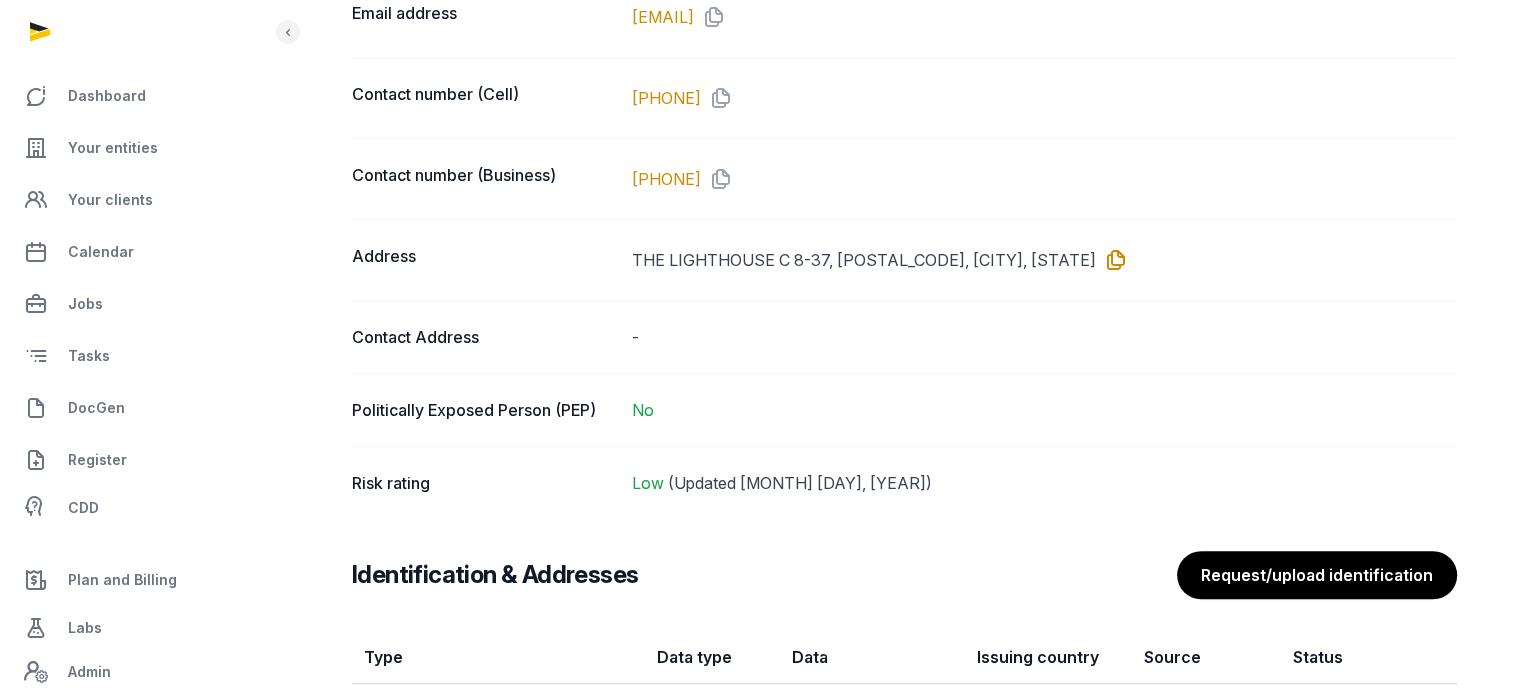 click at bounding box center (1112, 260) 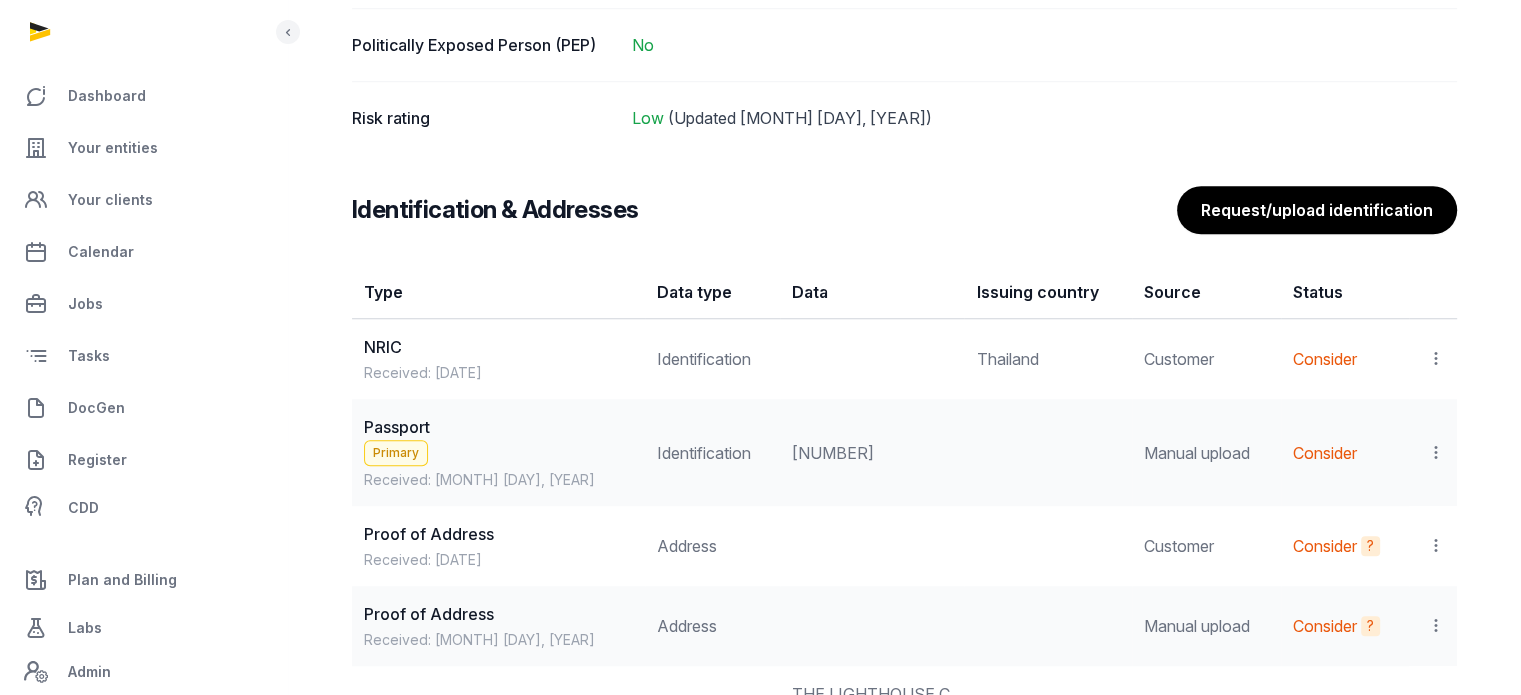 scroll, scrollTop: 1774, scrollLeft: 0, axis: vertical 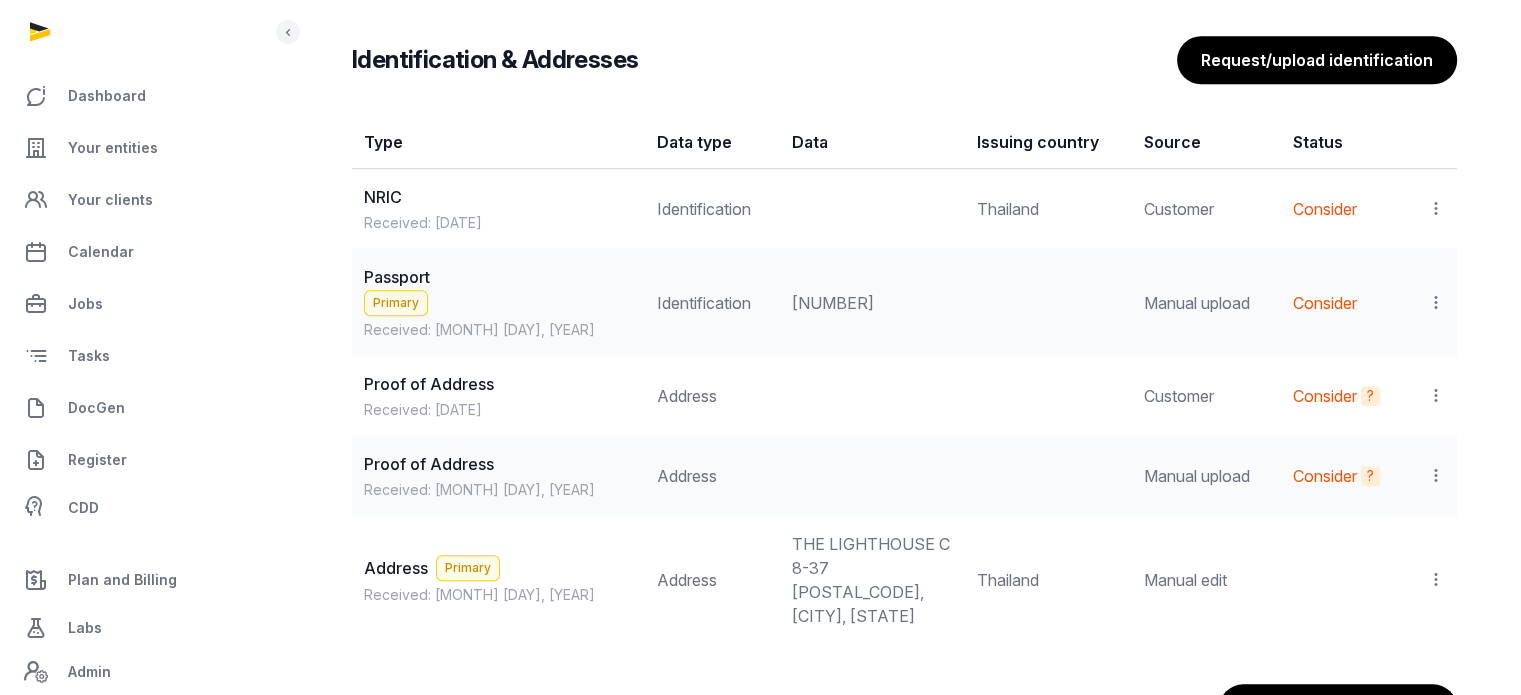 drag, startPoint x: 846, startPoint y: 297, endPoint x: 732, endPoint y: 297, distance: 114 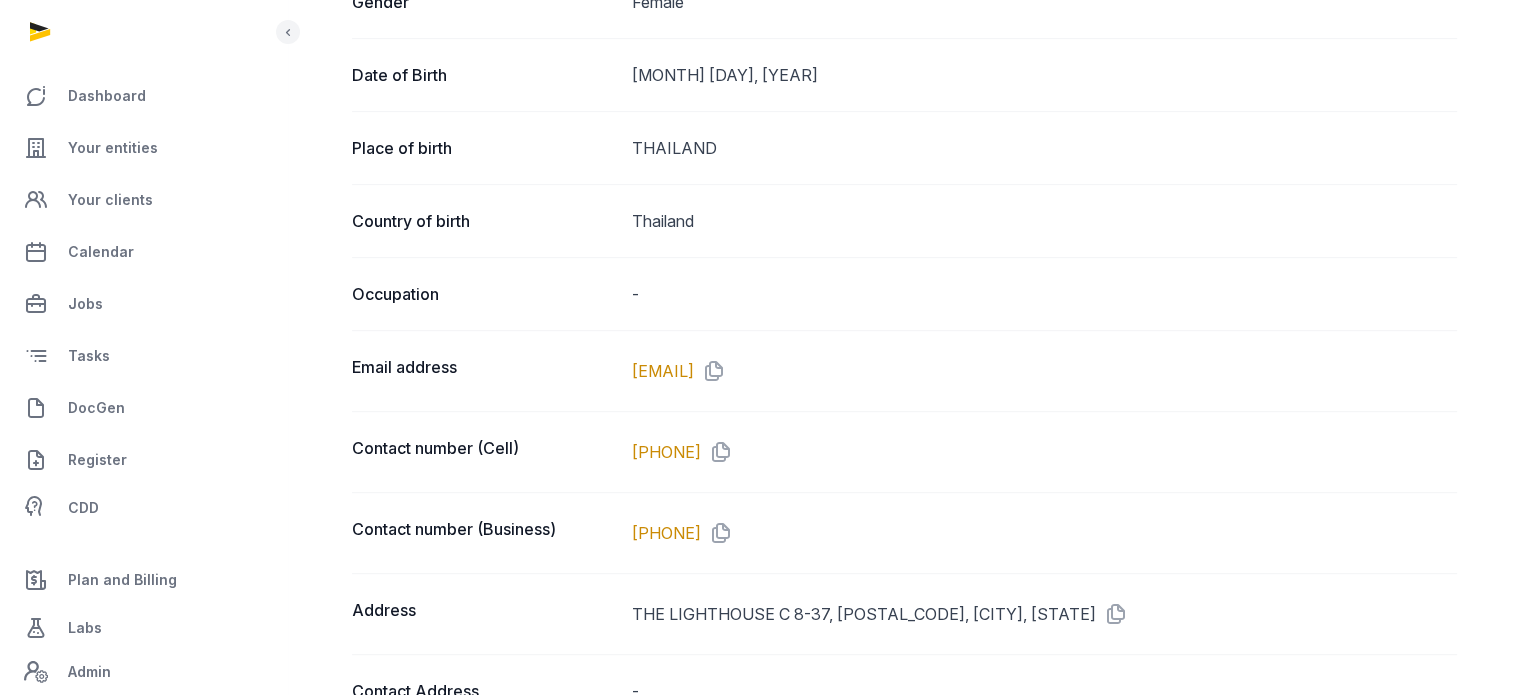 scroll, scrollTop: 901, scrollLeft: 0, axis: vertical 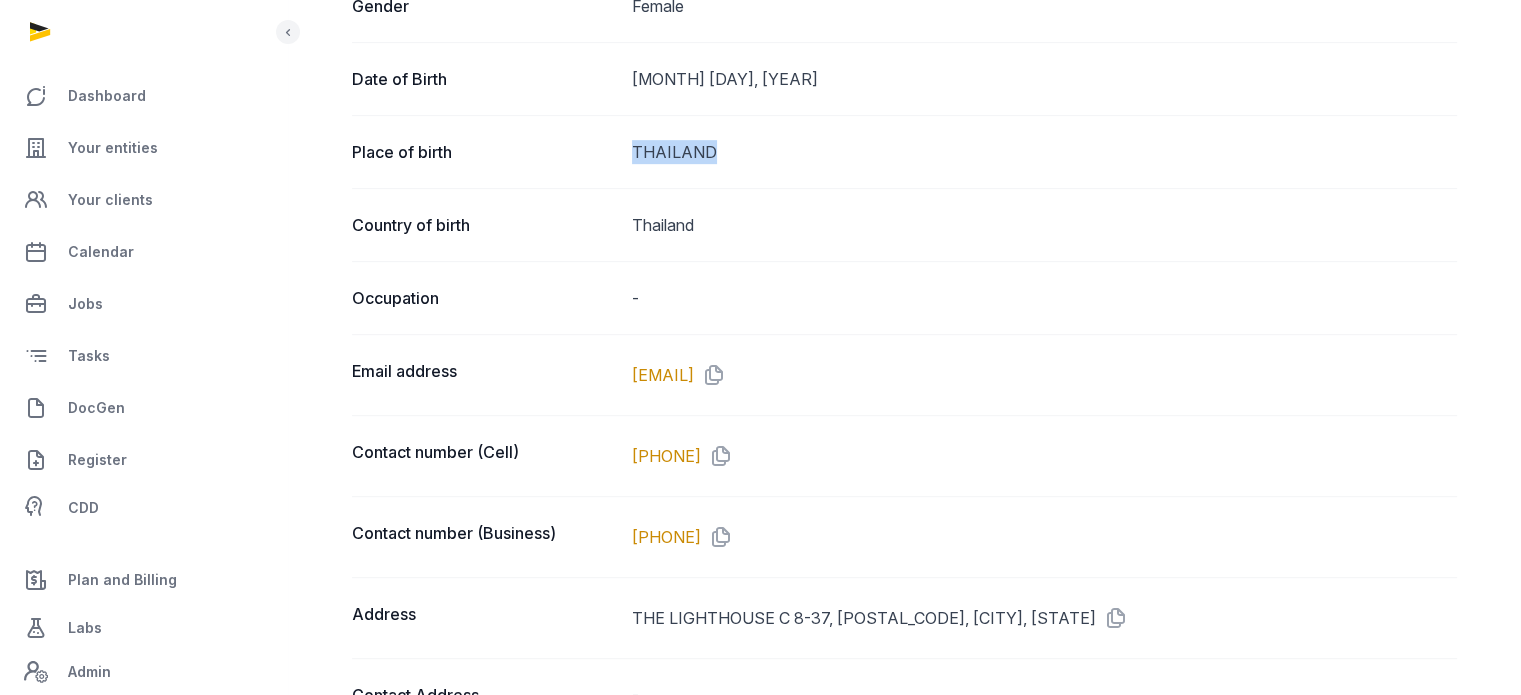 drag, startPoint x: 736, startPoint y: 160, endPoint x: 628, endPoint y: 162, distance: 108.01852 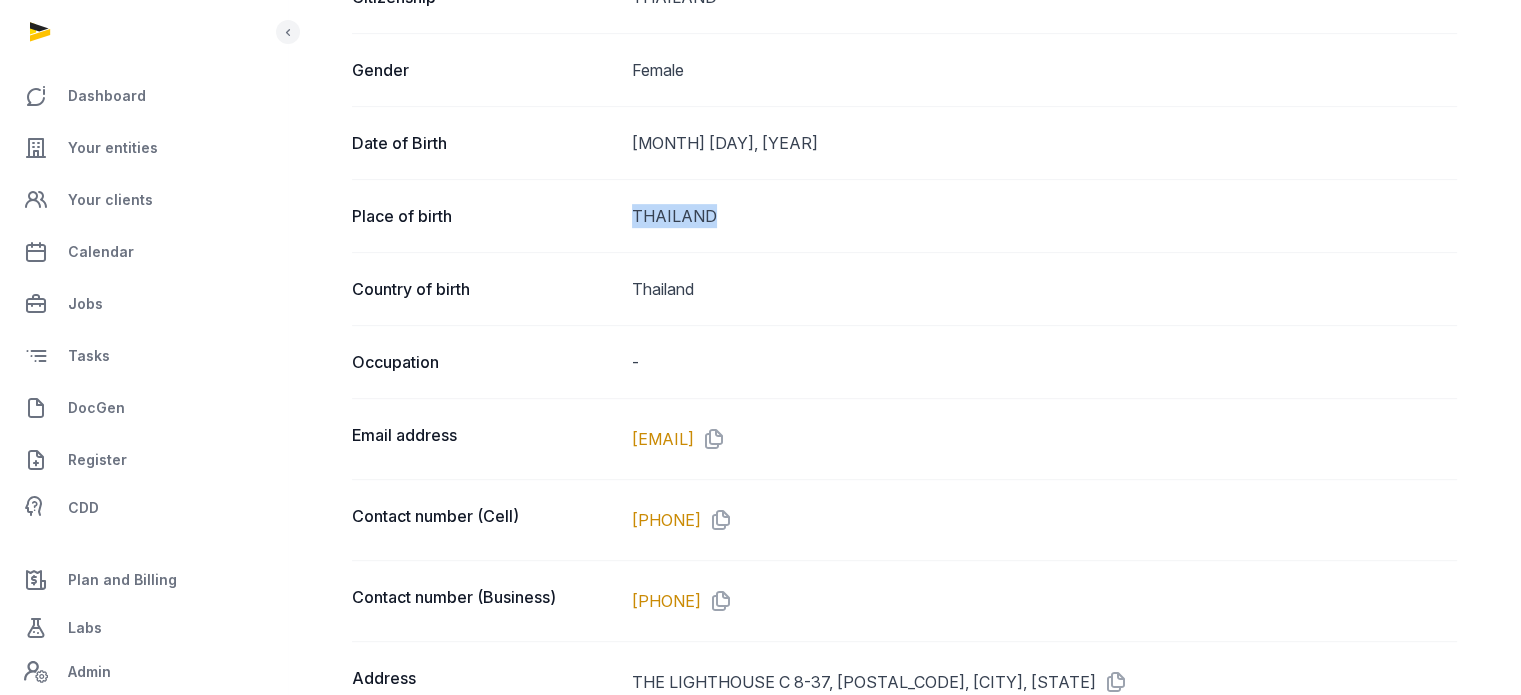 scroll, scrollTop: 988, scrollLeft: 0, axis: vertical 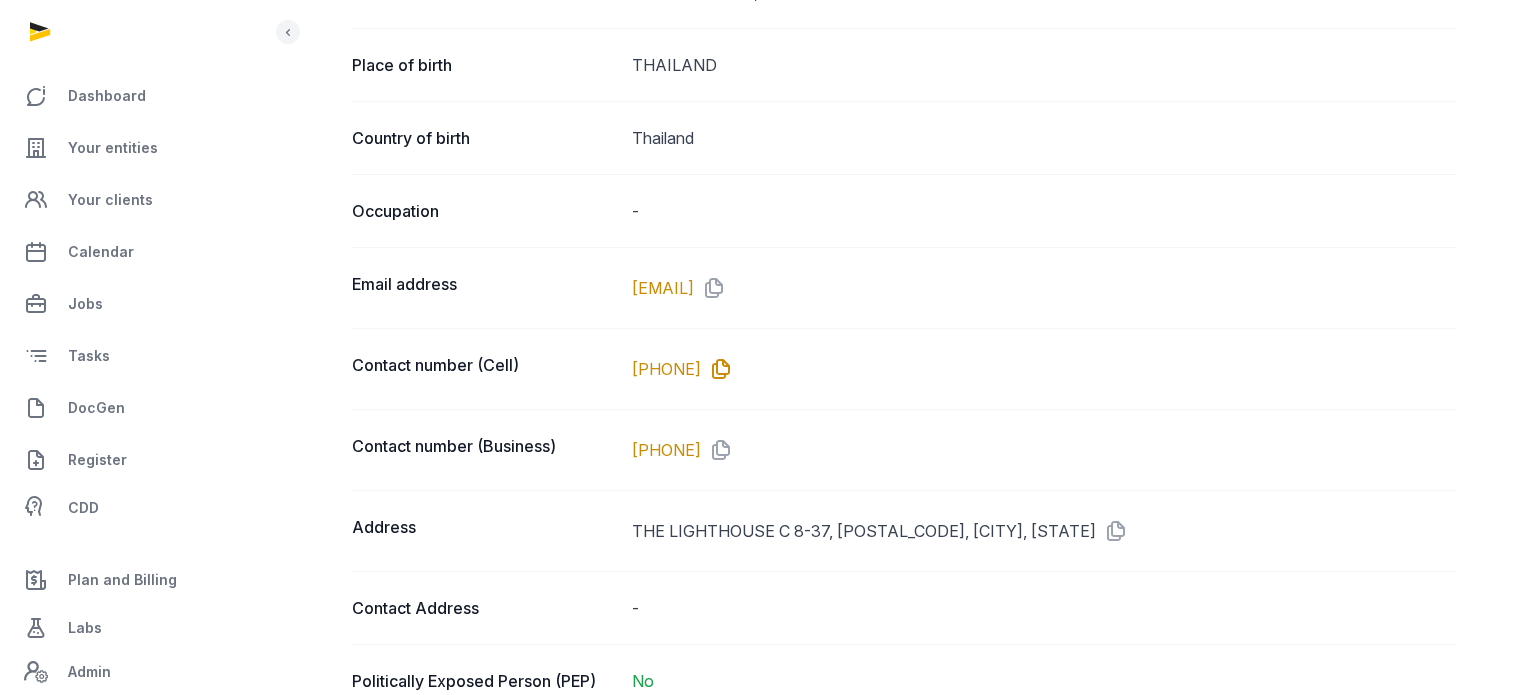 click at bounding box center [717, 369] 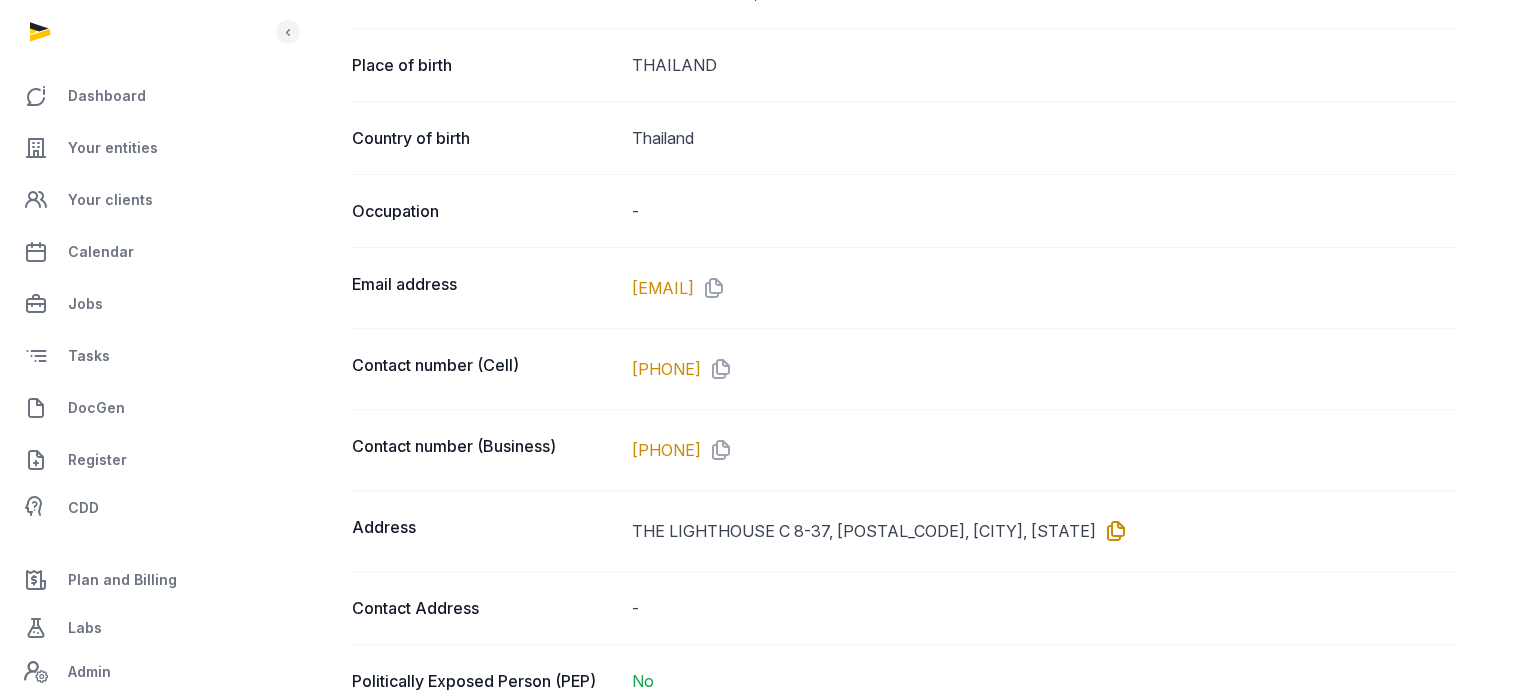 click at bounding box center [1112, 531] 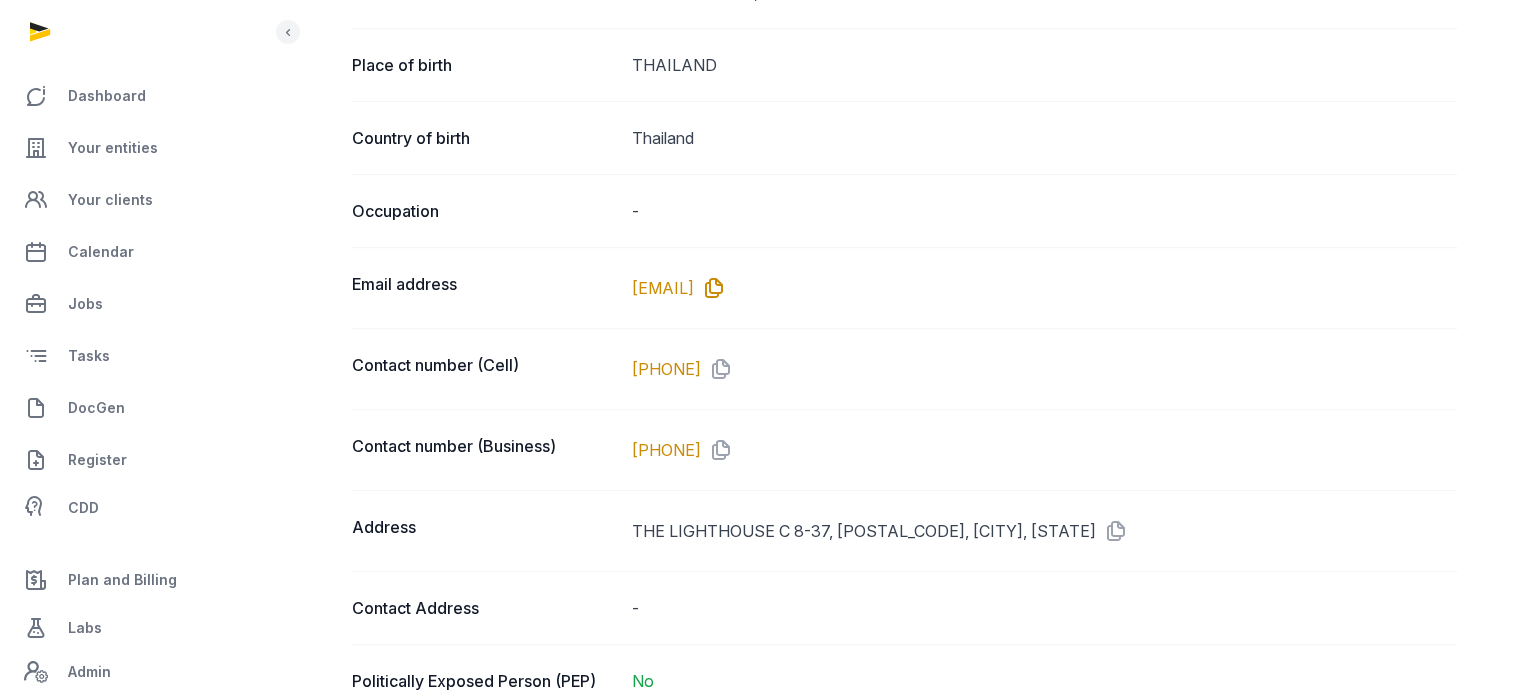 click at bounding box center (710, 288) 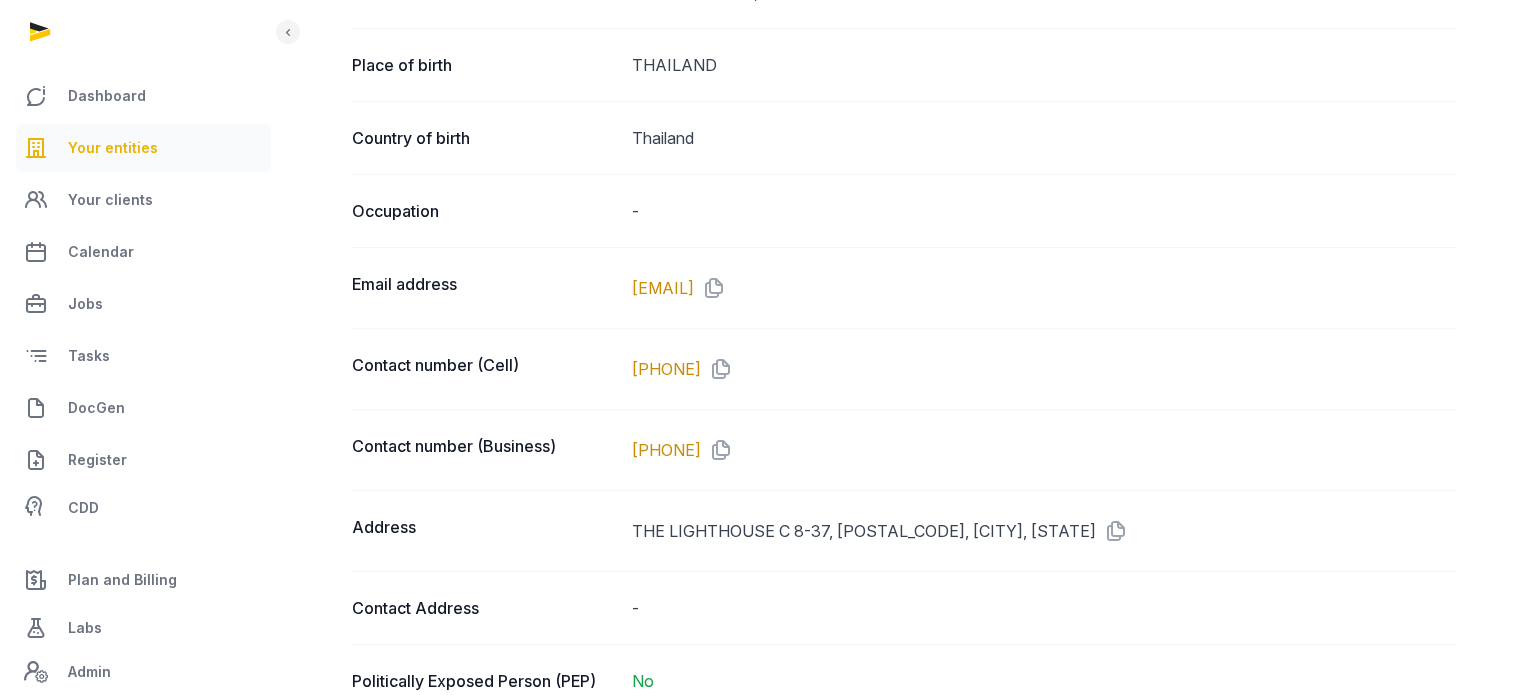 click on "Your entities" at bounding box center [113, 148] 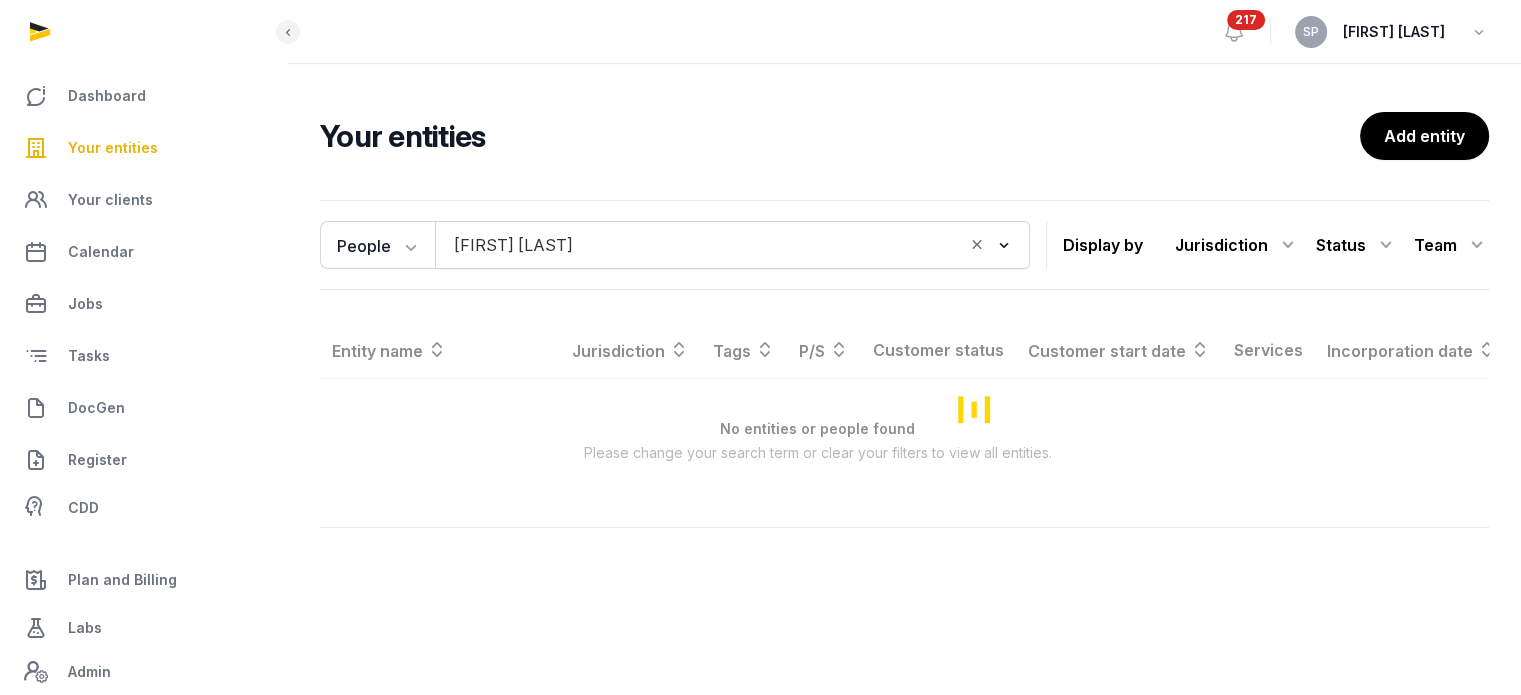 scroll, scrollTop: 0, scrollLeft: 0, axis: both 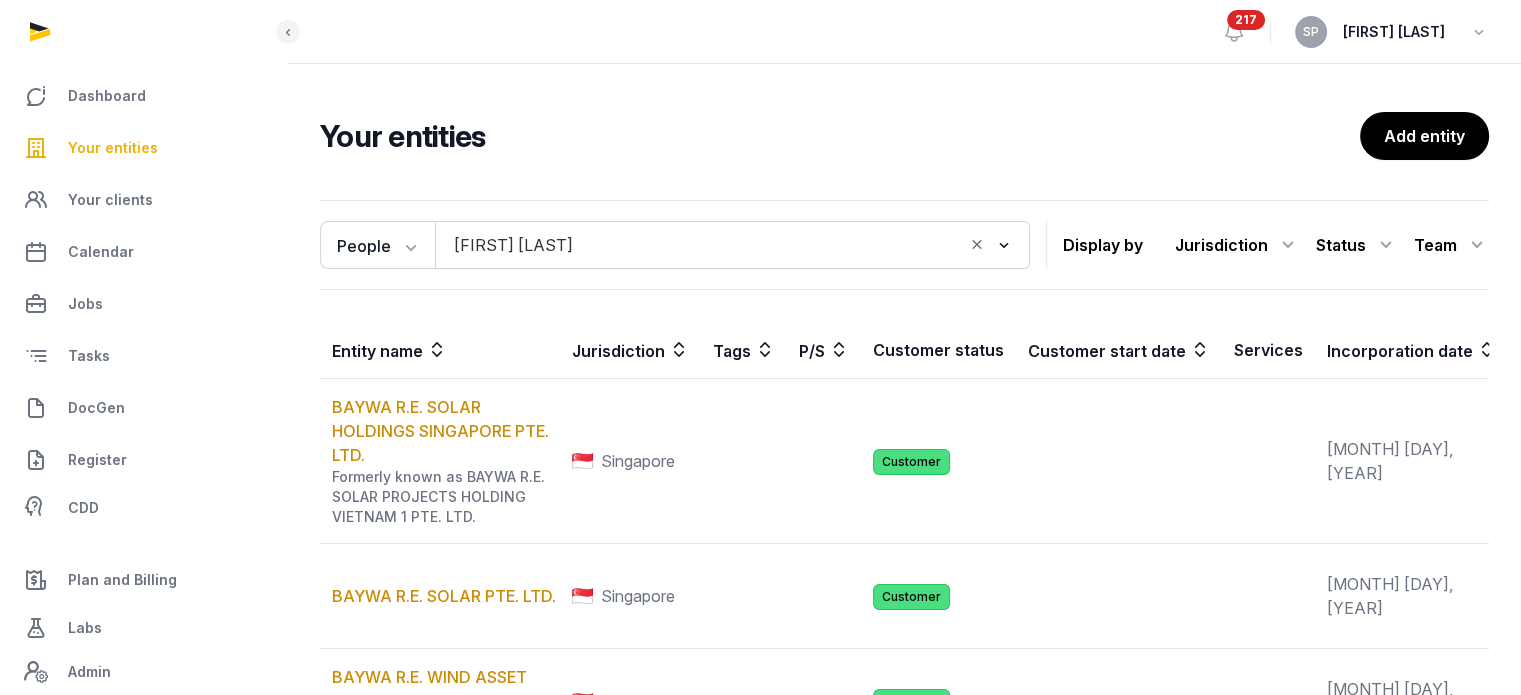 click on "CHARINYA WASINGHON Loading..." at bounding box center (732, 245) 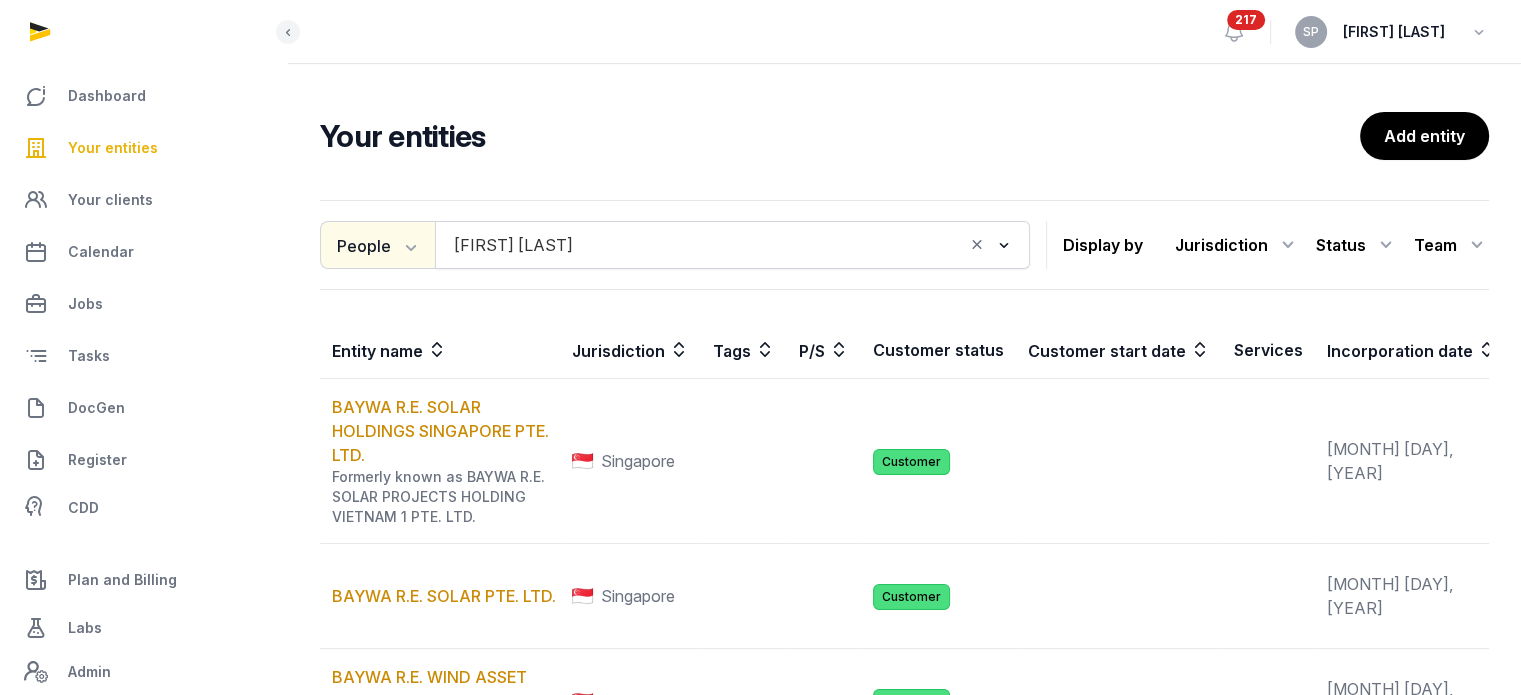 click 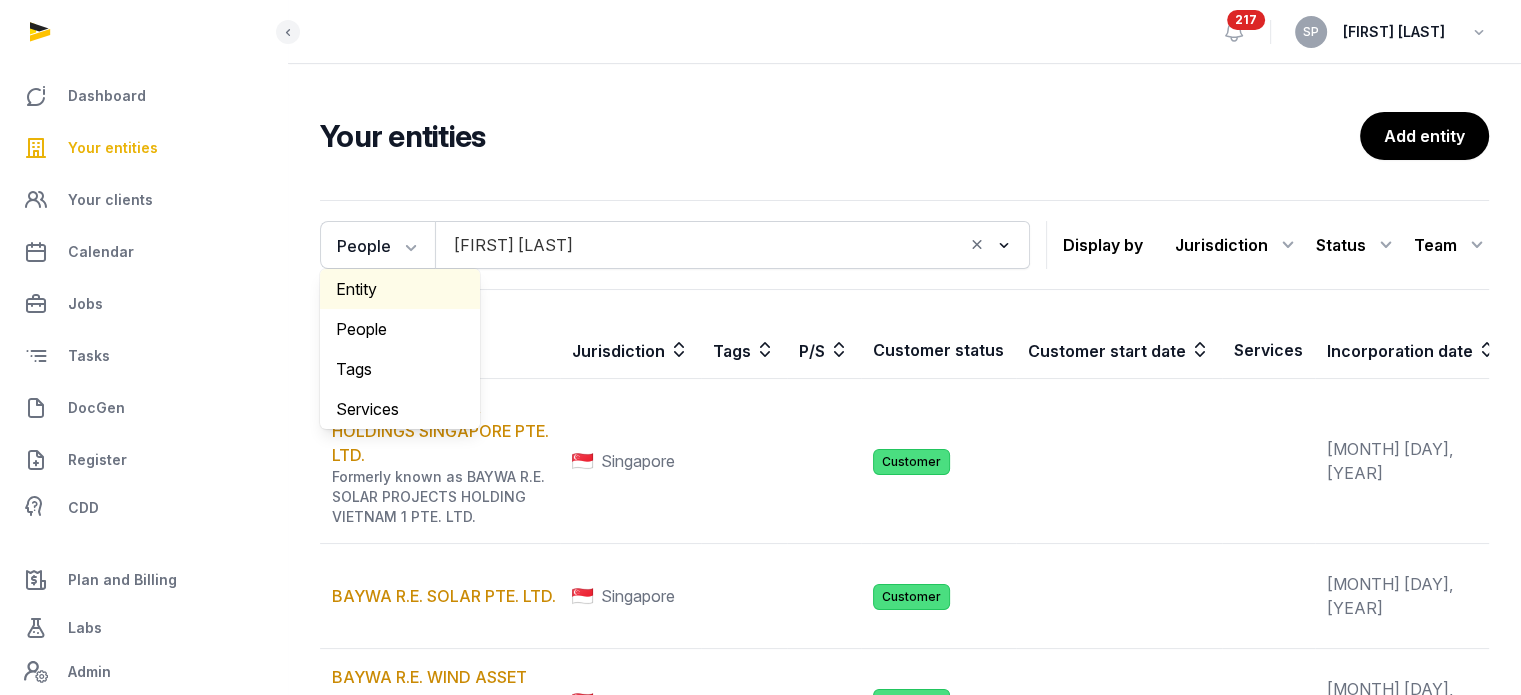 click on "Entity" at bounding box center [400, 289] 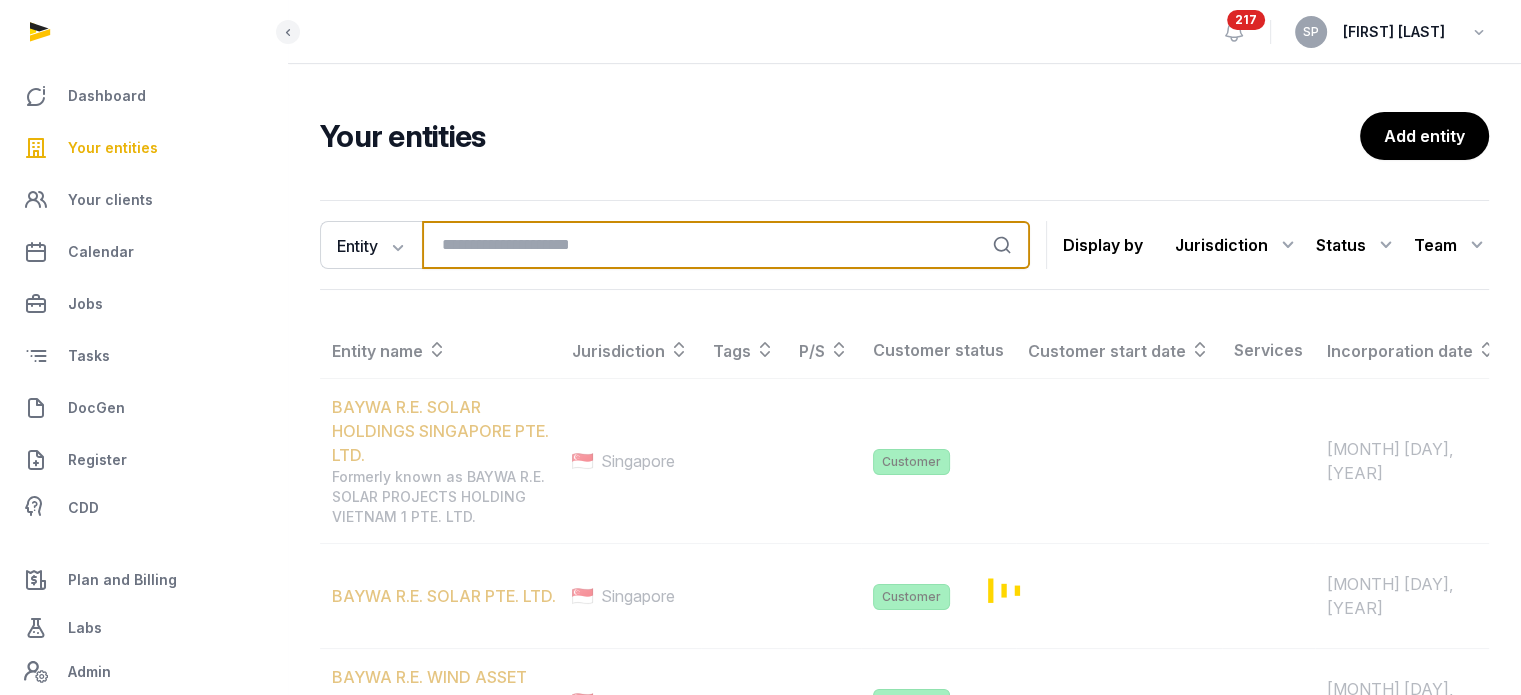click at bounding box center (726, 245) 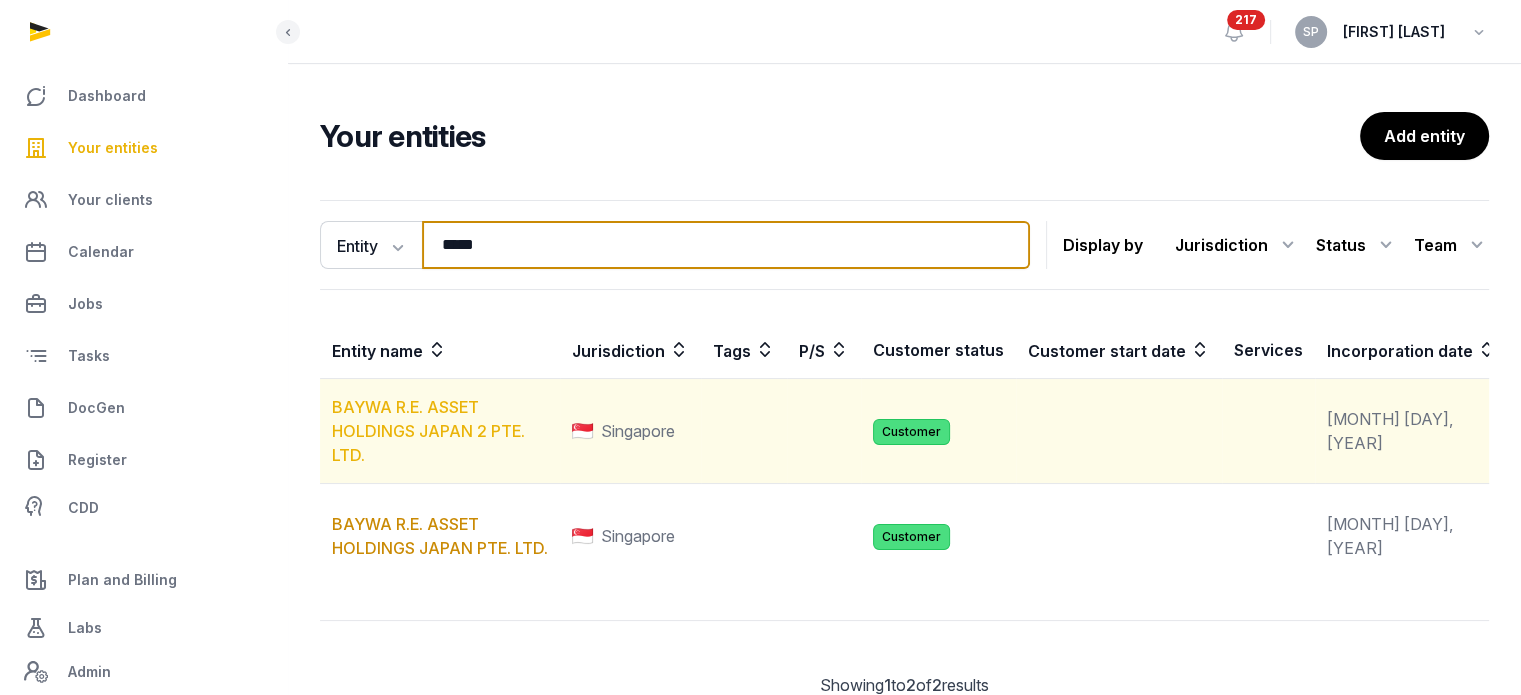 type on "*****" 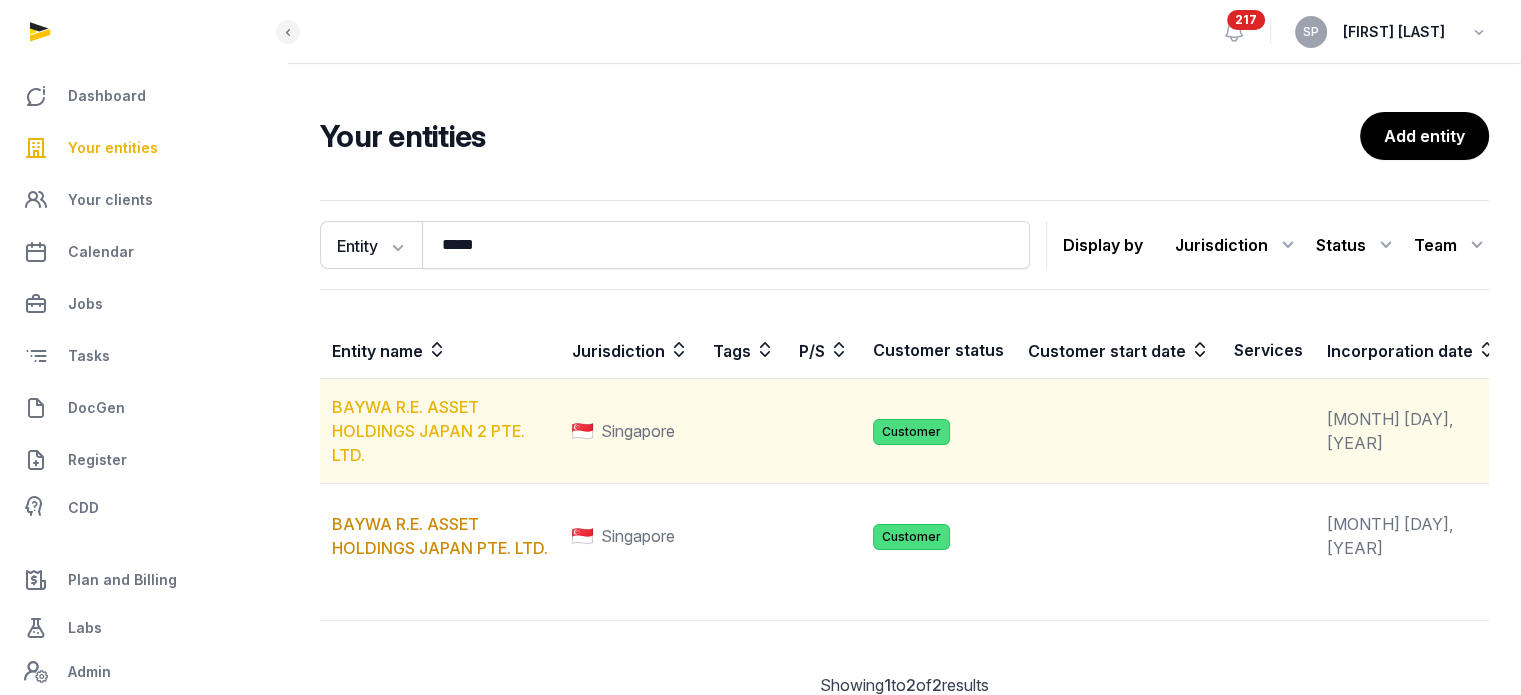click on "BAYWA R.E. ASSET HOLDINGS JAPAN 2 PTE. LTD." at bounding box center (428, 431) 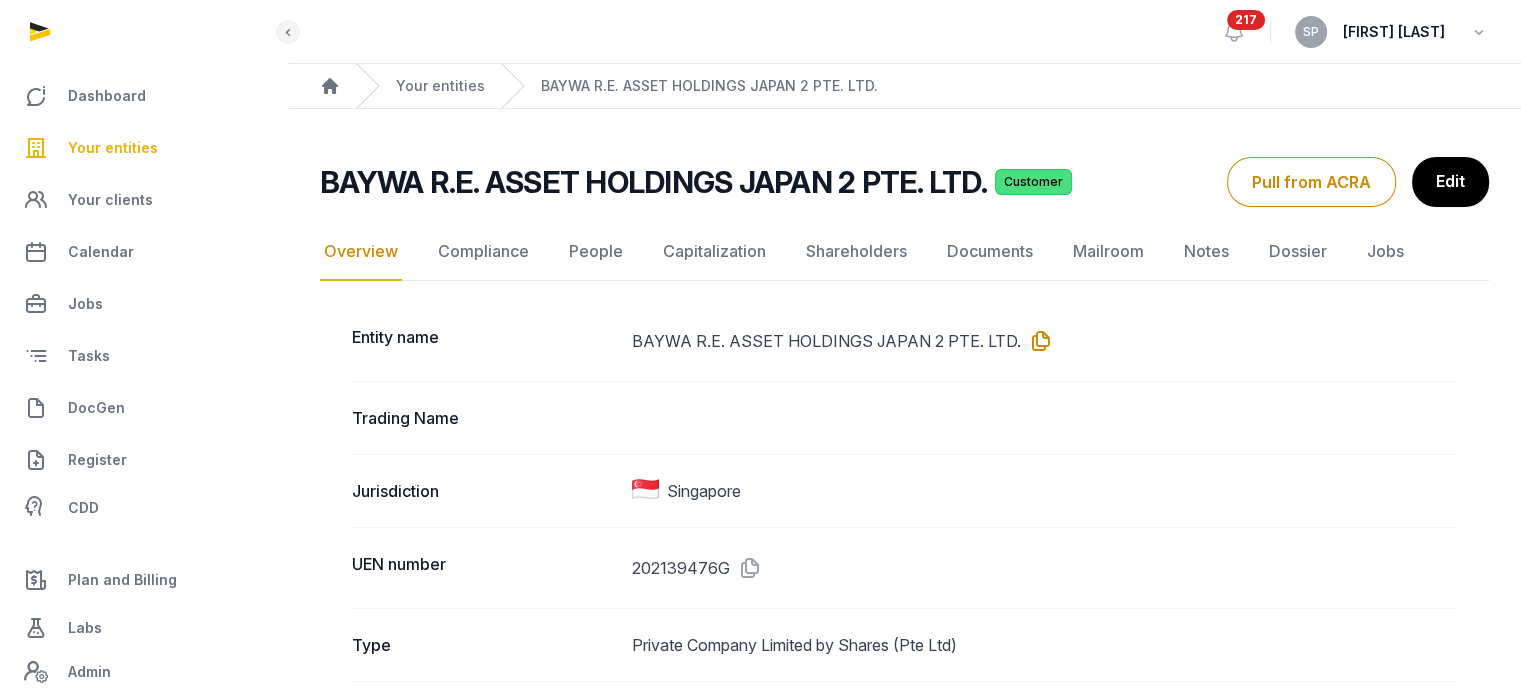 click at bounding box center [1037, 341] 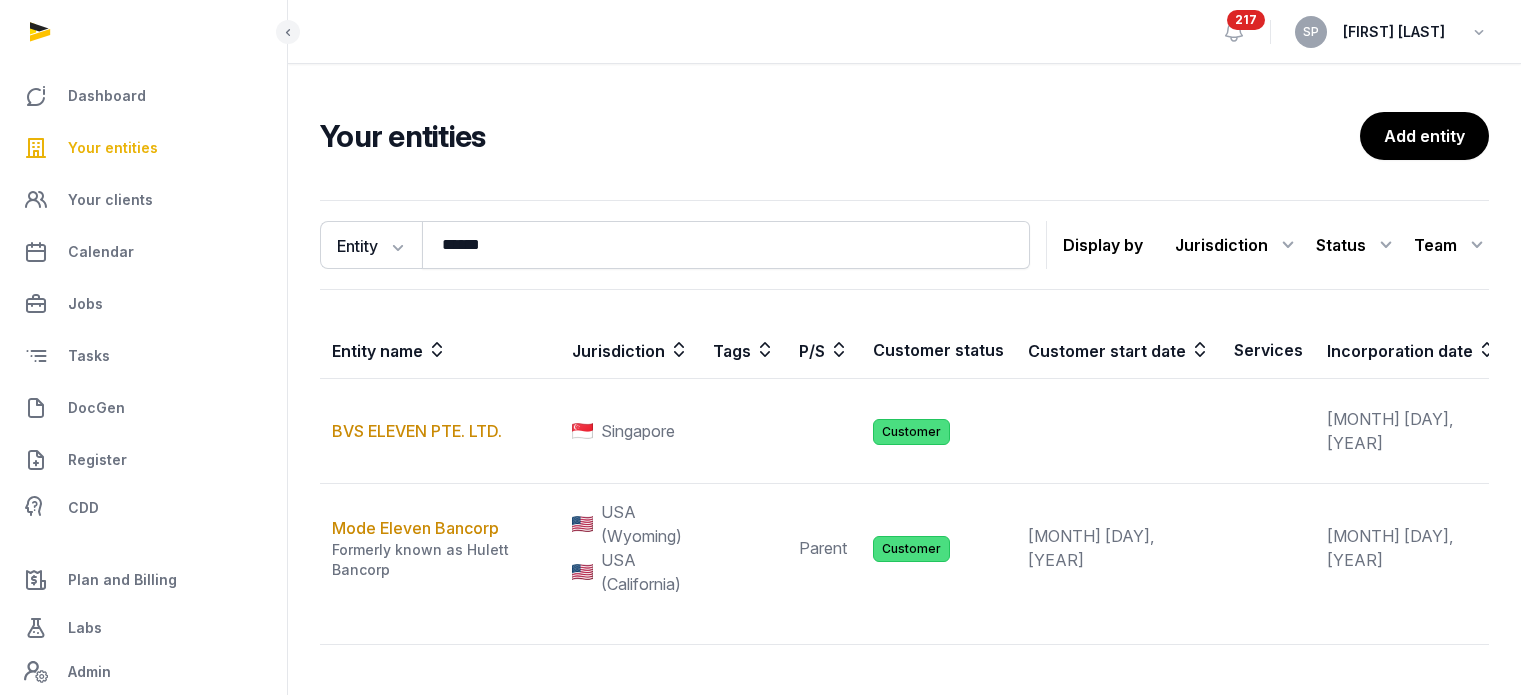 scroll, scrollTop: 0, scrollLeft: 0, axis: both 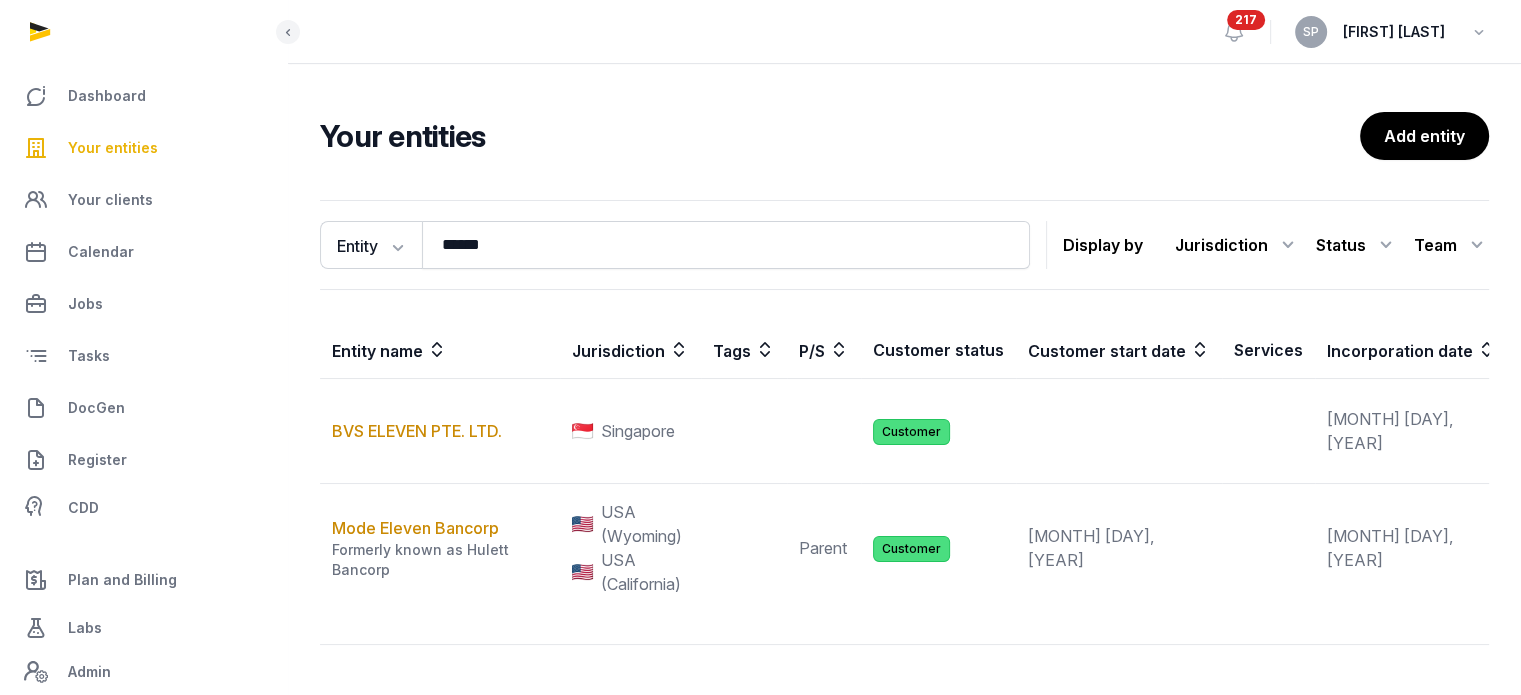 click on "DocGen" at bounding box center [96, 408] 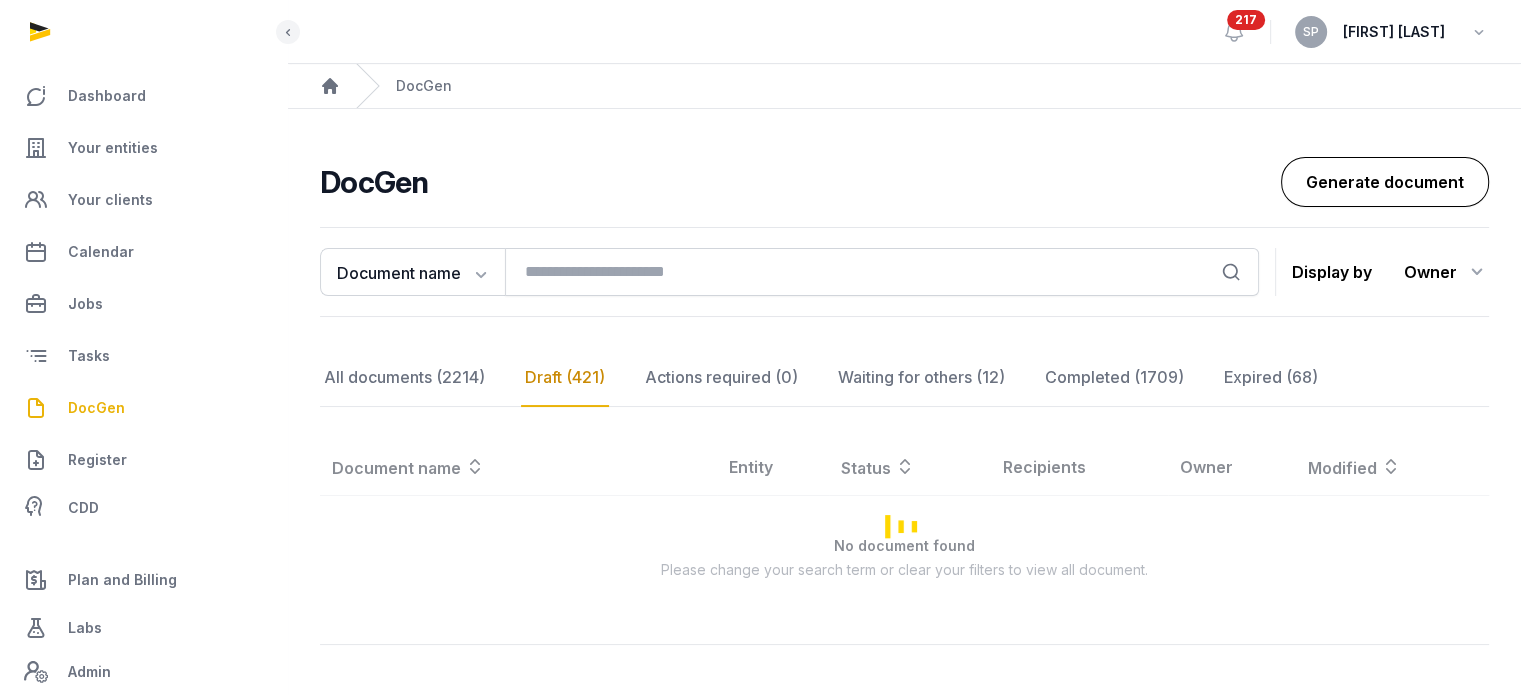 click on "Generate document" at bounding box center [1385, 182] 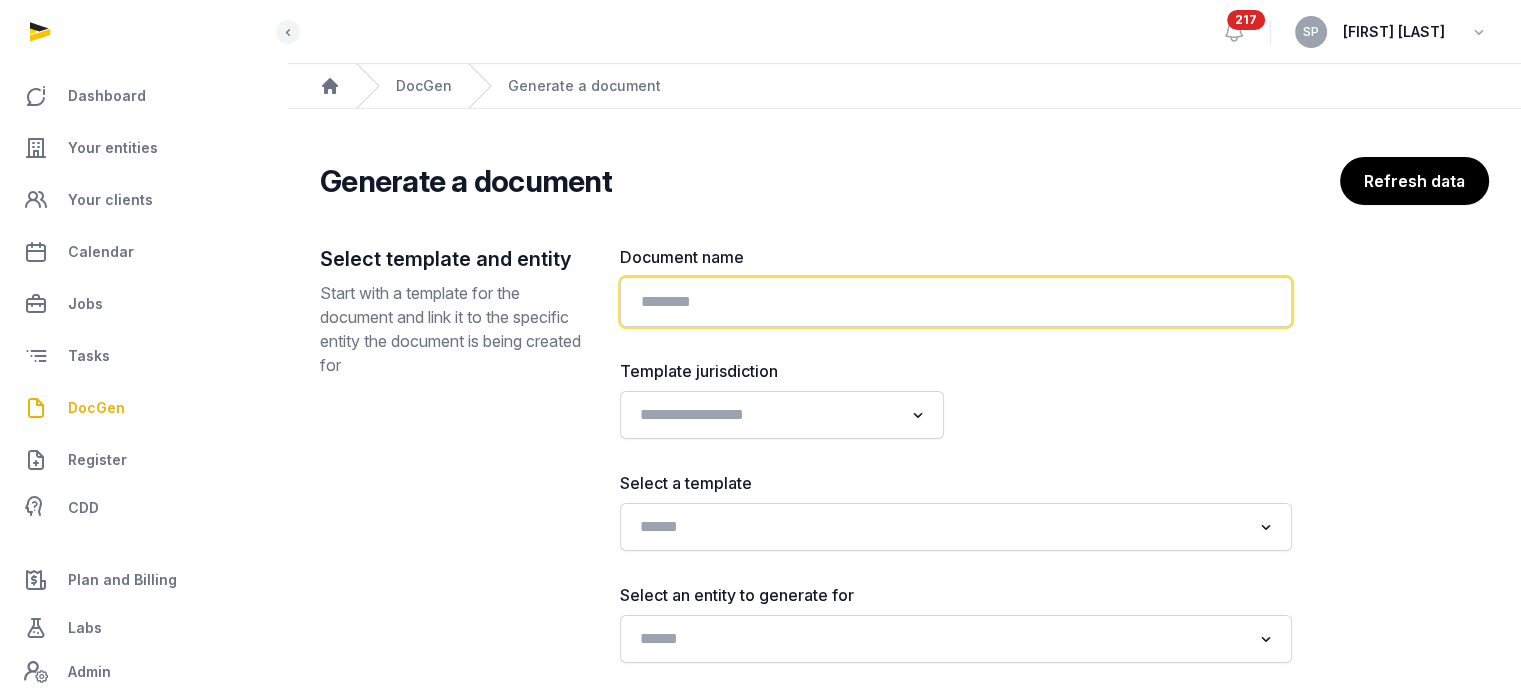 click 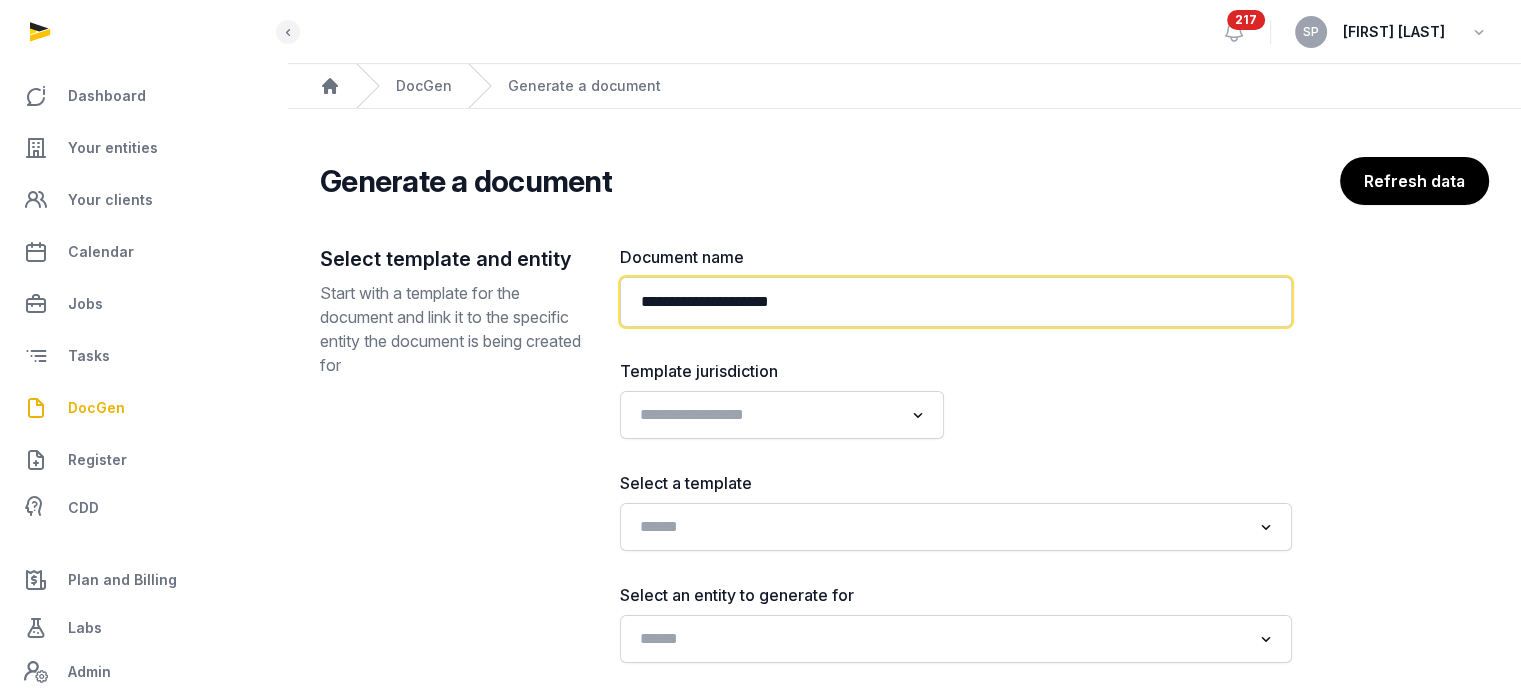 paste on "**********" 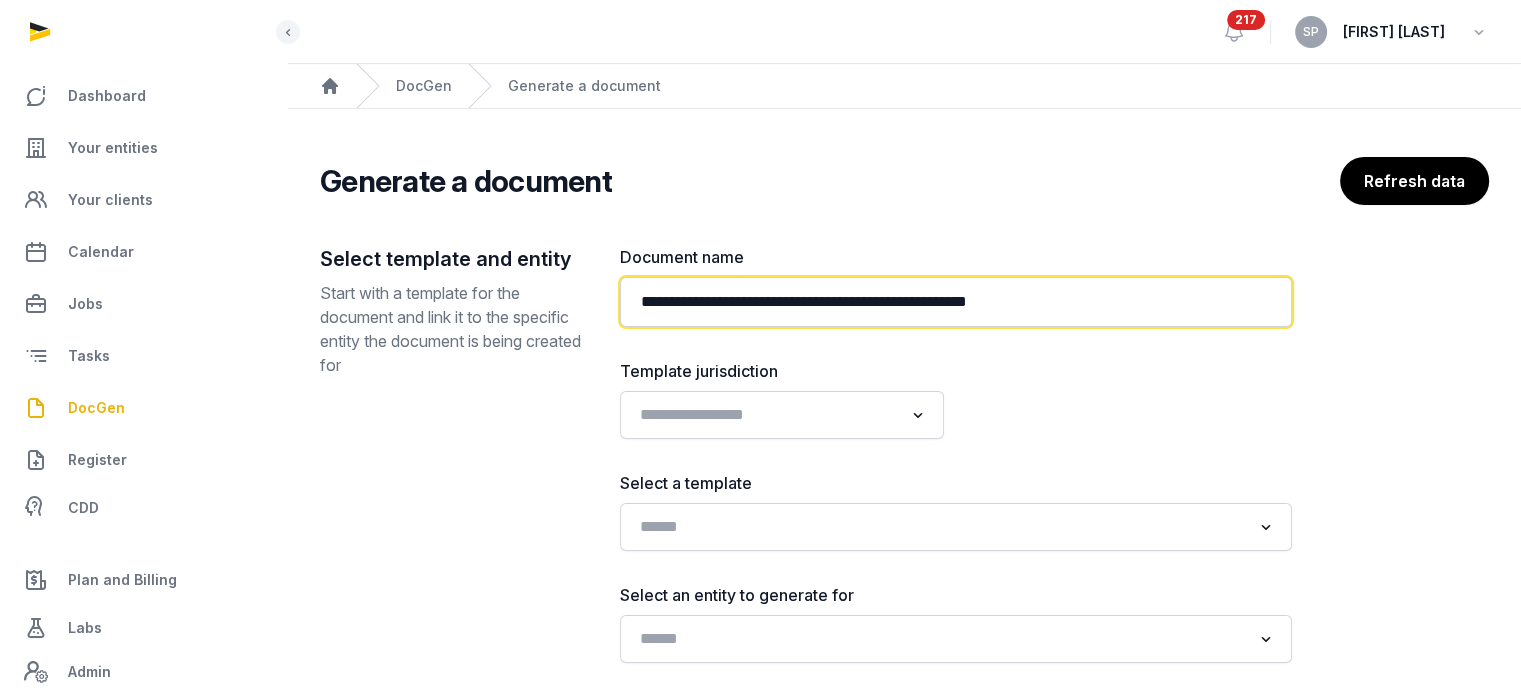 type on "**********" 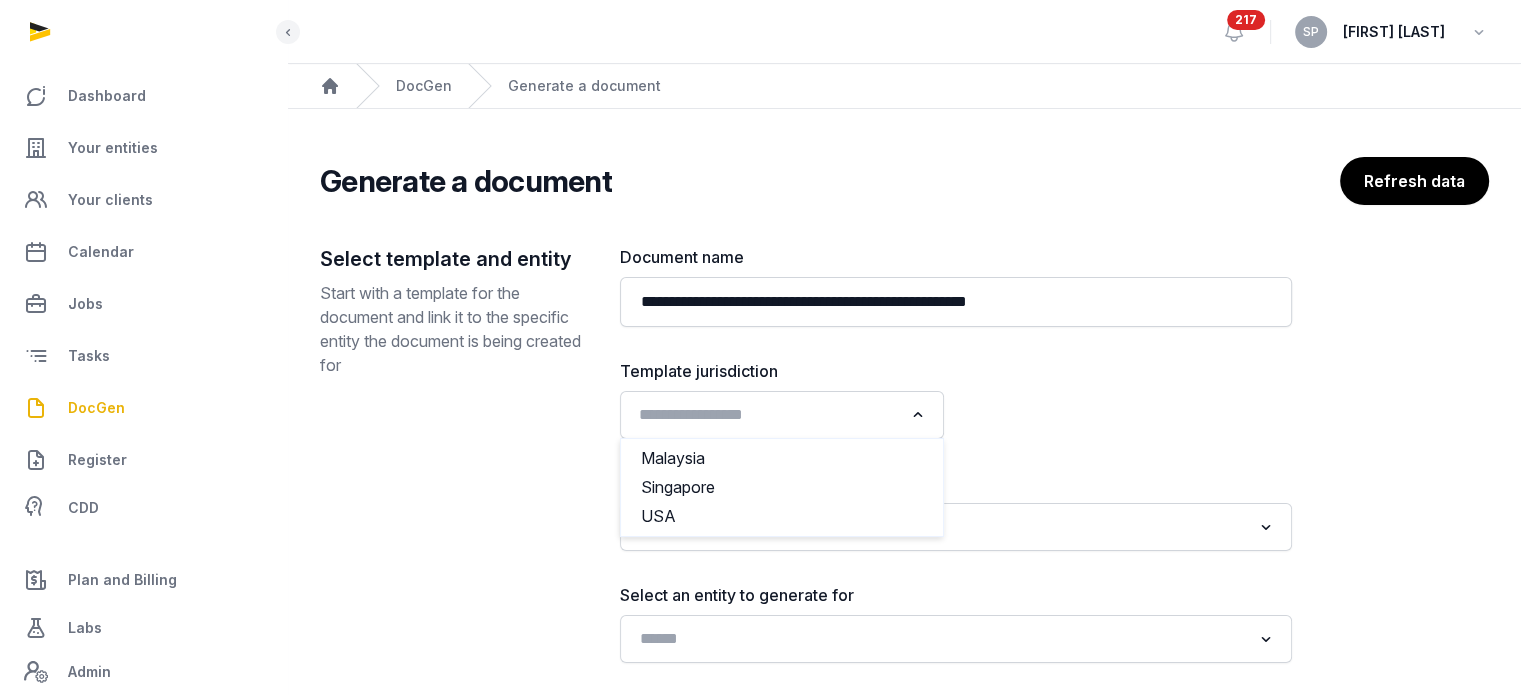 click 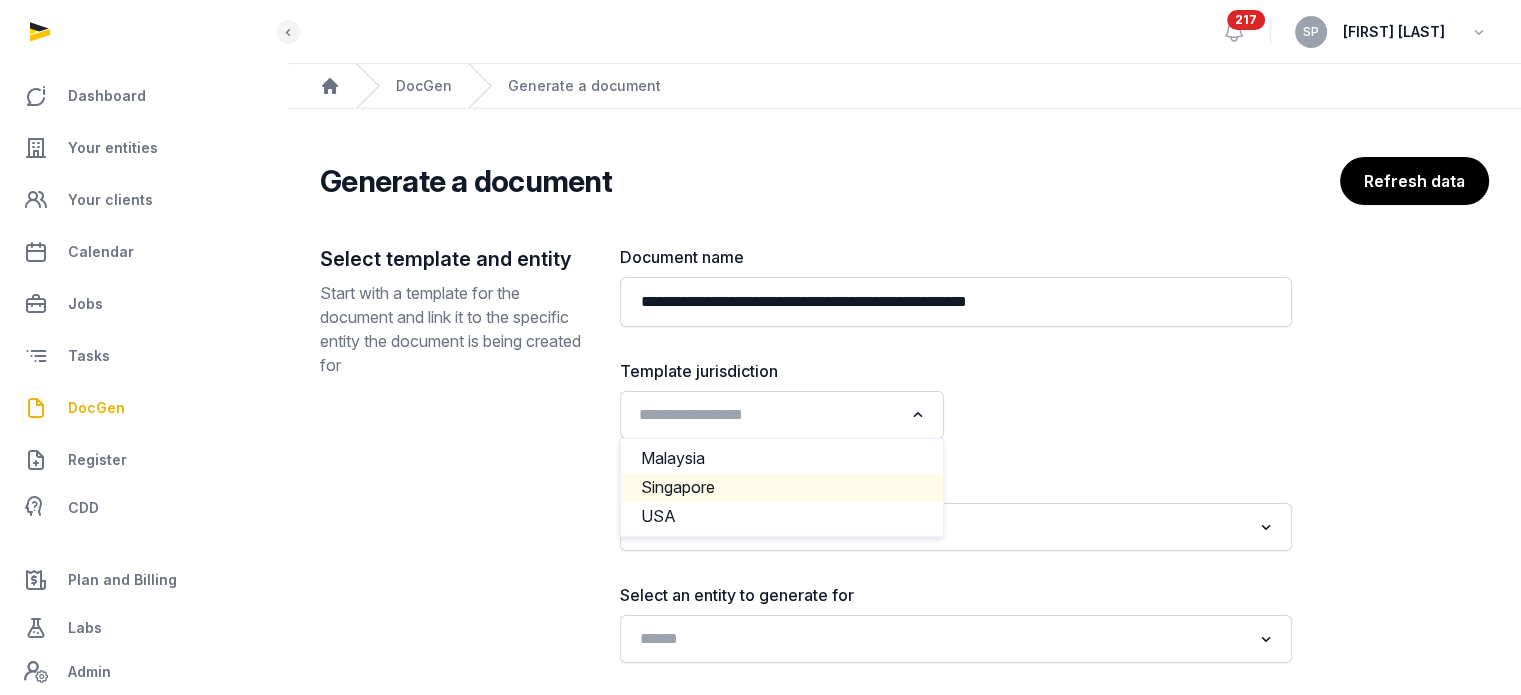 click on "Singapore" 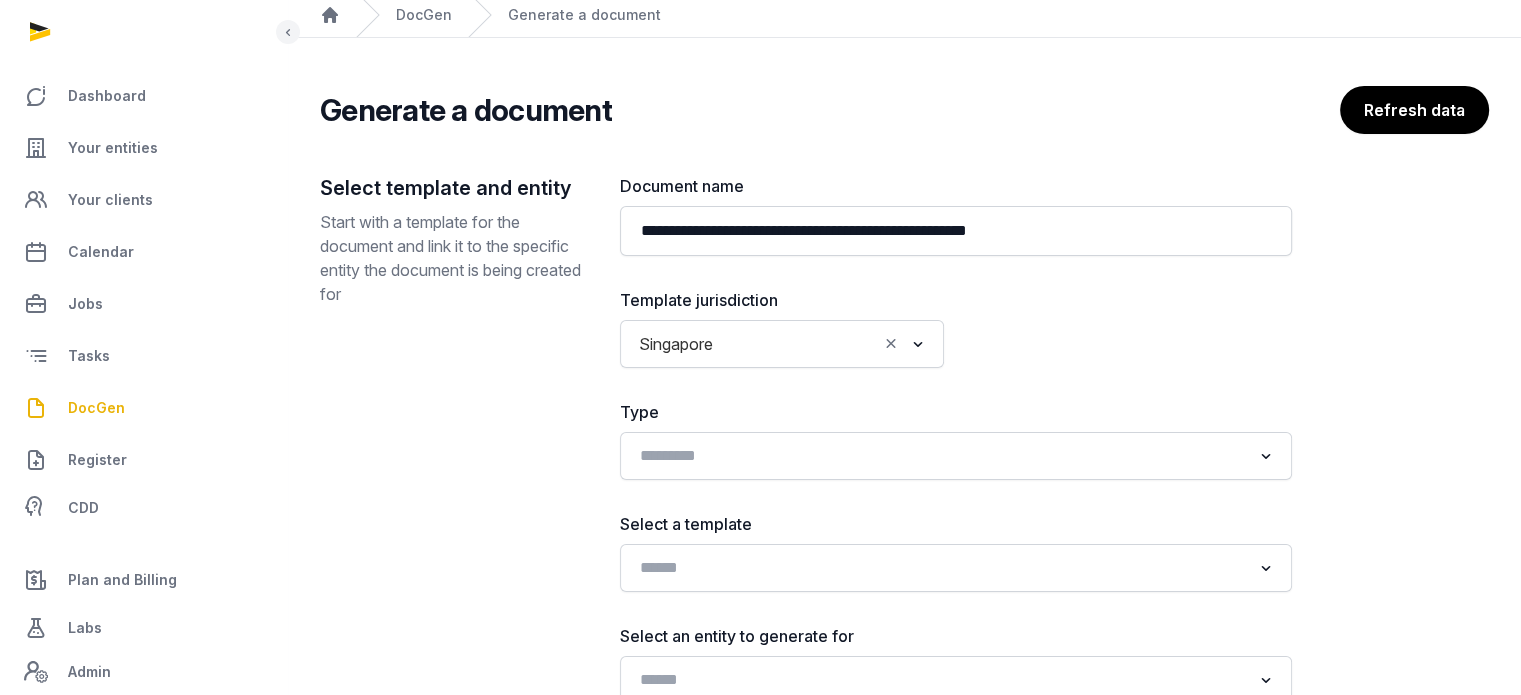 scroll, scrollTop: 241, scrollLeft: 0, axis: vertical 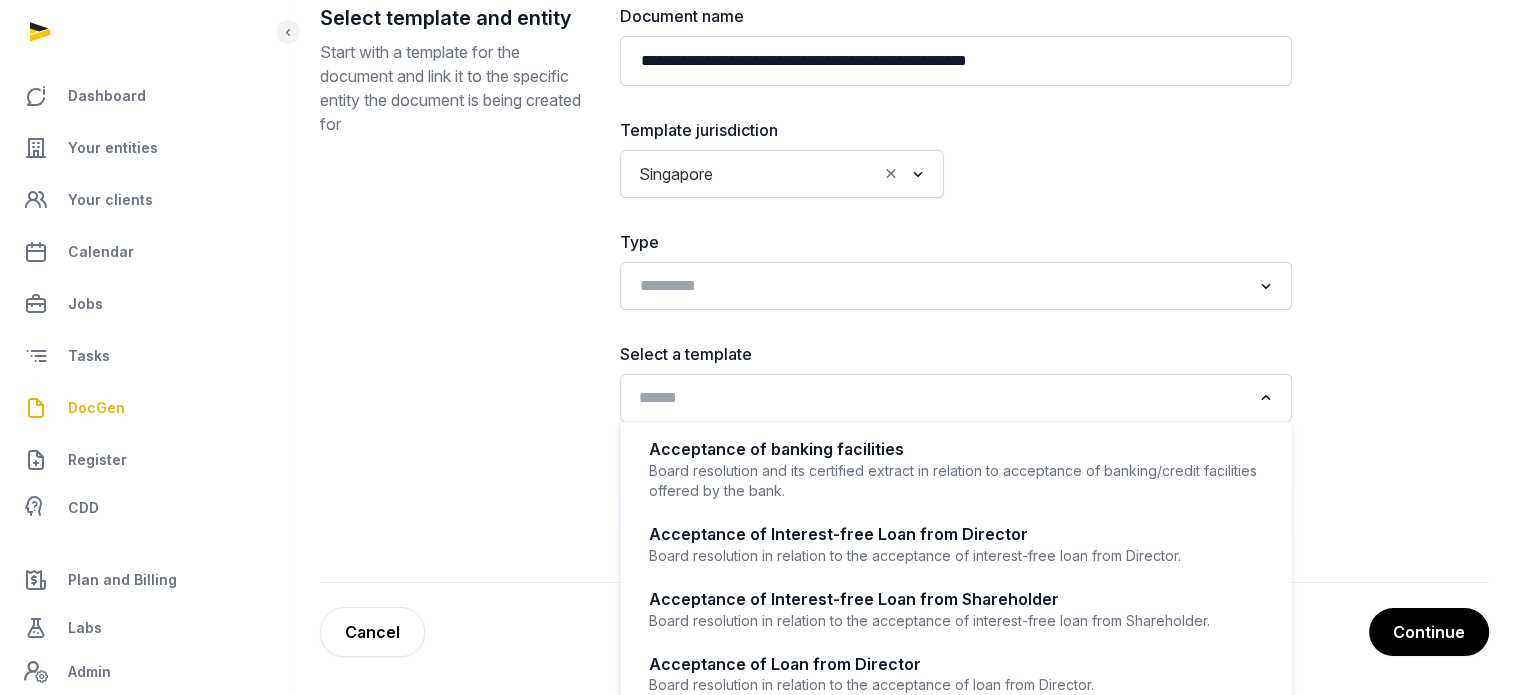 click 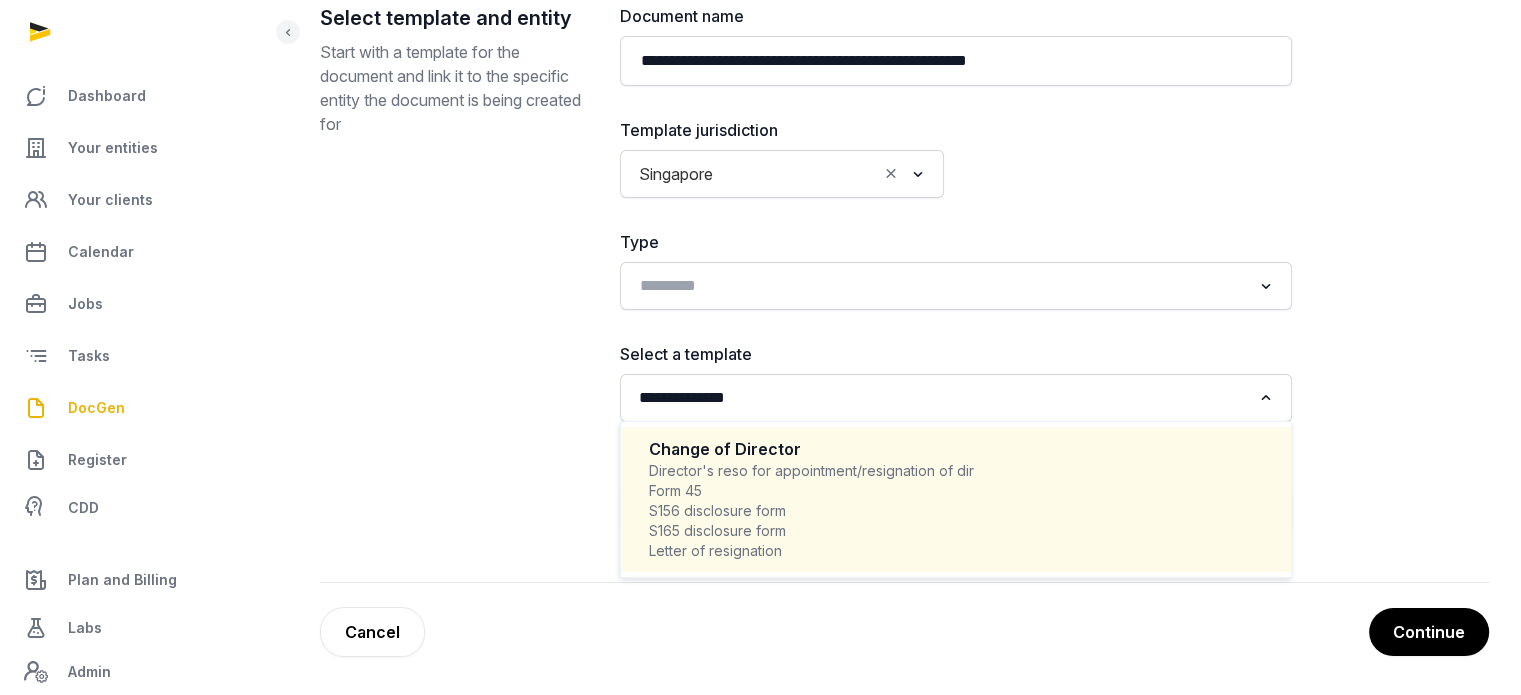 click on "Director's reso for appointment/resignation of dir
Form 45
S156 disclosure form
S165 disclosure form
Letter of resignation" at bounding box center (956, 511) 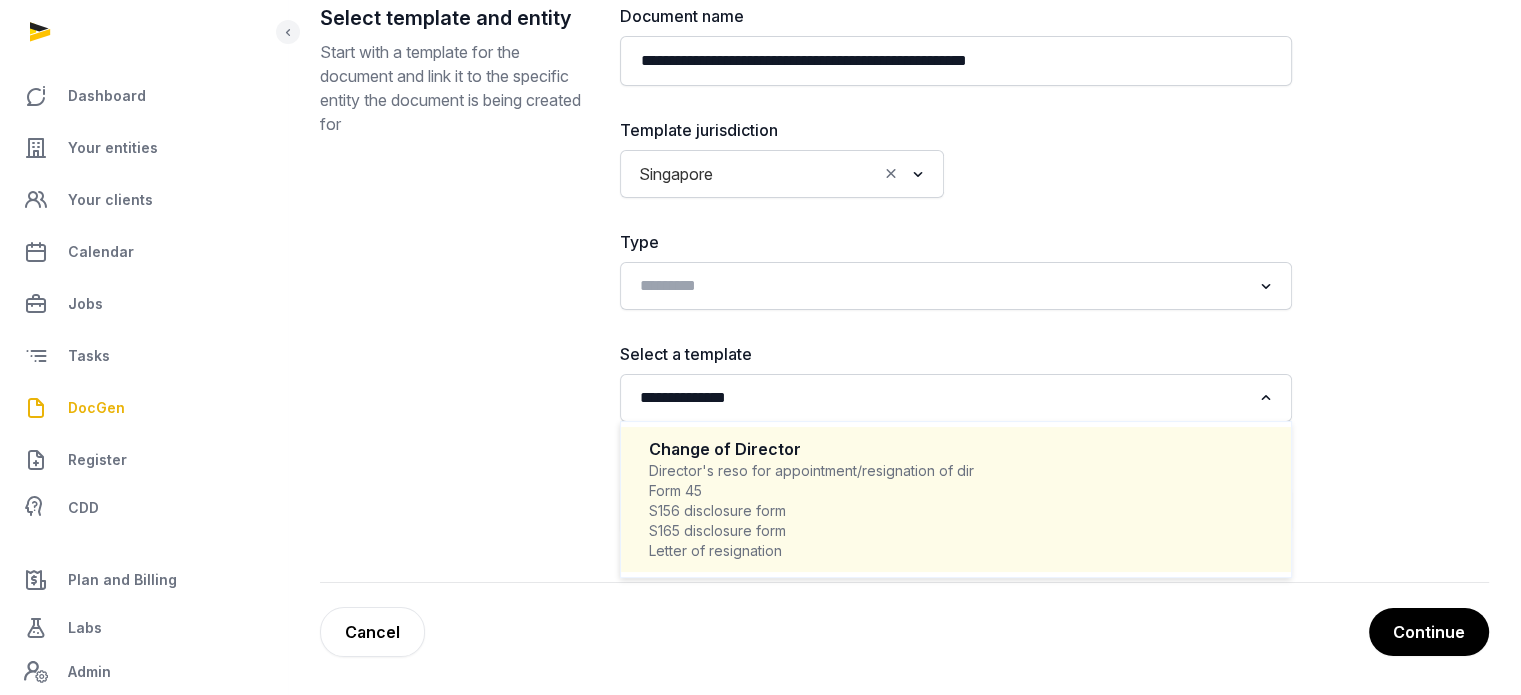 type 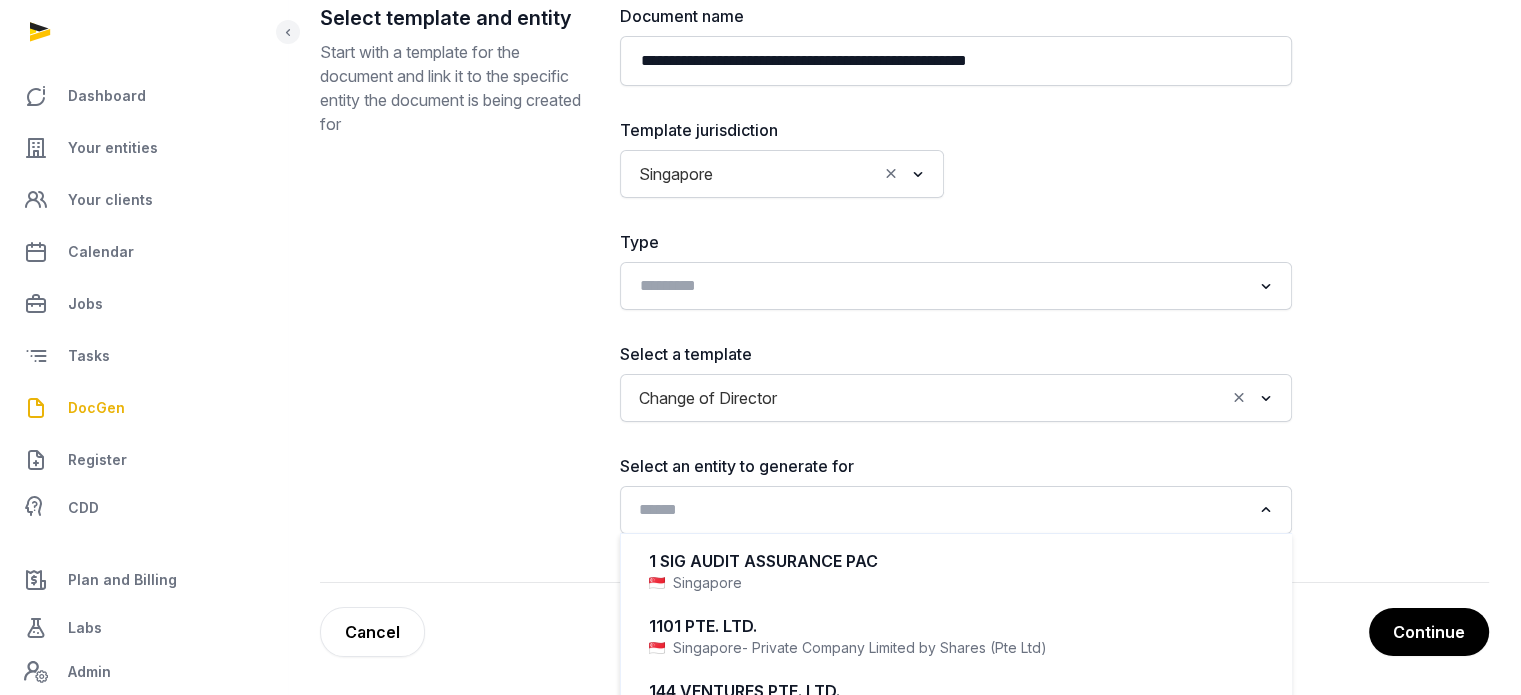 click 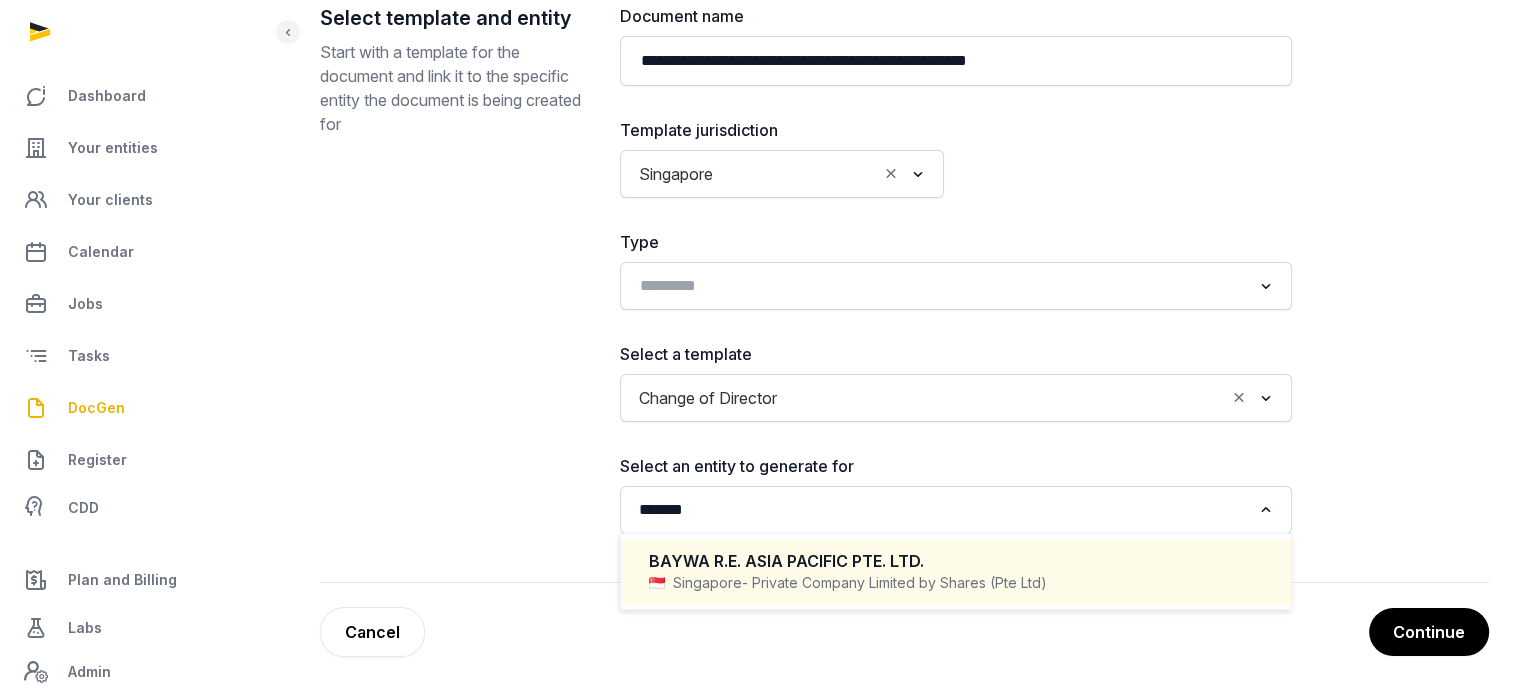 click on "- Private Company Limited by Shares (Pte Ltd)" at bounding box center (894, 583) 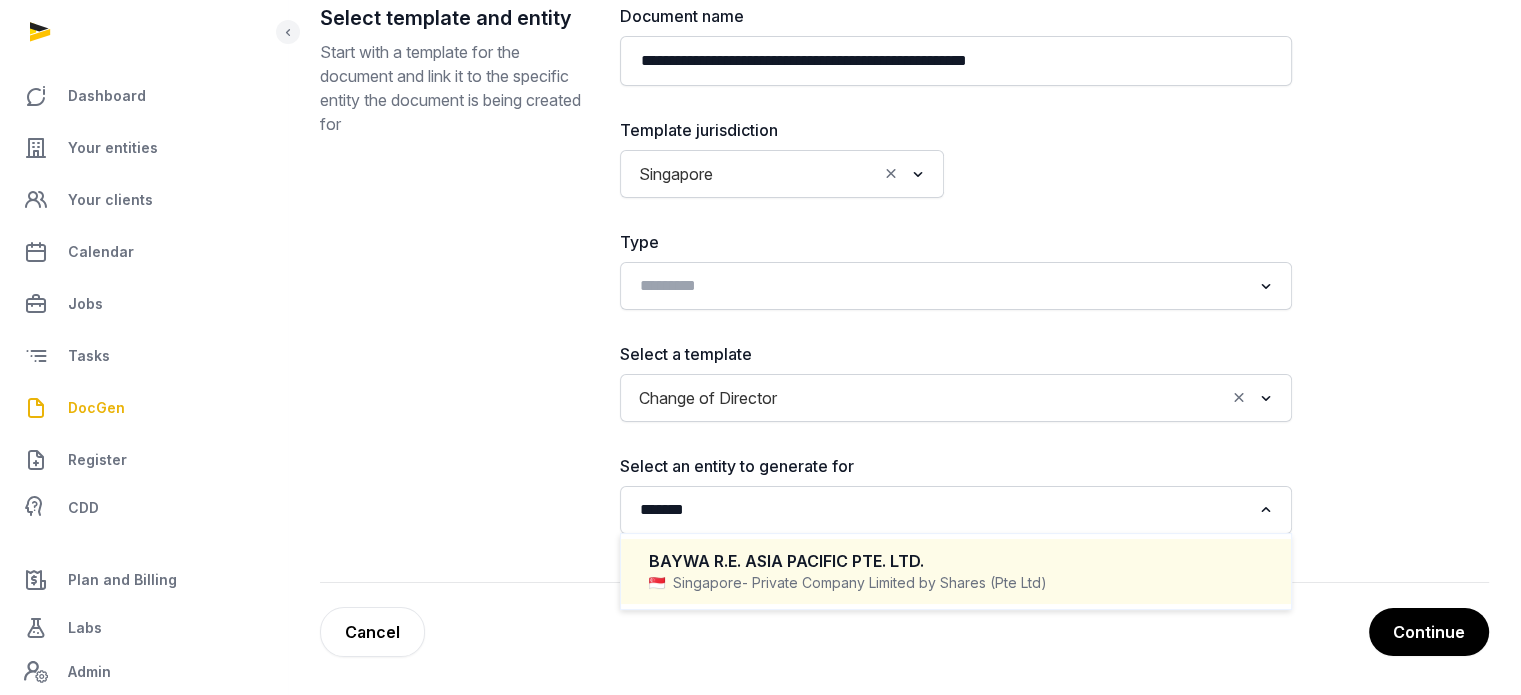 type 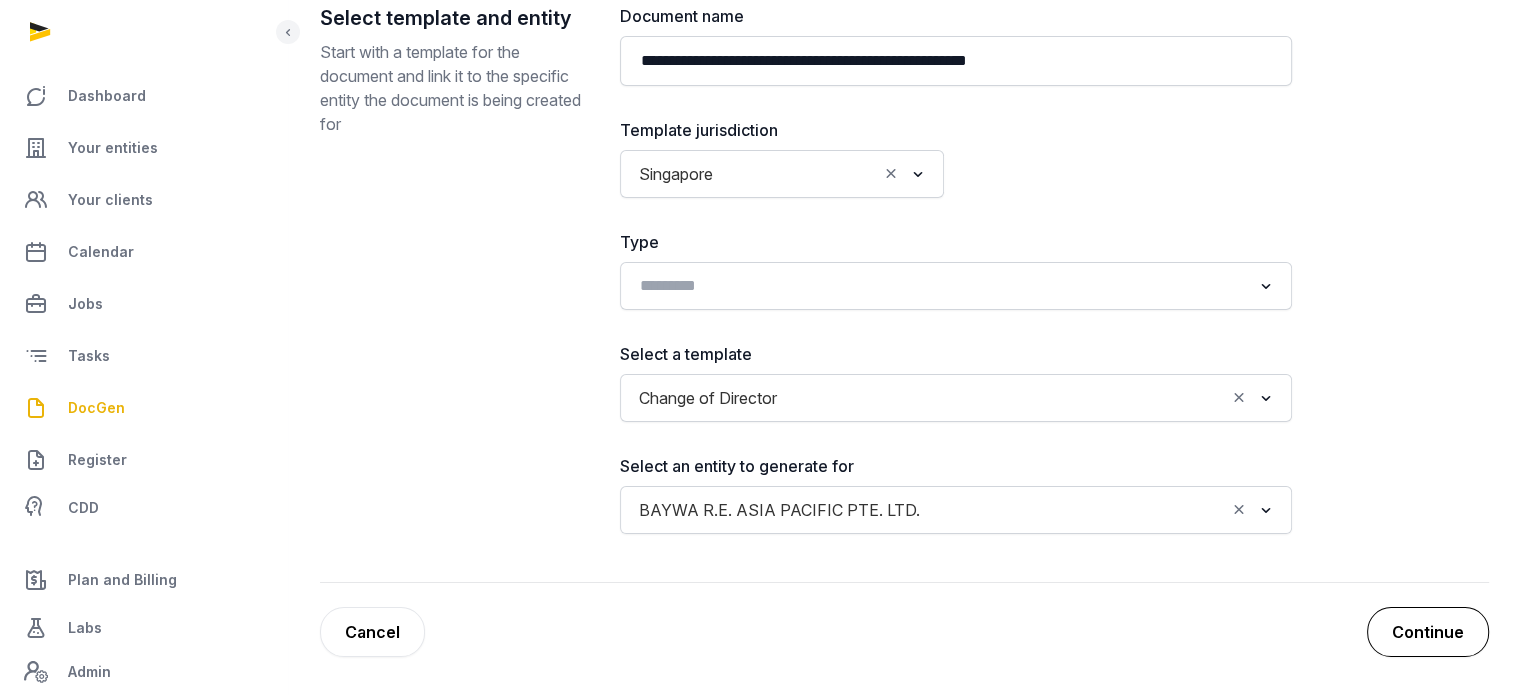 click on "Continue" at bounding box center (1428, 632) 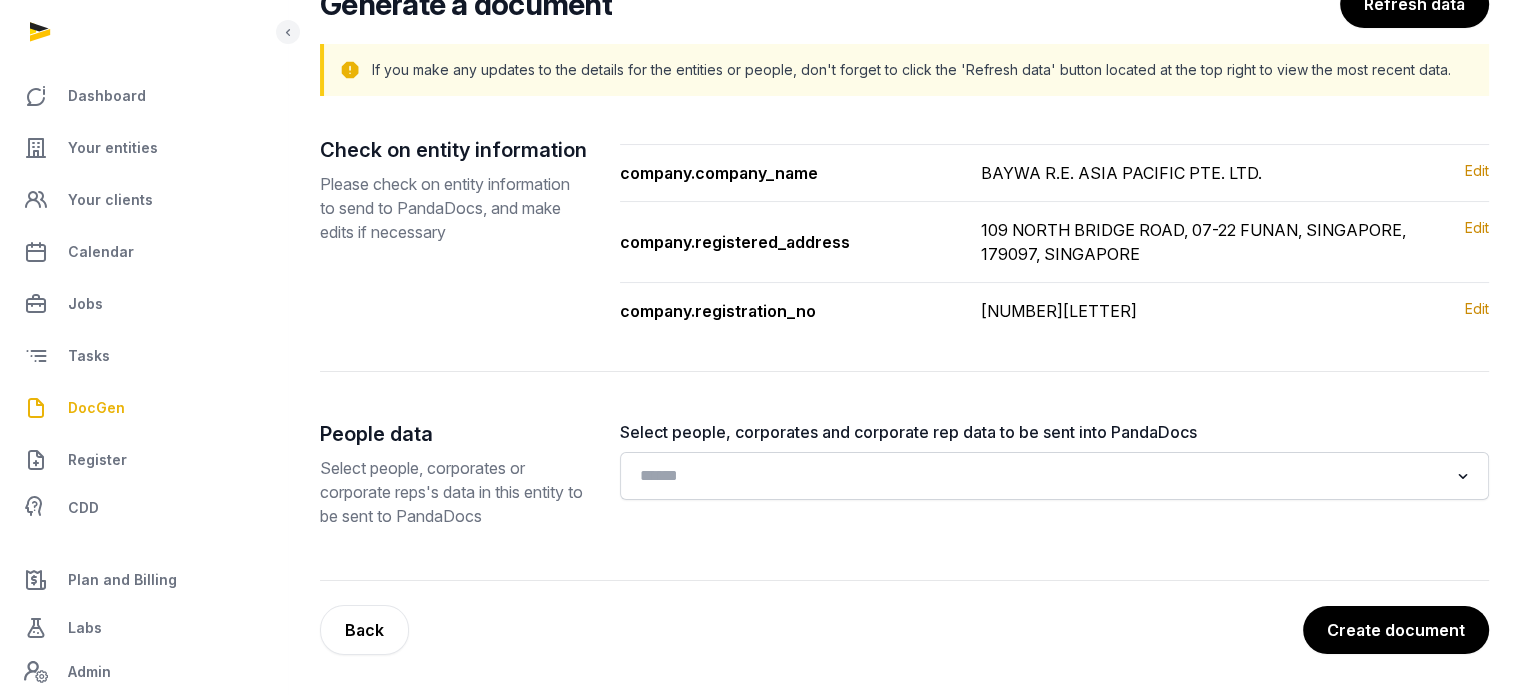 scroll, scrollTop: 175, scrollLeft: 0, axis: vertical 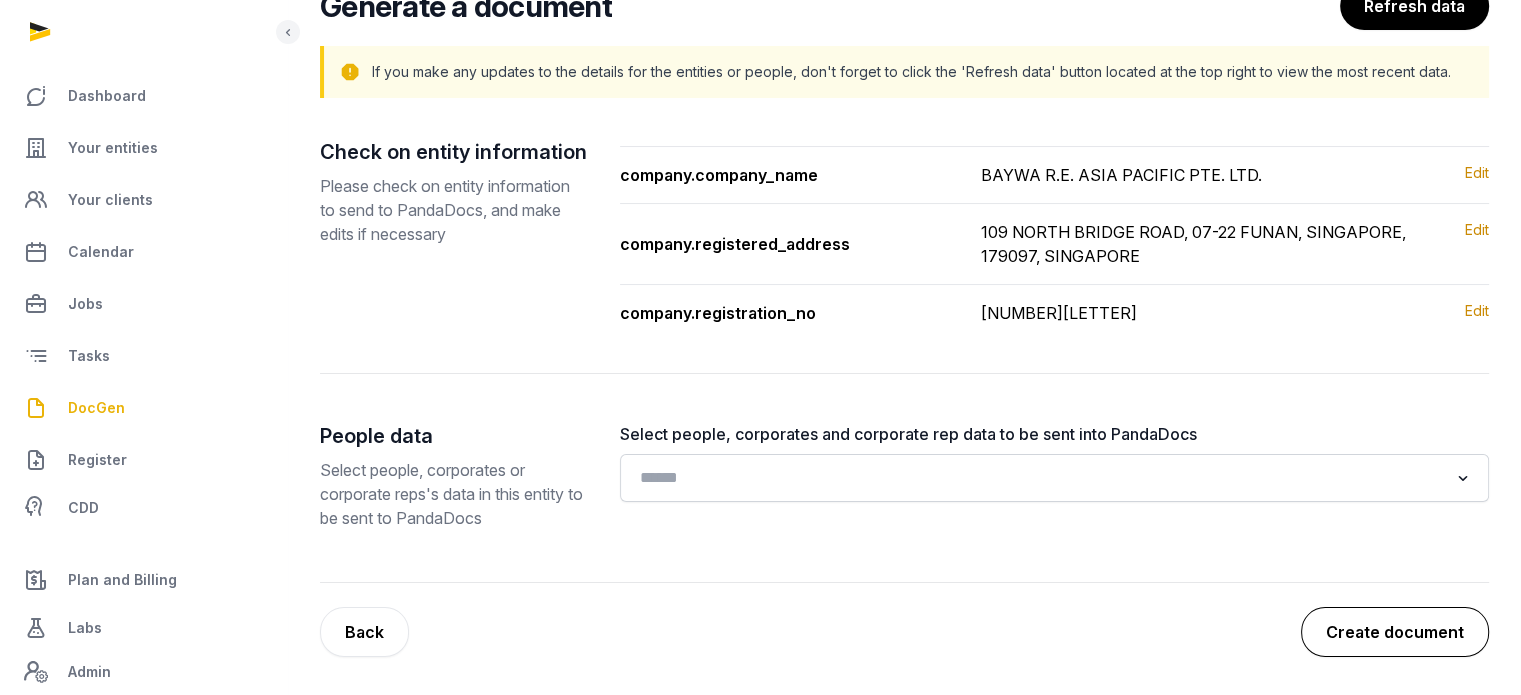 click on "Create document" at bounding box center (1395, 632) 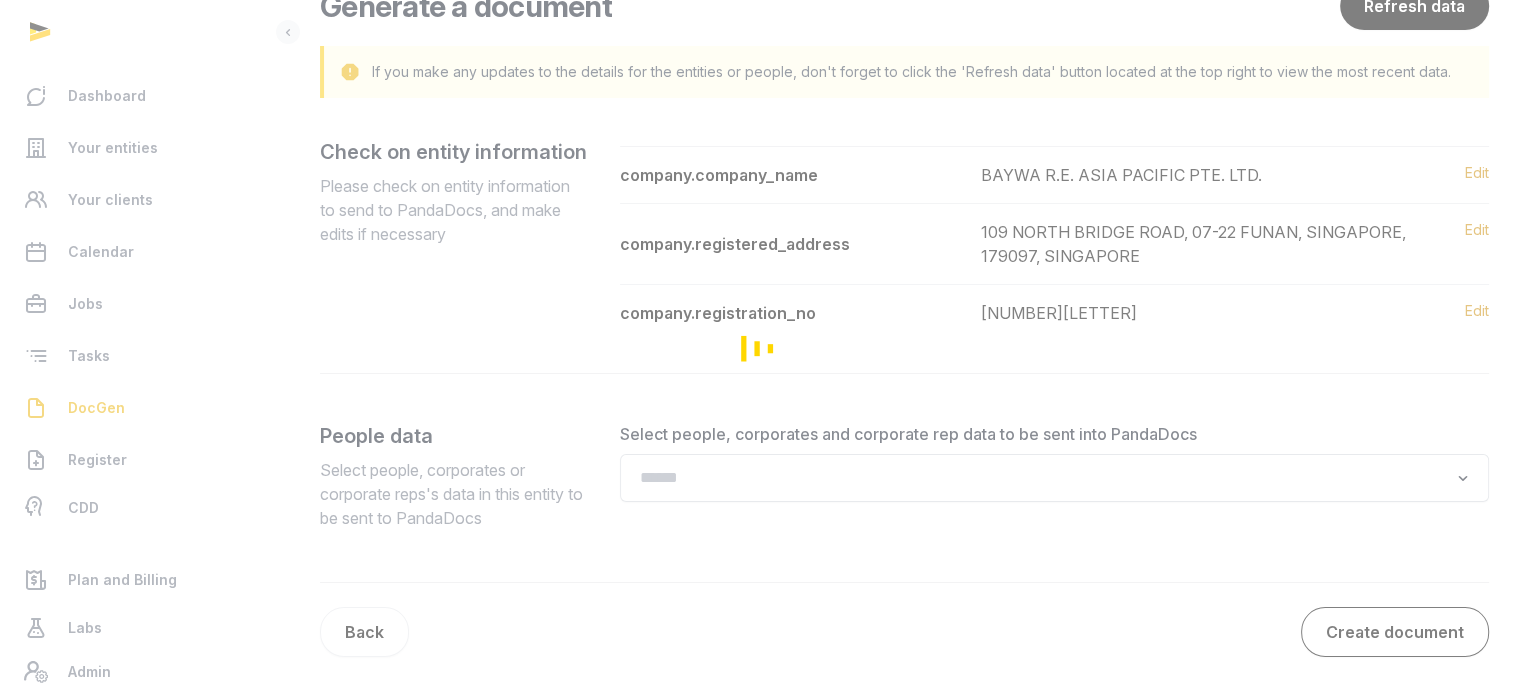 scroll, scrollTop: 0, scrollLeft: 0, axis: both 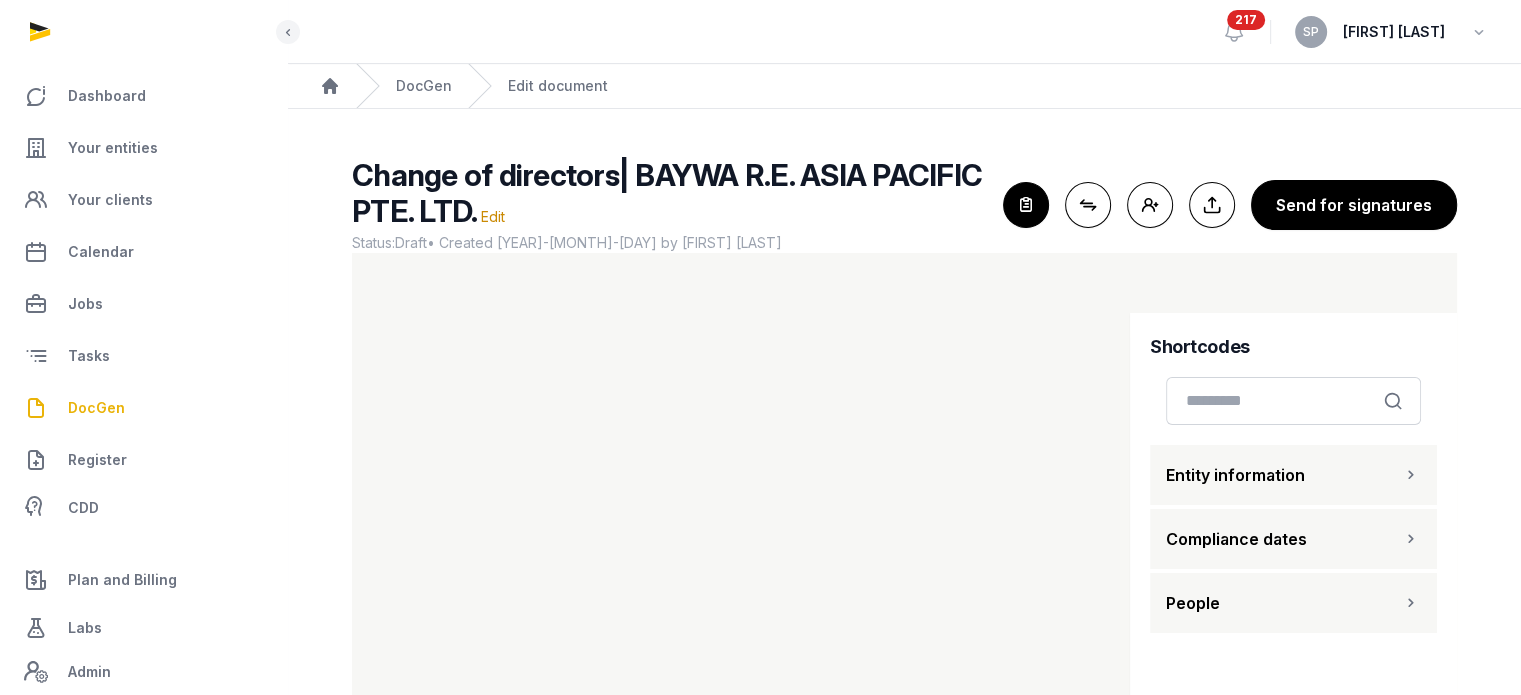 click at bounding box center [1411, 603] 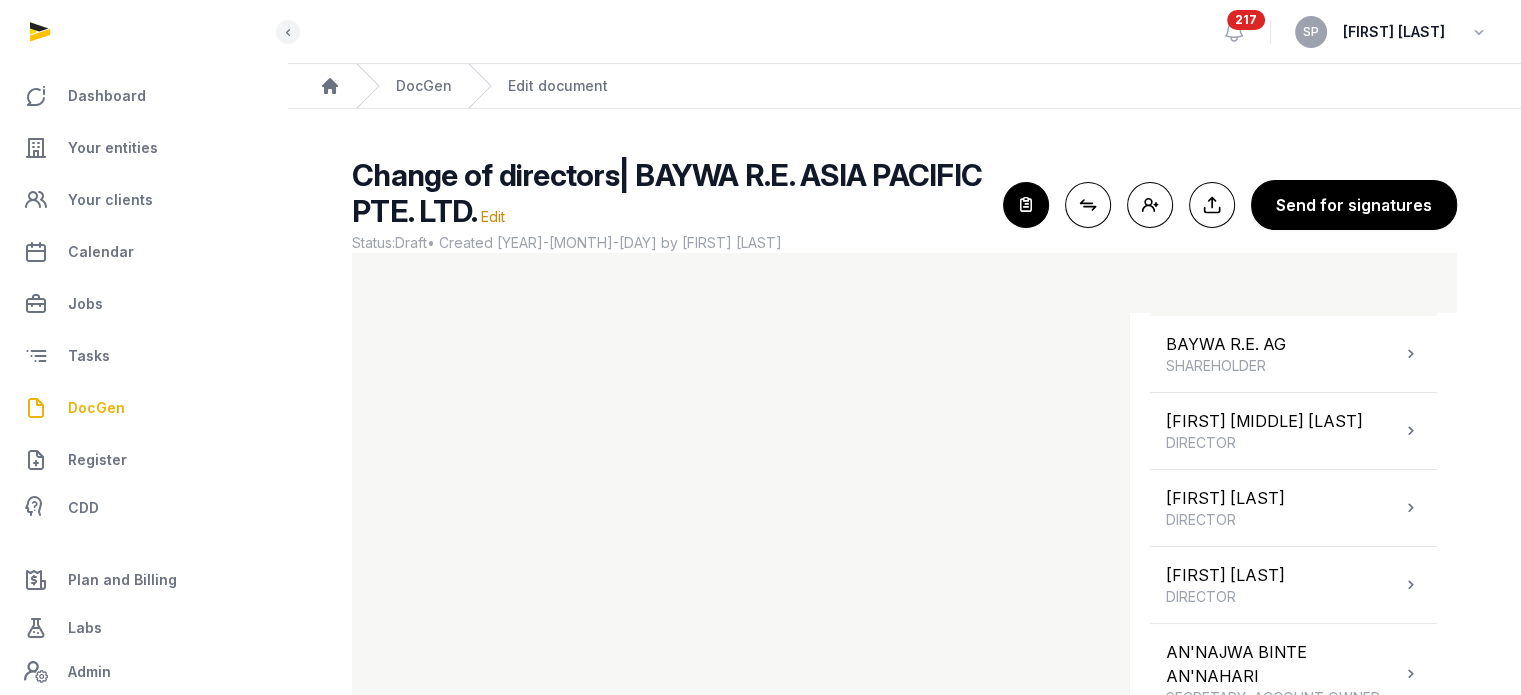 scroll, scrollTop: 297, scrollLeft: 0, axis: vertical 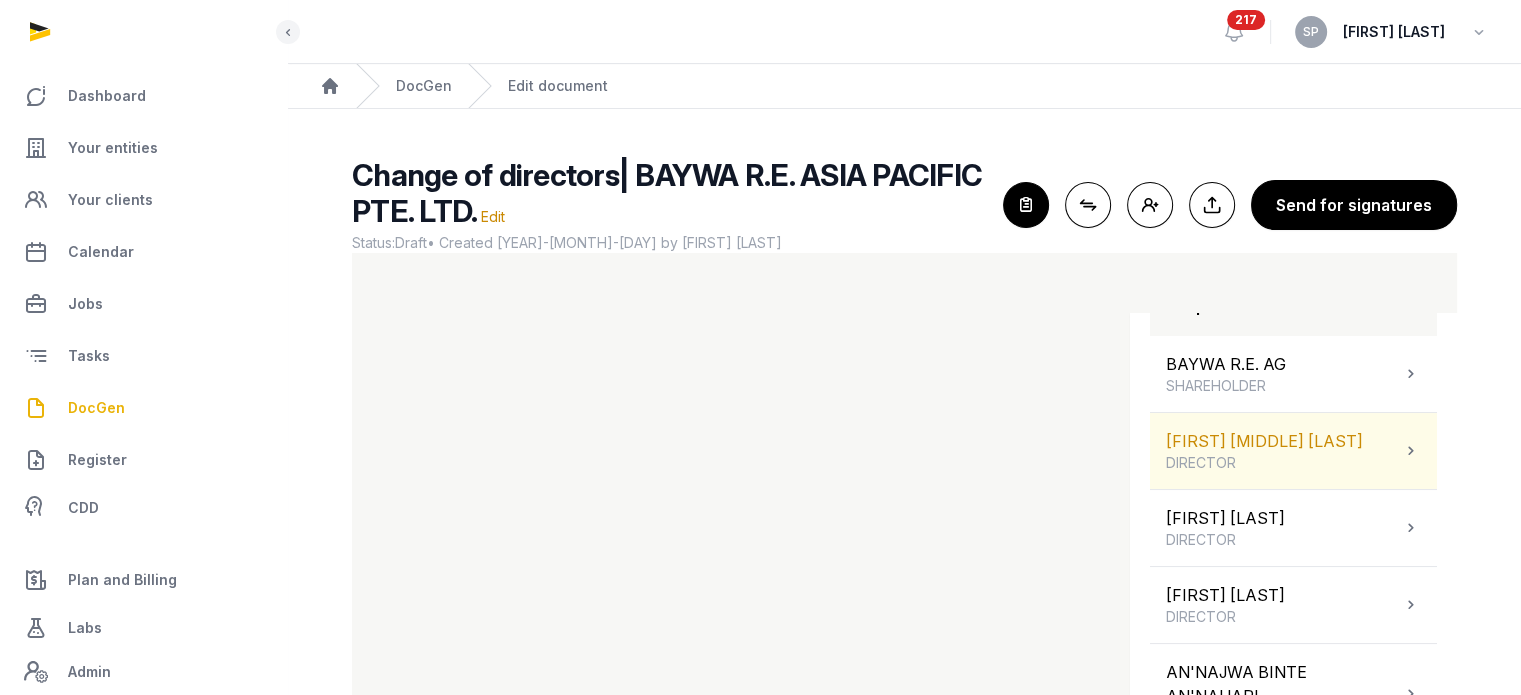 click on "MATTHIAS FLORIAN TAFT DIRECTOR" at bounding box center (1293, 451) 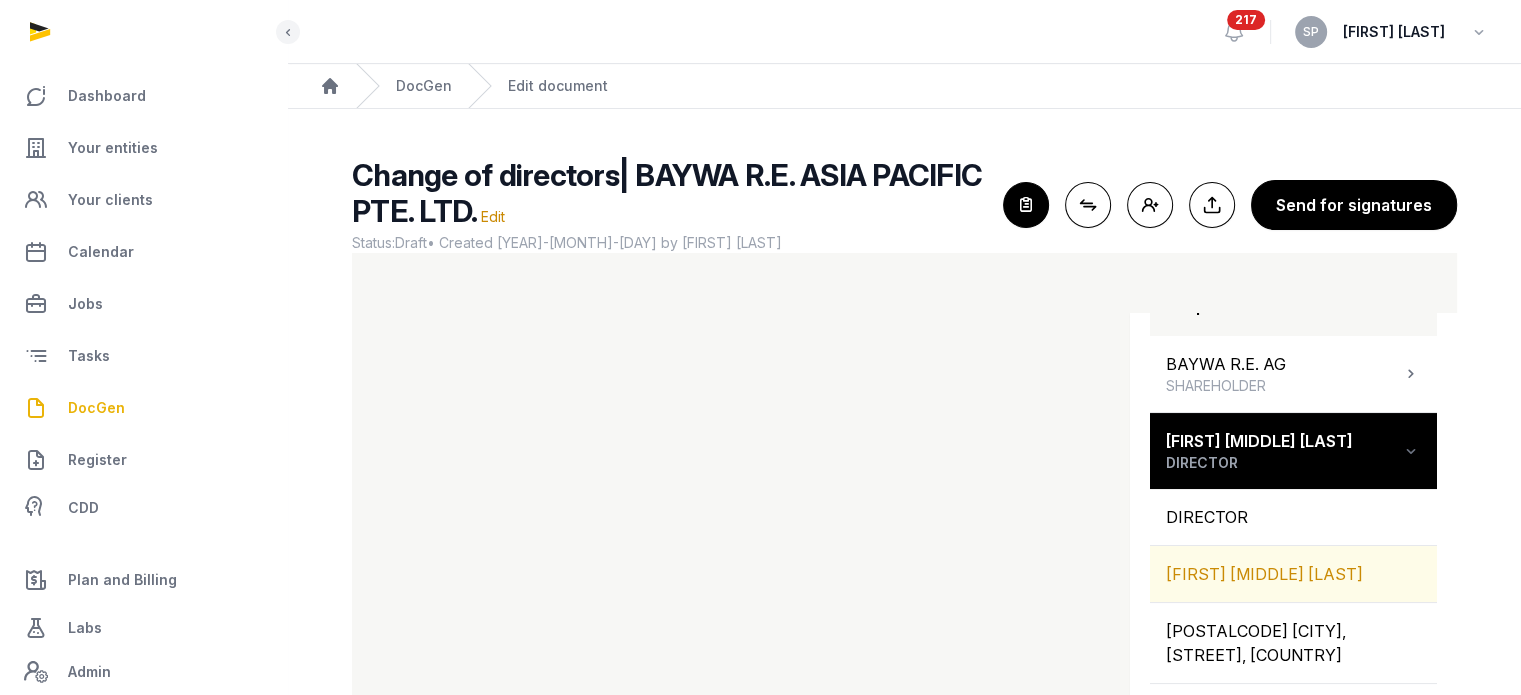 click on "MATTHIAS FLORIAN TAFT" at bounding box center (1293, 574) 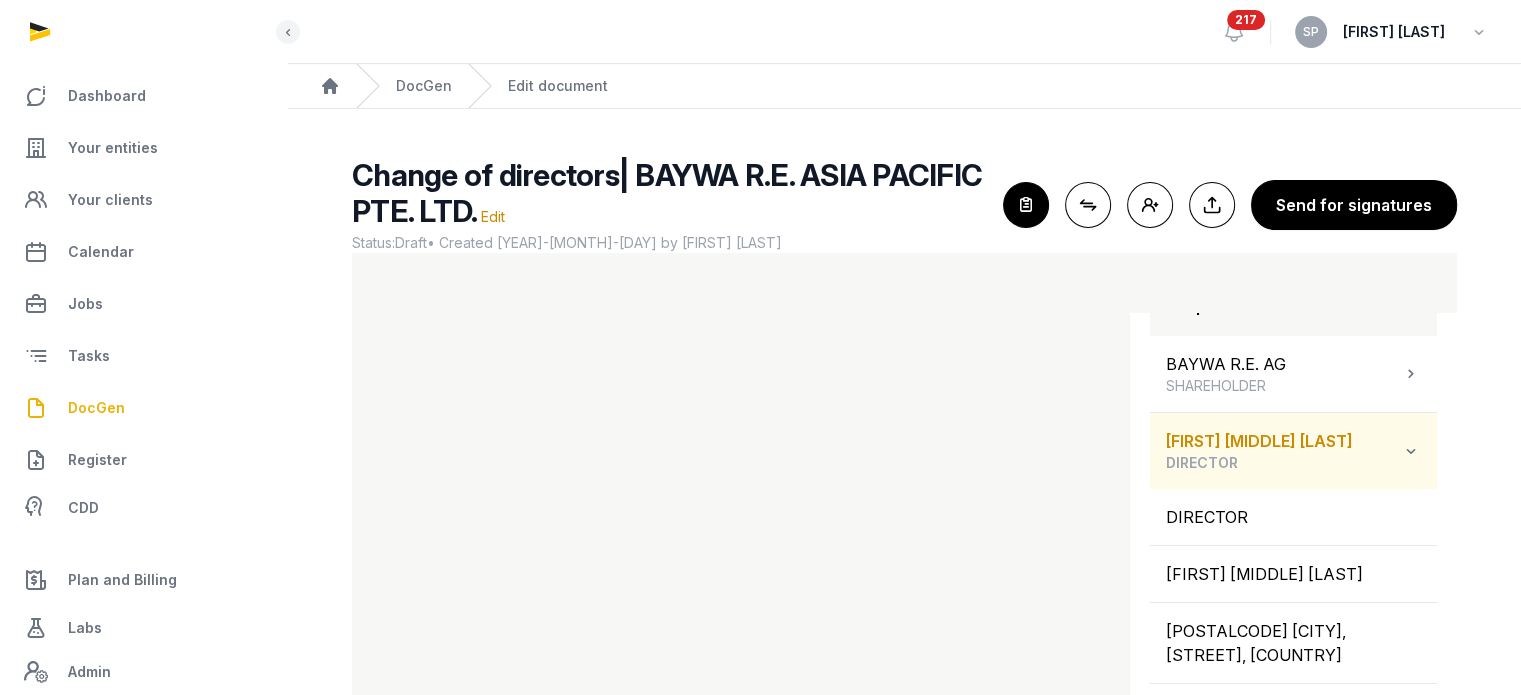click at bounding box center [1411, 451] 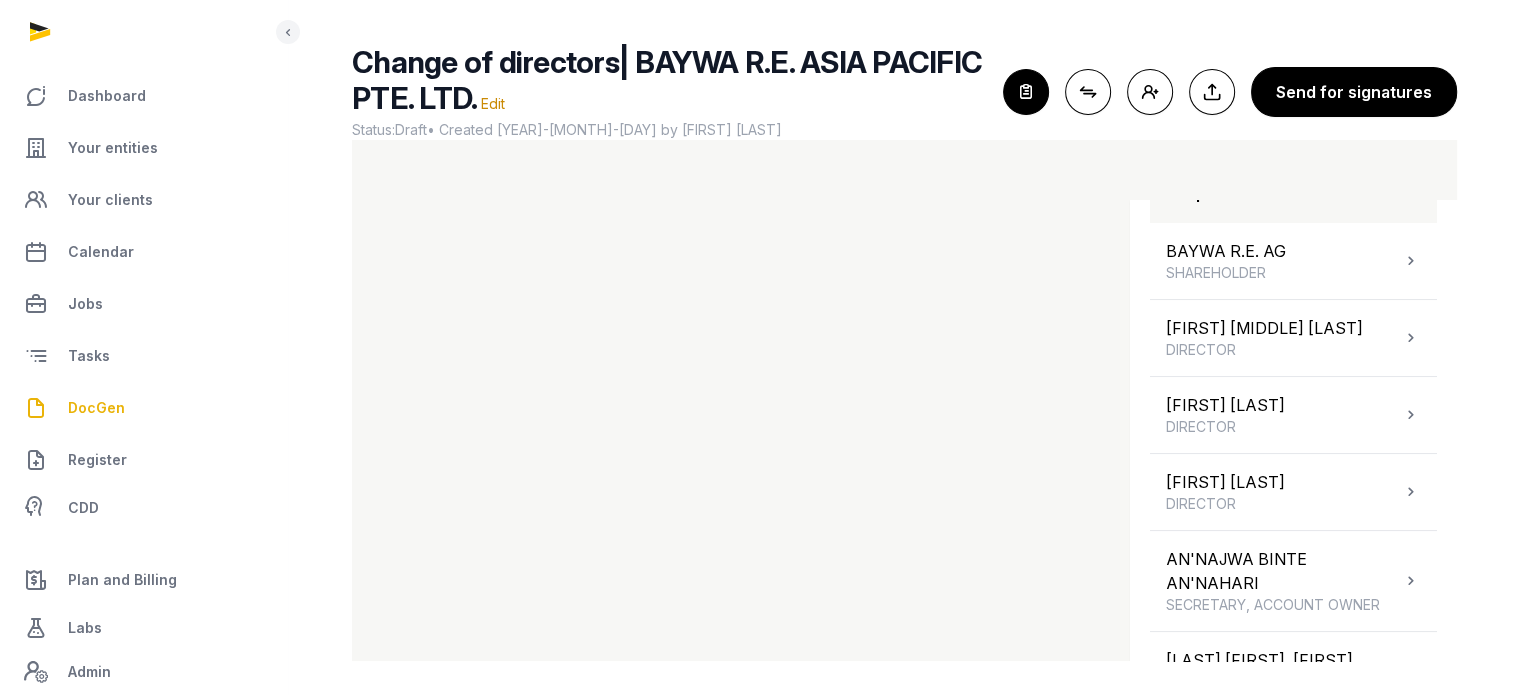 scroll, scrollTop: 119, scrollLeft: 0, axis: vertical 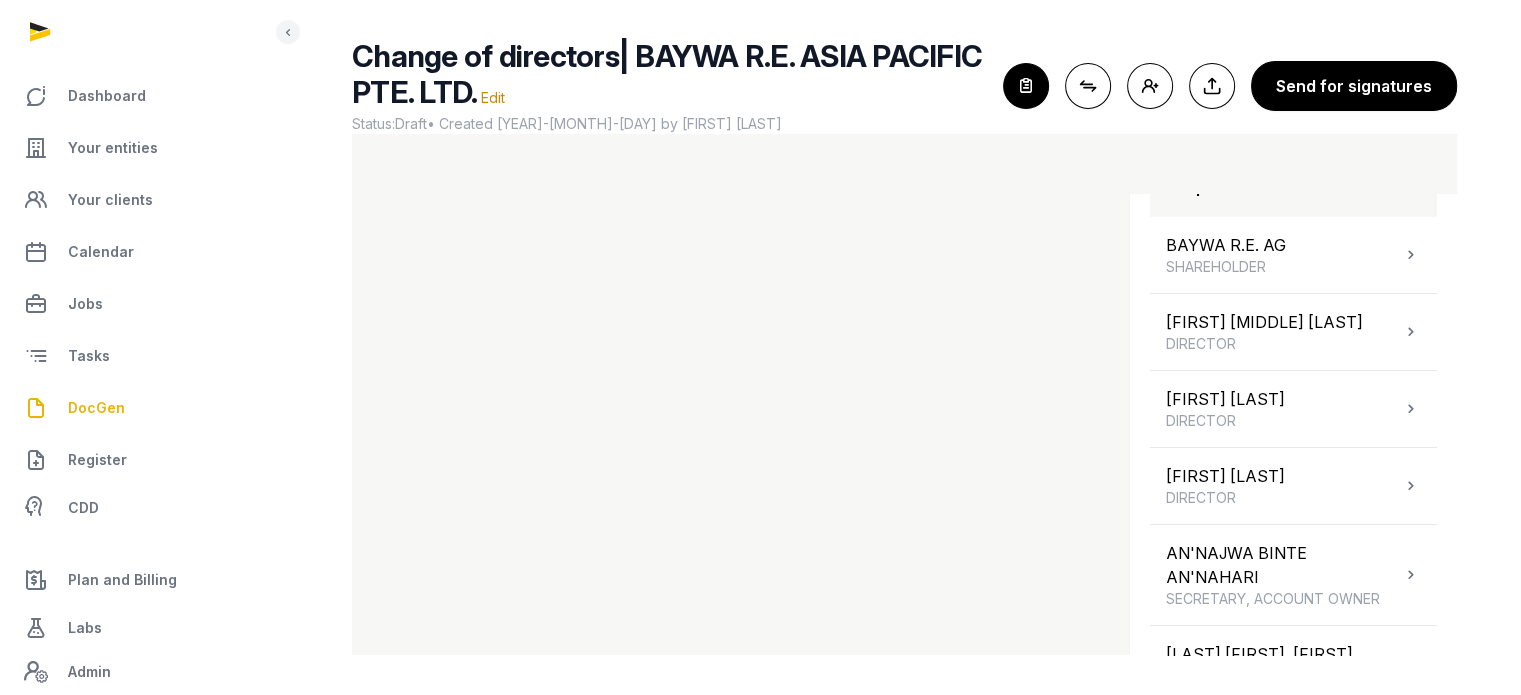 click on "Shortcodes Search Entity information Compliance dates People BAYWA R.E. AG SHAREHOLDER MATTHIAS FLORIAN TAFT DIRECTOR DANIEL GAEFKE DIRECTOR OLIVIER TOO DIRECTOR AN'NAJWA BINTE AN'NAHARI SECRETARY, ACCOUNT OWNER ONG JUN JIE, BENJAMIN SECRETARY GRANT THORNTON AUDIT LLP AUDITOR SASTIKA MOHAN DATA PROTECTION OFFICER (DPO)" at bounding box center (1293, 439) 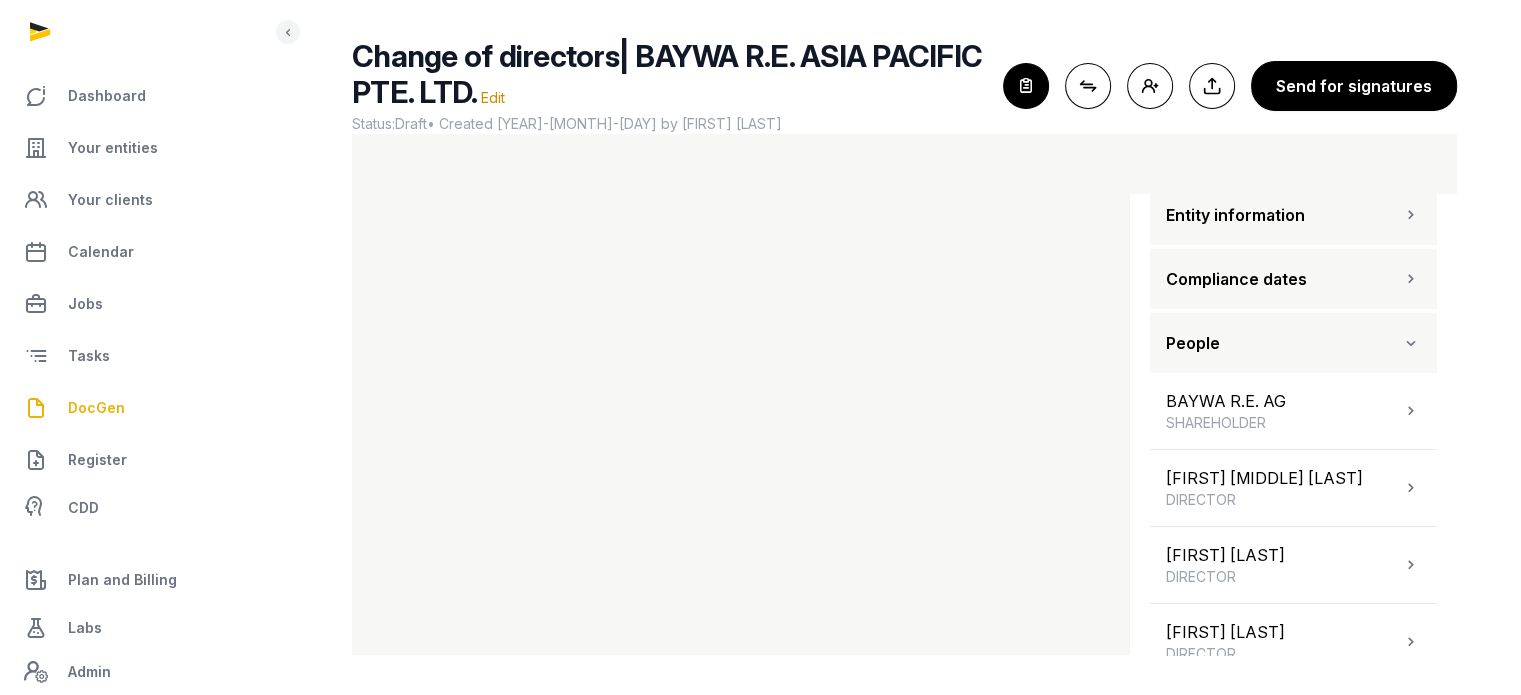 scroll, scrollTop: 132, scrollLeft: 0, axis: vertical 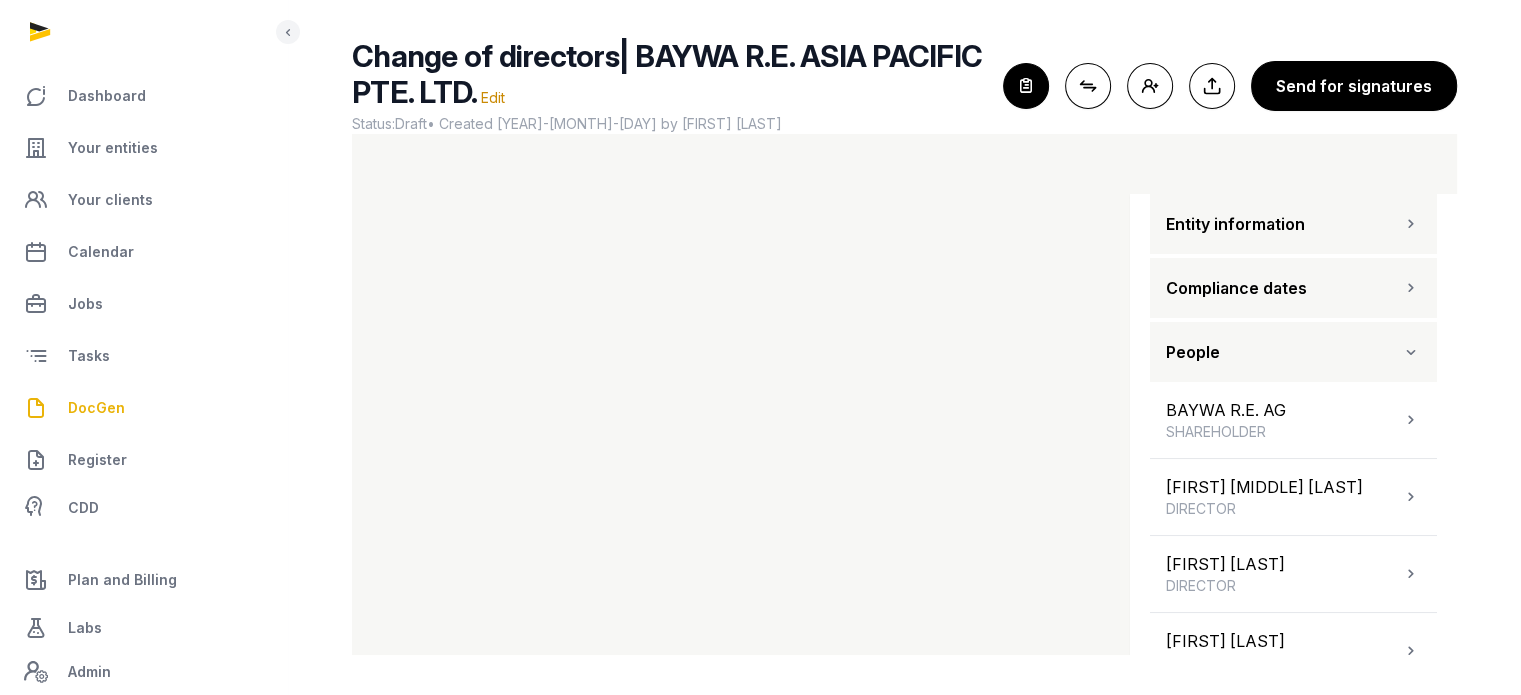 click on "Entity information" at bounding box center [1293, 224] 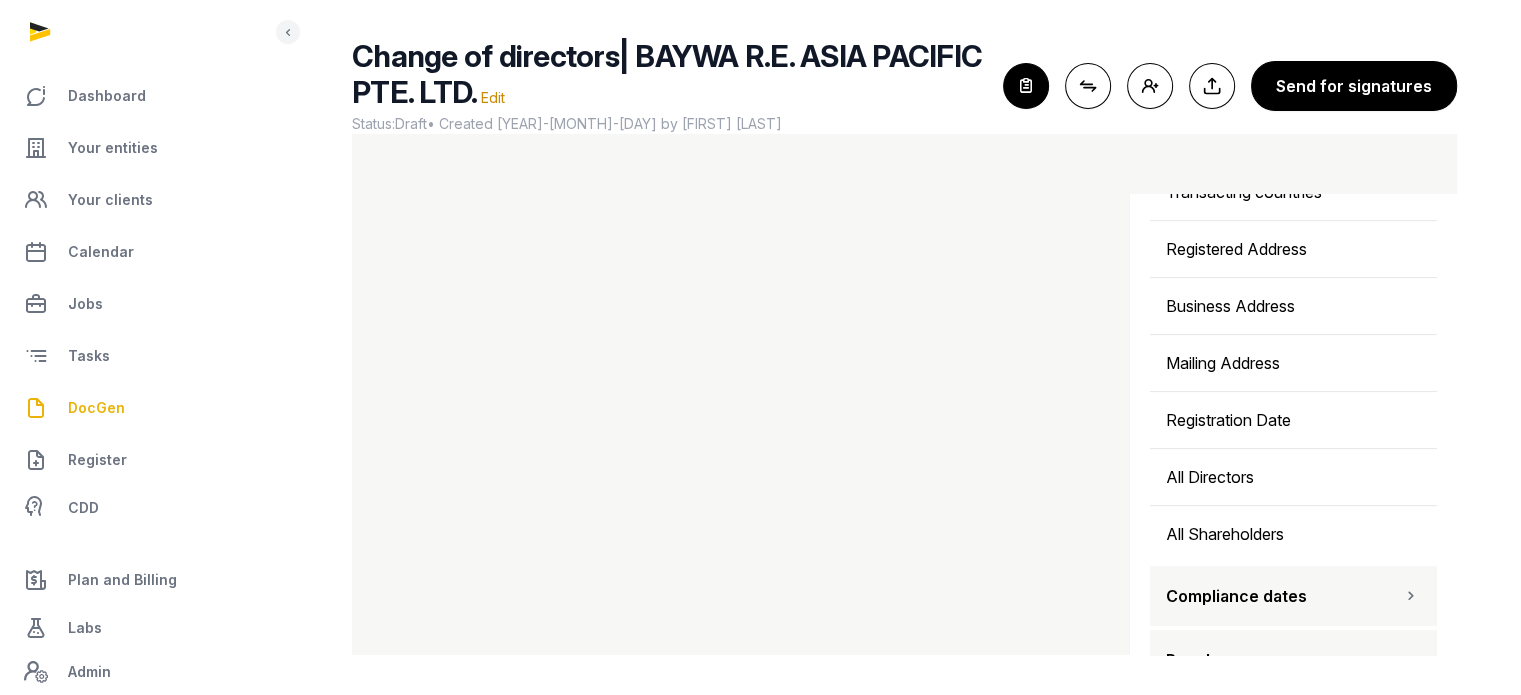 scroll, scrollTop: 682, scrollLeft: 0, axis: vertical 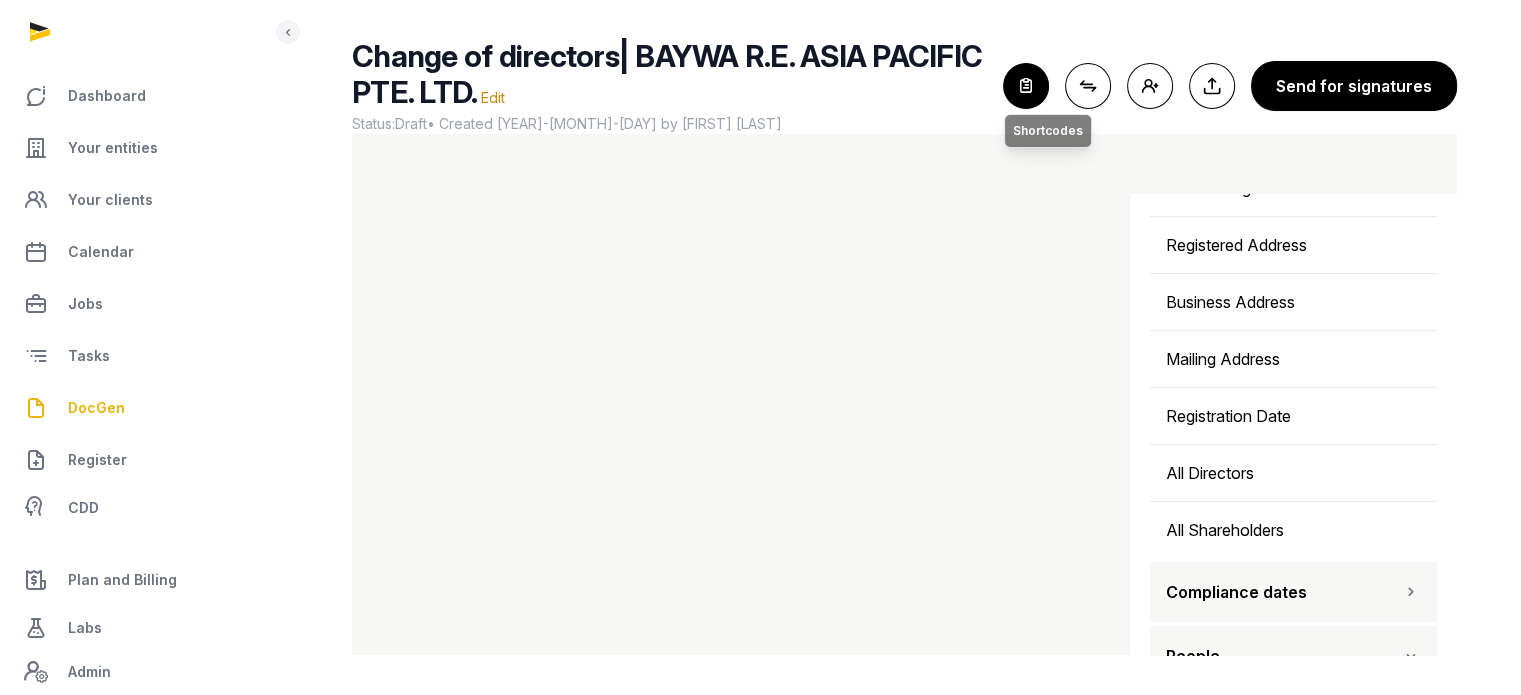 click at bounding box center [1026, 86] 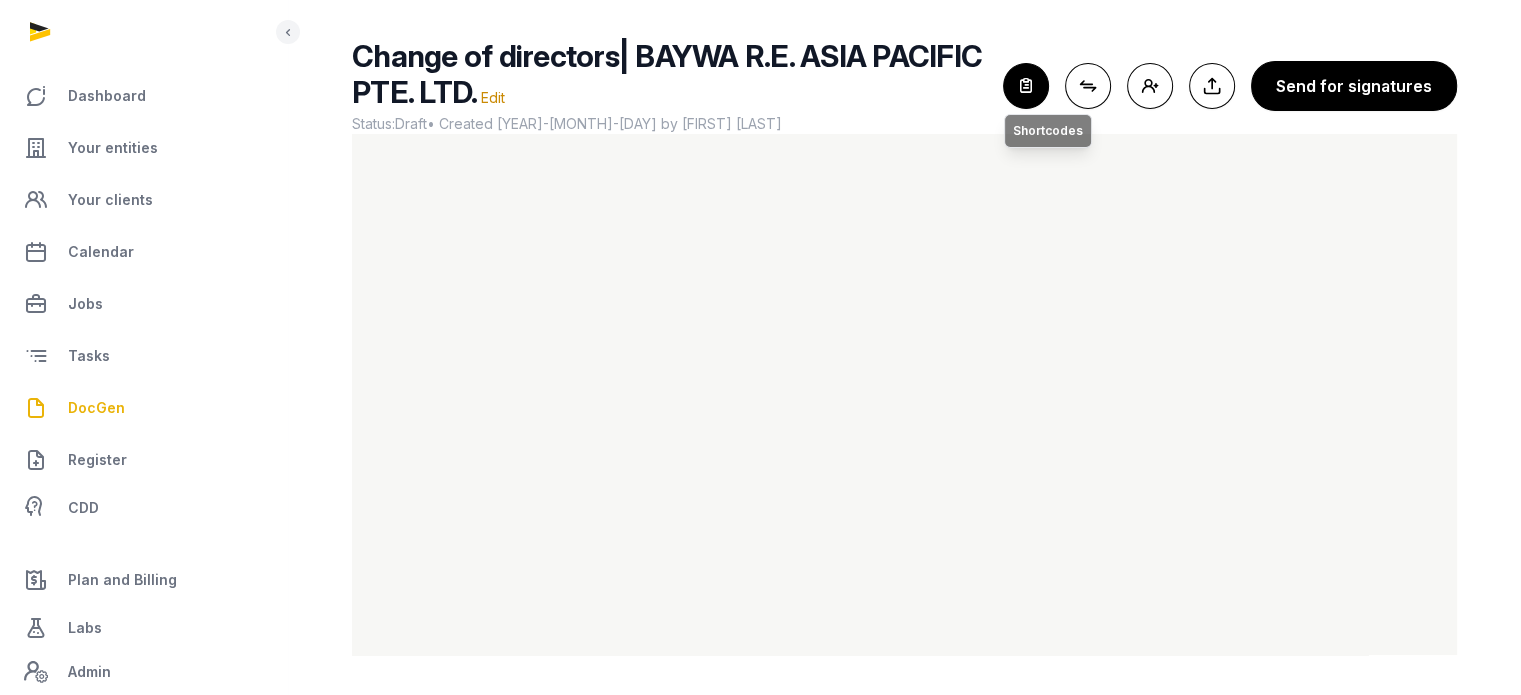 click at bounding box center [1026, 86] 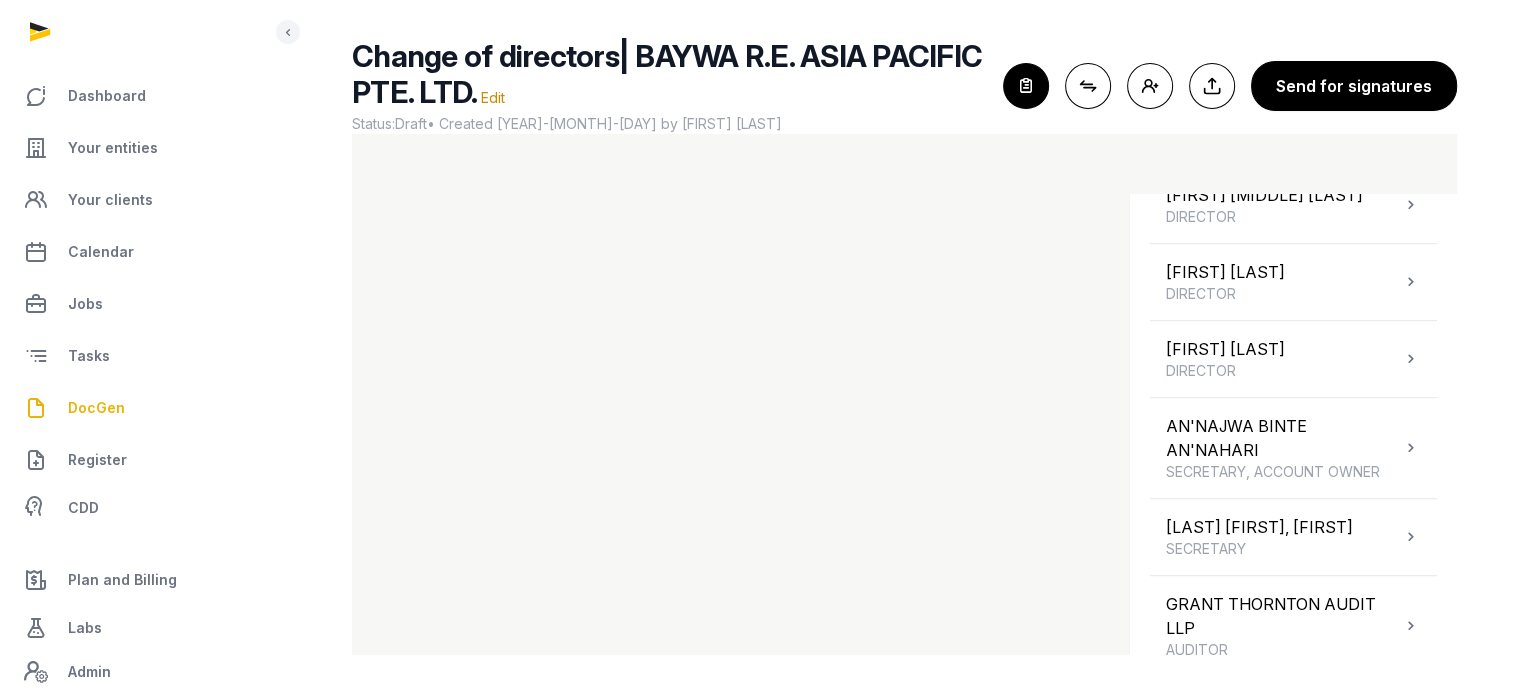 scroll, scrollTop: 1394, scrollLeft: 0, axis: vertical 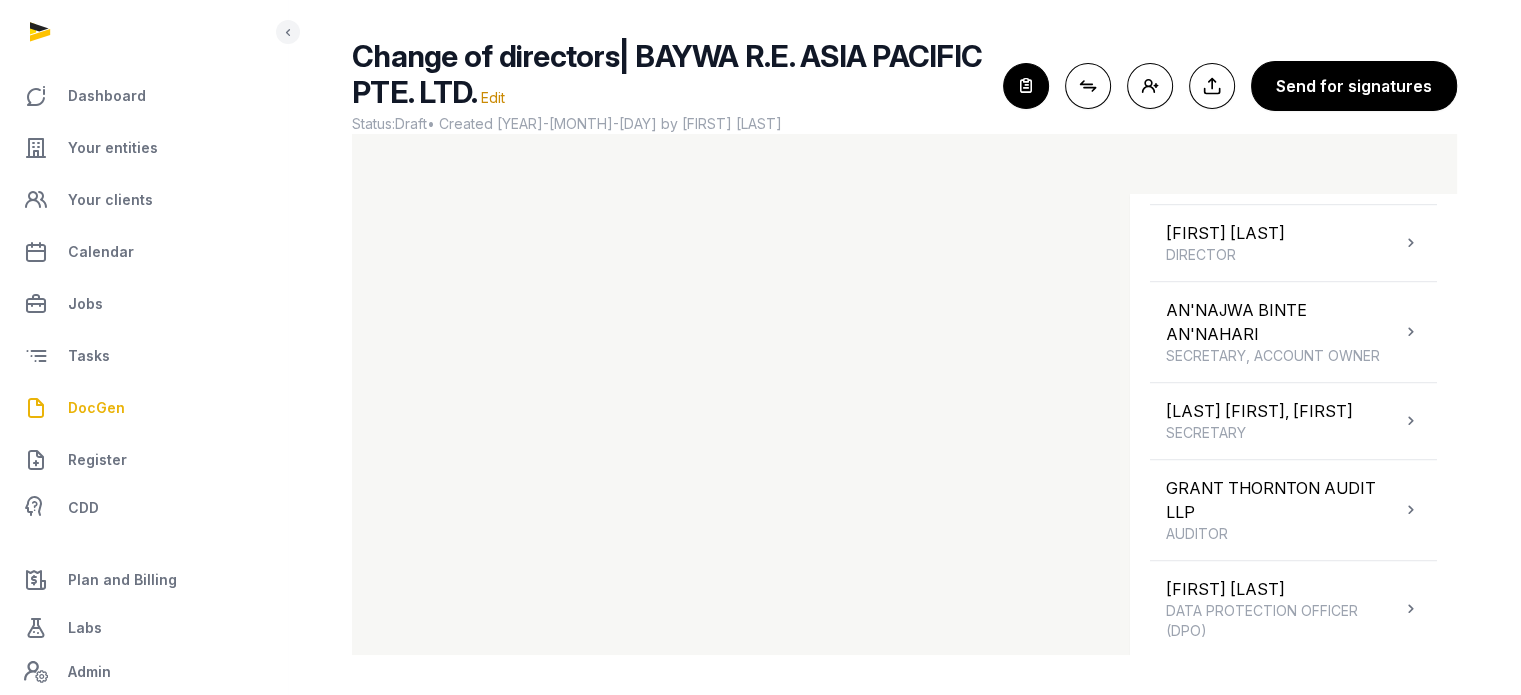 click on "Change of directors| BAYWA R.E. ASIA PACIFIC PTE. LTD.   Edit Status:  Draft  • Created 2025-07-18 by Sneha Patwari For optimal experience, please use a desktop computer to generate documents for the best user experience. Close shortcodes Connect shortcodes Add people Export to Documents Send for signatures Shortcodes Search Entity information Company Name  Trading name  Former name  Registration Number  EIN  Jurisdiction  Description  Activities  Transacting countries  Registered Address  Business Address  Mailing Address  Registration Date  All Directors  All Shareholders  Compliance dates People BAYWA R.E. AG SHAREHOLDER MATTHIAS FLORIAN TAFT DIRECTOR DANIEL GAEFKE DIRECTOR OLIVIER TOO DIRECTOR AN'NAJWA BINTE AN'NAHARI SECRETARY, ACCOUNT OWNER ONG JUN JIE, BENJAMIN SECRETARY GRANT THORNTON AUDIT LLP AUDITOR SASTIKA MOHAN DATA PROTECTION OFFICER (DPO)" 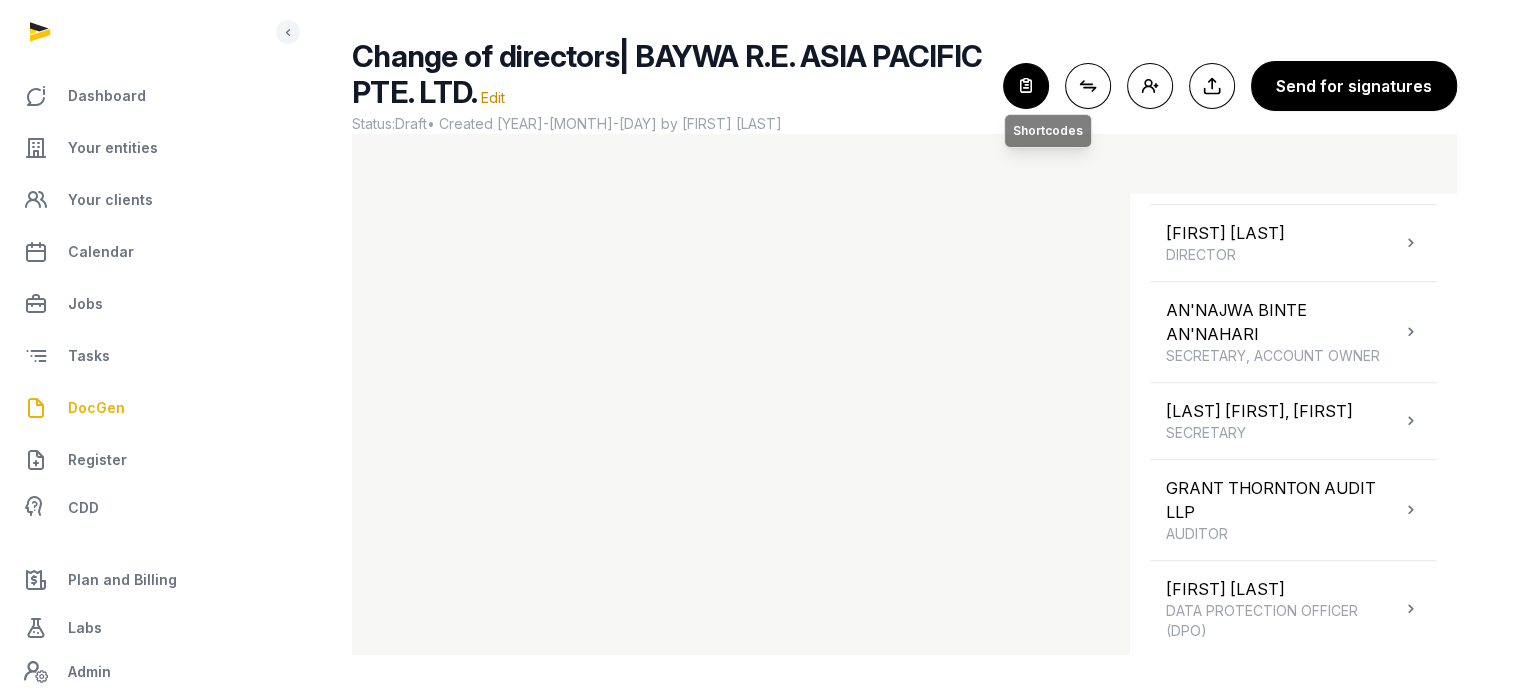 click at bounding box center (1026, 86) 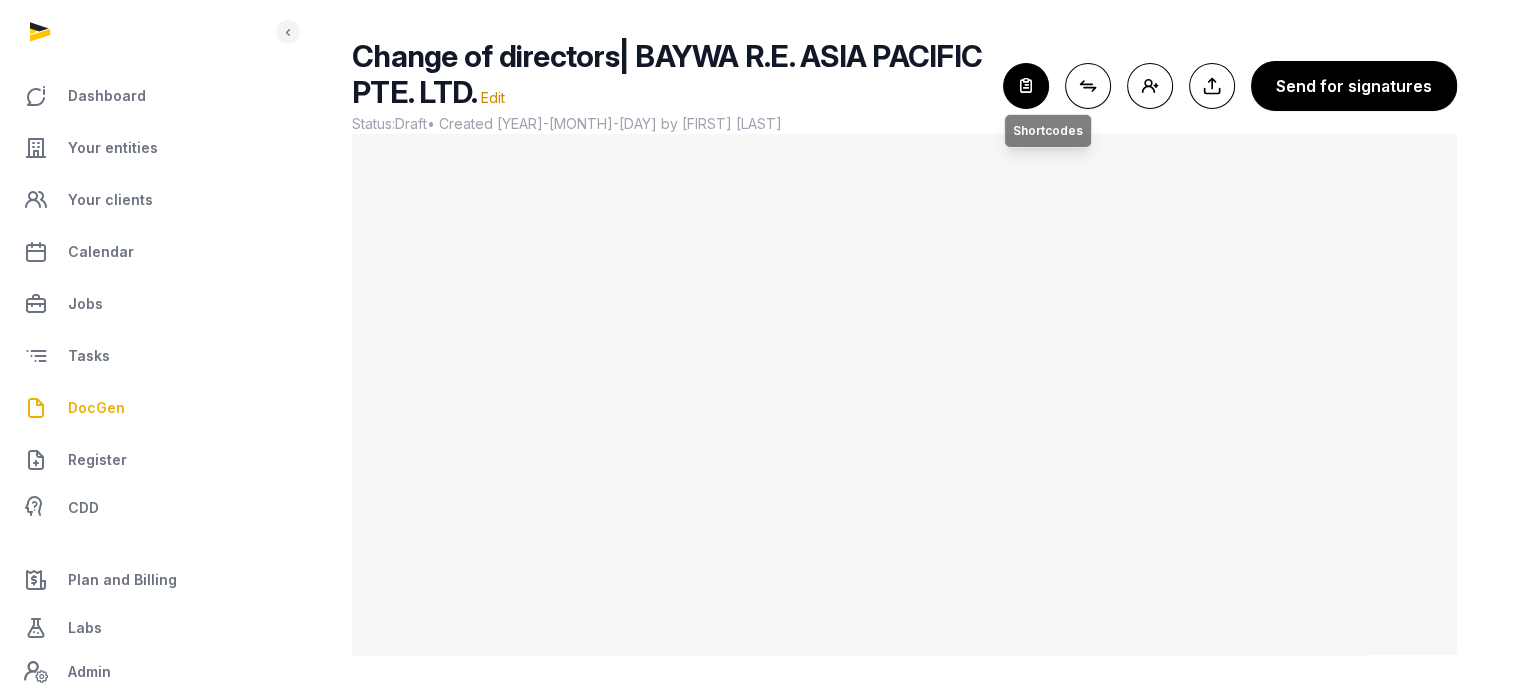 click at bounding box center [1026, 86] 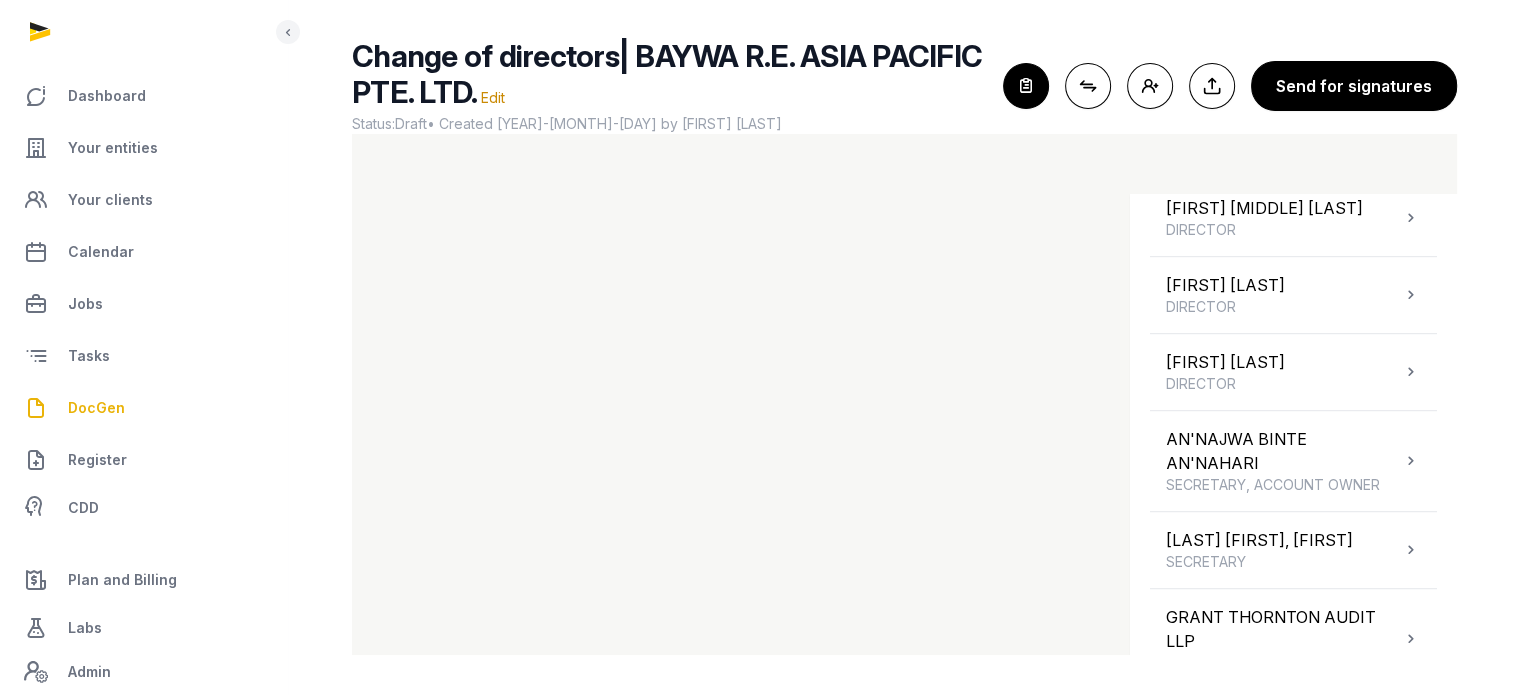 scroll, scrollTop: 1394, scrollLeft: 0, axis: vertical 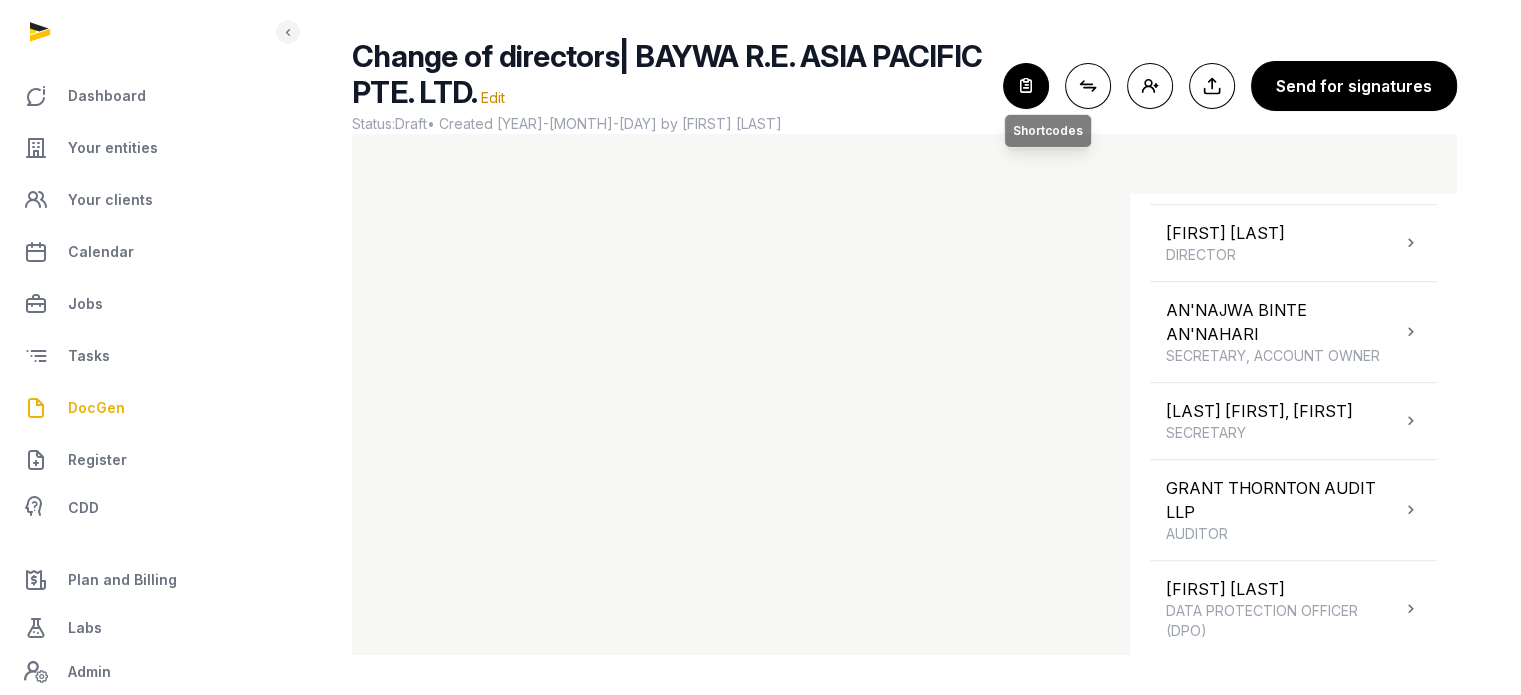 click at bounding box center (1026, 86) 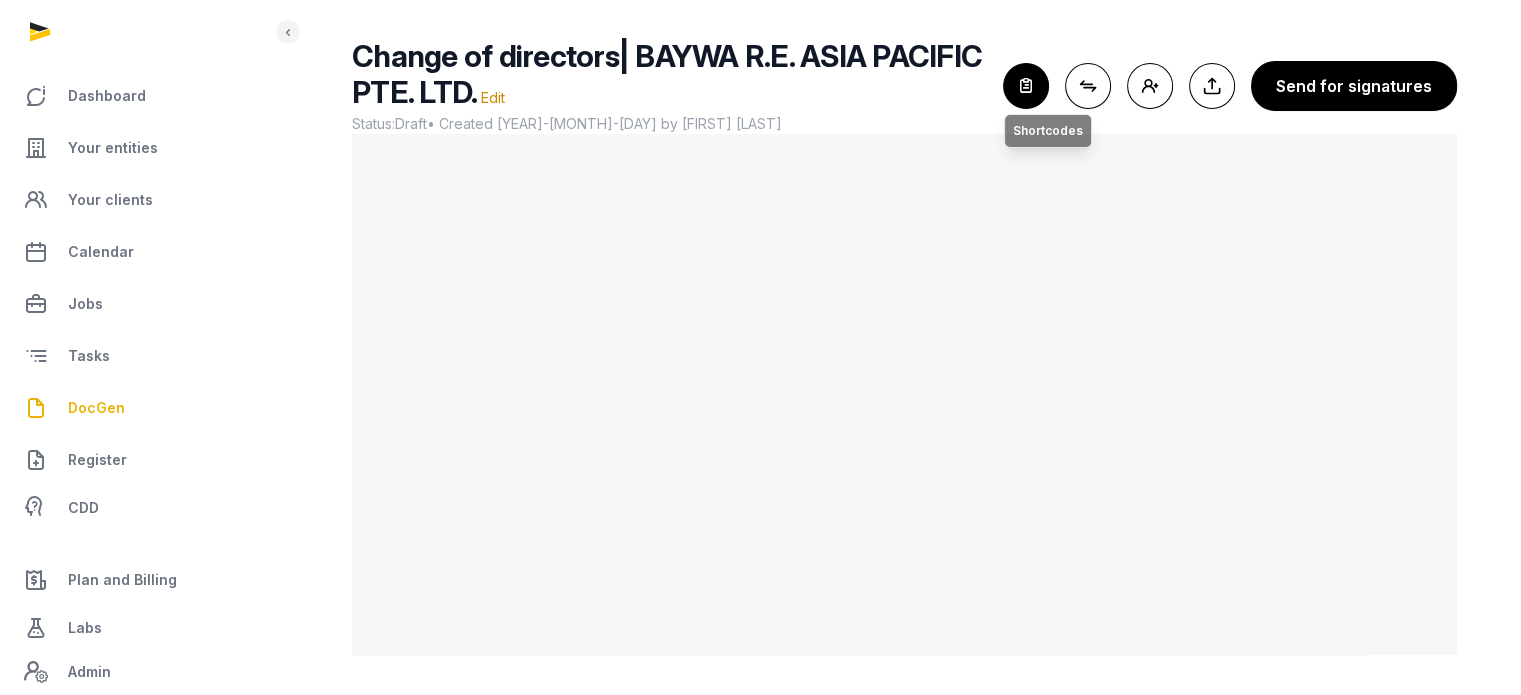 click at bounding box center (1026, 86) 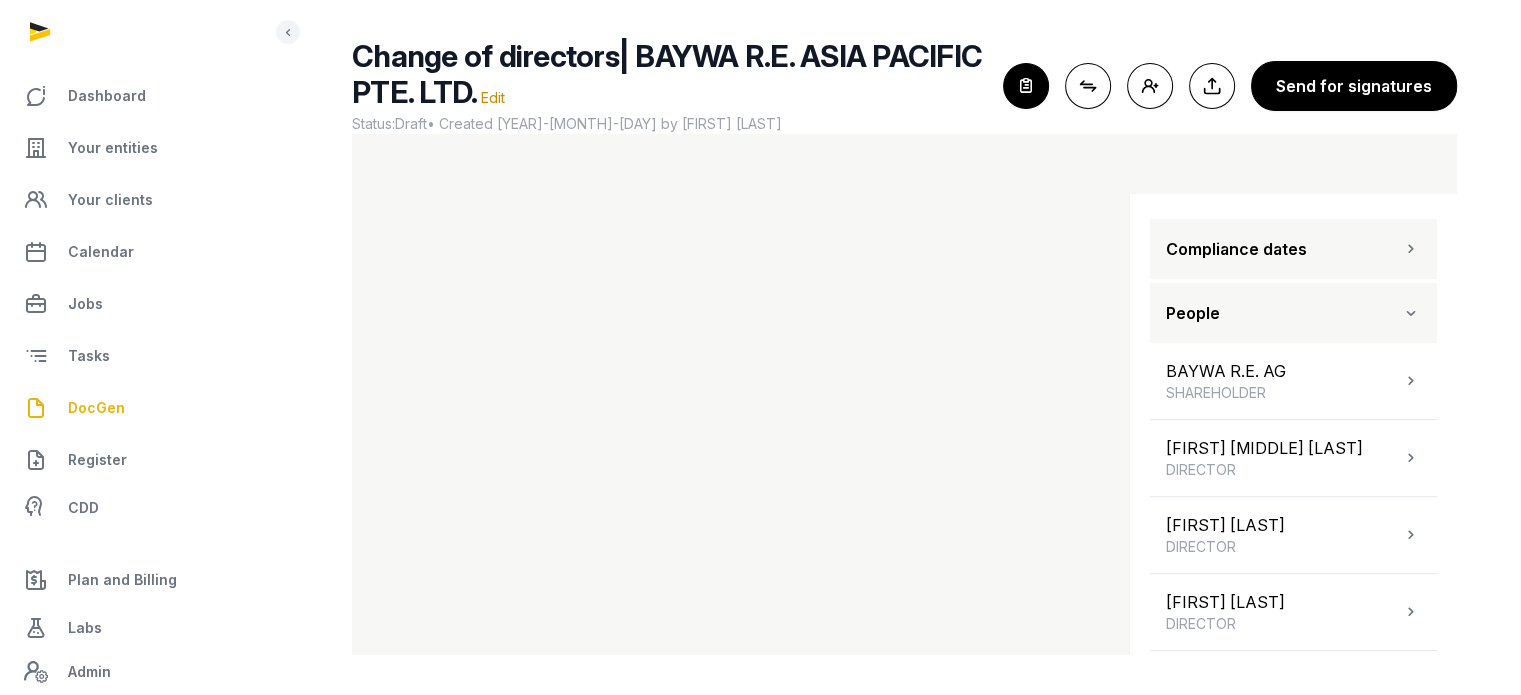 scroll, scrollTop: 1025, scrollLeft: 0, axis: vertical 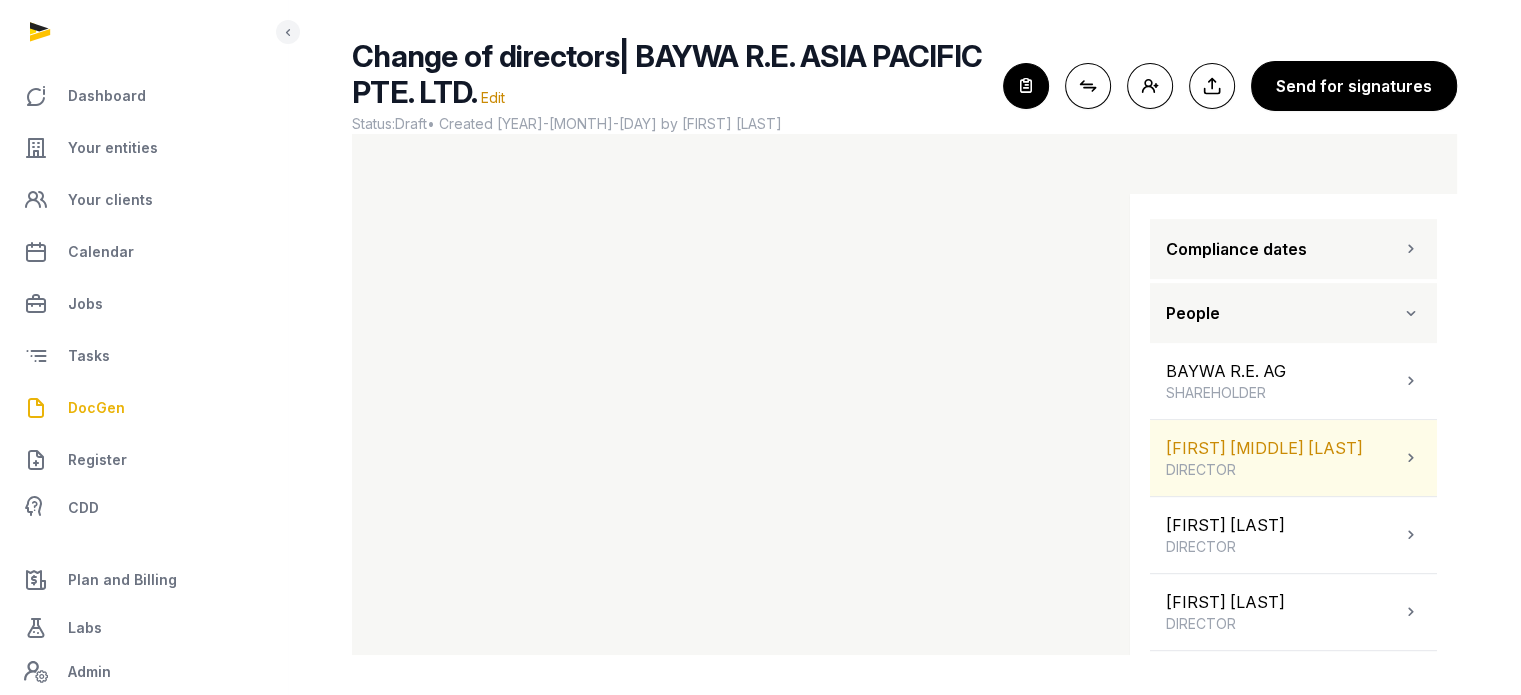 click on "MATTHIAS FLORIAN TAFT DIRECTOR" at bounding box center [1264, 458] 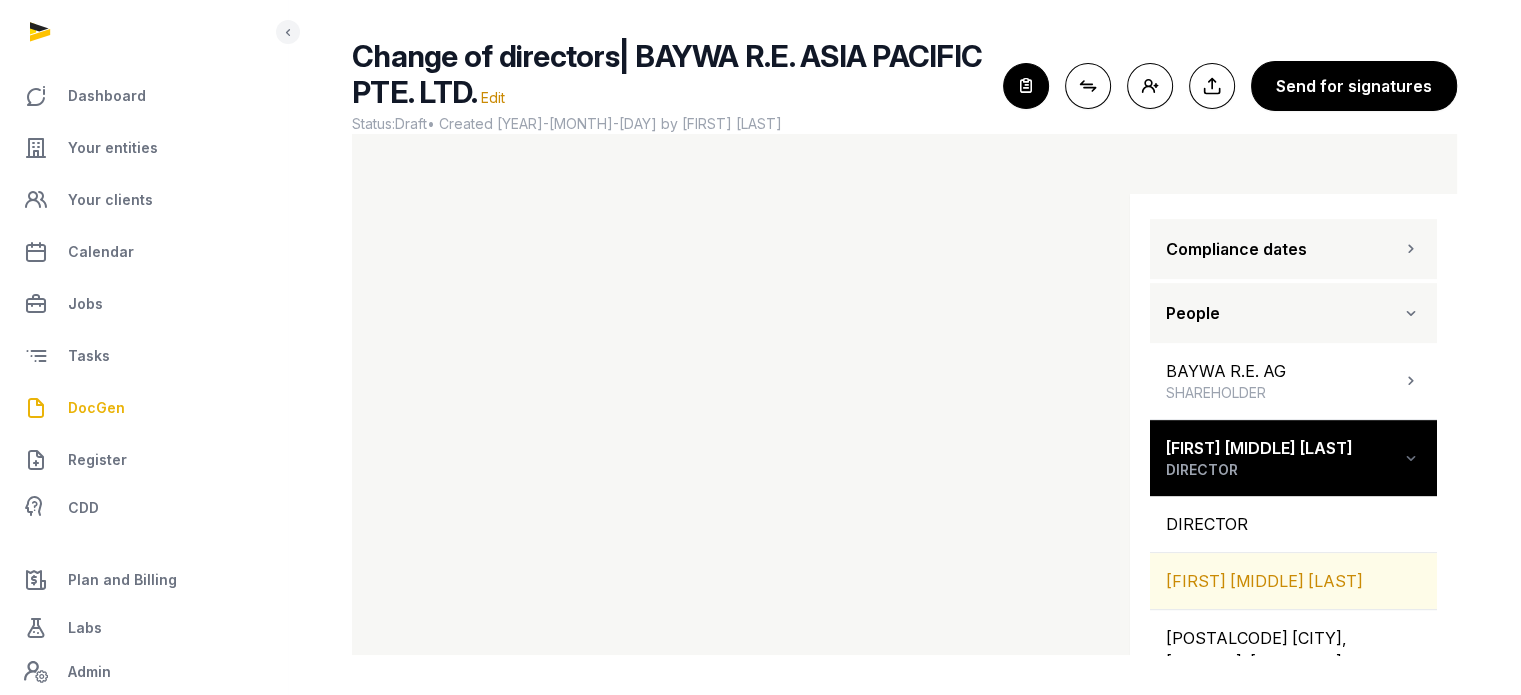 click on "MATTHIAS FLORIAN TAFT" at bounding box center [1293, 581] 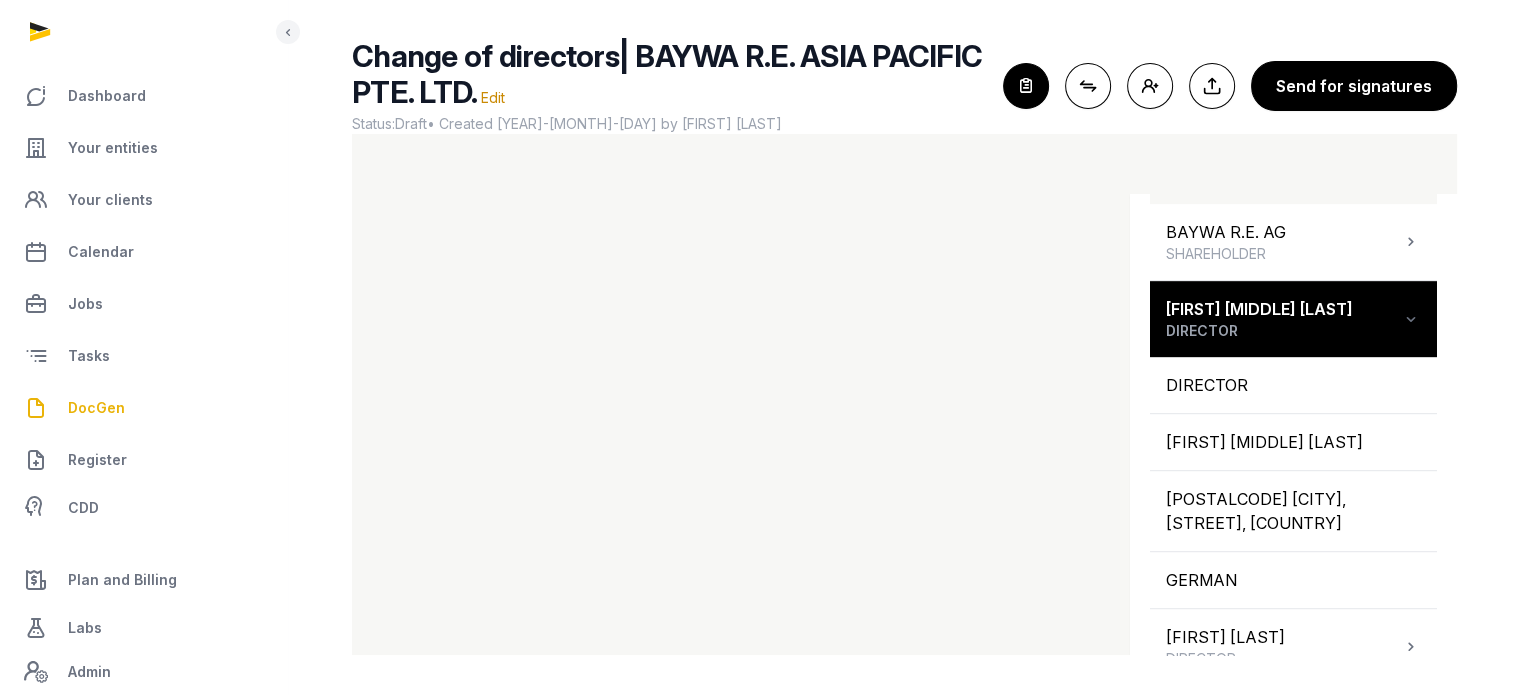 scroll, scrollTop: 1248, scrollLeft: 0, axis: vertical 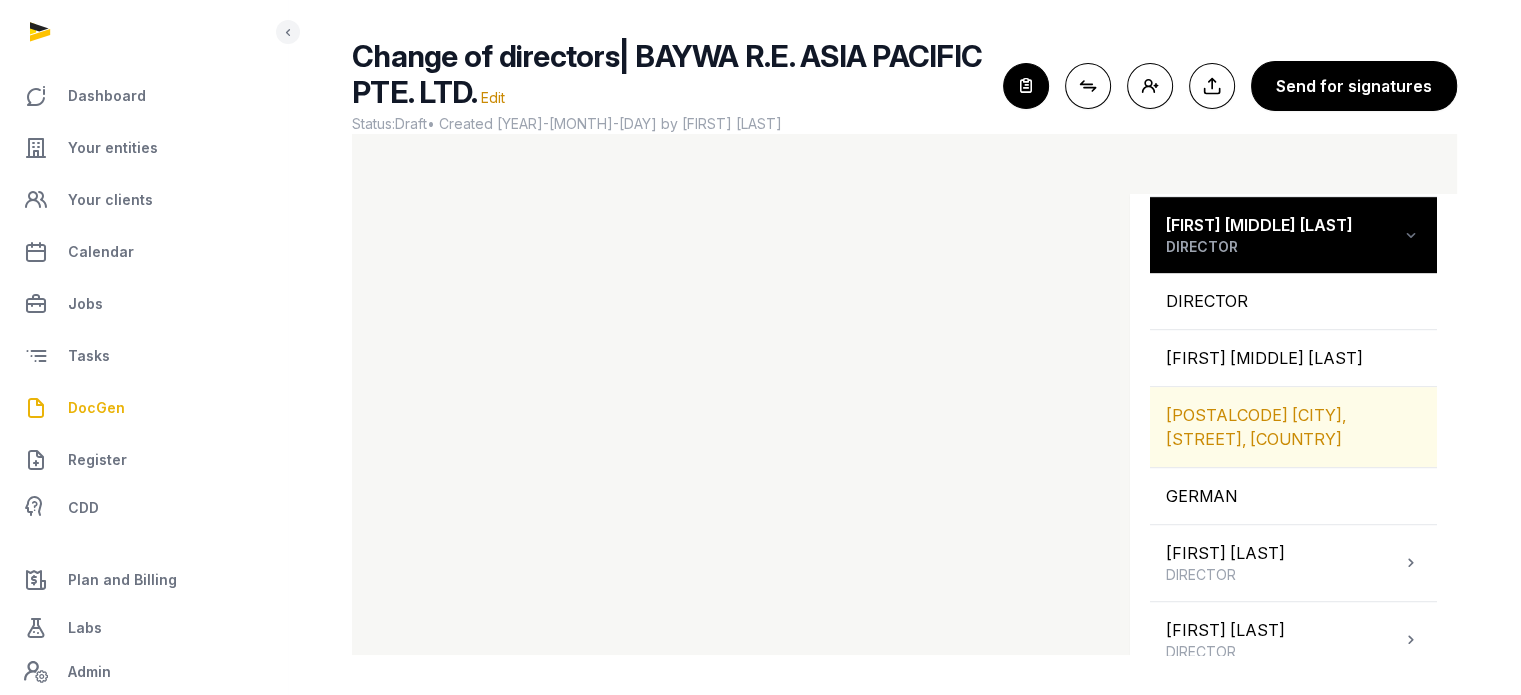 click on "82237 WORTHSEE STEINEBACH, AHORNSTR.8, GERMANY" at bounding box center [1293, 427] 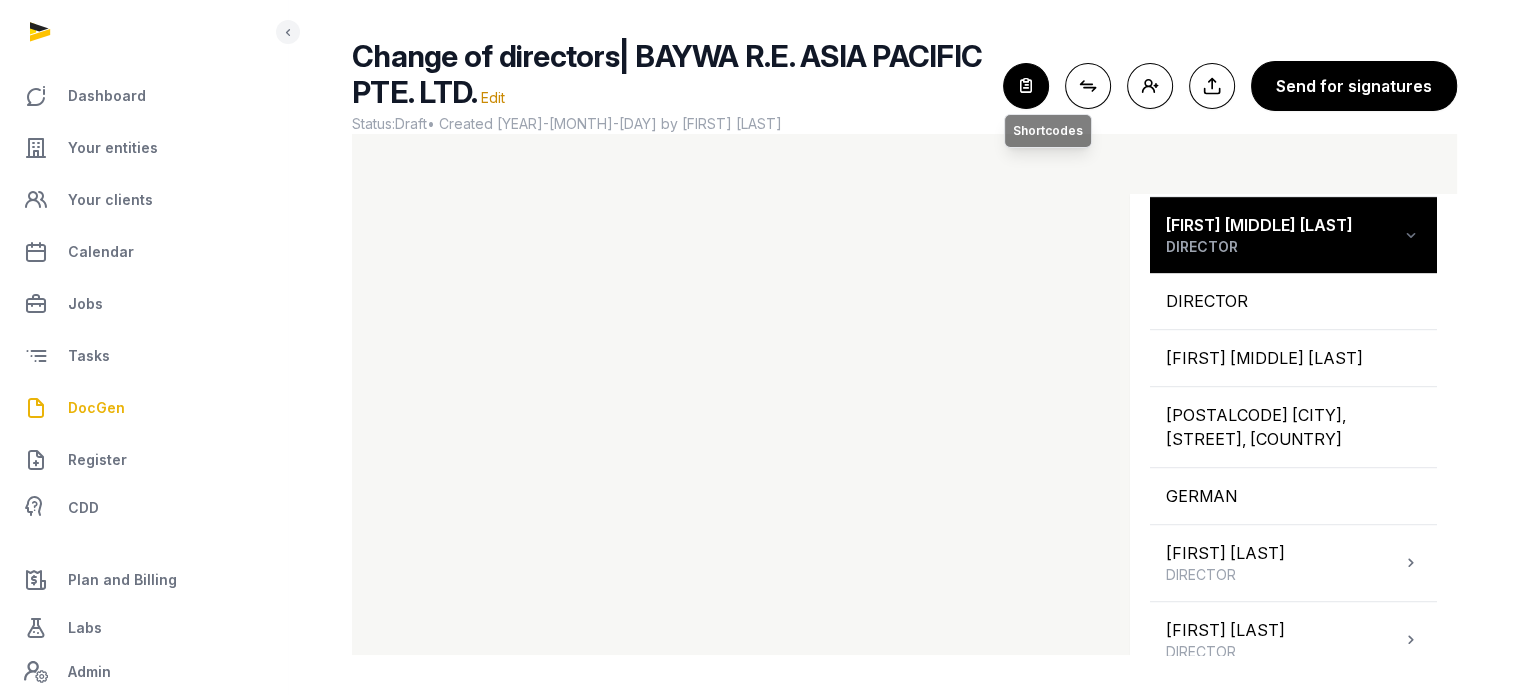 click at bounding box center [1026, 86] 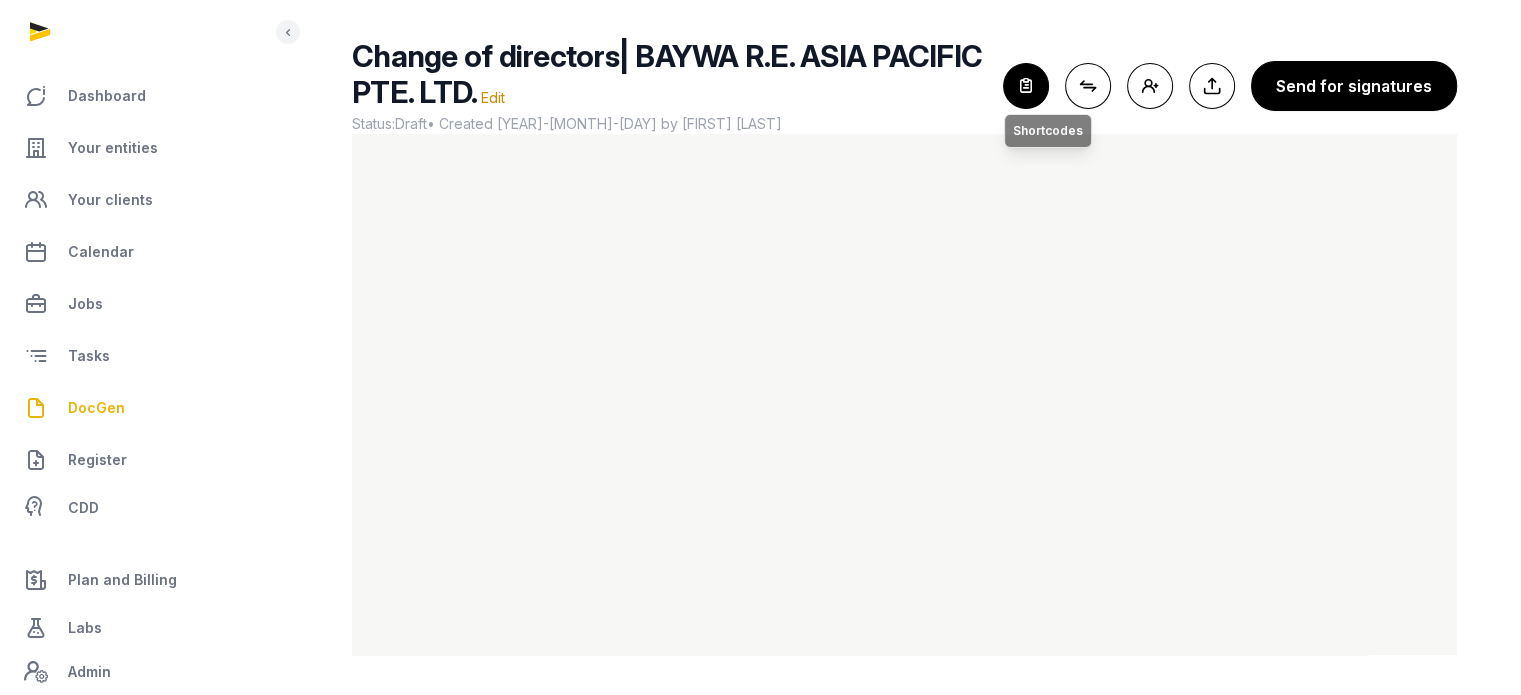 click at bounding box center (1026, 86) 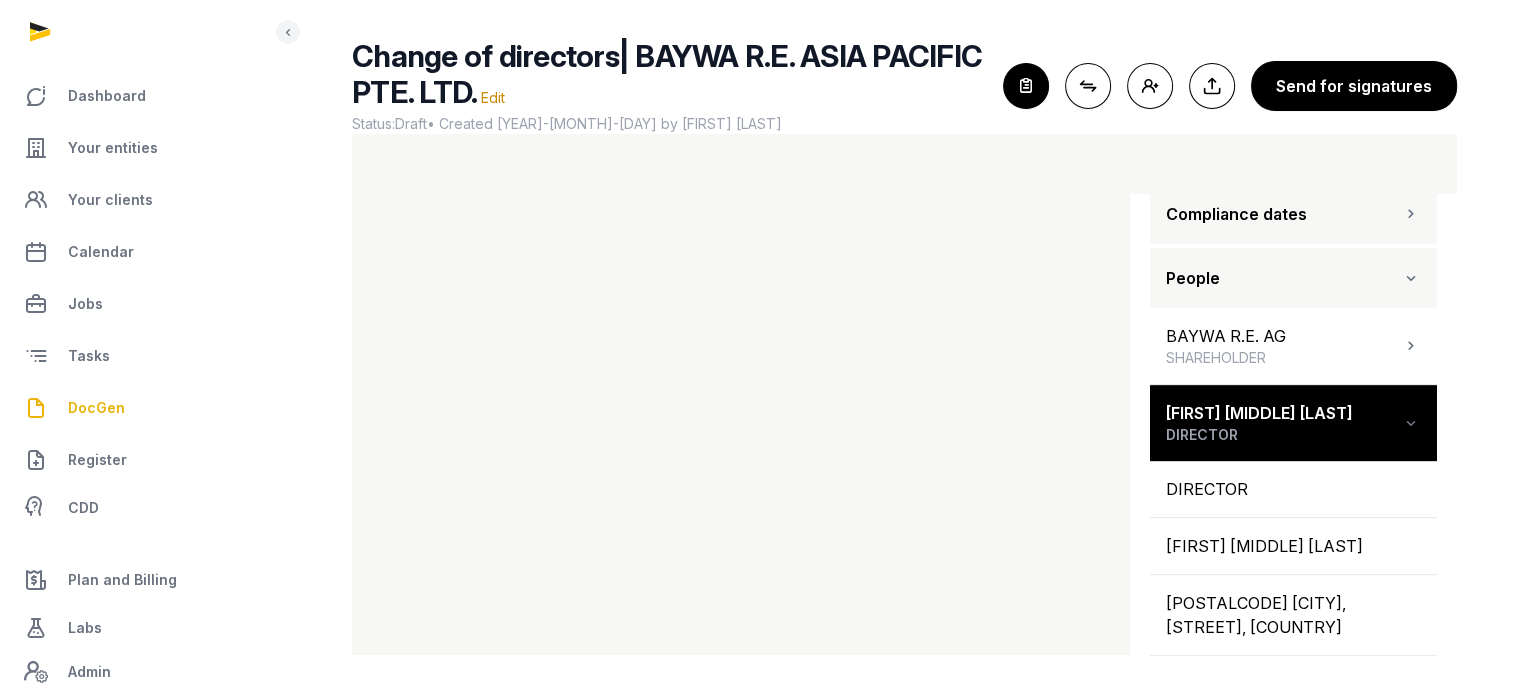 scroll, scrollTop: 1079, scrollLeft: 0, axis: vertical 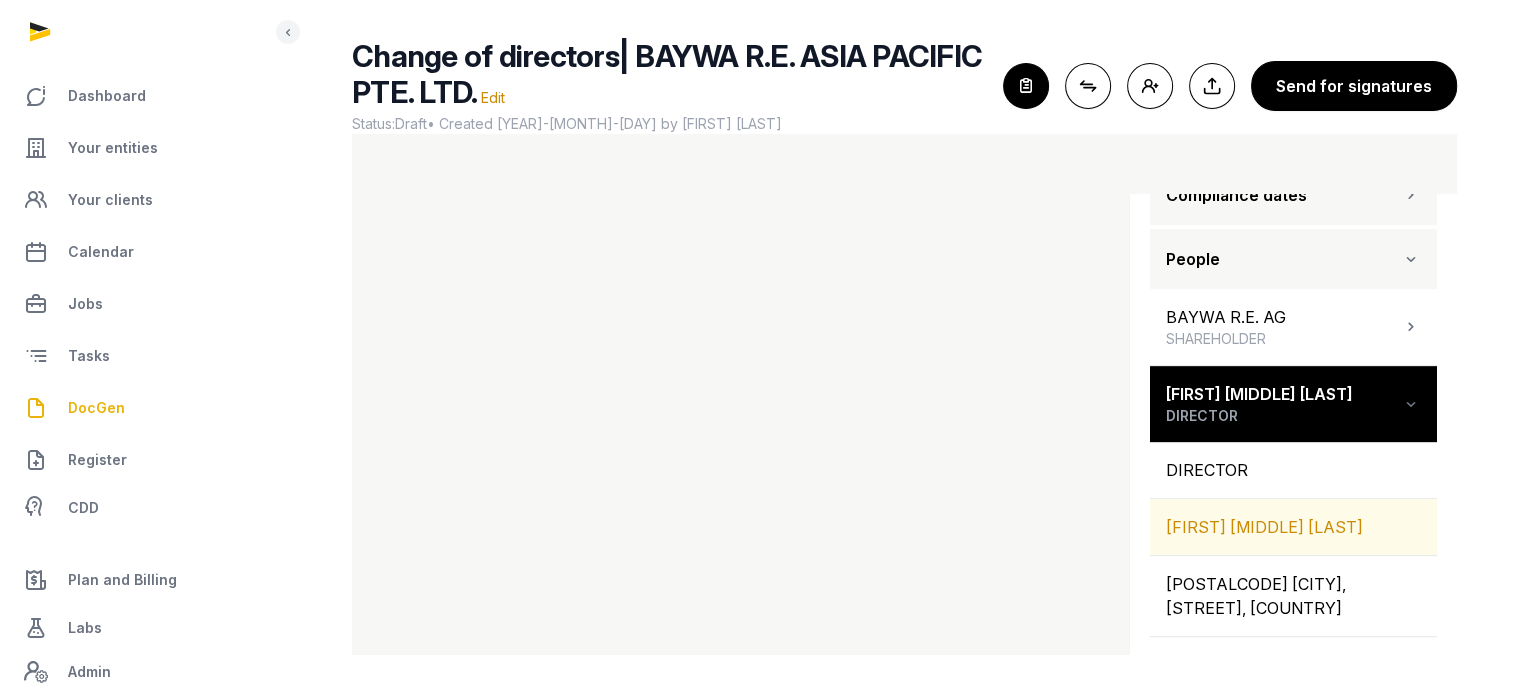 click on "MATTHIAS FLORIAN TAFT" at bounding box center [1293, 527] 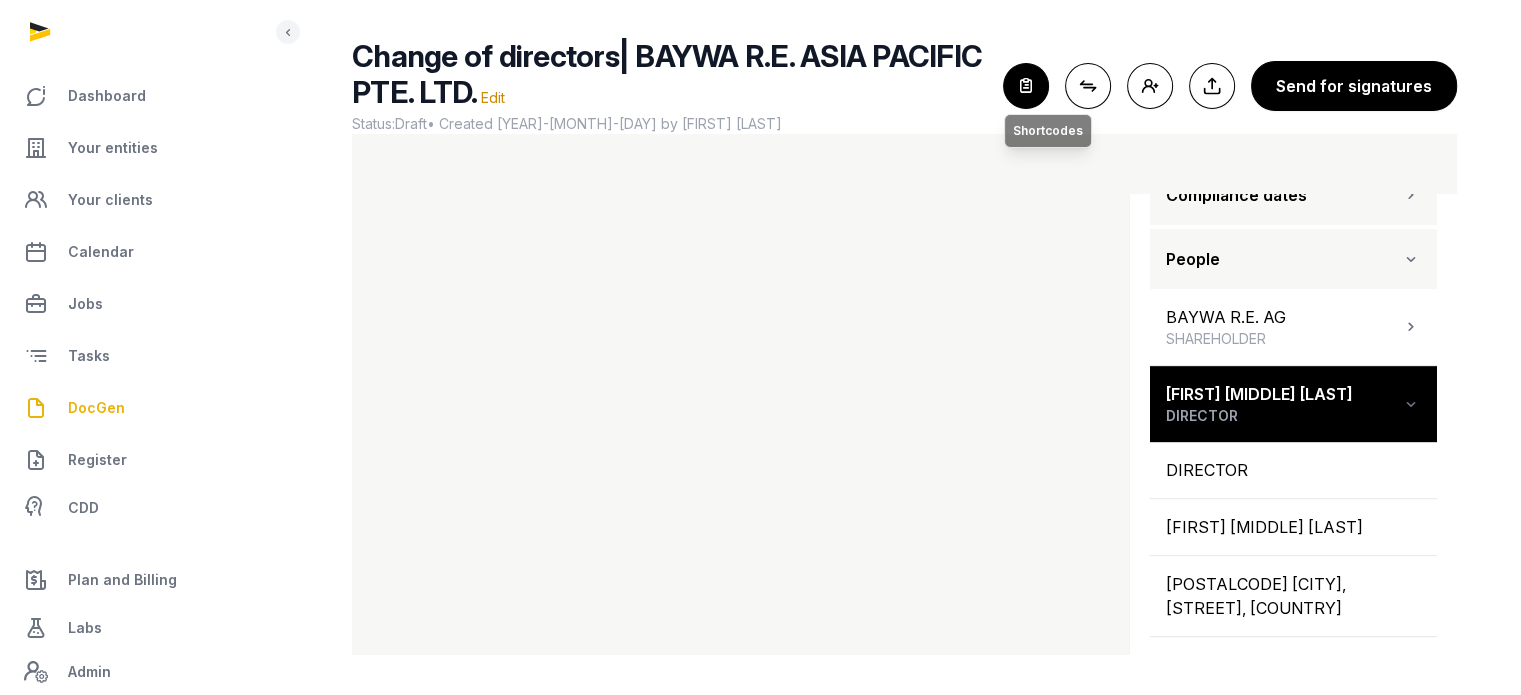 click at bounding box center [1026, 86] 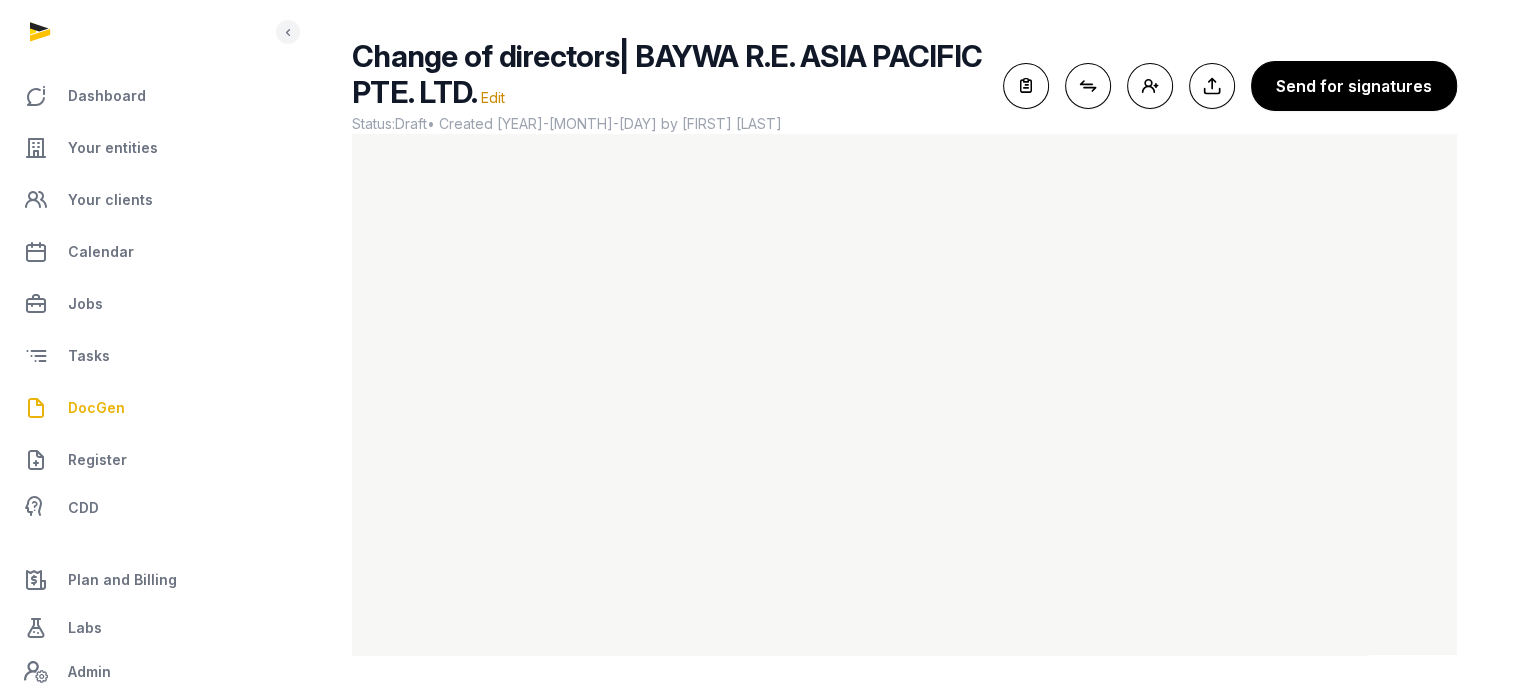 click on "DocGen" at bounding box center [96, 408] 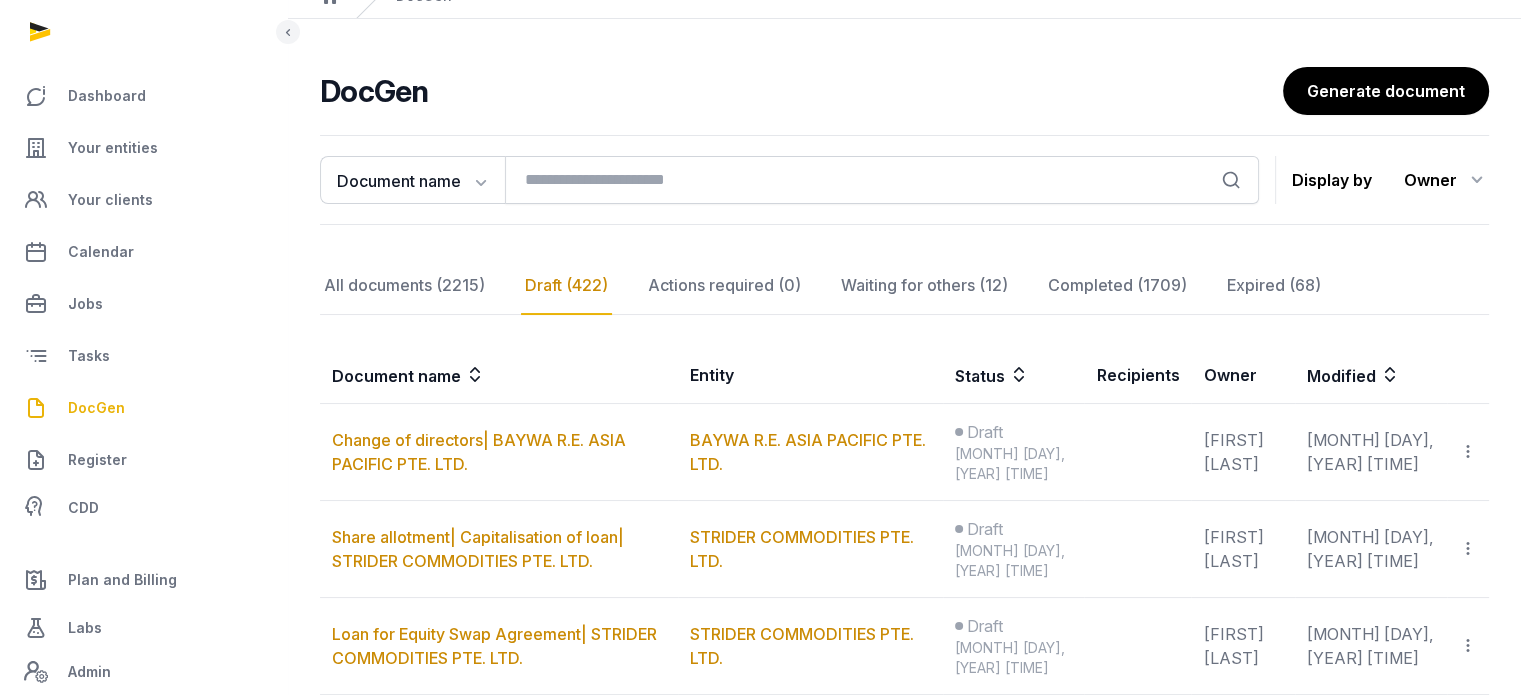 scroll, scrollTop: 119, scrollLeft: 0, axis: vertical 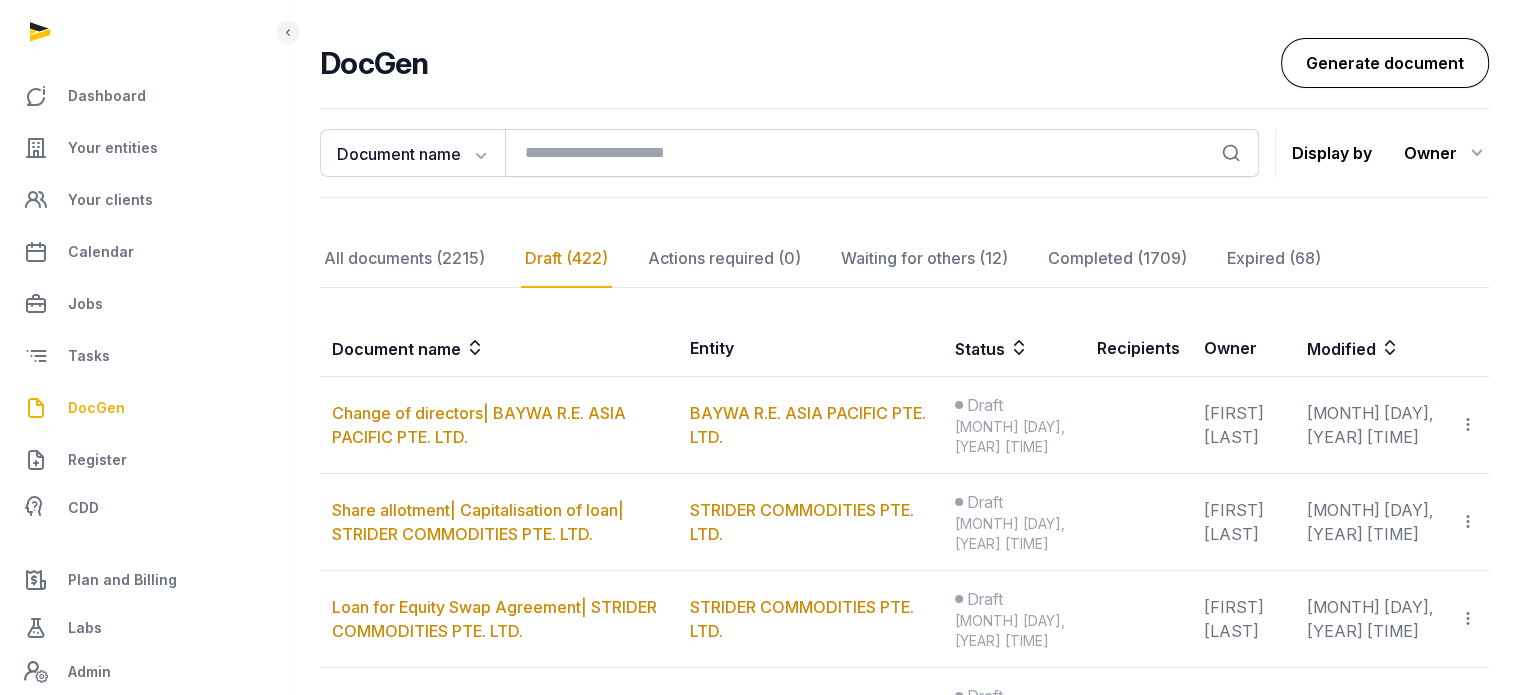 click on "Generate document" at bounding box center [1385, 63] 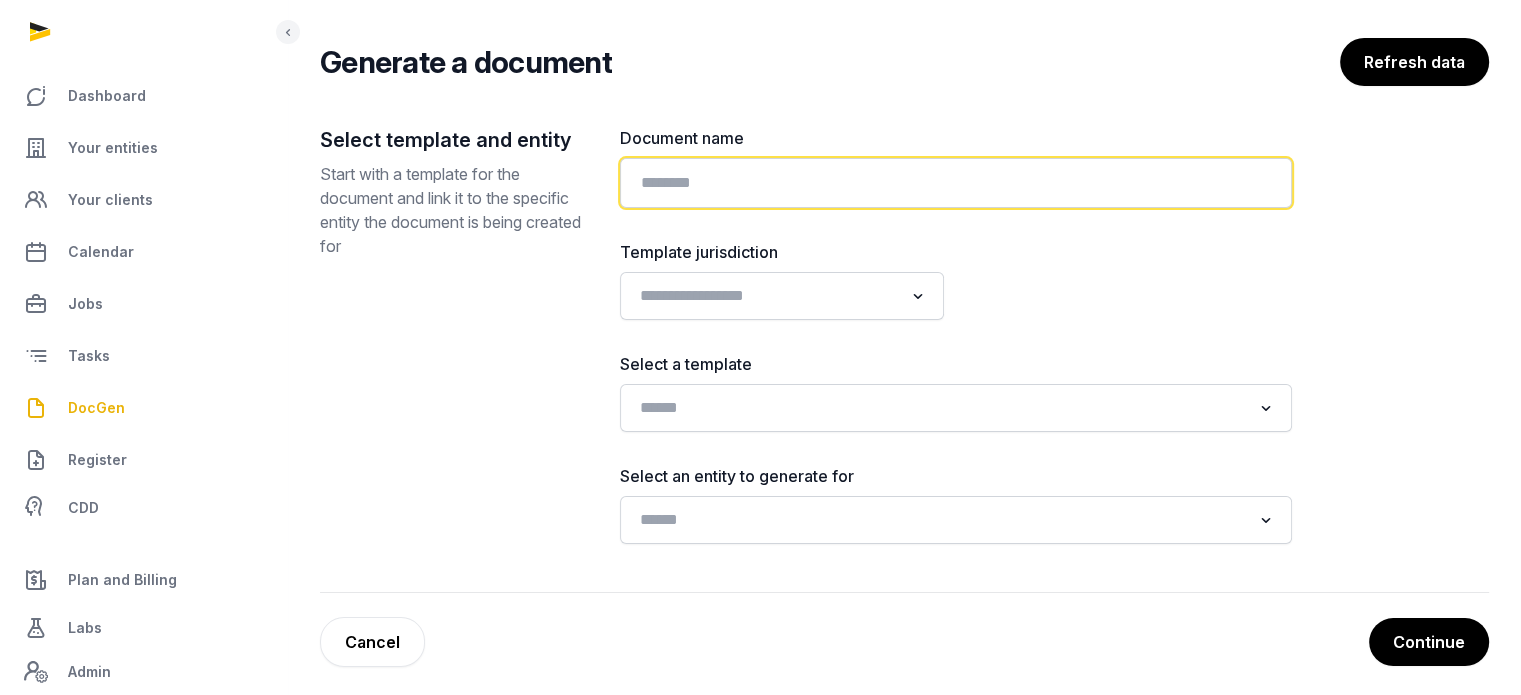 click 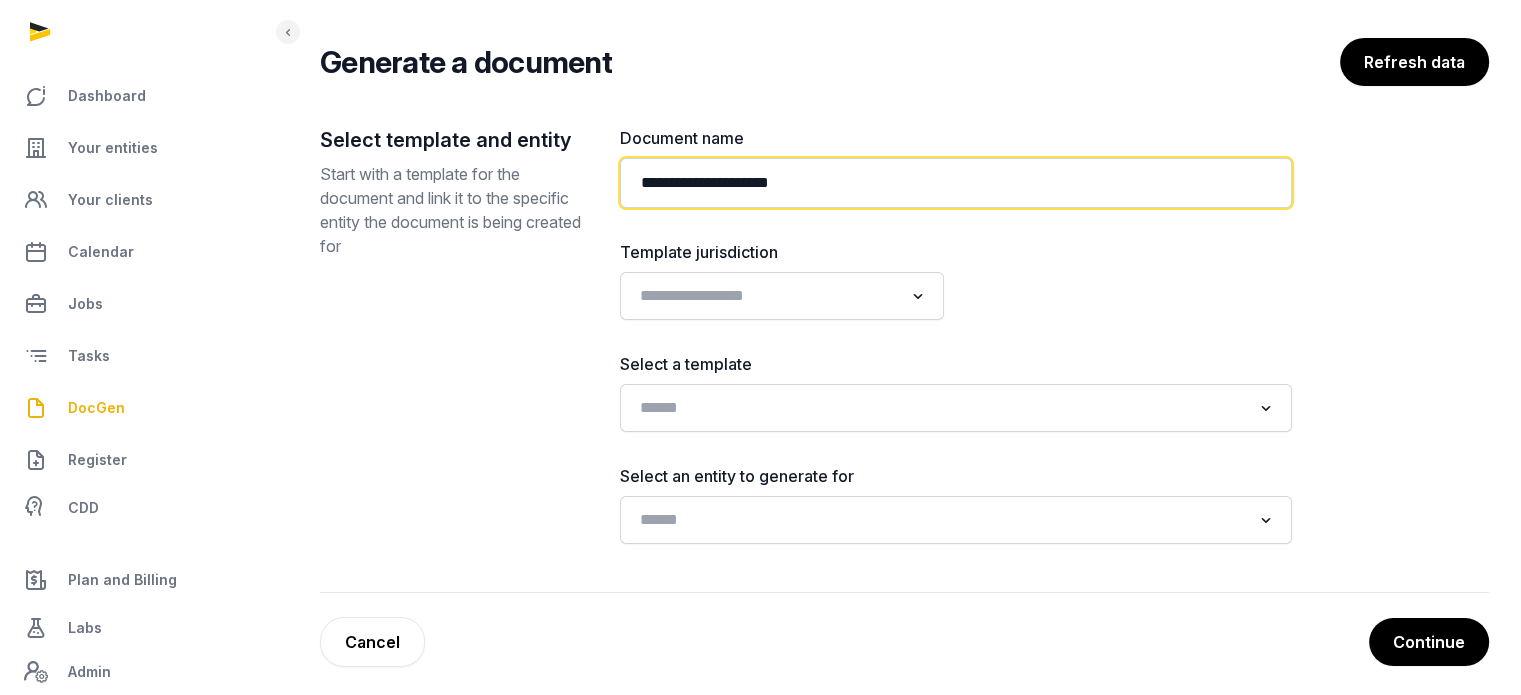 paste on "**********" 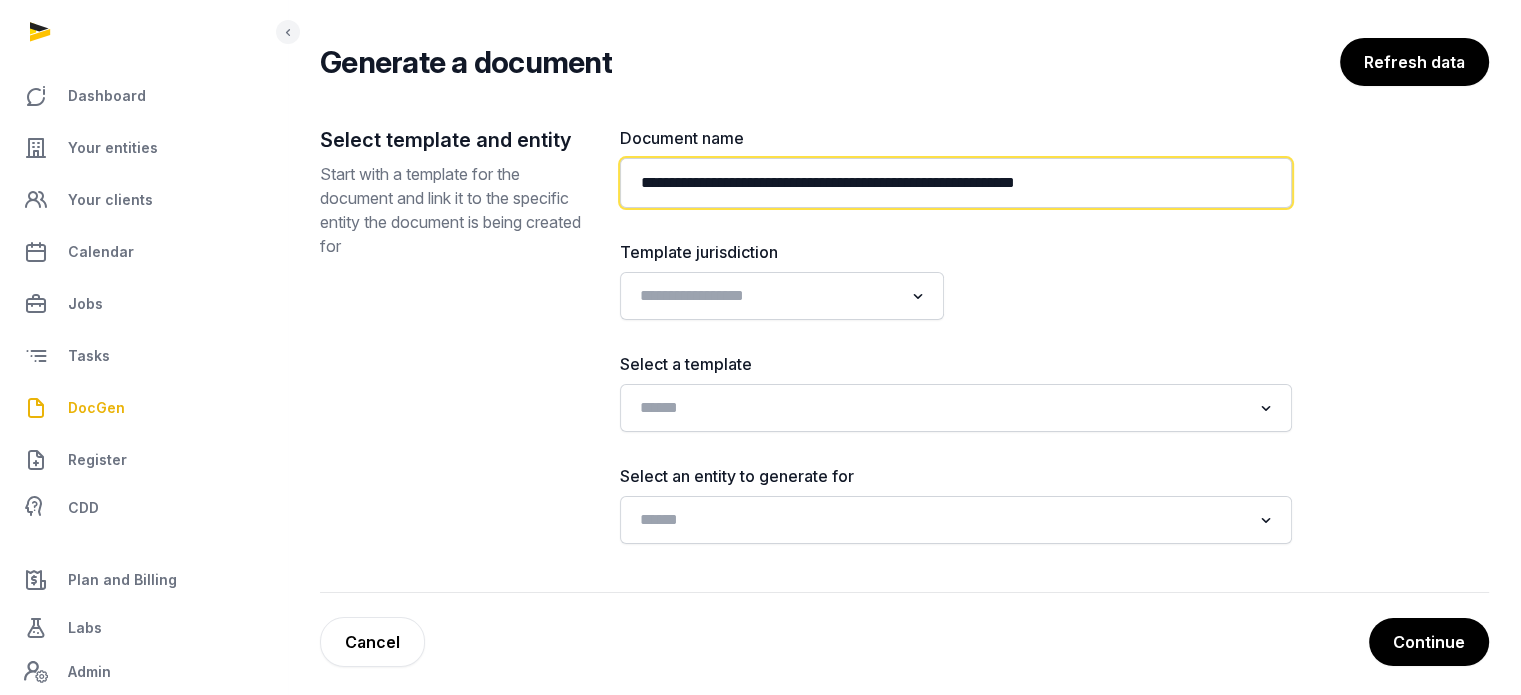 type on "**********" 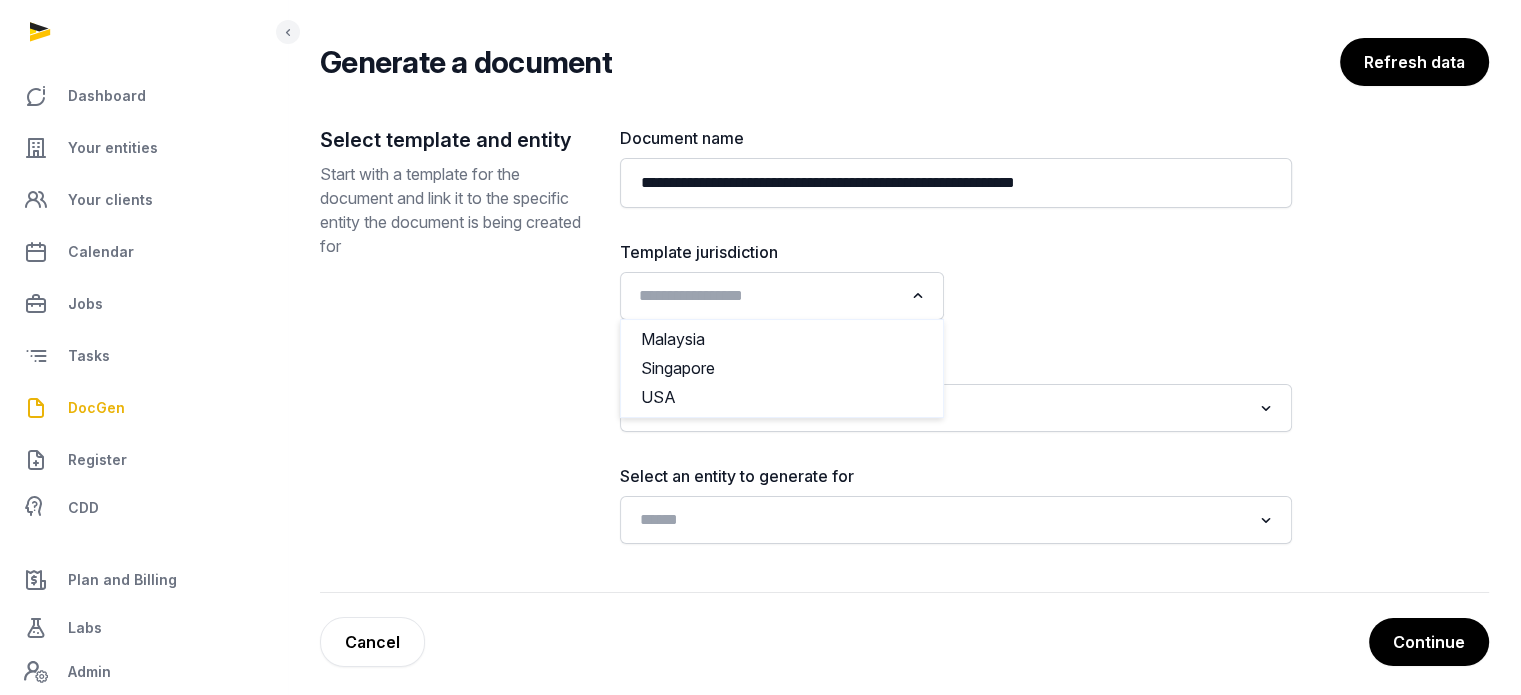 click 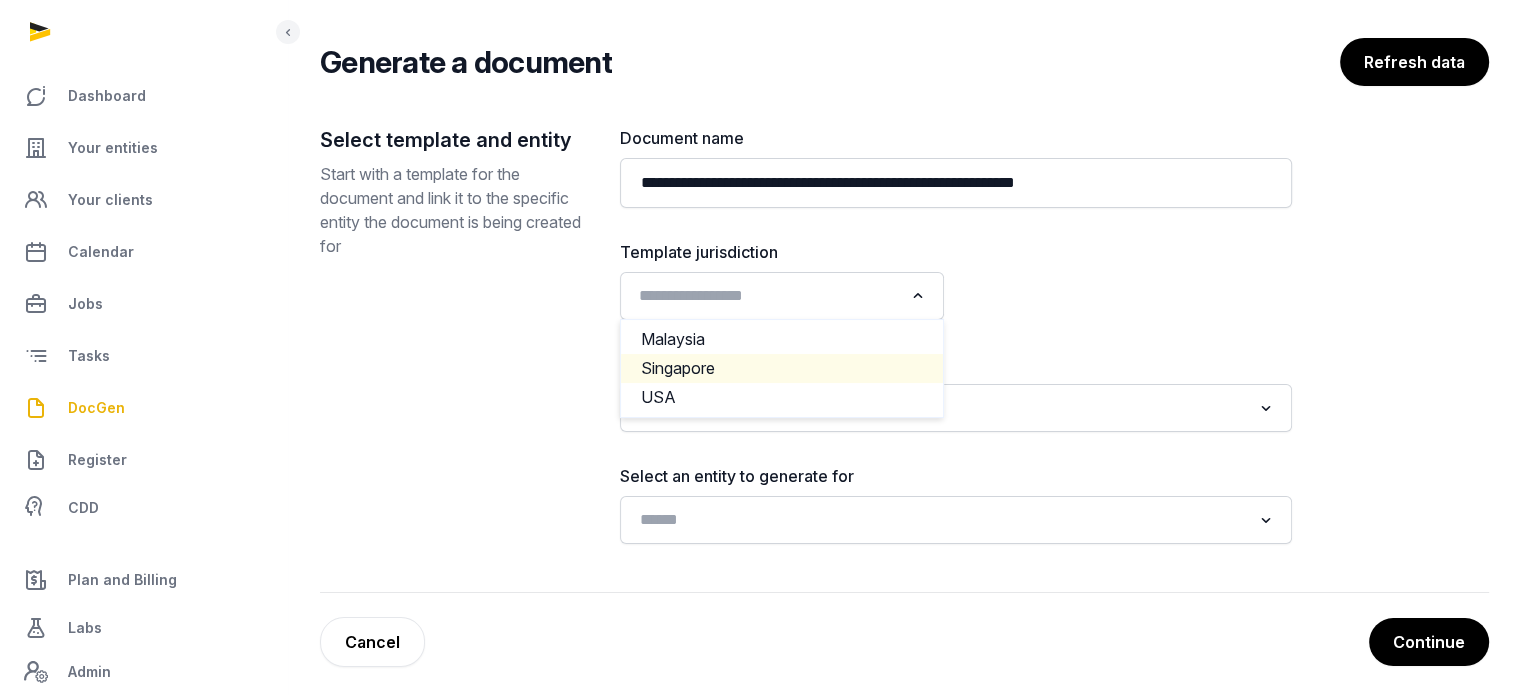 click on "Singapore" 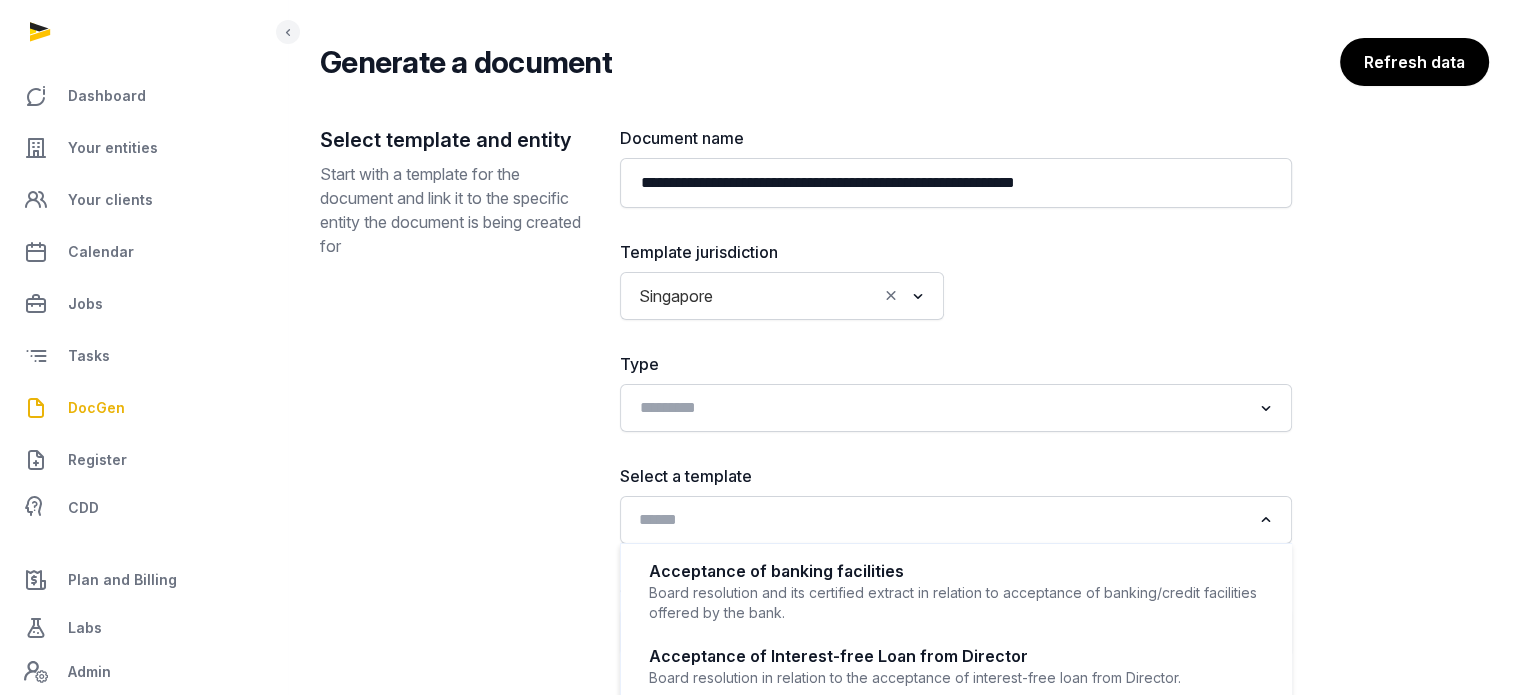 click at bounding box center [941, 518] 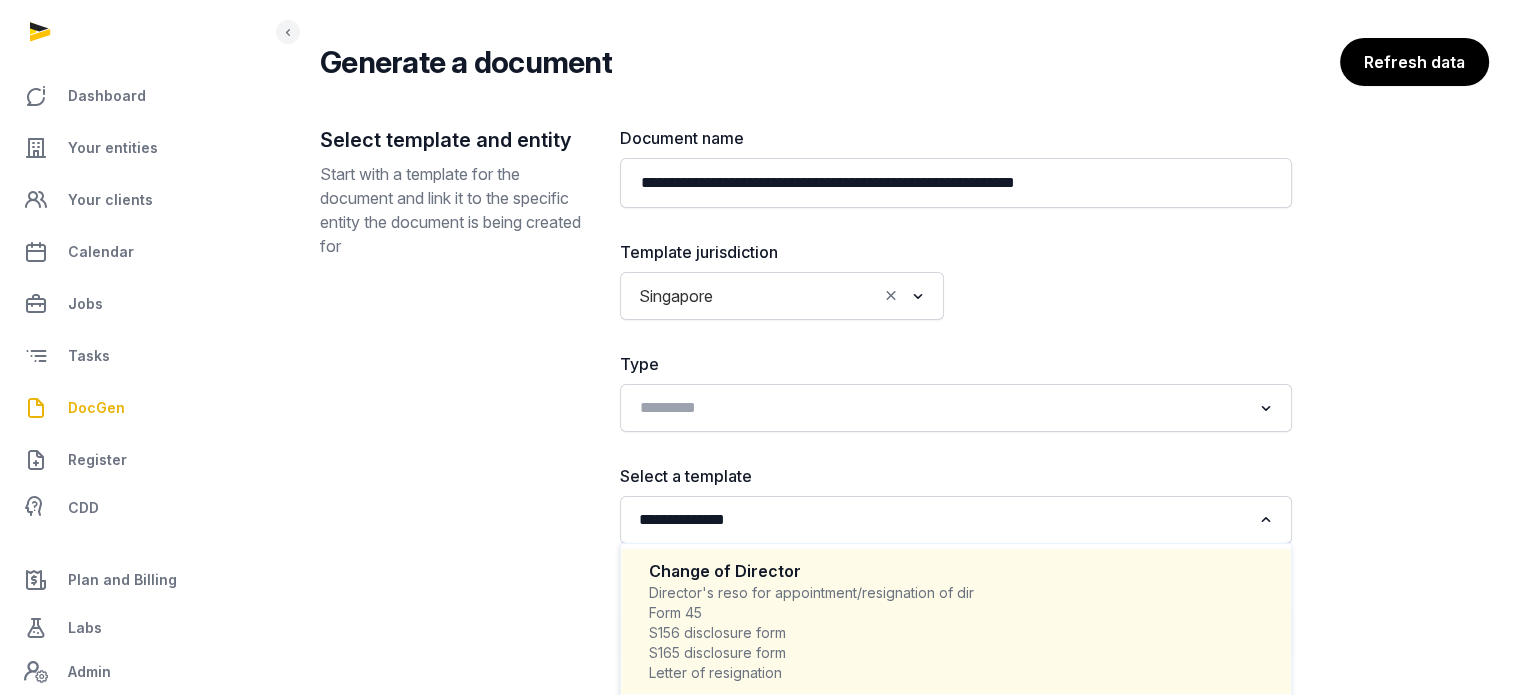 click on "Director's reso for appointment/resignation of dir
Form 45
S156 disclosure form
S165 disclosure form
Letter of resignation" at bounding box center (956, 633) 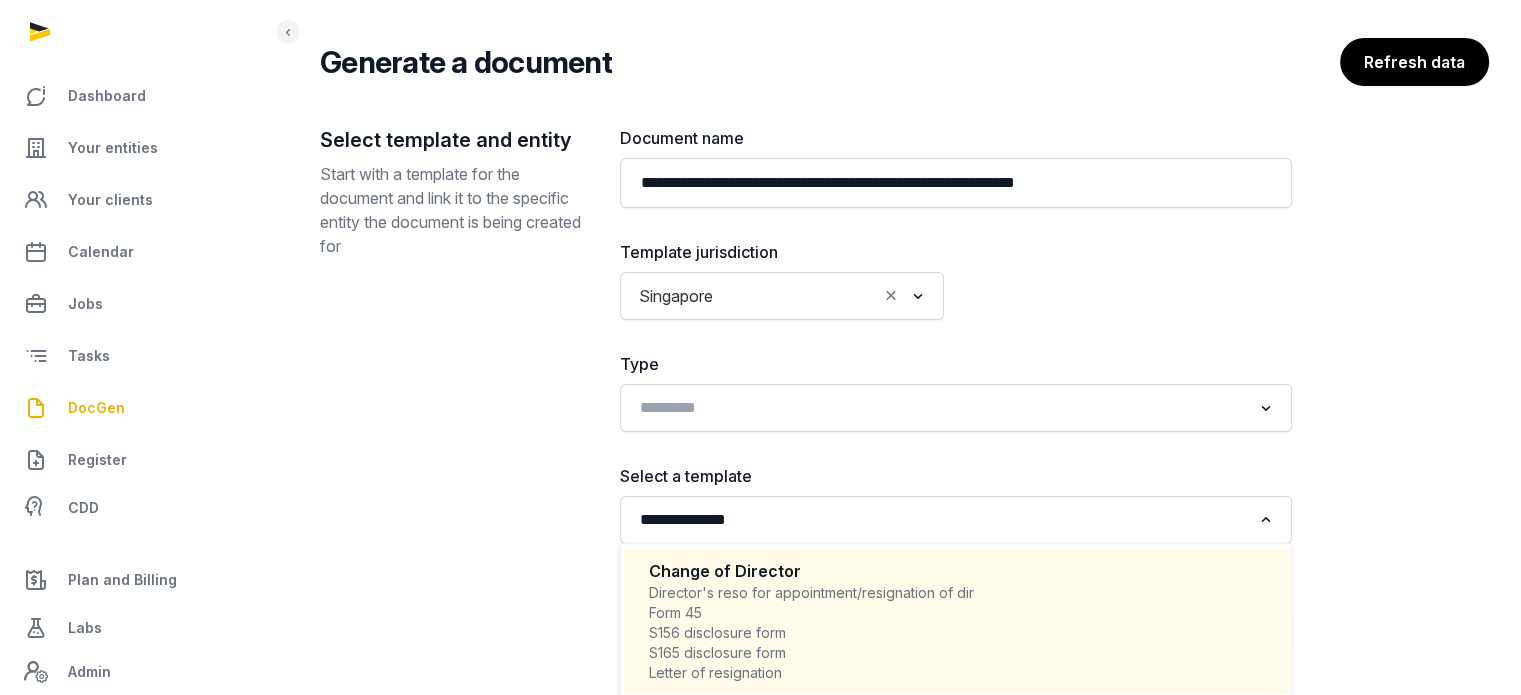 type 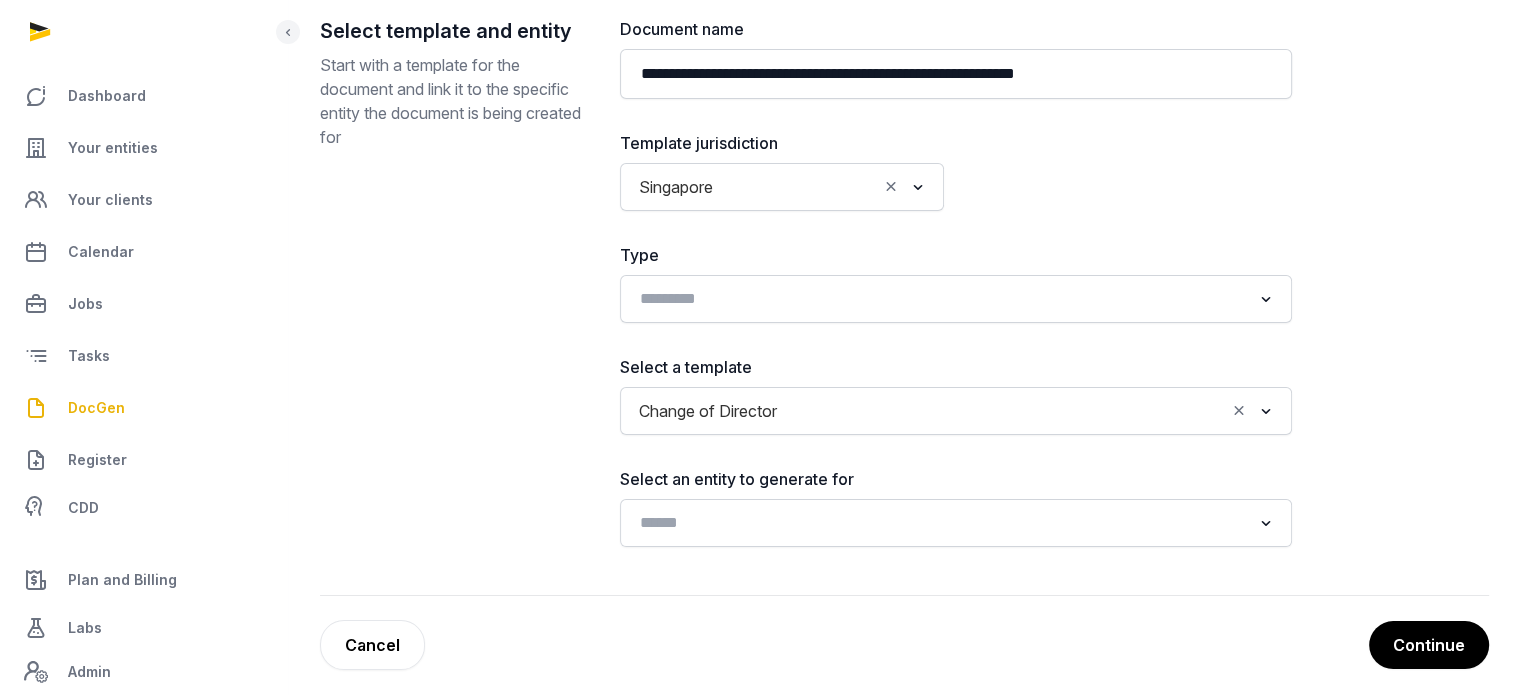 scroll, scrollTop: 240, scrollLeft: 0, axis: vertical 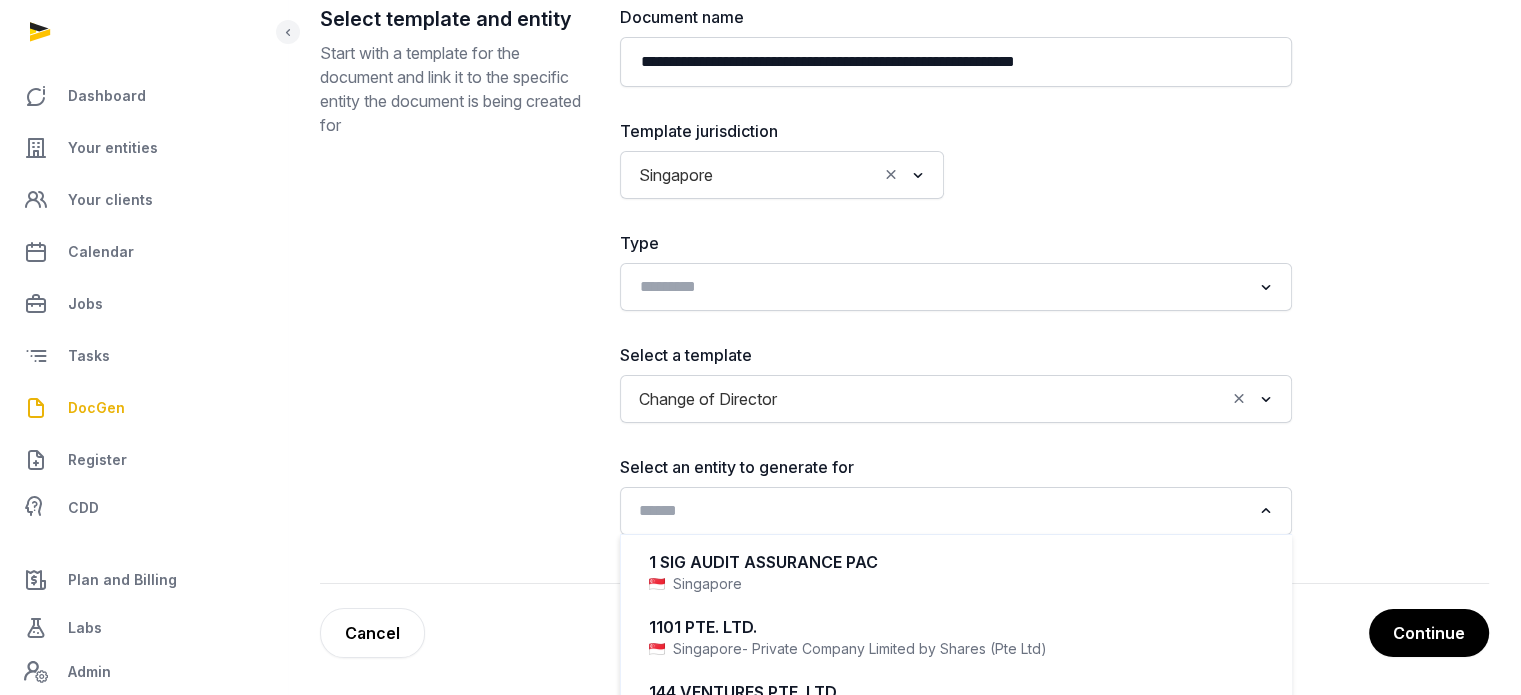 click 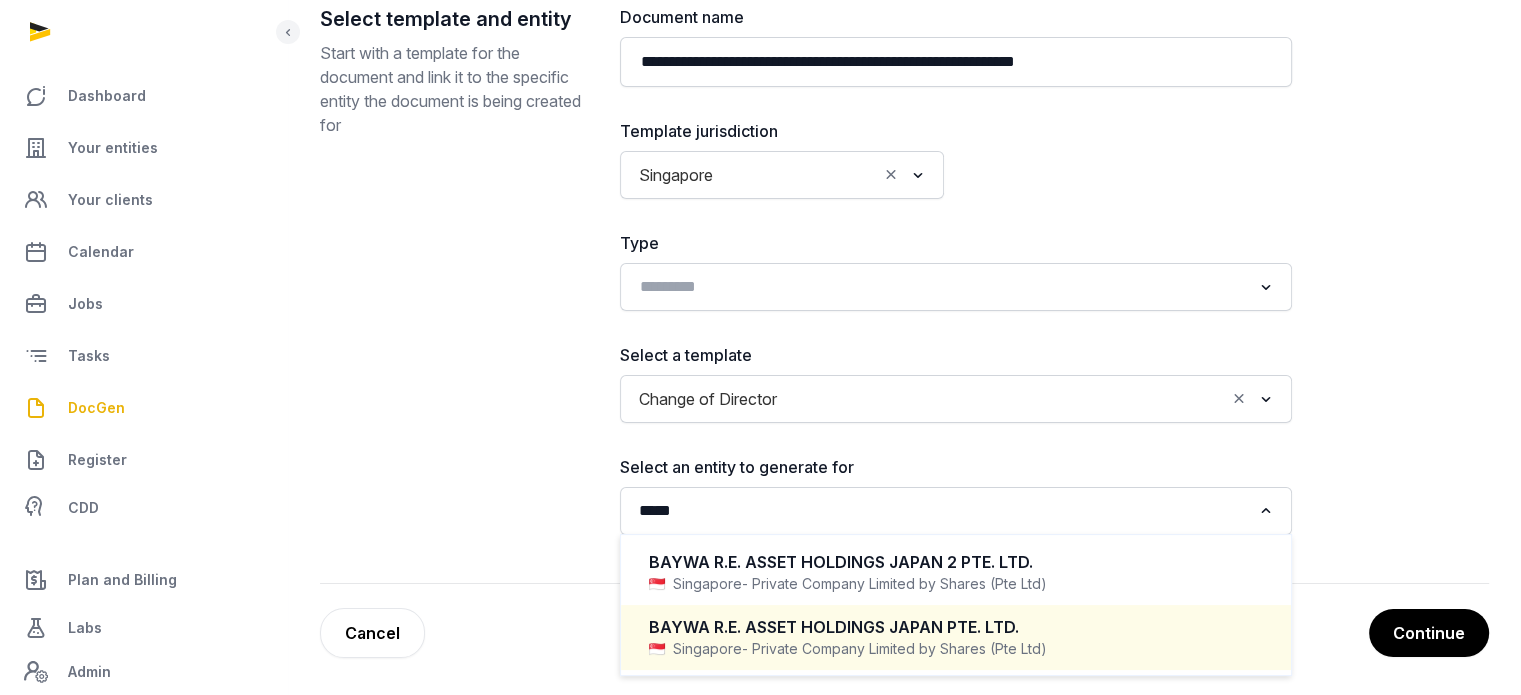 click on "BAYWA R.E. ASSET HOLDINGS JAPAN PTE. LTD." at bounding box center [956, 627] 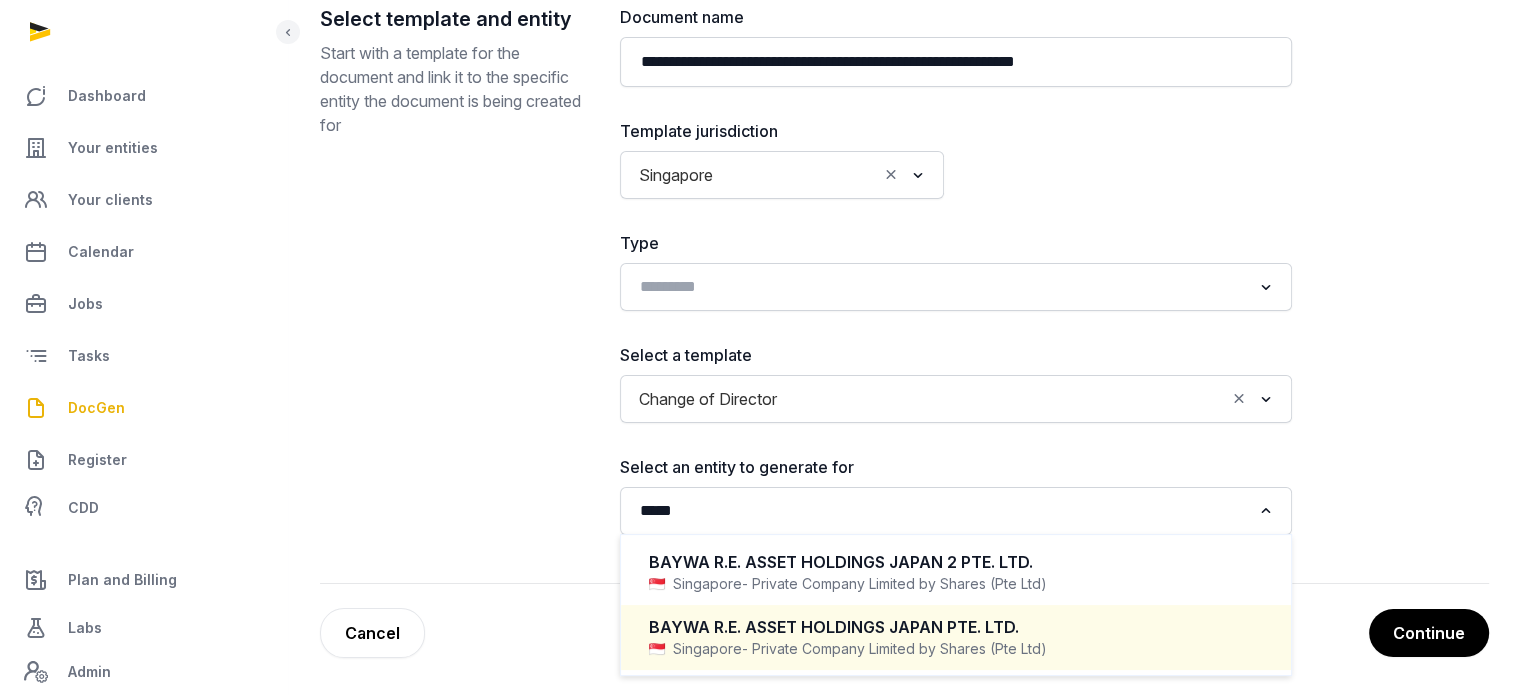 type 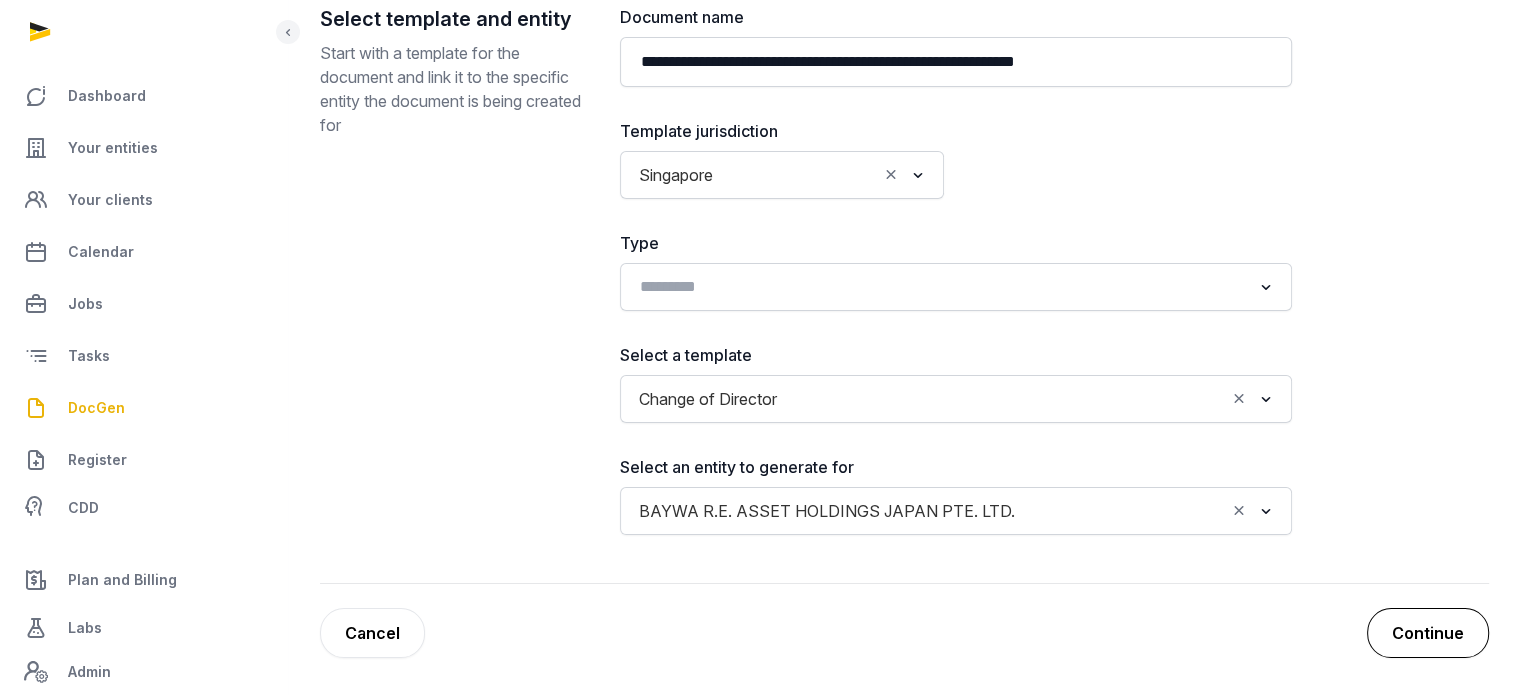 click on "Continue" at bounding box center (1428, 633) 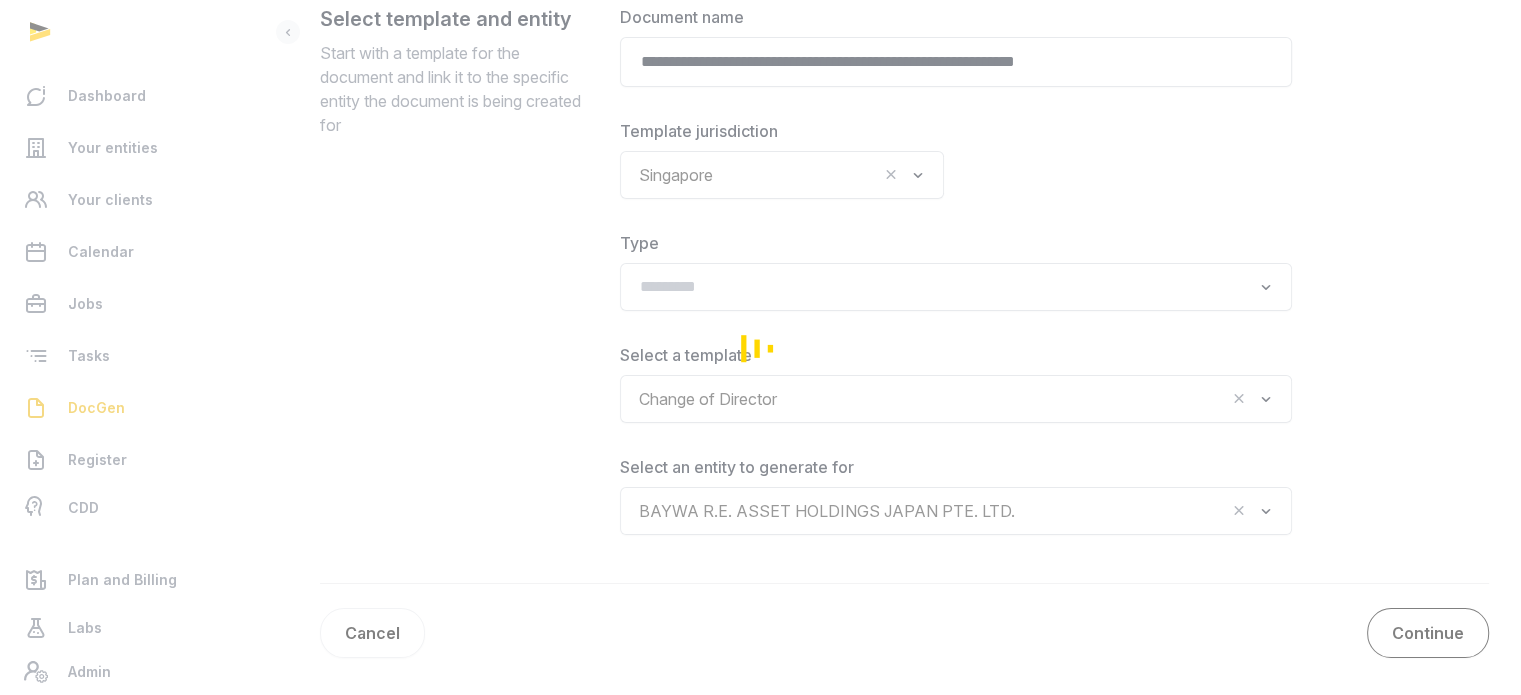 scroll, scrollTop: 149, scrollLeft: 0, axis: vertical 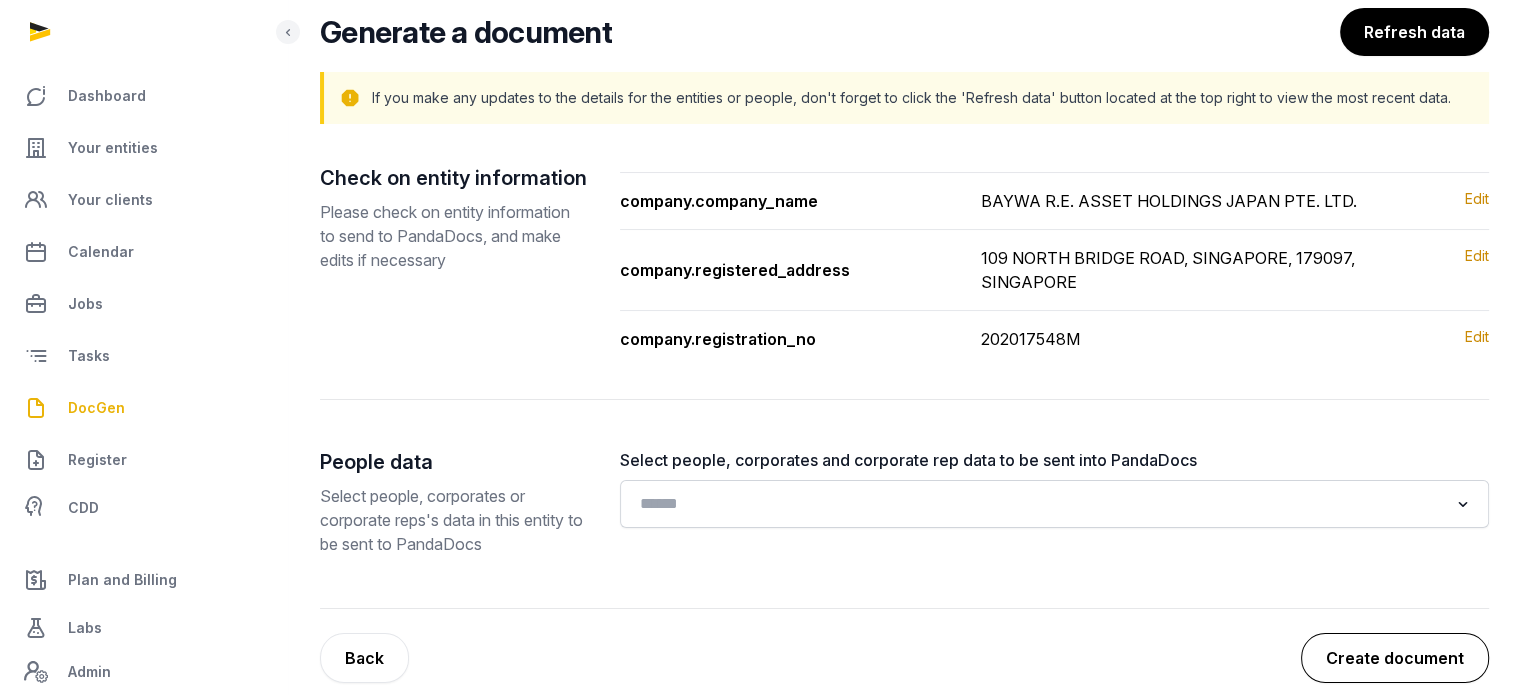 click on "Create document" at bounding box center (1395, 658) 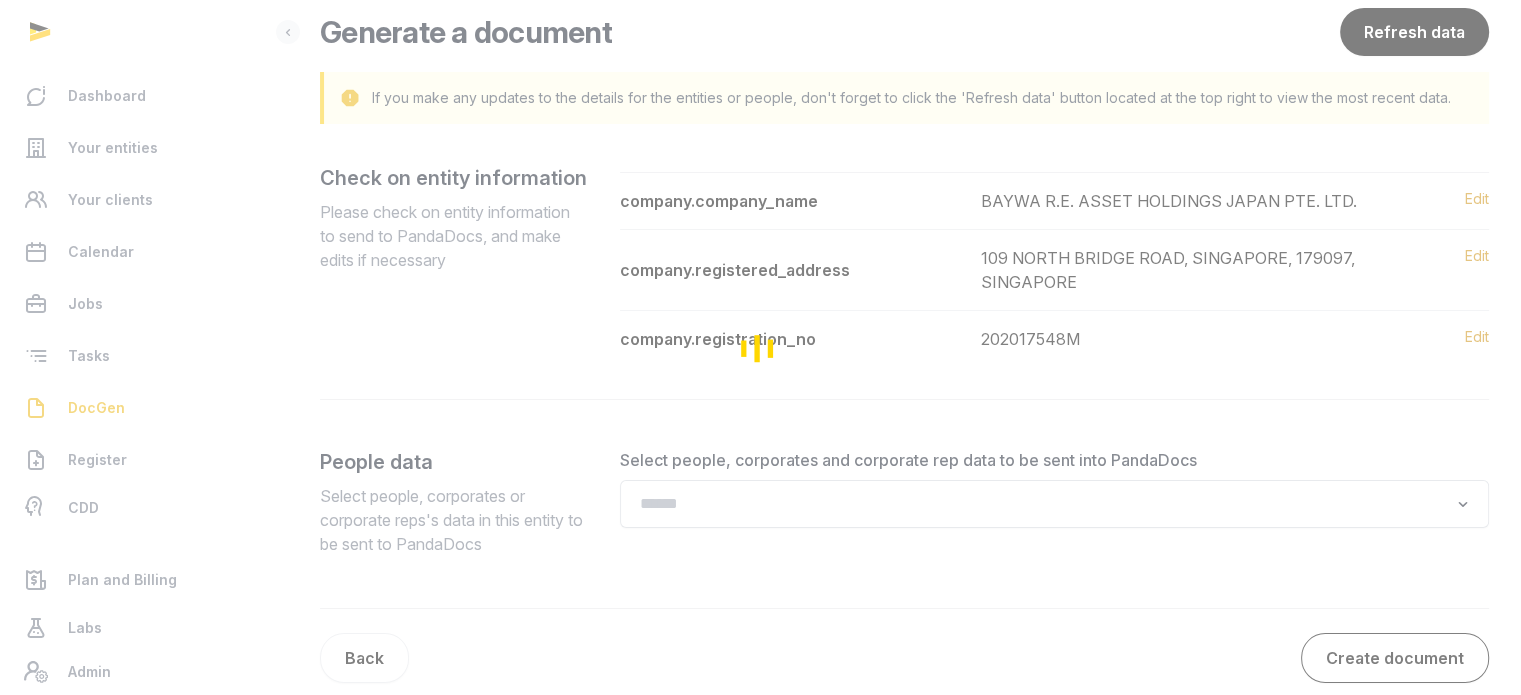 scroll, scrollTop: 0, scrollLeft: 0, axis: both 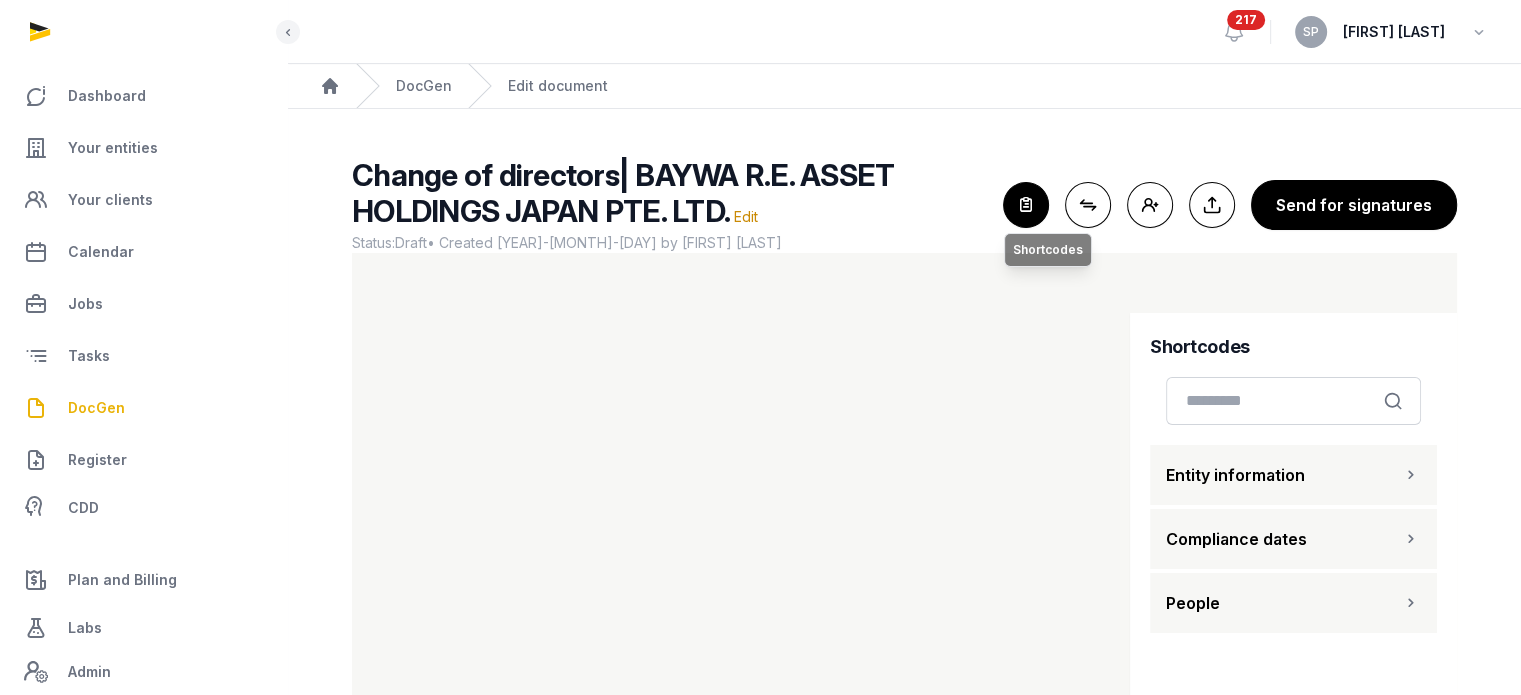 click at bounding box center (1026, 205) 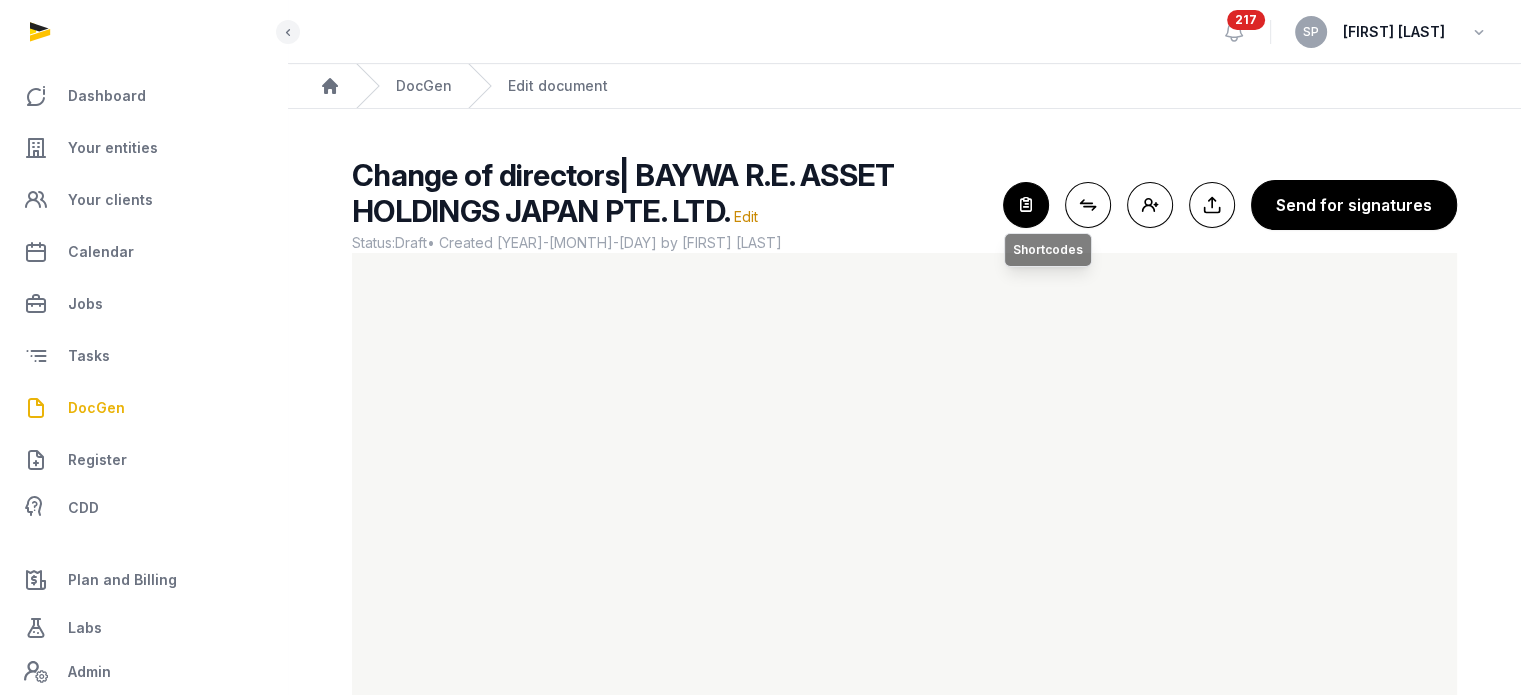 click at bounding box center [1026, 205] 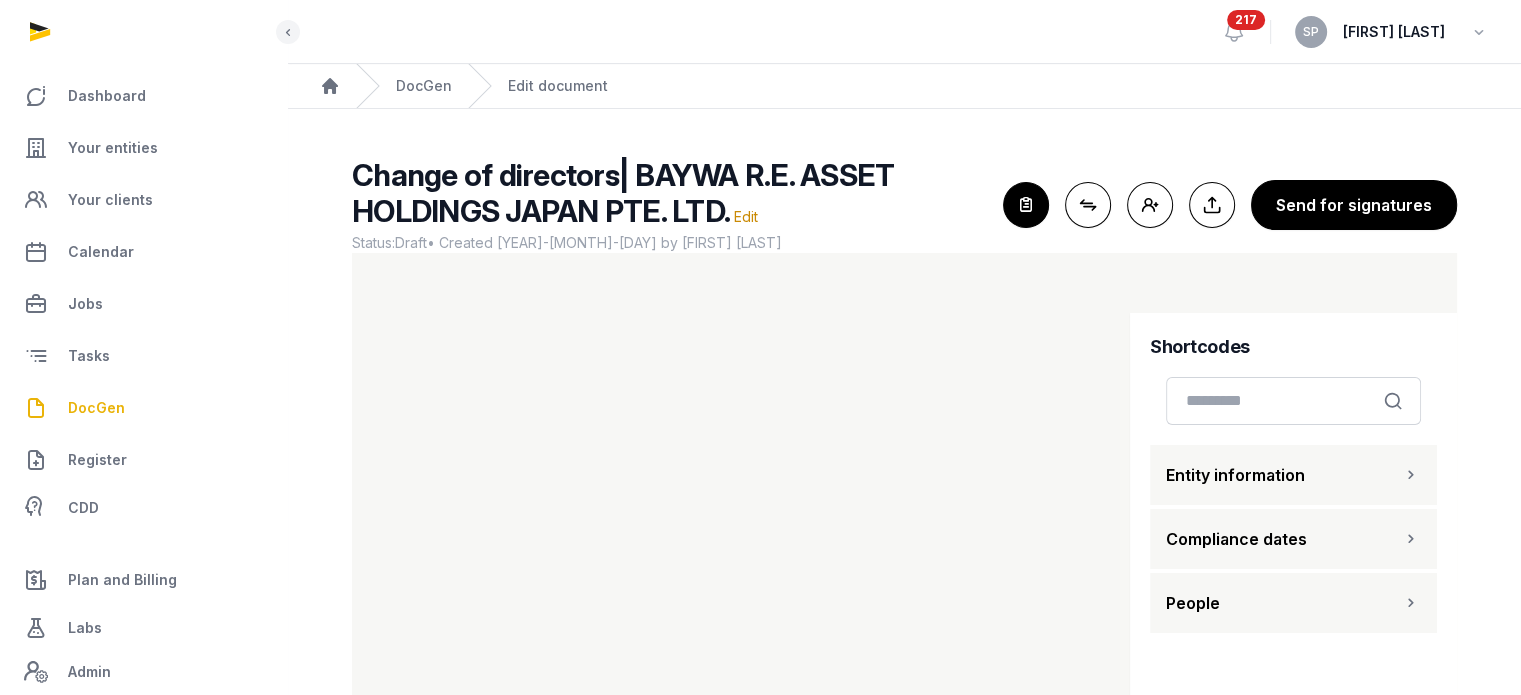 click on "People" at bounding box center (1293, 603) 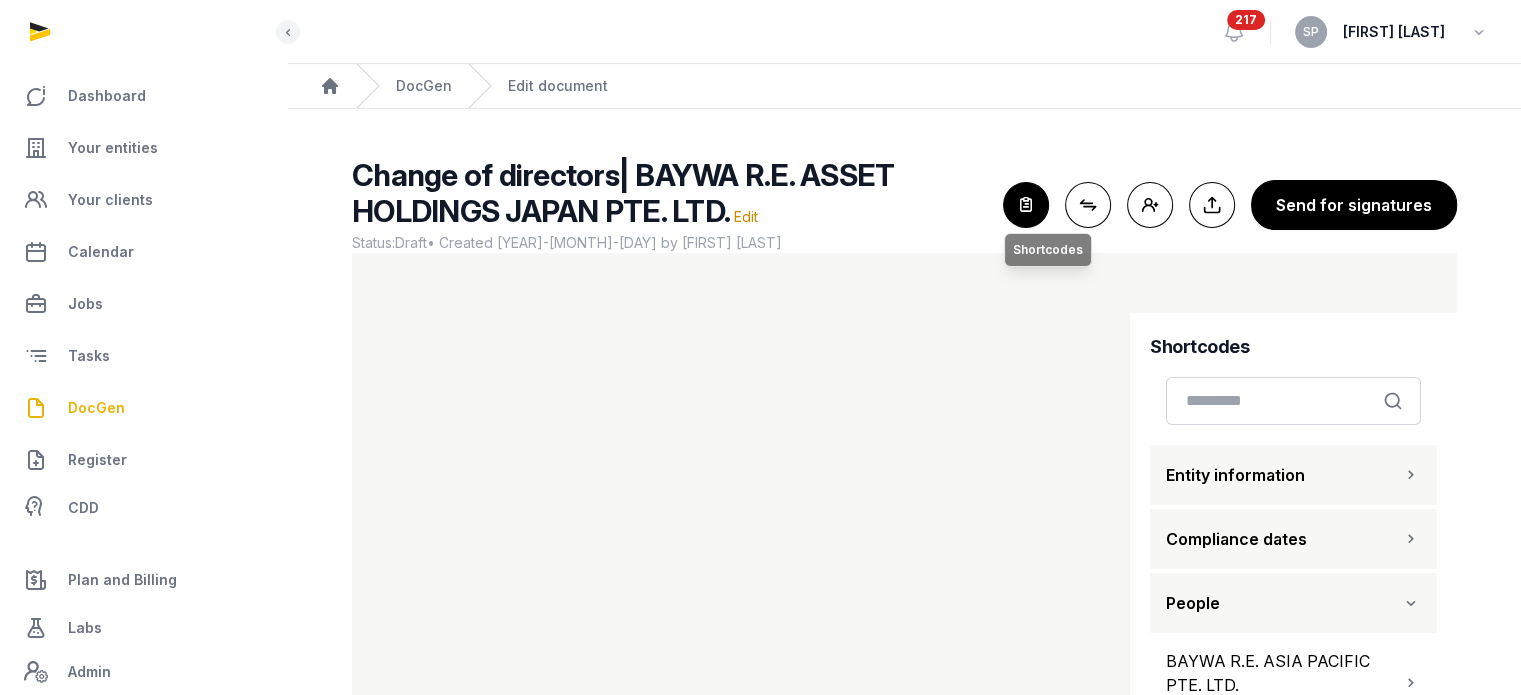 click at bounding box center [1026, 205] 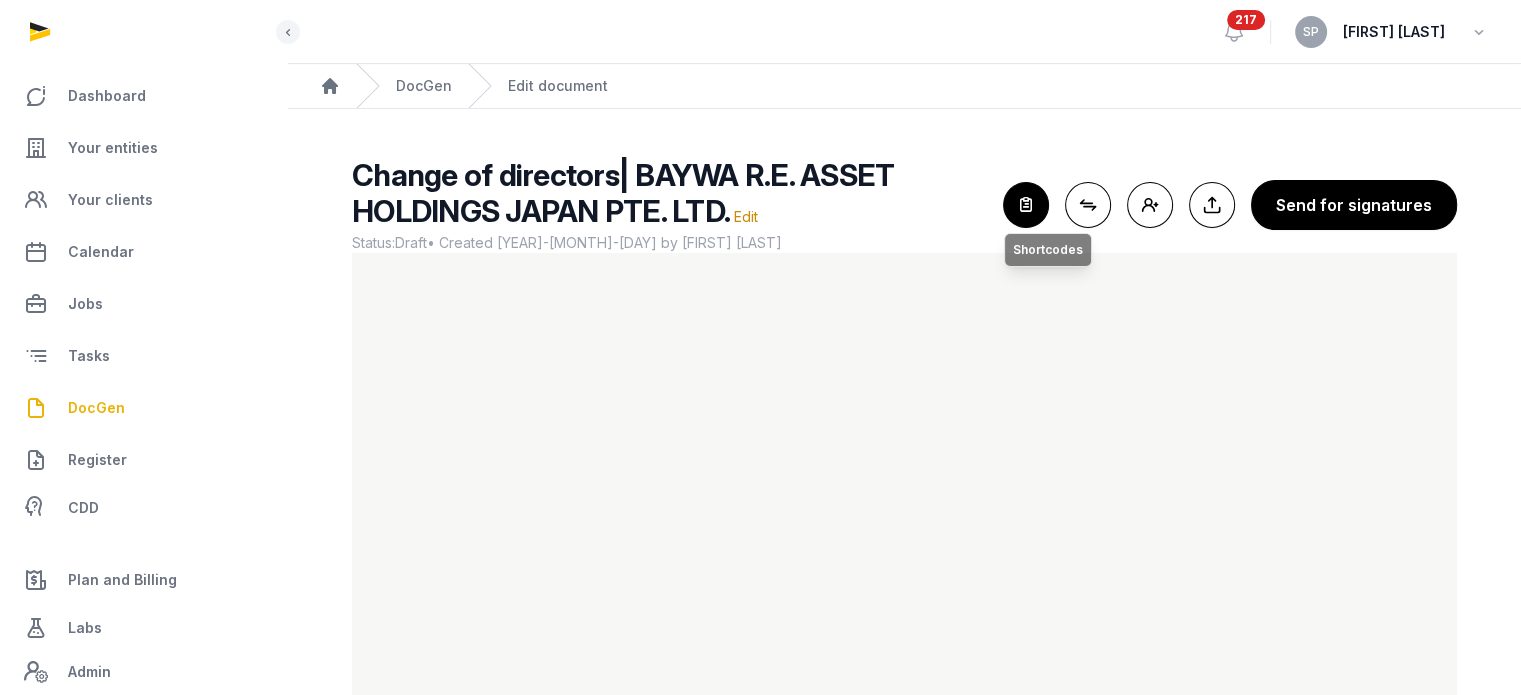 click at bounding box center [1026, 205] 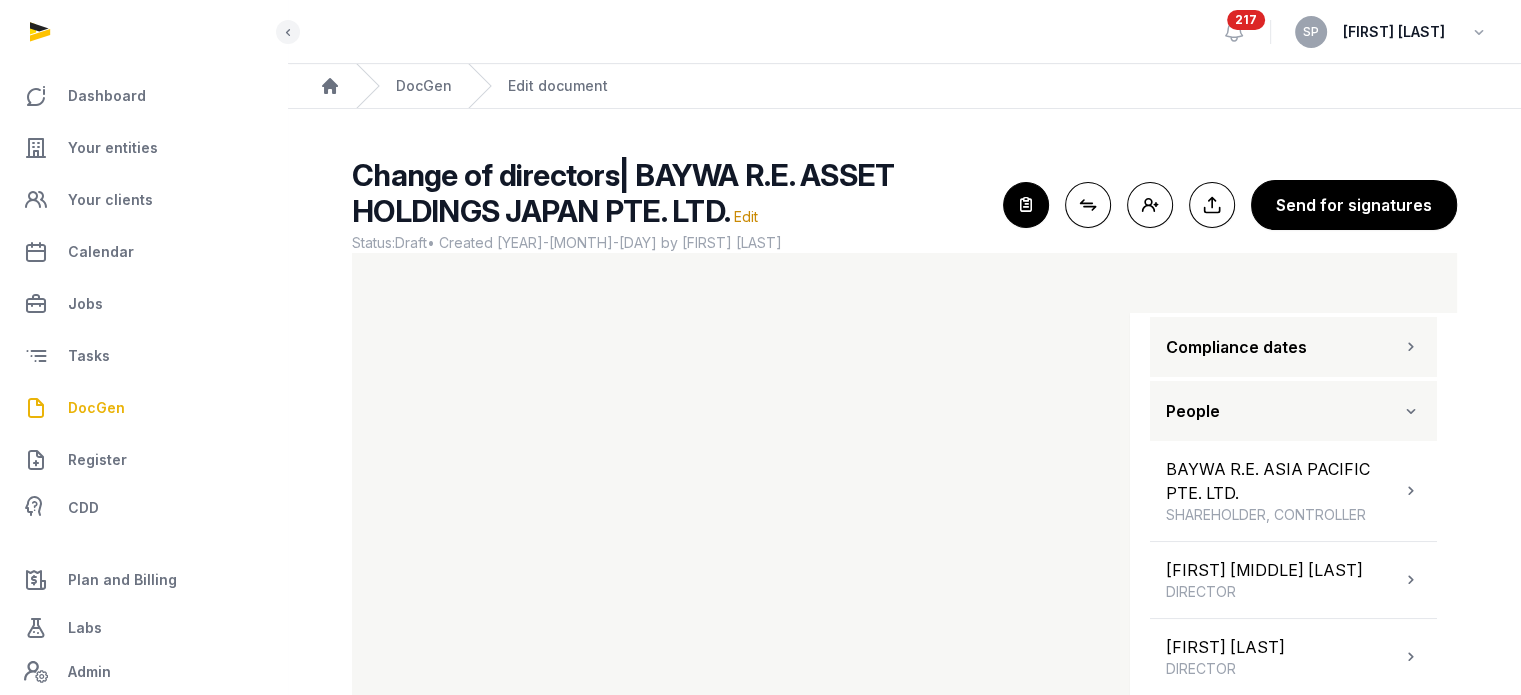 scroll, scrollTop: 197, scrollLeft: 0, axis: vertical 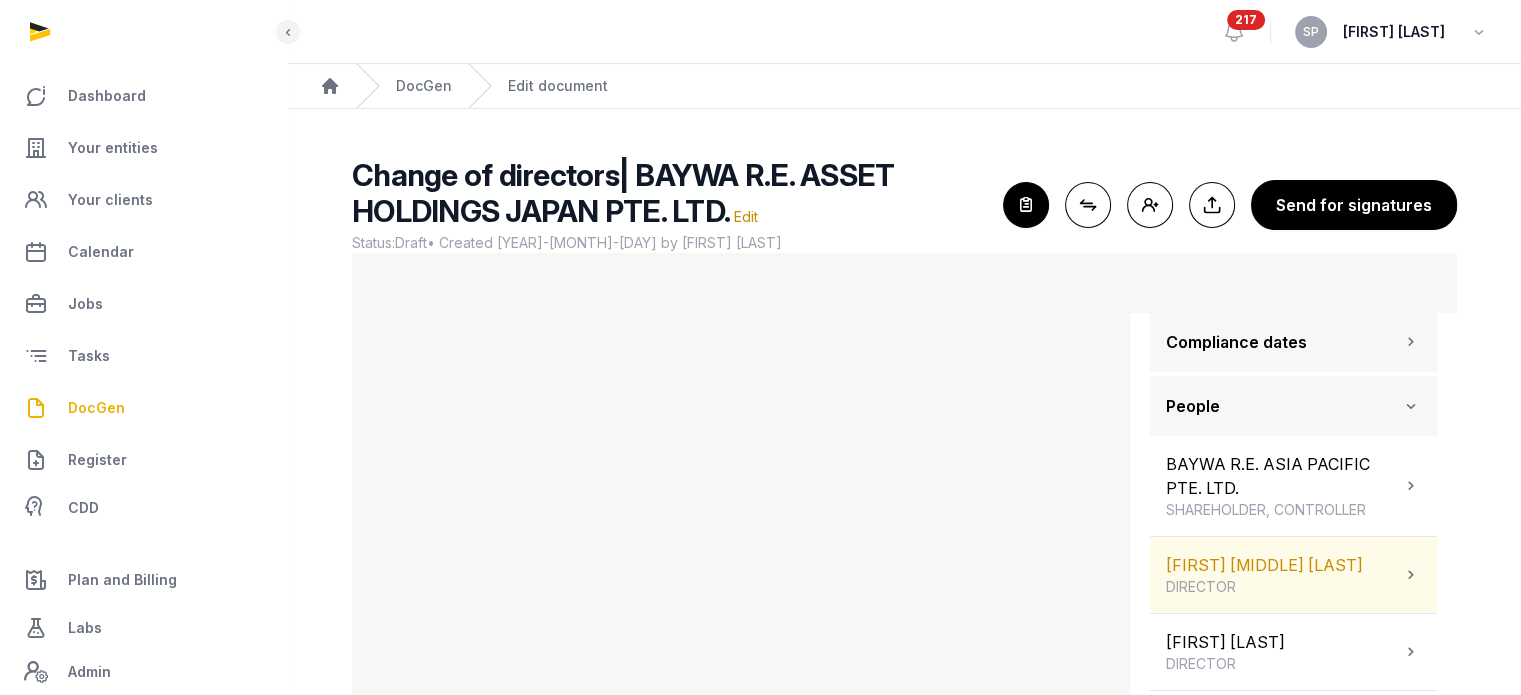 click at bounding box center (1411, 575) 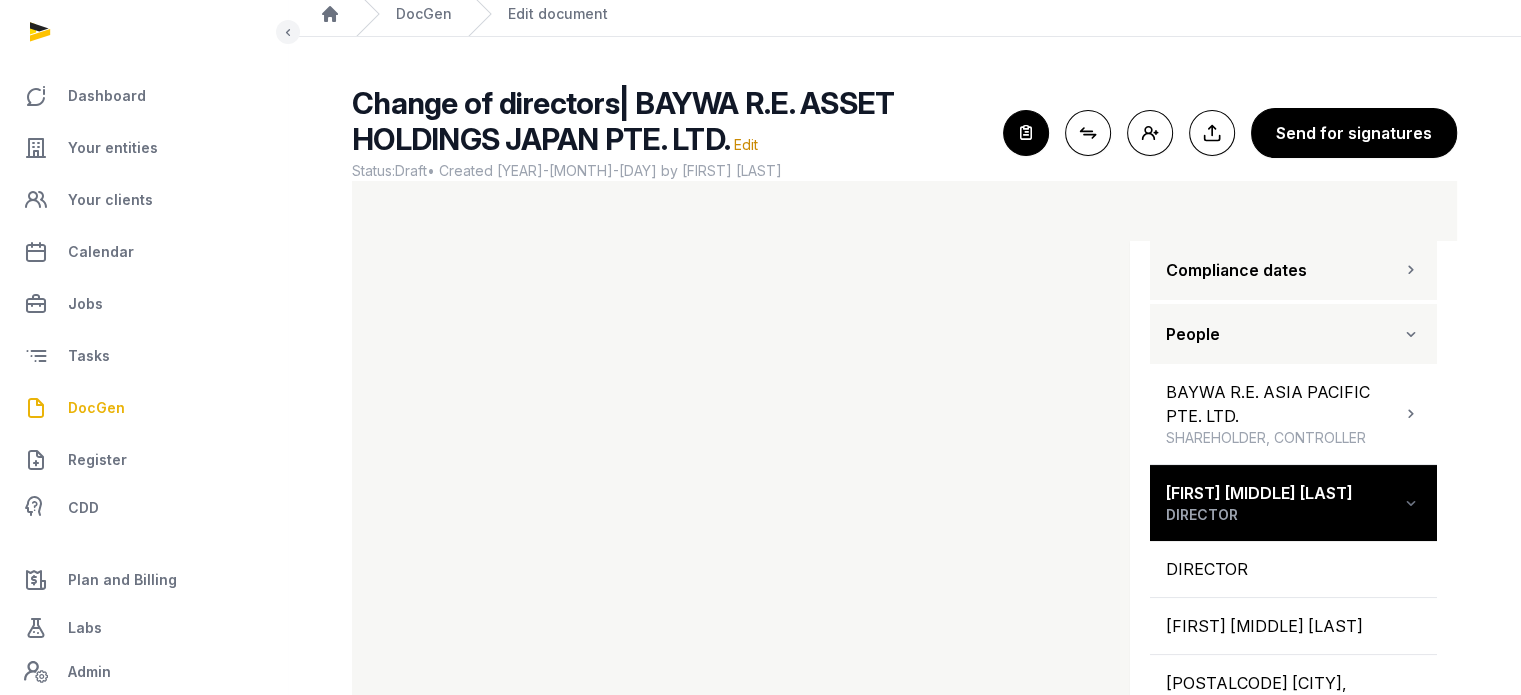 scroll, scrollTop: 119, scrollLeft: 0, axis: vertical 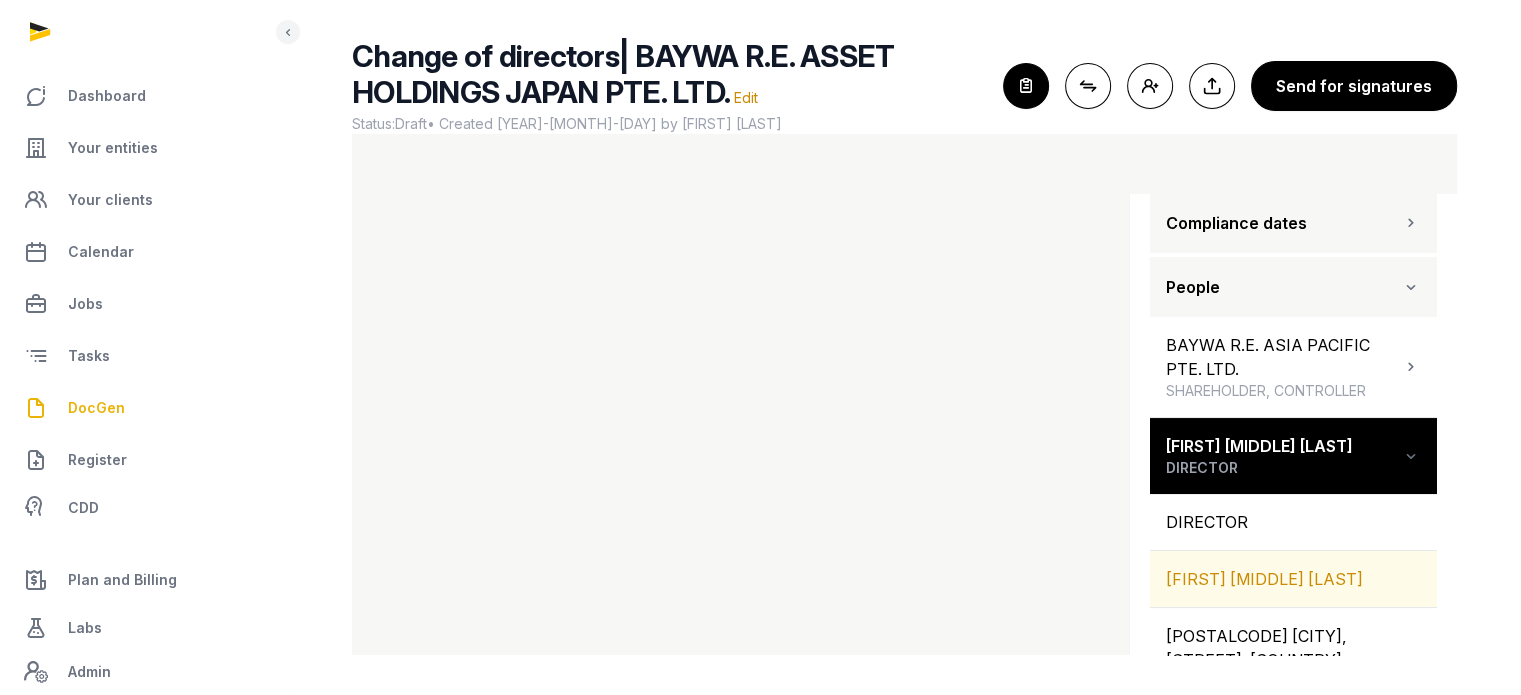 click on "MATTHIAS FLORIAN TAFT" at bounding box center [1293, 579] 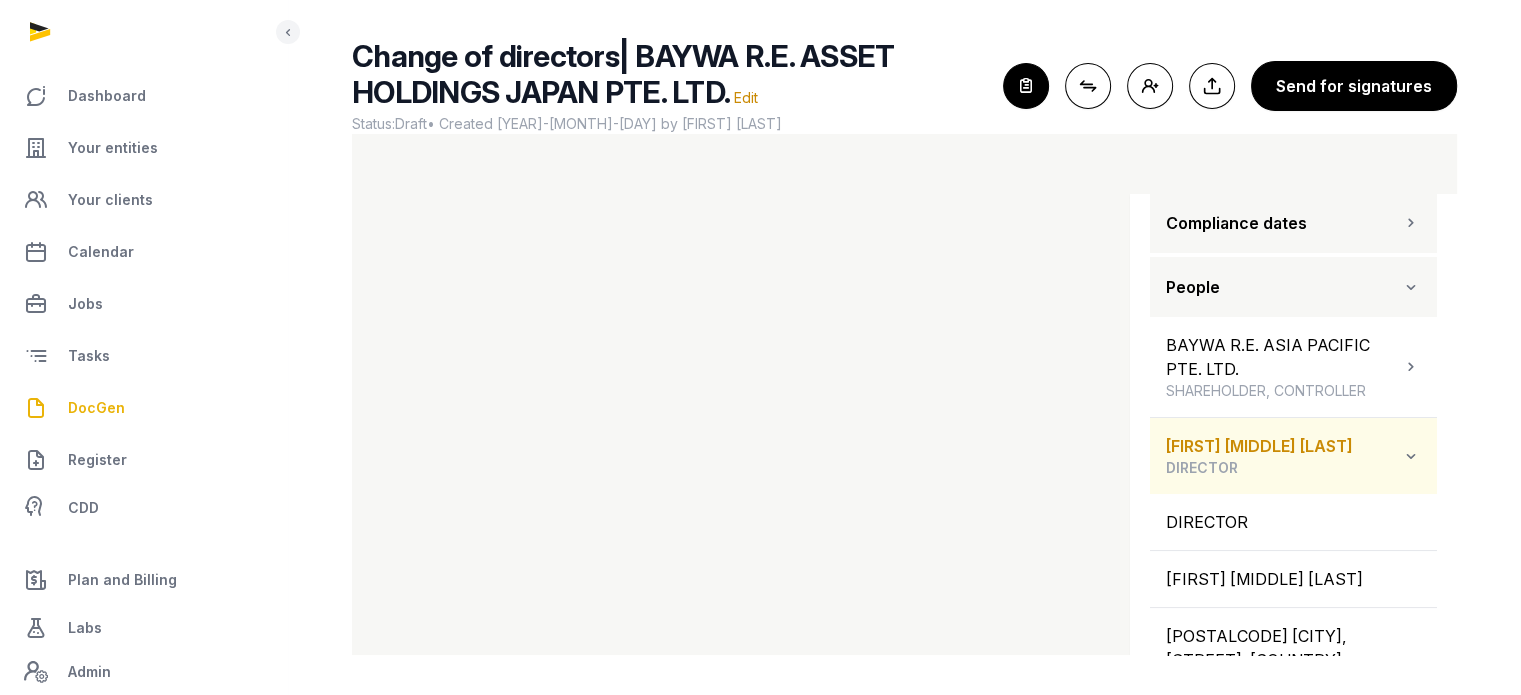 click at bounding box center [1411, 456] 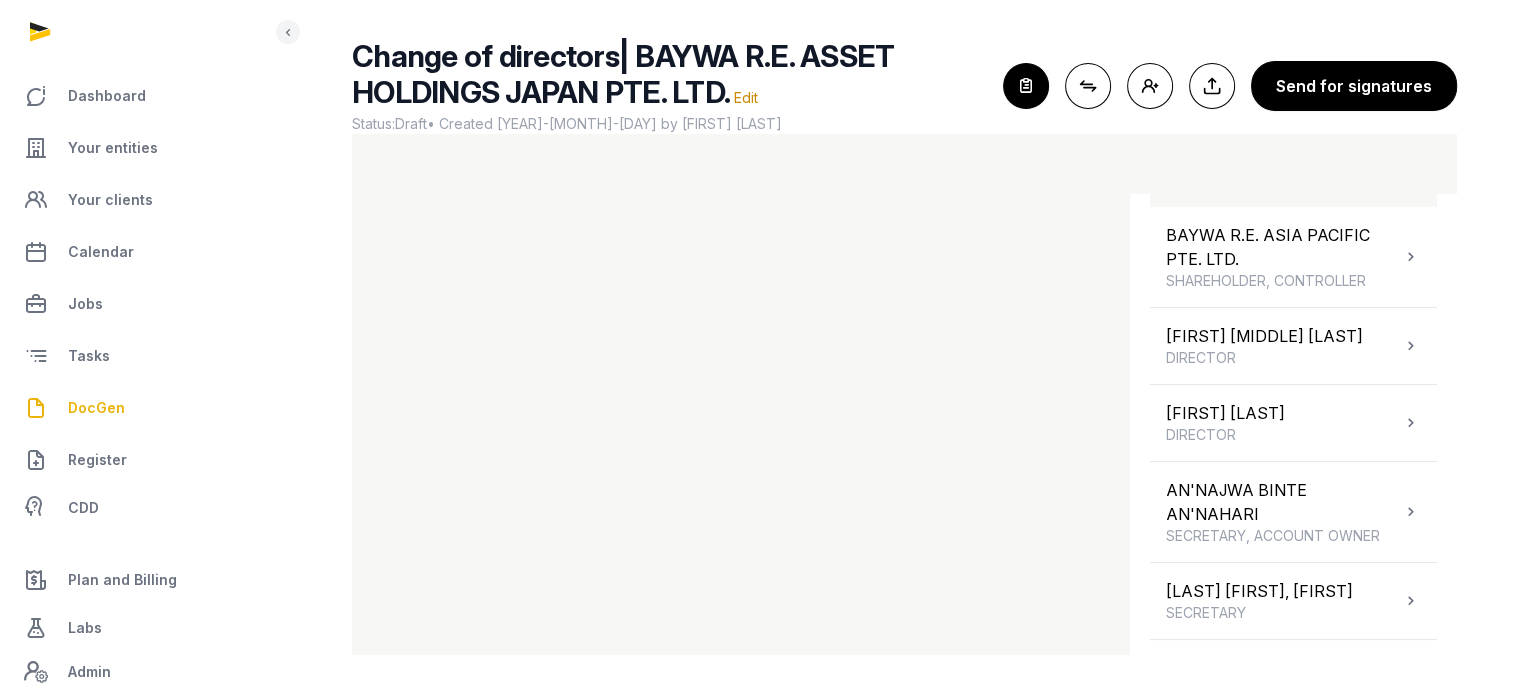 scroll, scrollTop: 490, scrollLeft: 0, axis: vertical 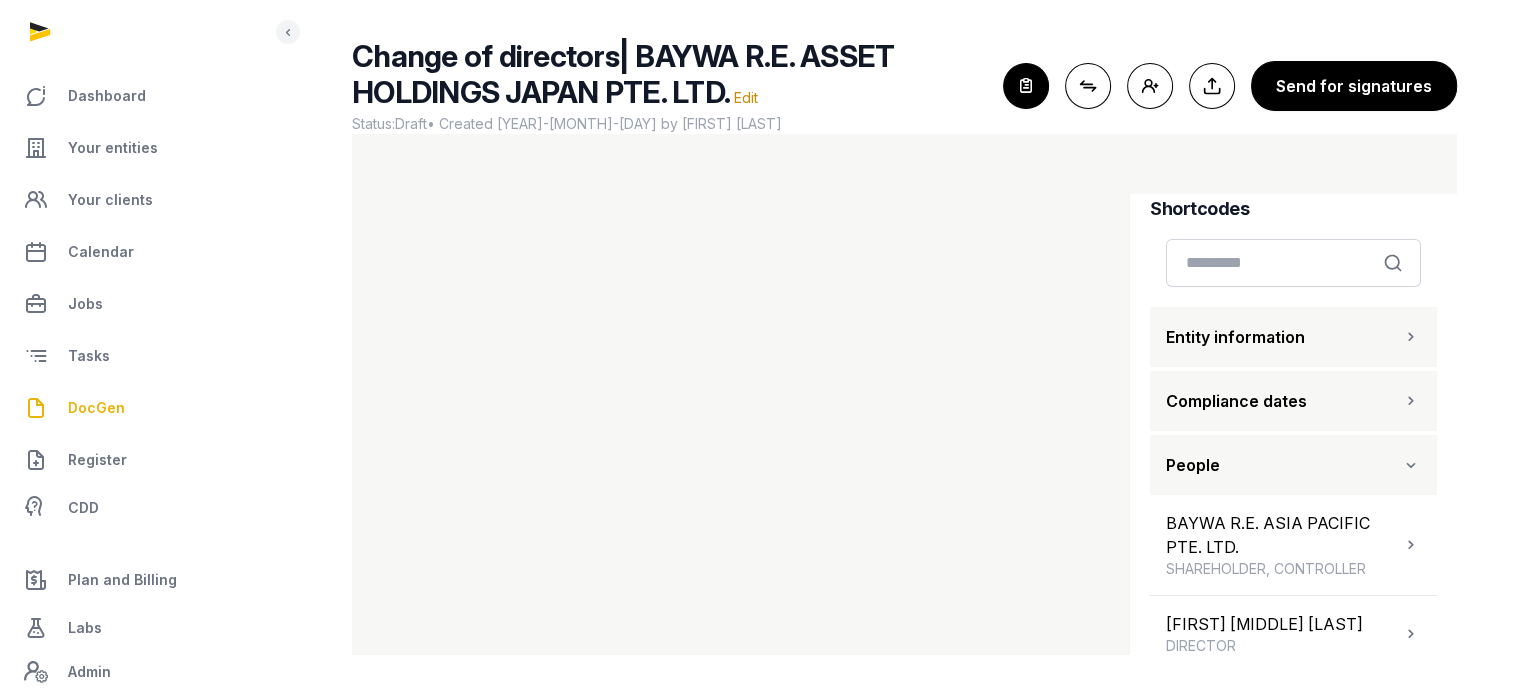 click on "Entity information" at bounding box center (1293, 337) 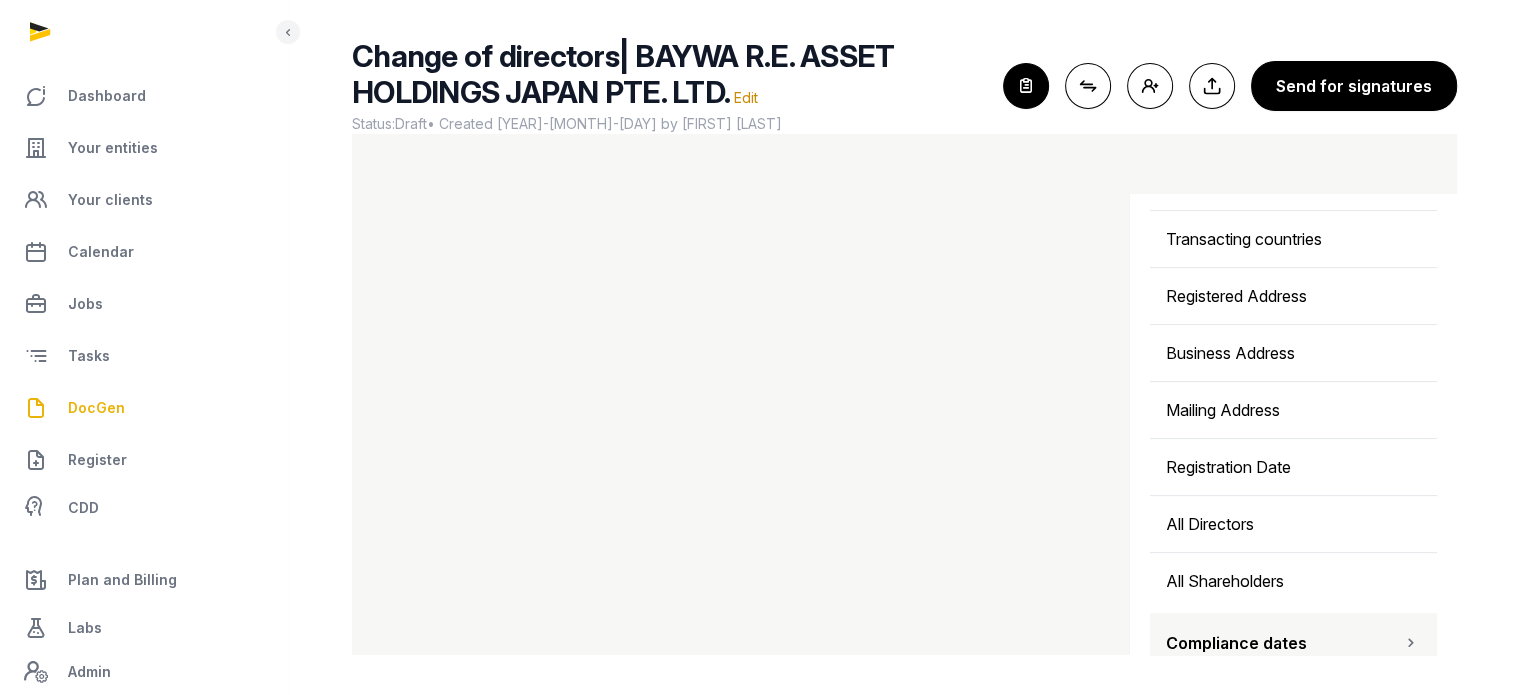 scroll, scrollTop: 705, scrollLeft: 0, axis: vertical 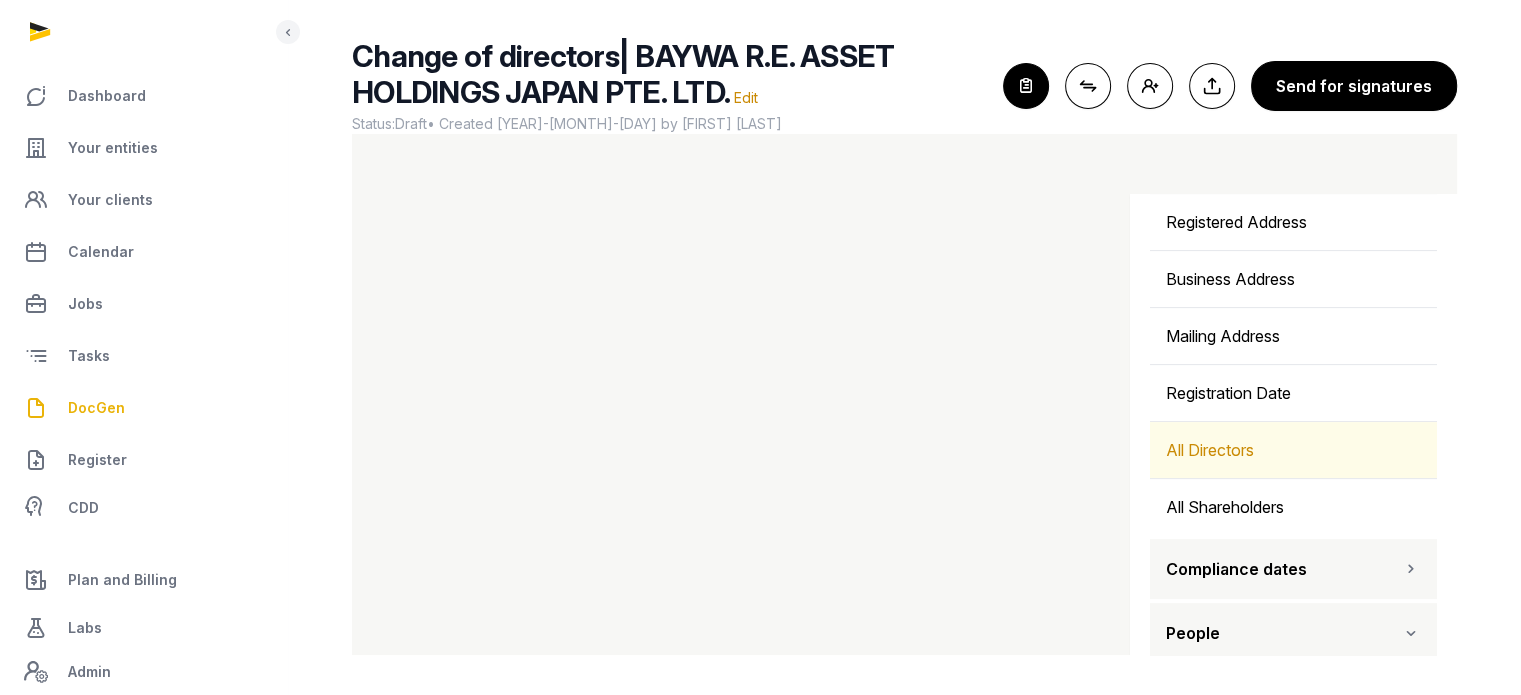 click on "All Directors" at bounding box center (1293, 450) 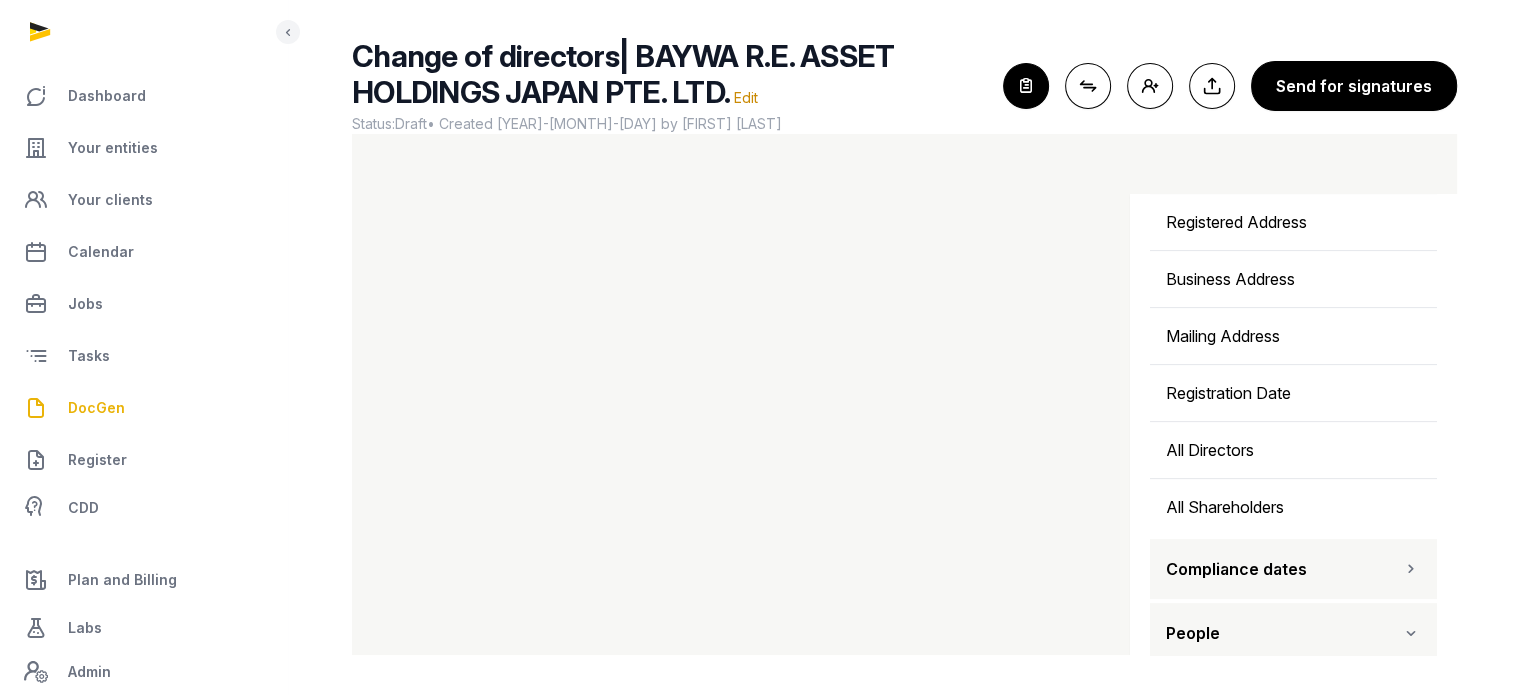 click at bounding box center [1411, 633] 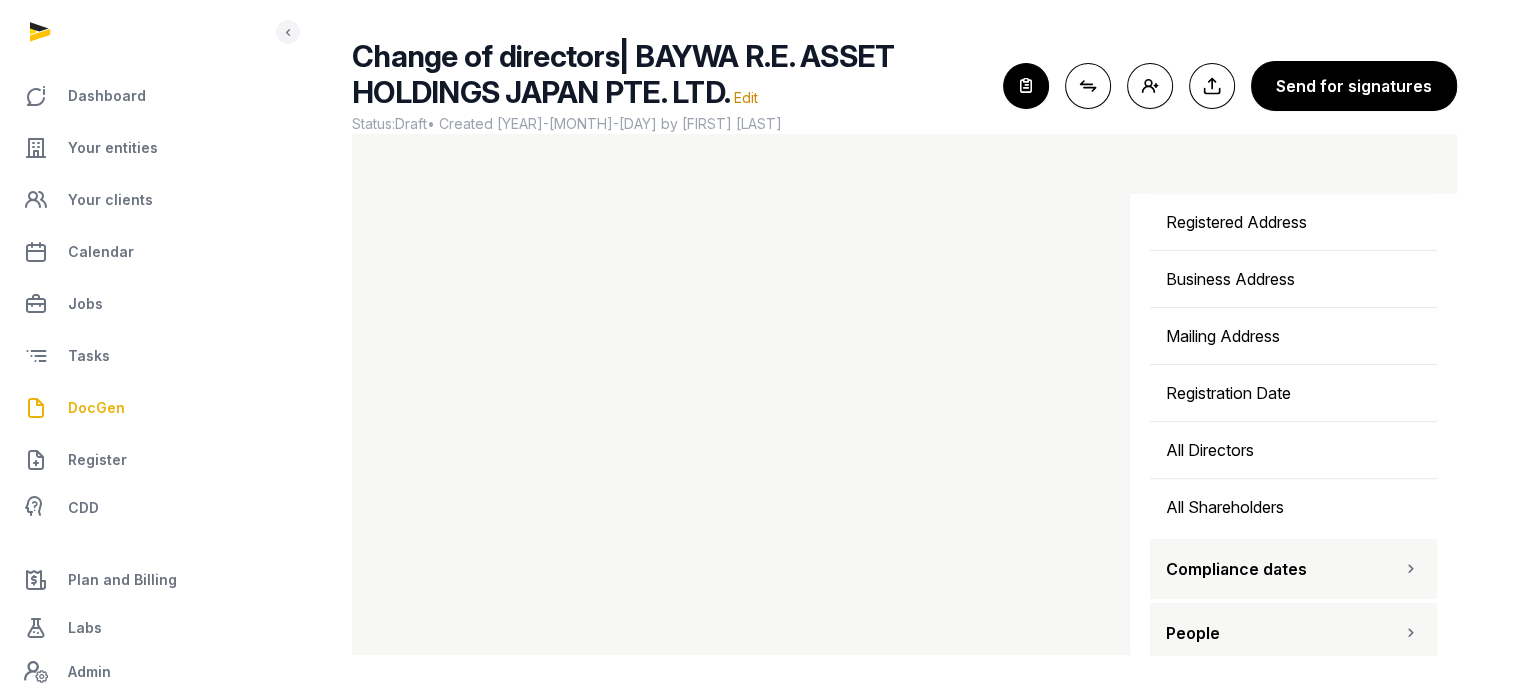 scroll, scrollTop: 712, scrollLeft: 0, axis: vertical 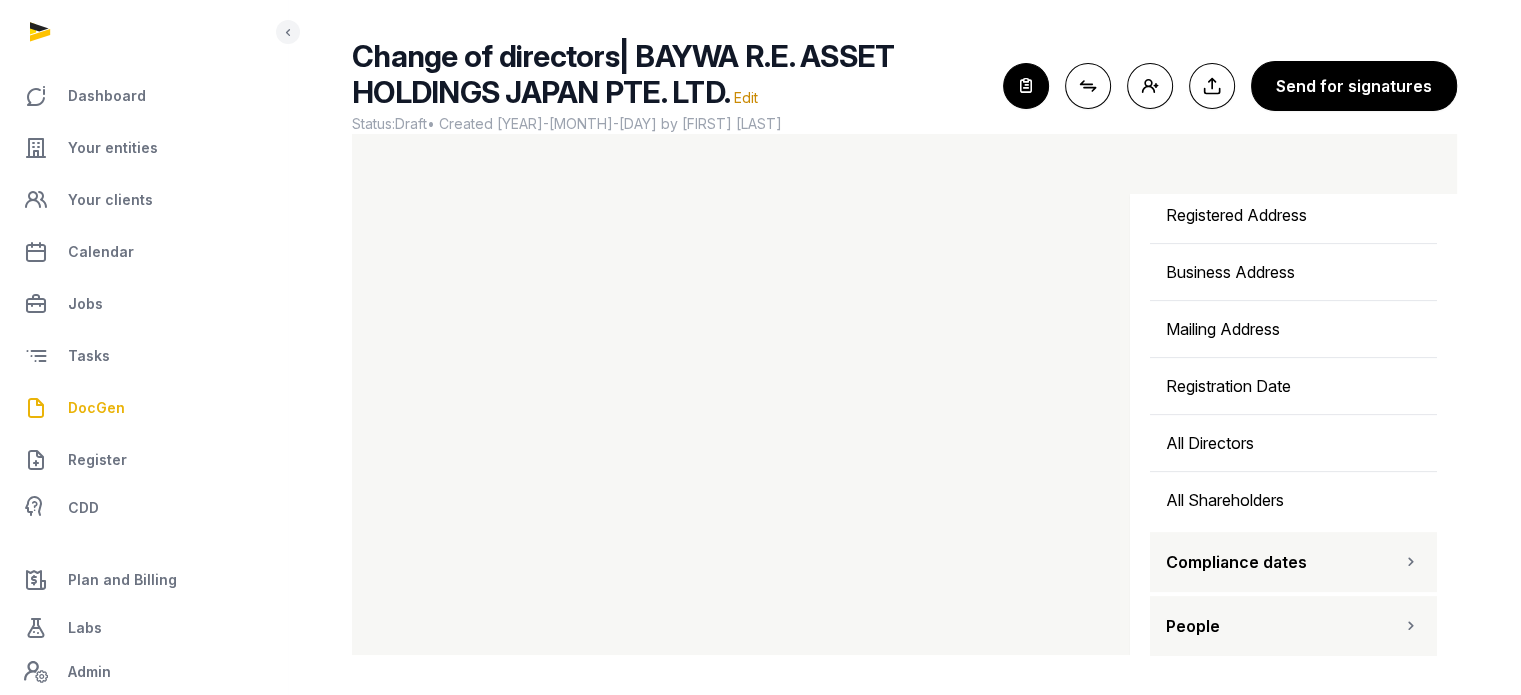 click on "People" at bounding box center (1293, 626) 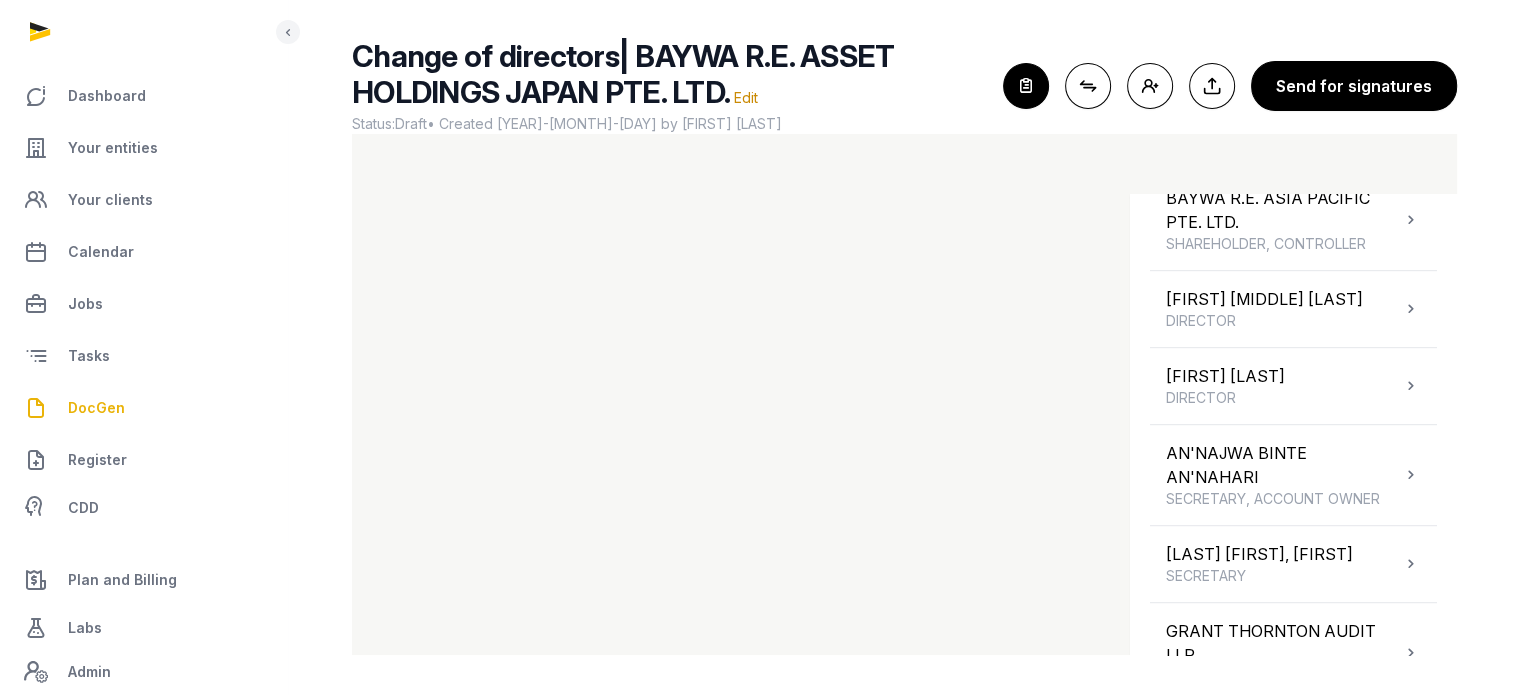 scroll, scrollTop: 1185, scrollLeft: 0, axis: vertical 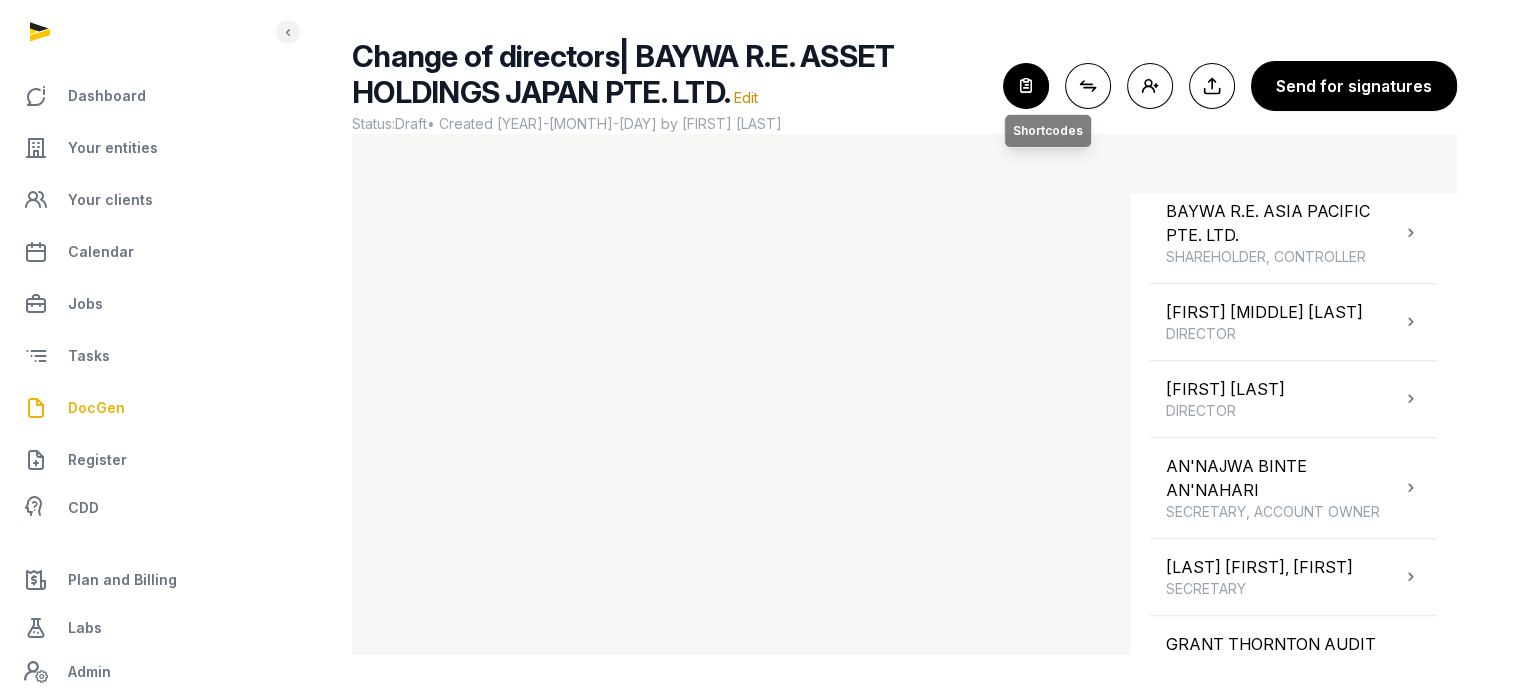 click at bounding box center [1026, 86] 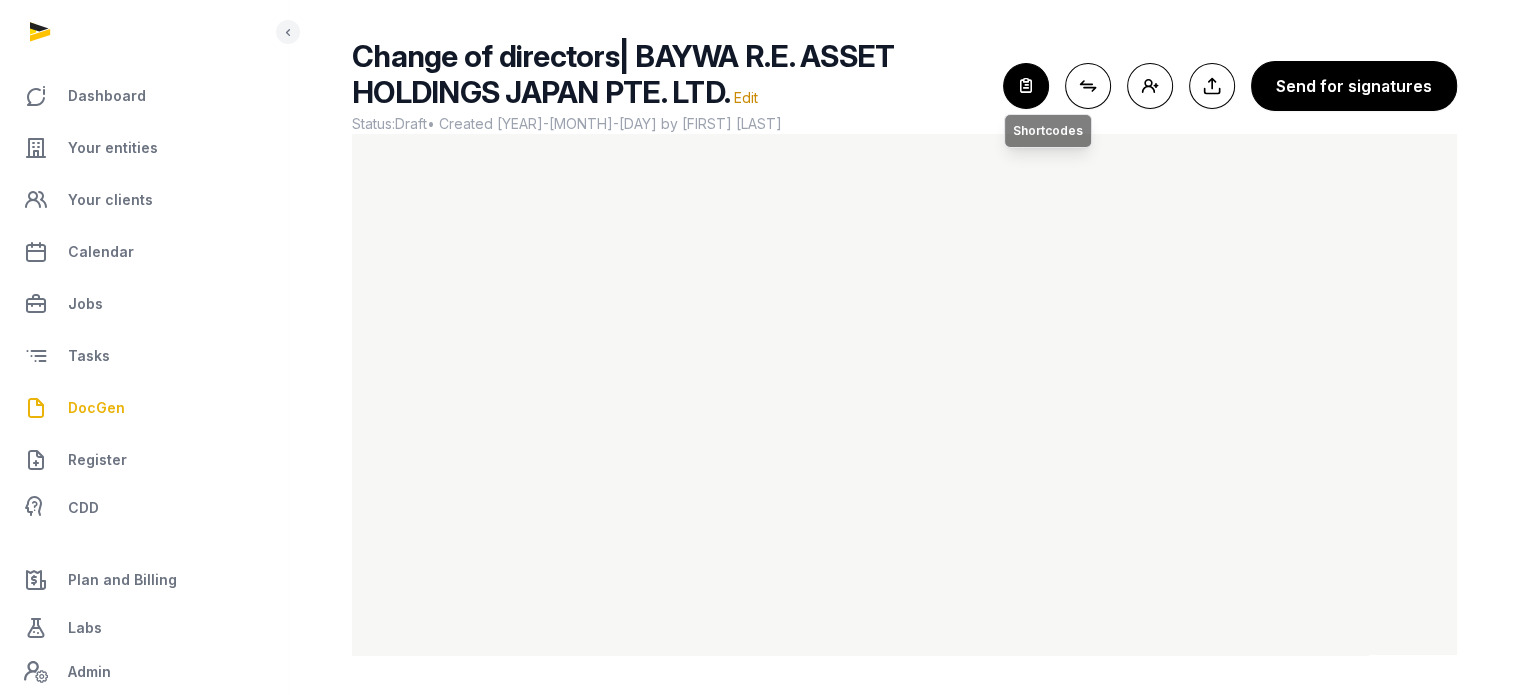click at bounding box center [1026, 86] 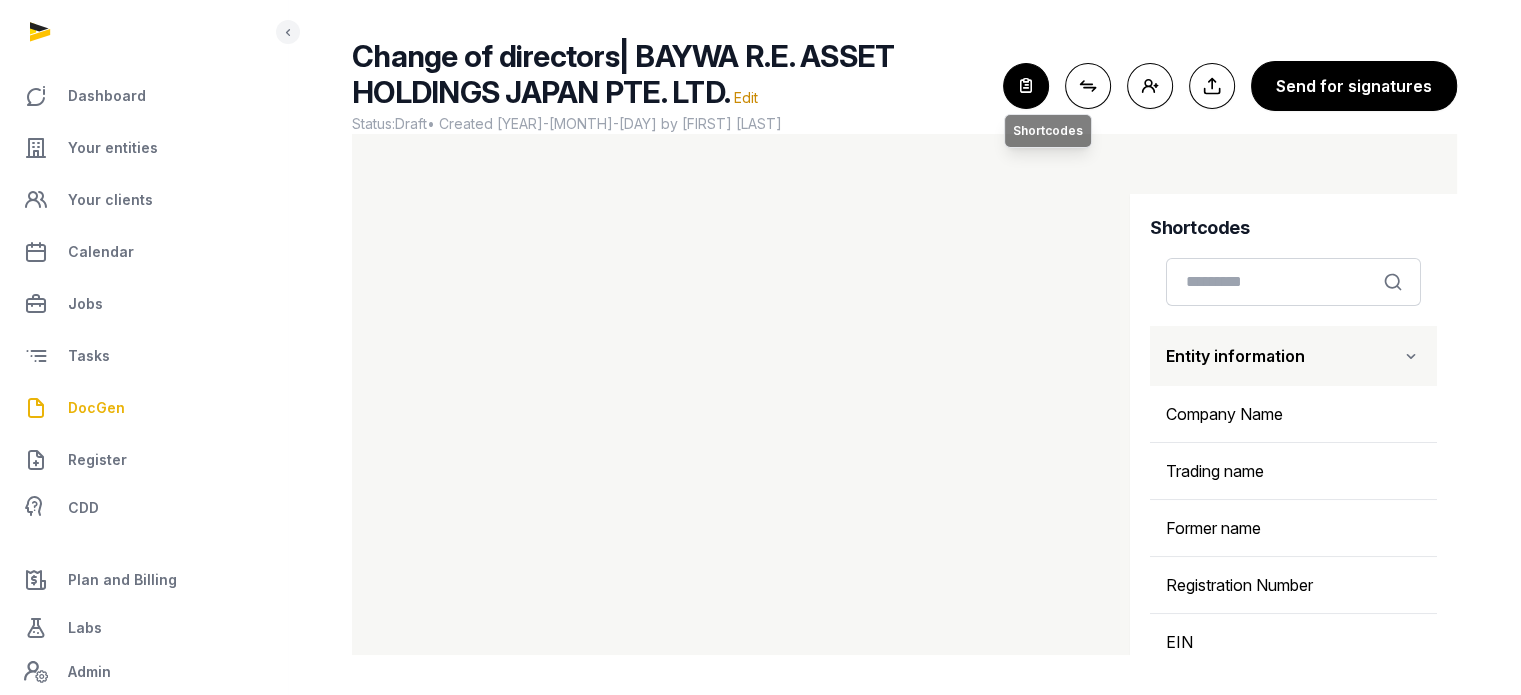click at bounding box center (1026, 86) 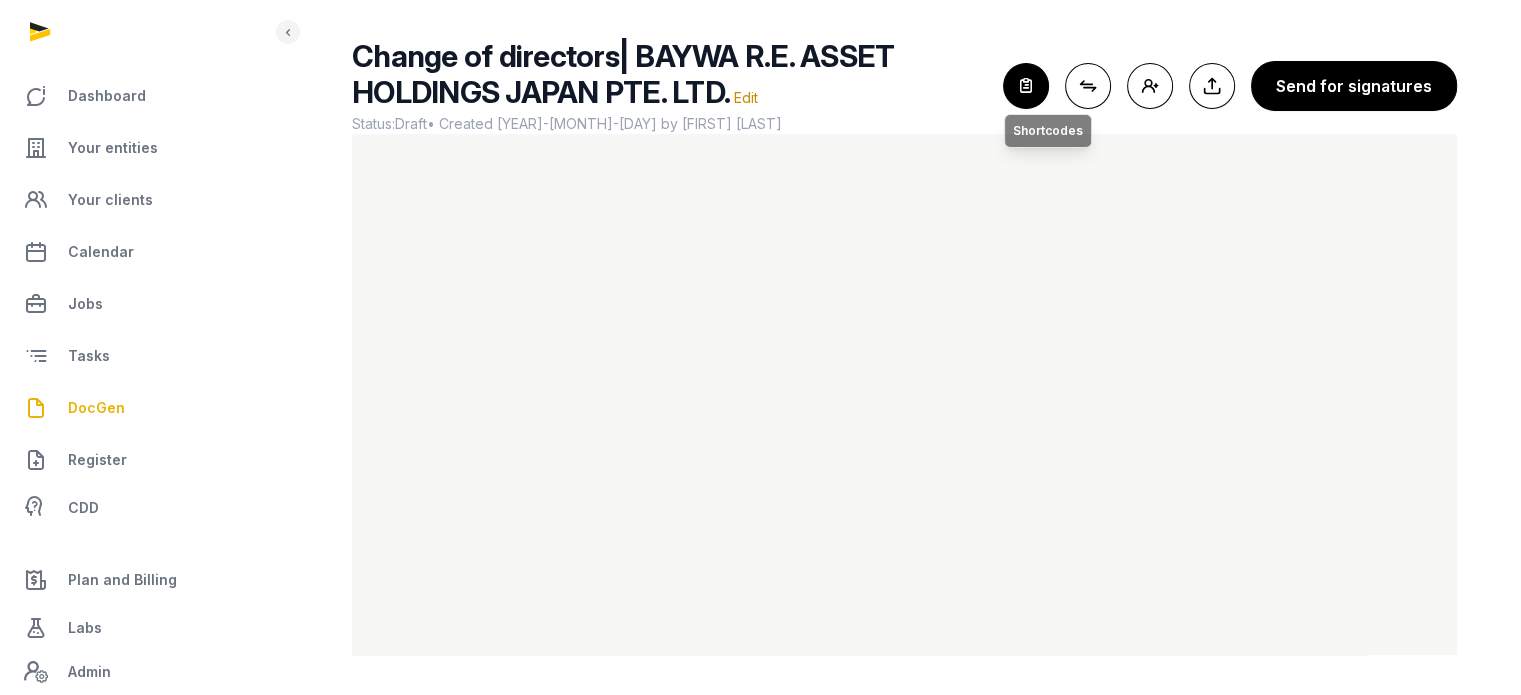 click at bounding box center (1026, 86) 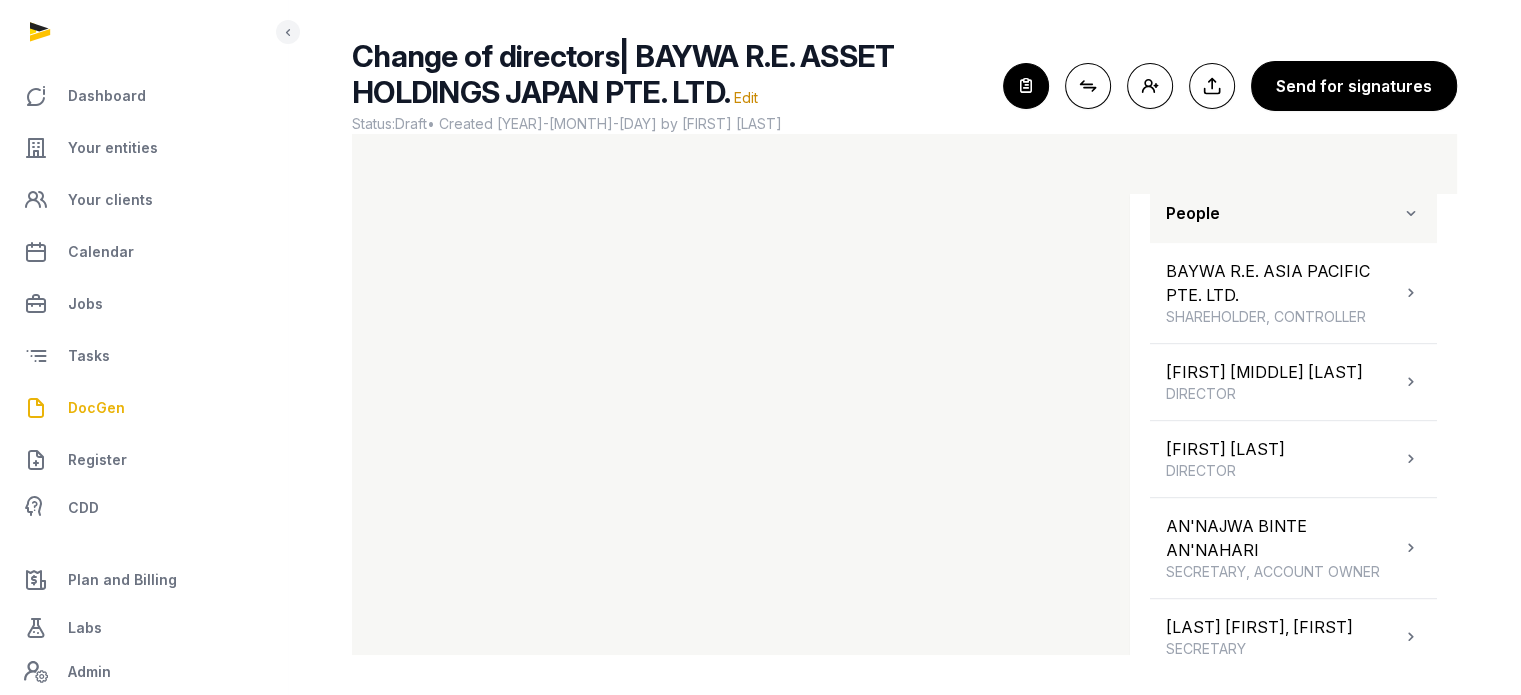 scroll, scrollTop: 1116, scrollLeft: 0, axis: vertical 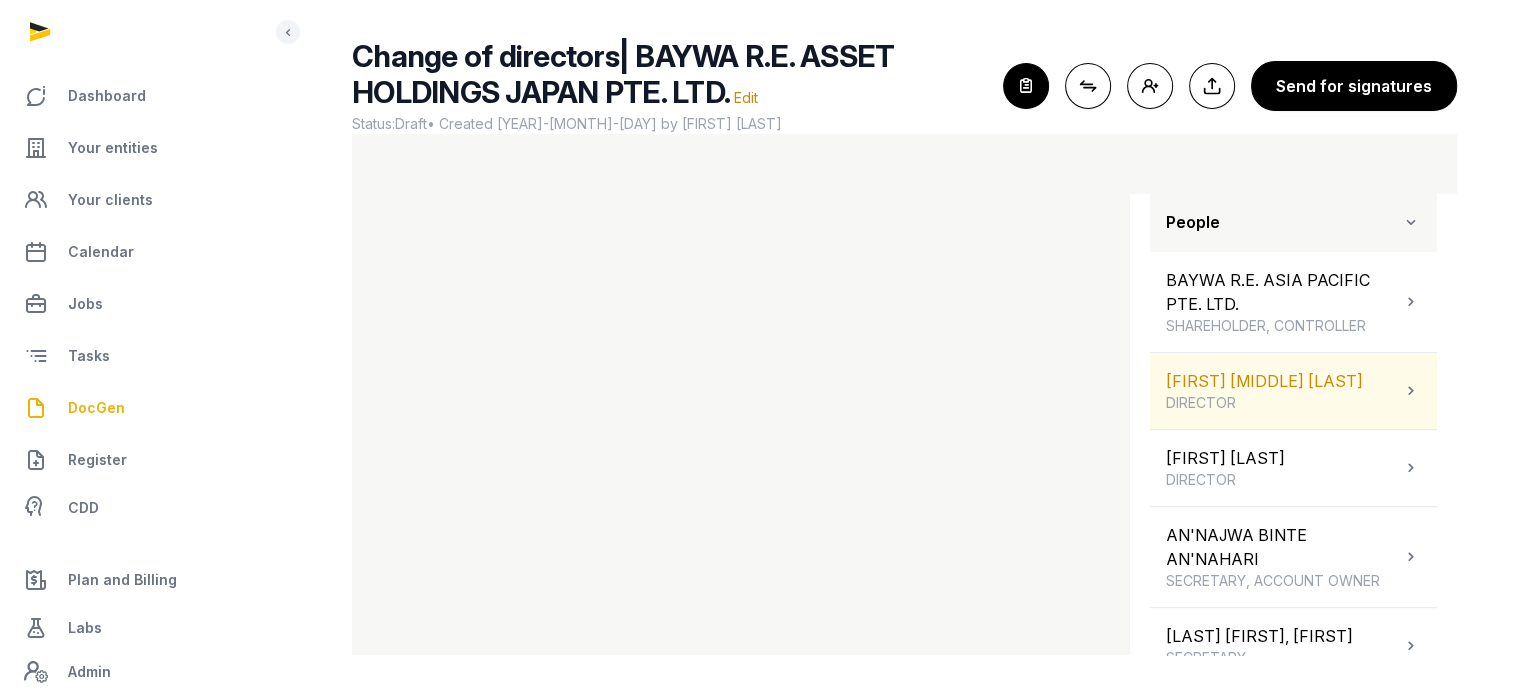 click at bounding box center (1411, 391) 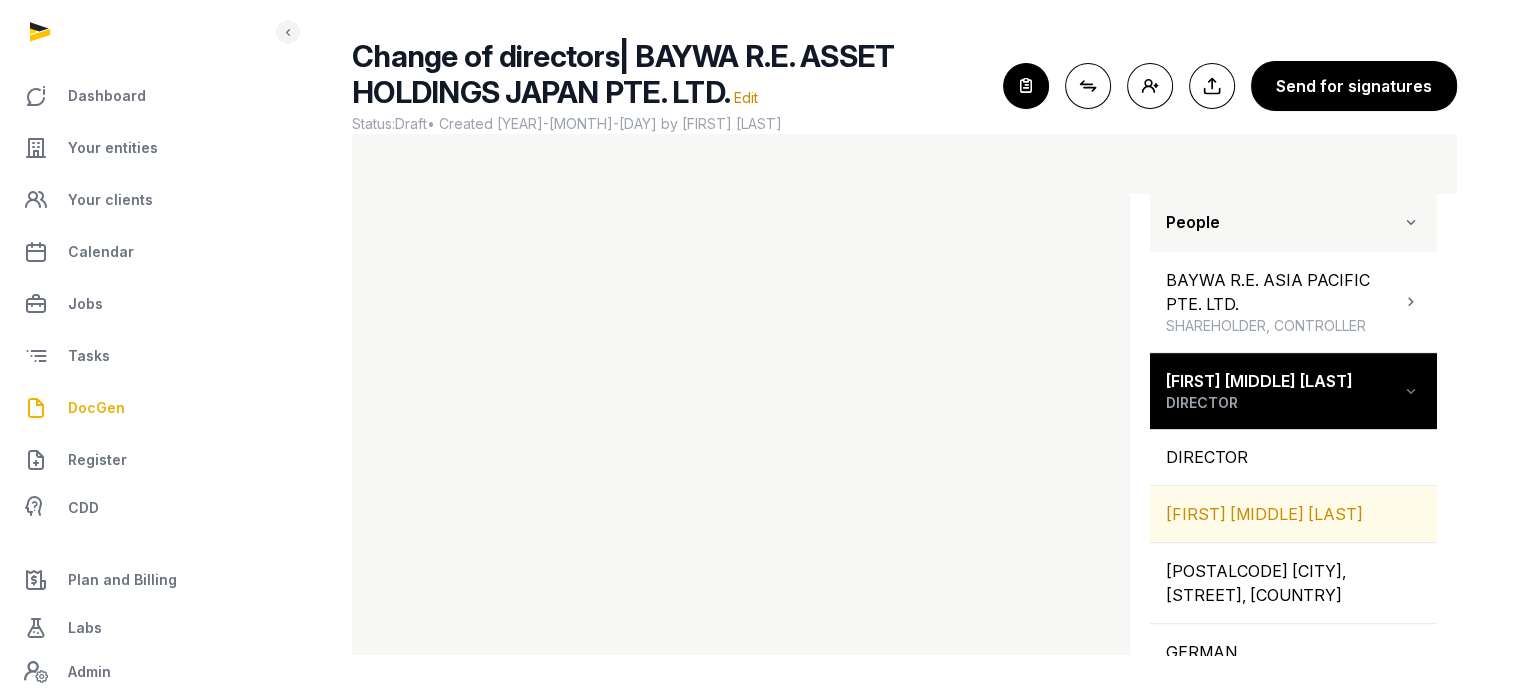 click on "MATTHIAS FLORIAN TAFT" at bounding box center [1293, 514] 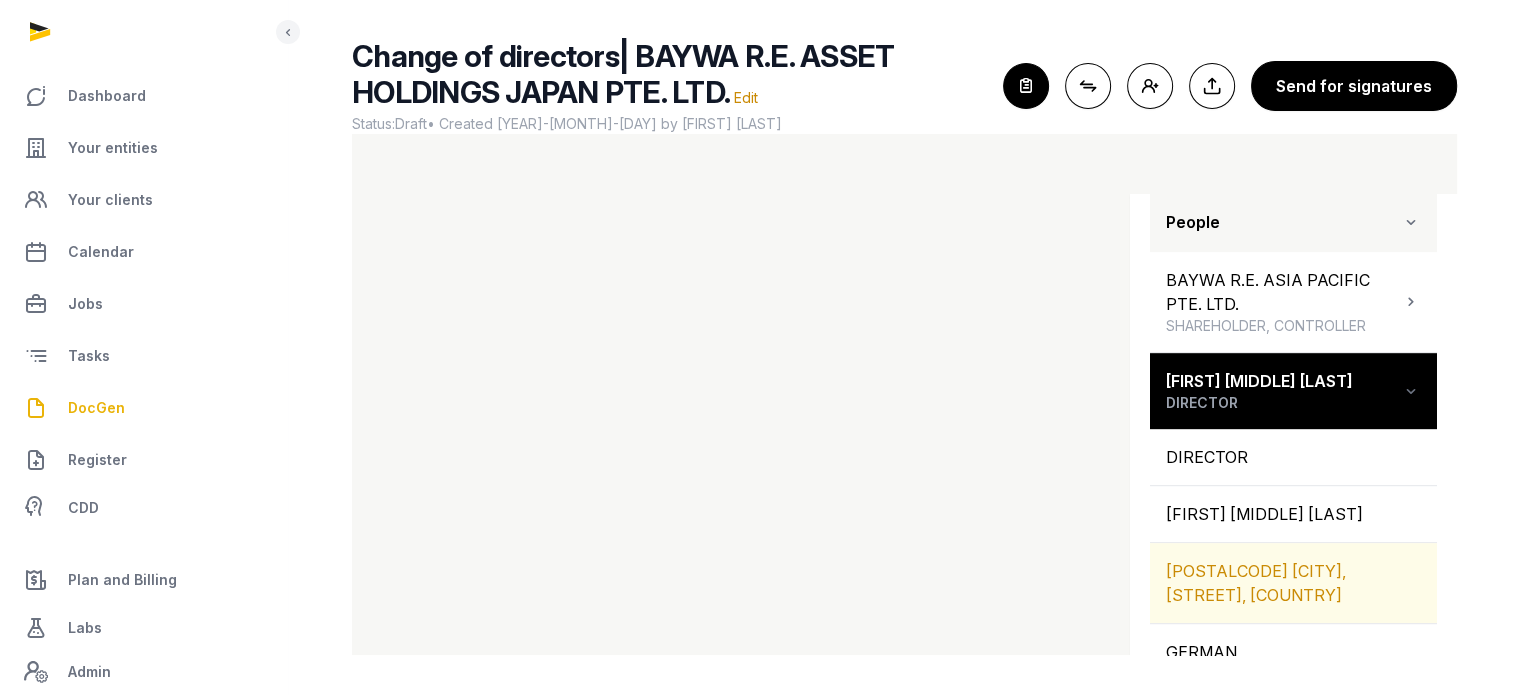 click on "82237 WORTHSEE STEINEBACH, AHORNSTR.8, GERMANY" at bounding box center [1293, 583] 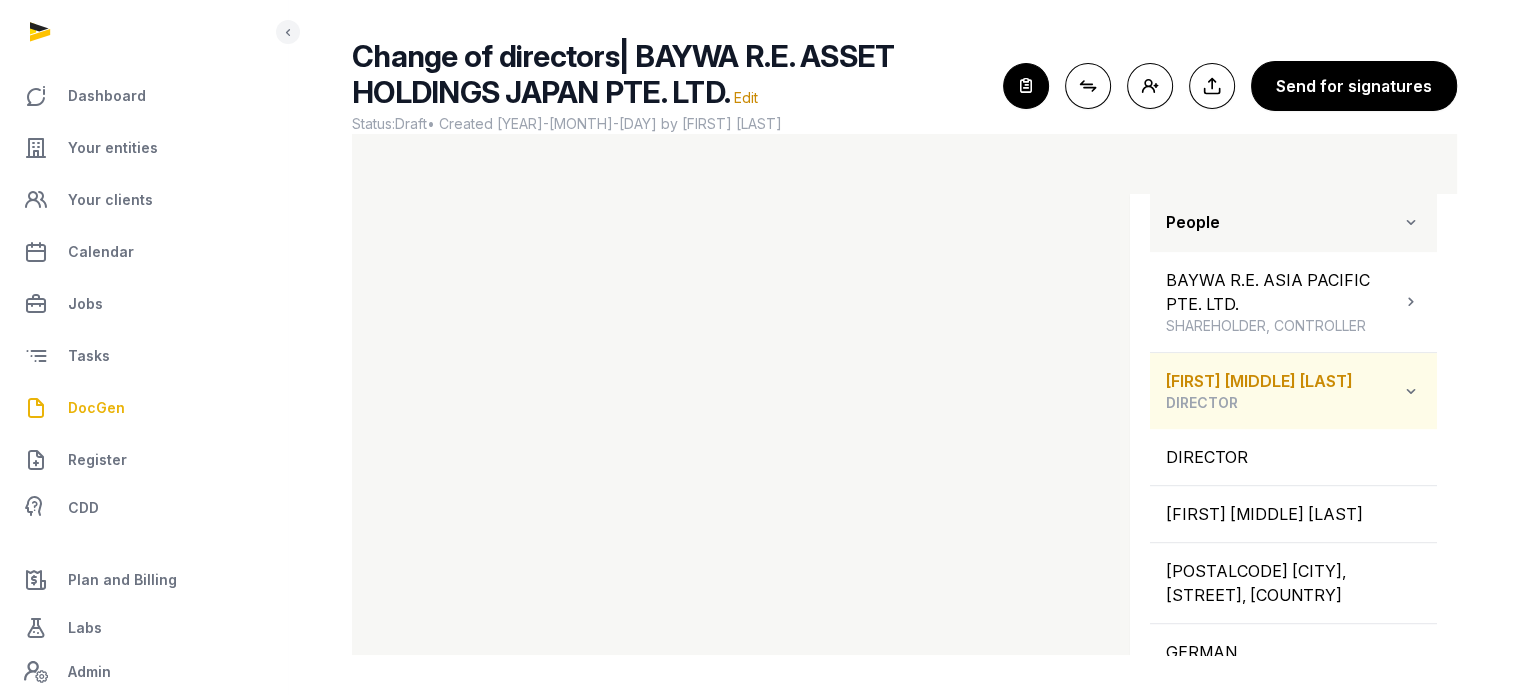 click on "MATTHIAS FLORIAN TAFT DIRECTOR" at bounding box center (1259, 391) 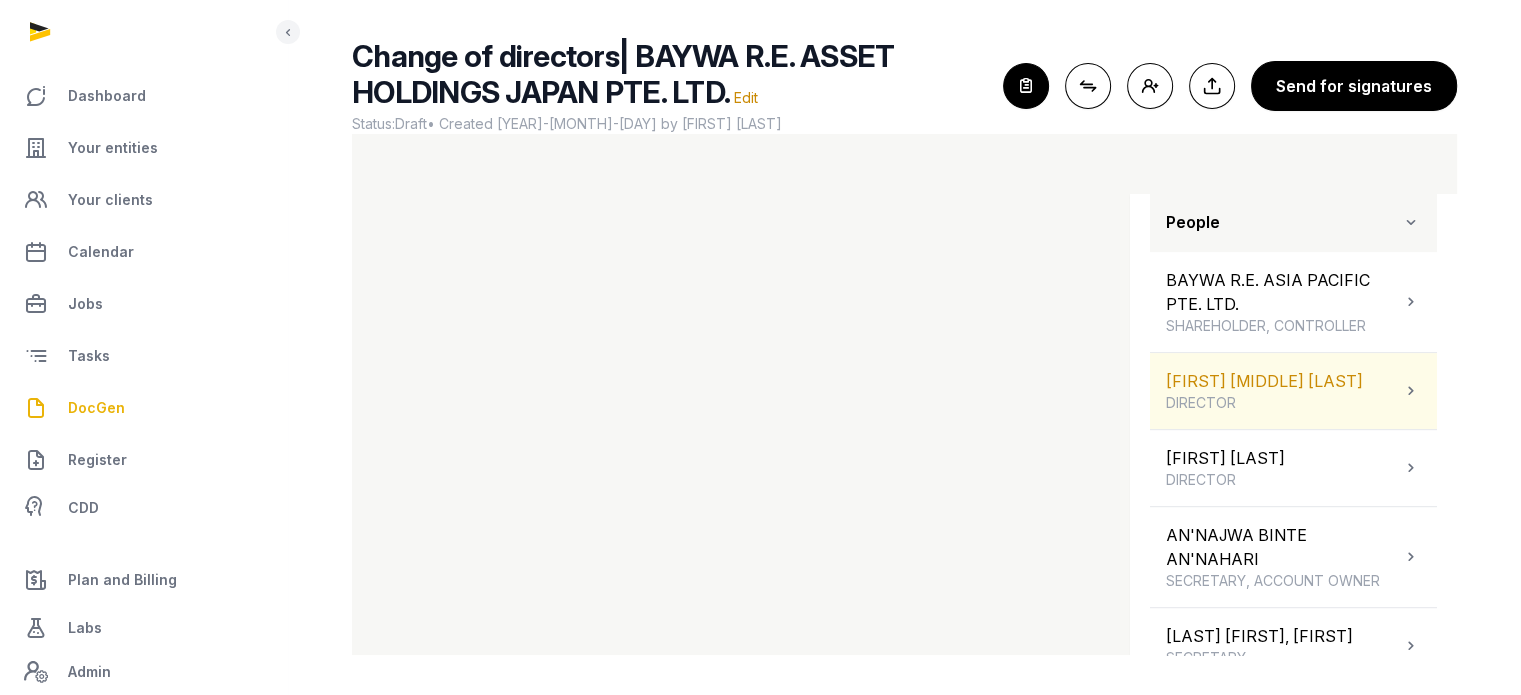 click on "DIRECTOR" at bounding box center [1264, 403] 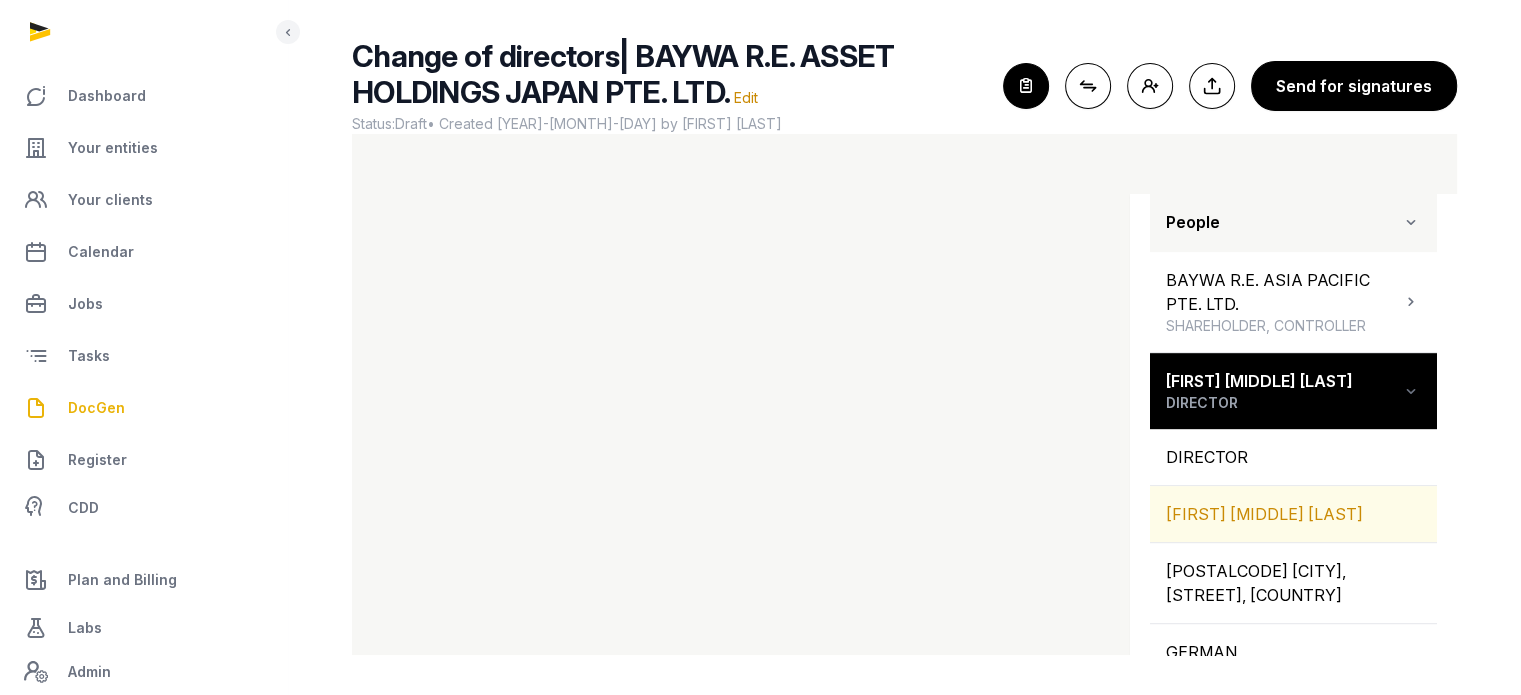 click on "MATTHIAS FLORIAN TAFT" at bounding box center (1293, 514) 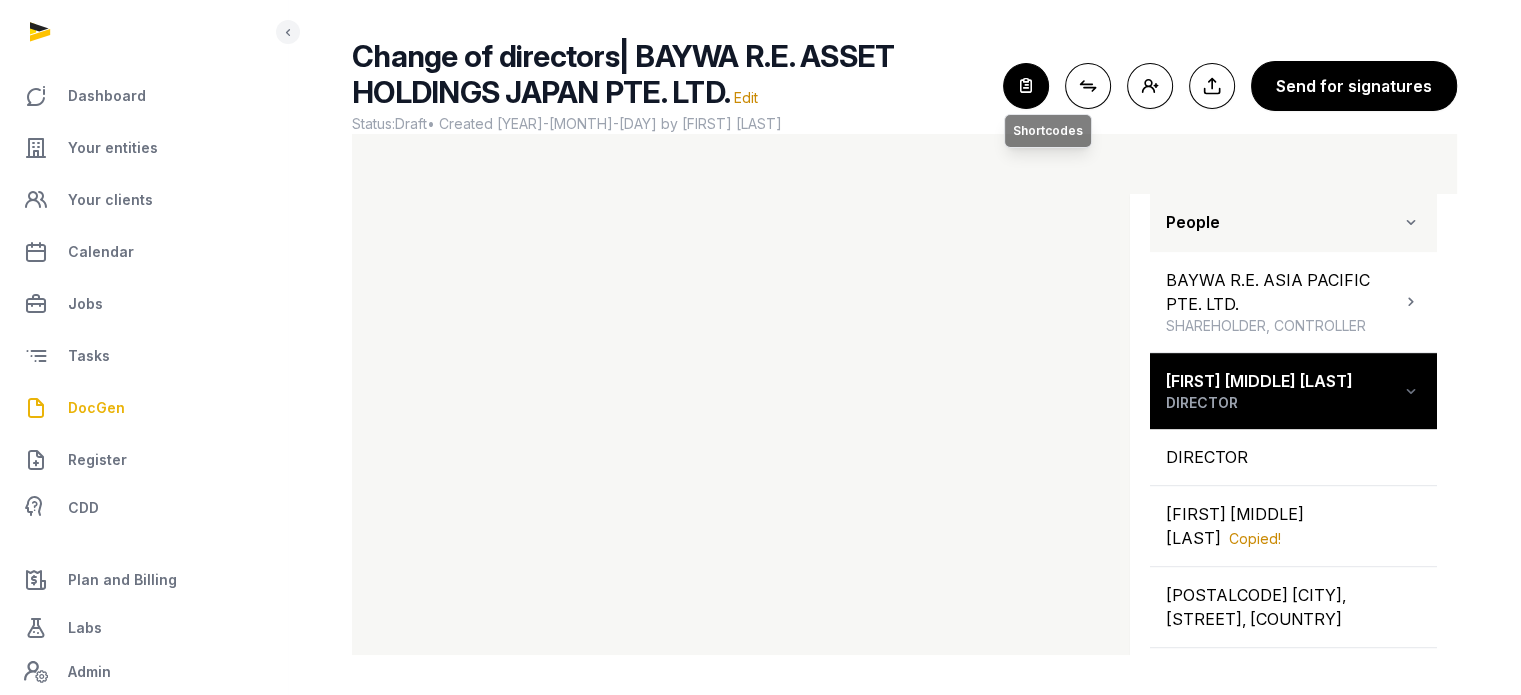 click at bounding box center (1026, 86) 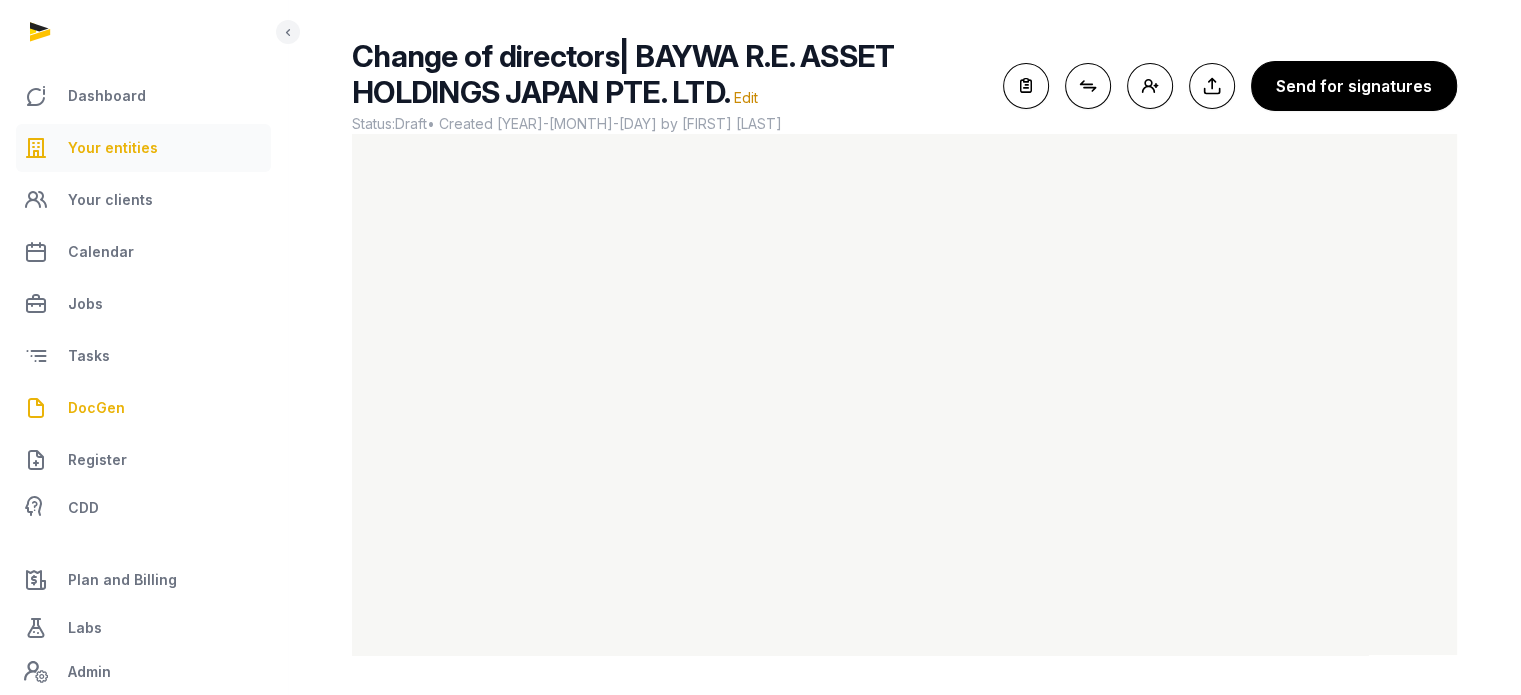 click on "Your entities" at bounding box center (113, 148) 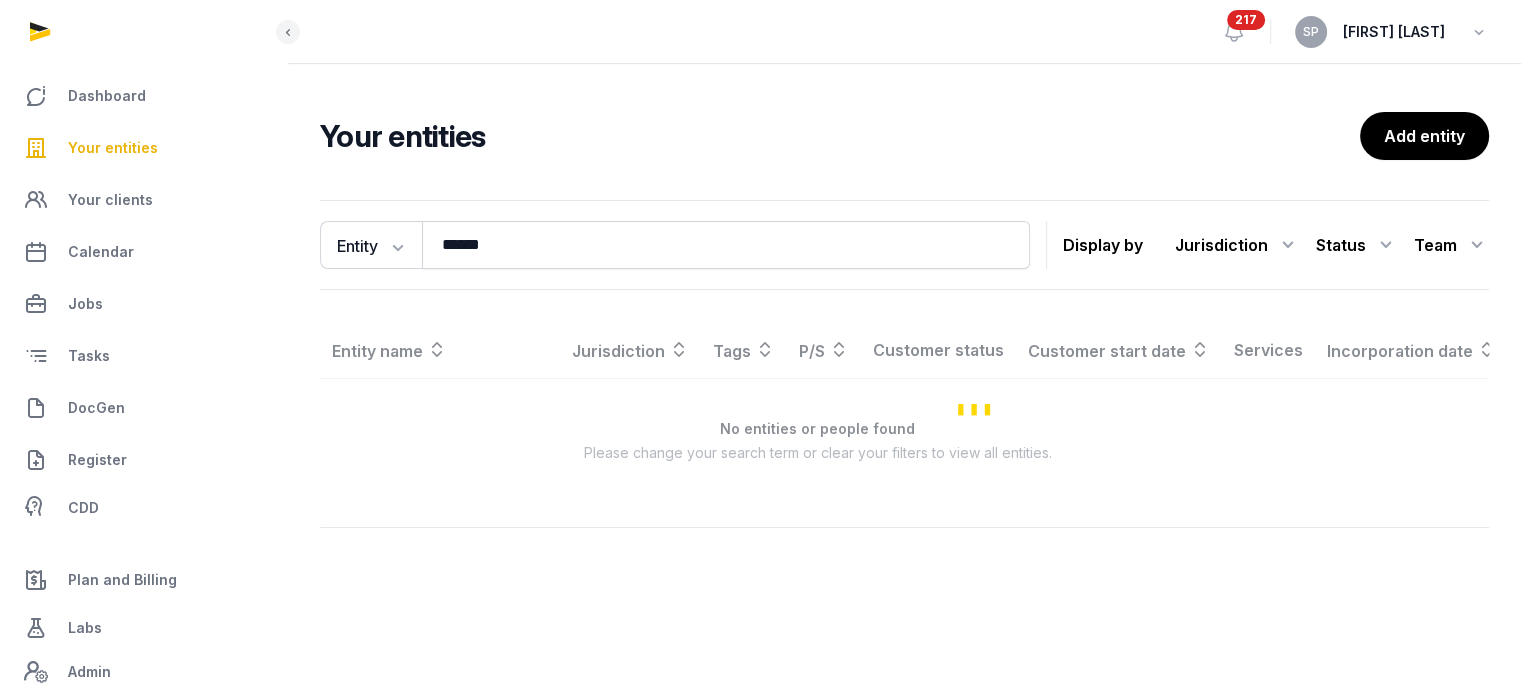 scroll, scrollTop: 0, scrollLeft: 0, axis: both 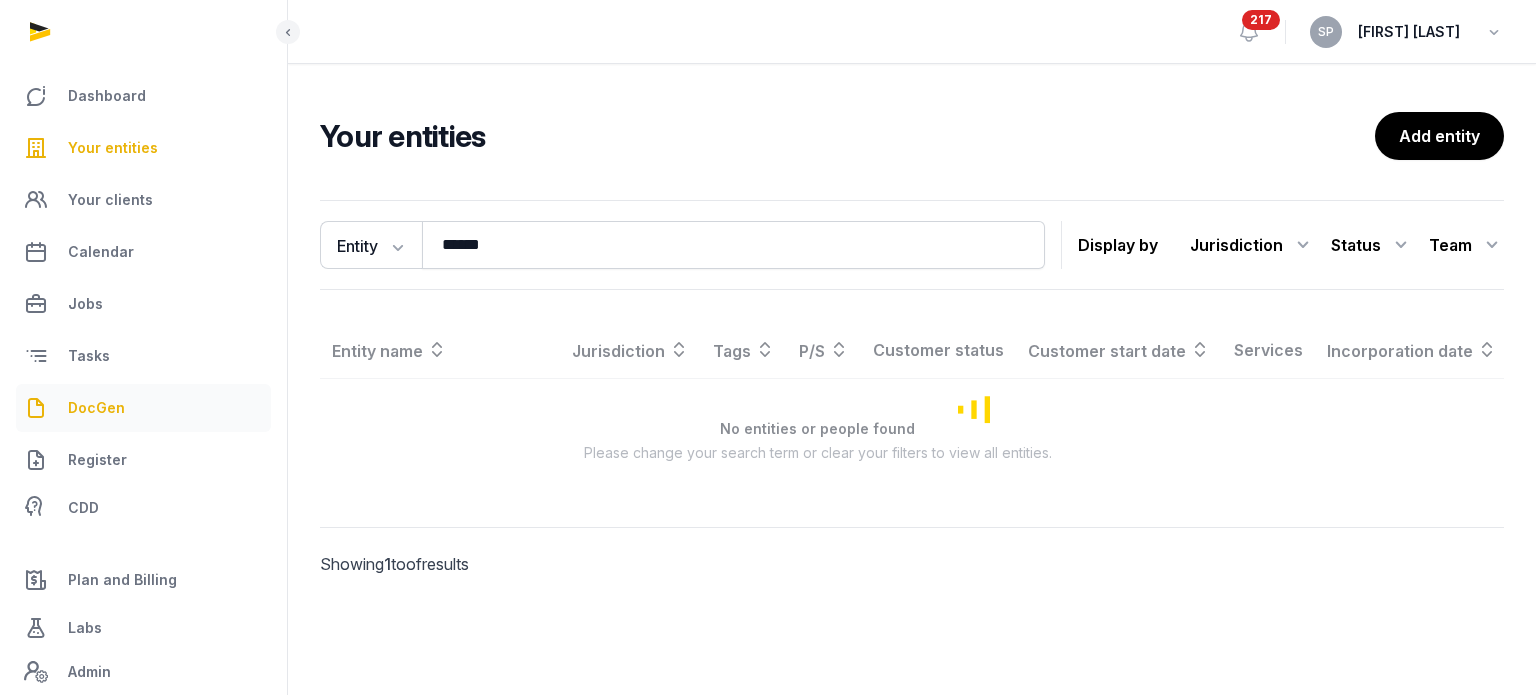 click on "DocGen" at bounding box center (96, 408) 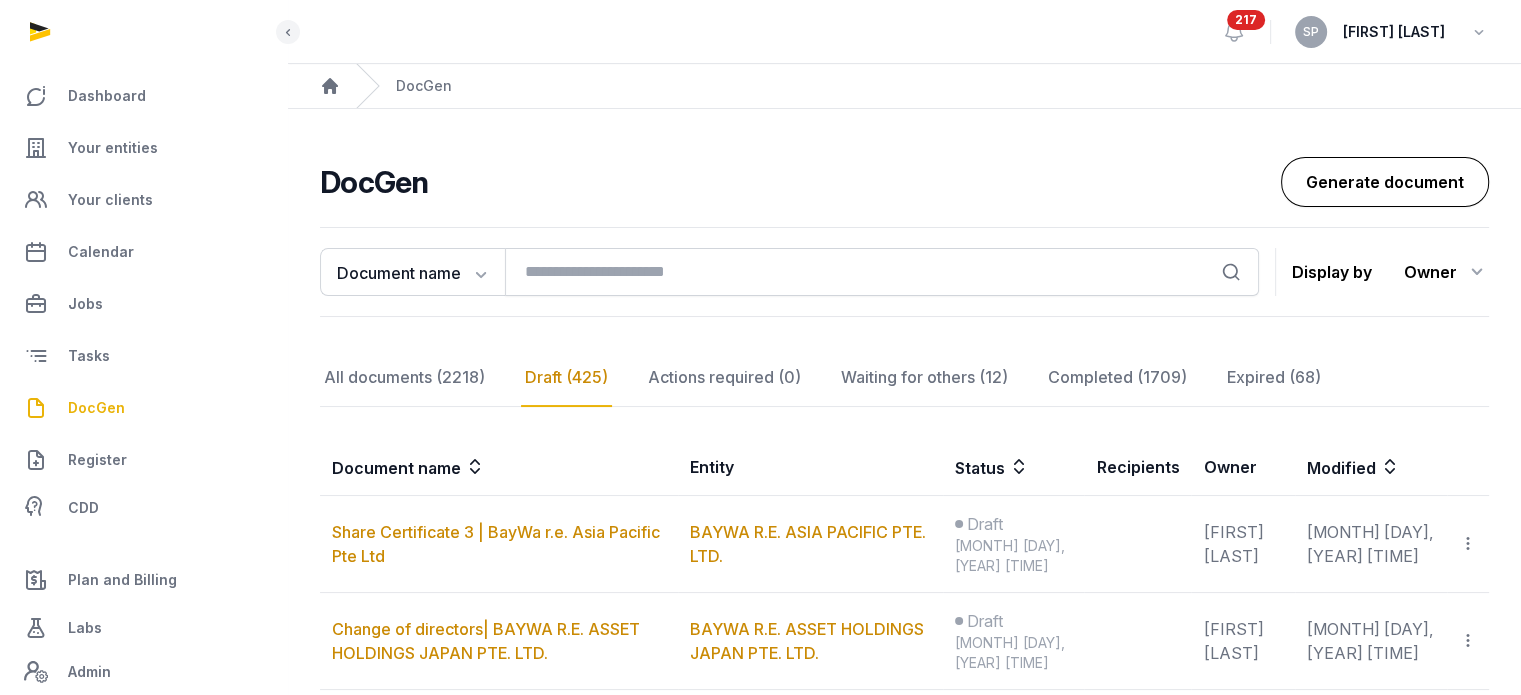 click on "Generate document" at bounding box center [1385, 182] 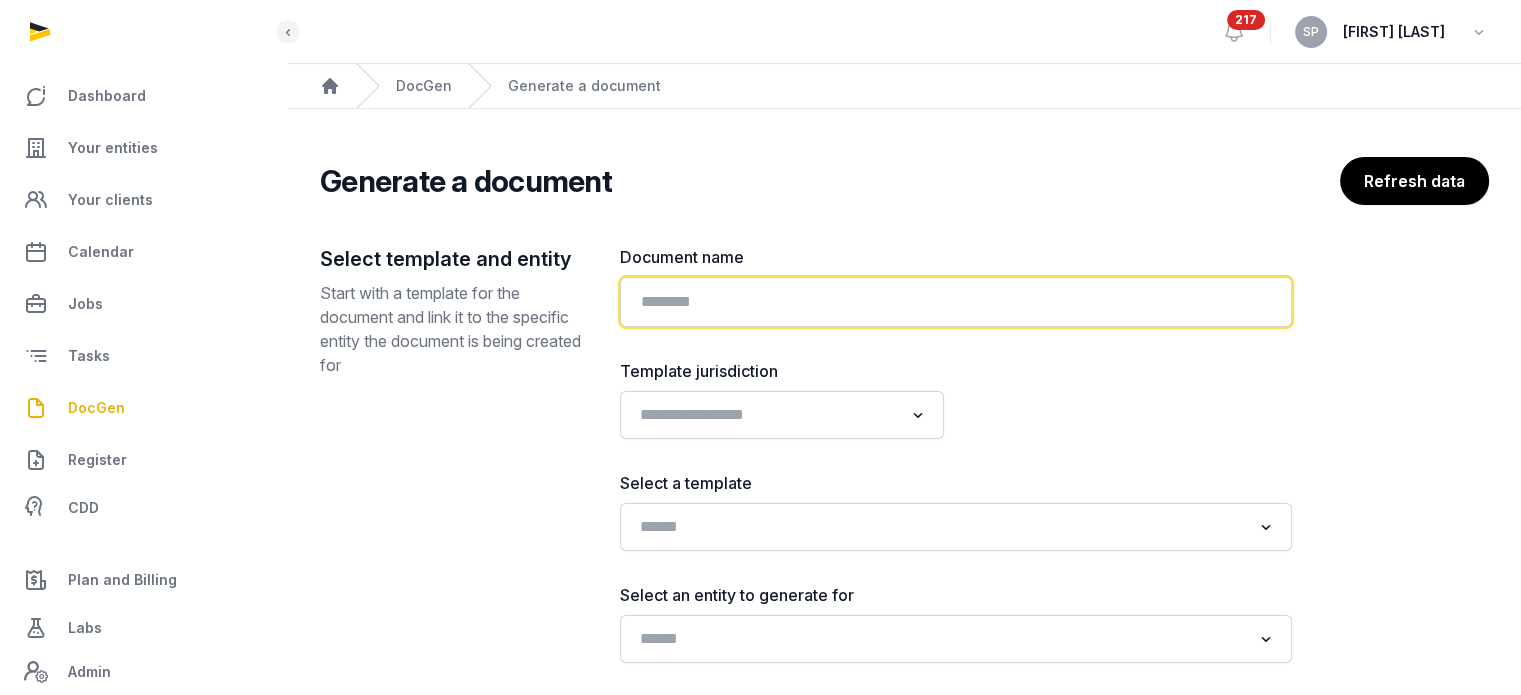 click 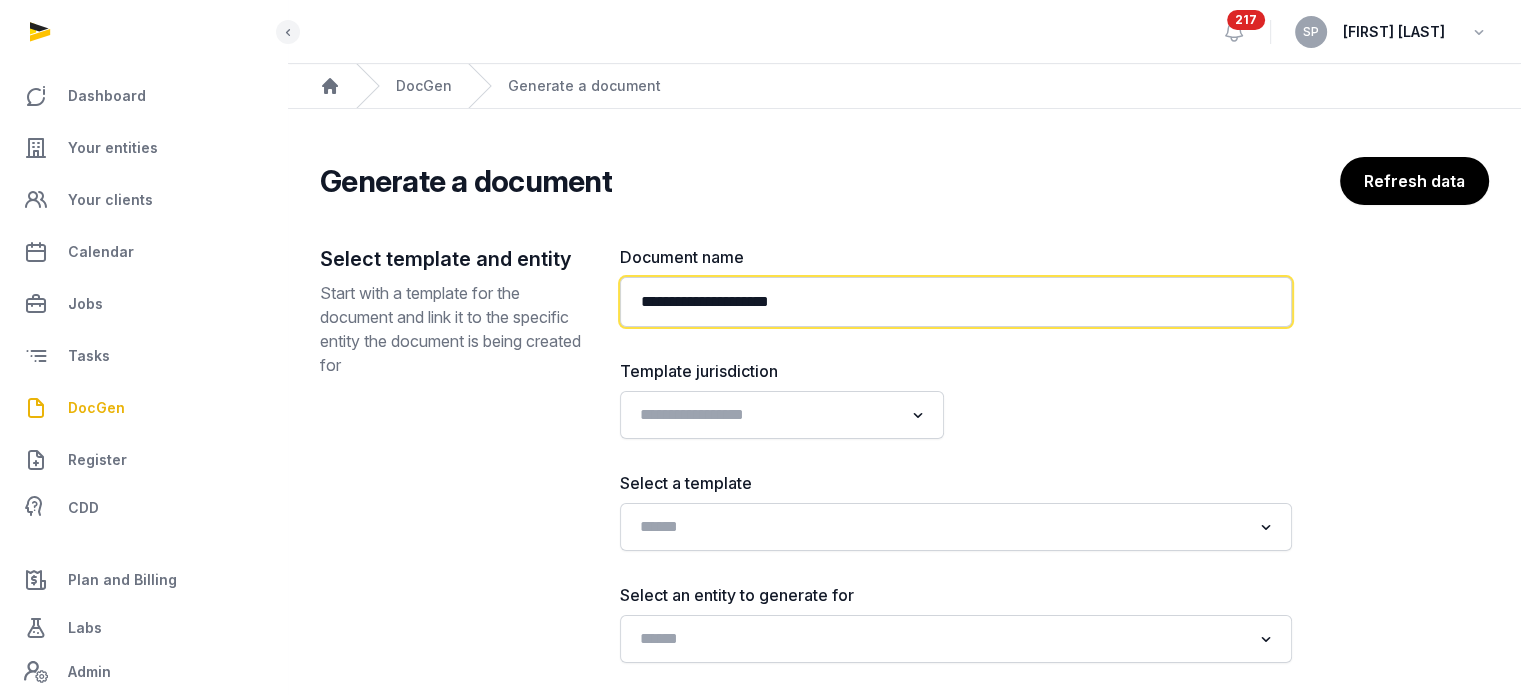 paste on "**********" 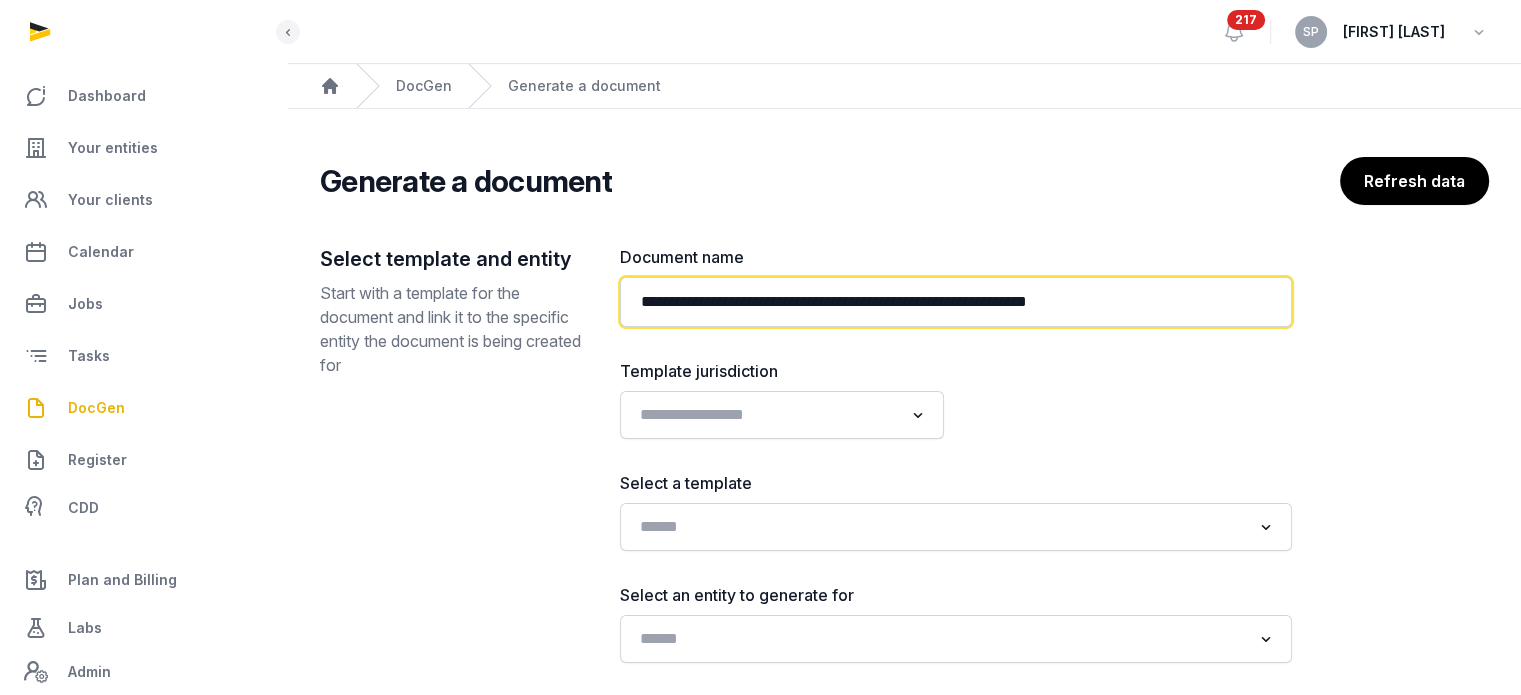 type on "**********" 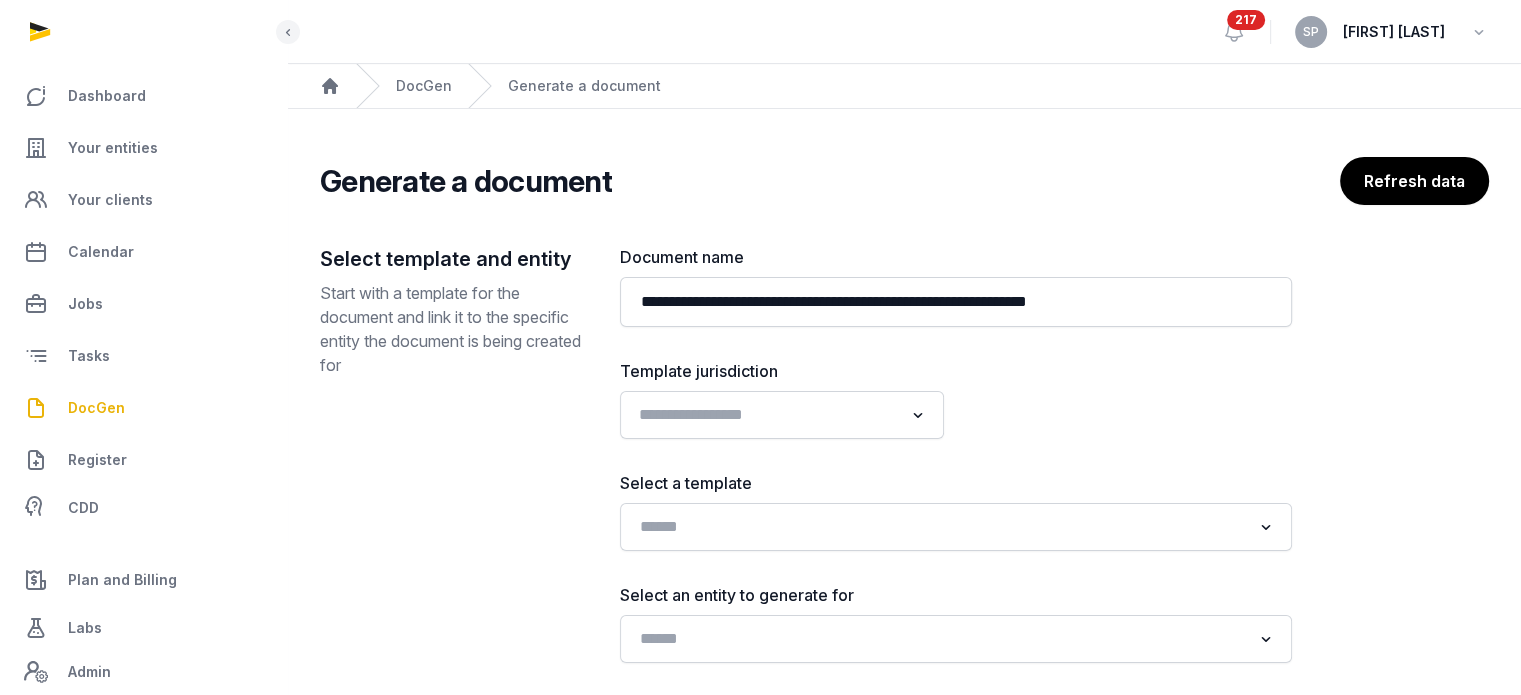 click 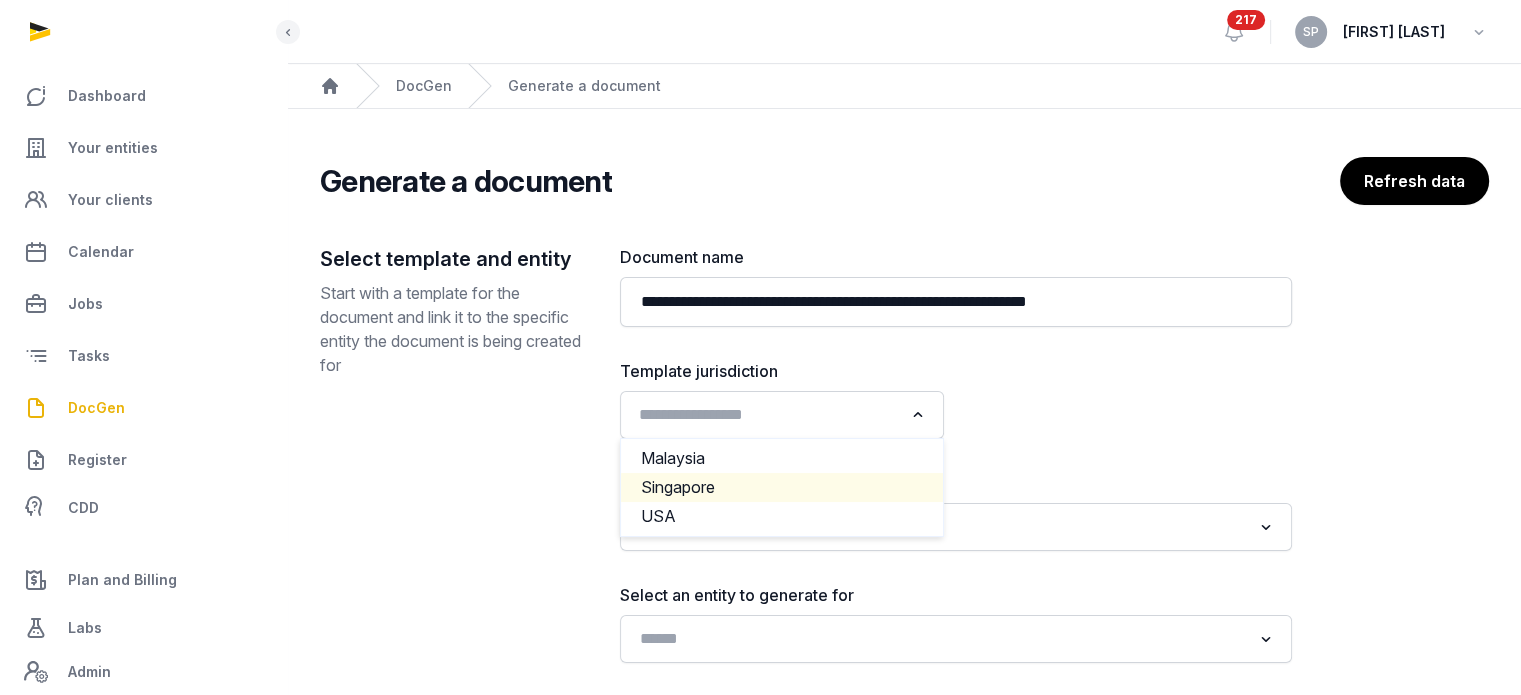 click on "Singapore" 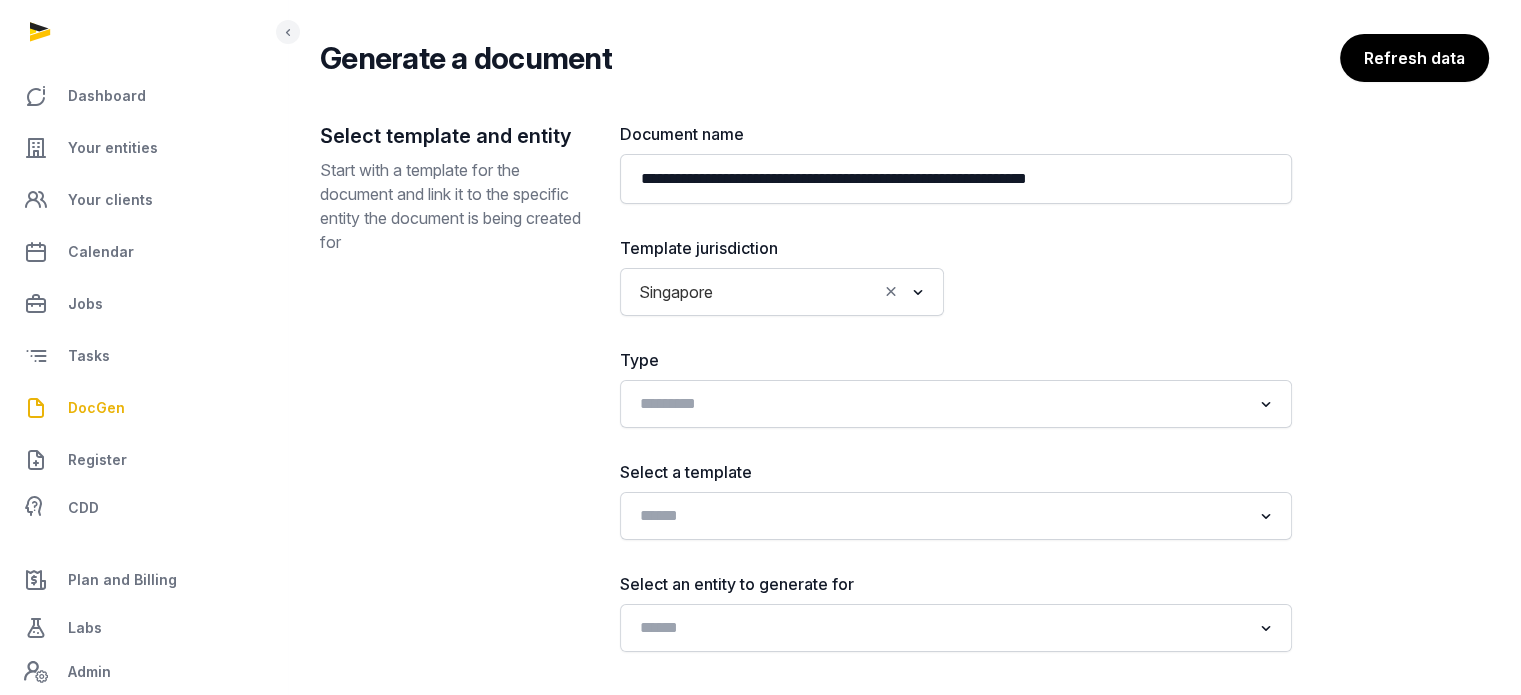 scroll, scrollTop: 241, scrollLeft: 0, axis: vertical 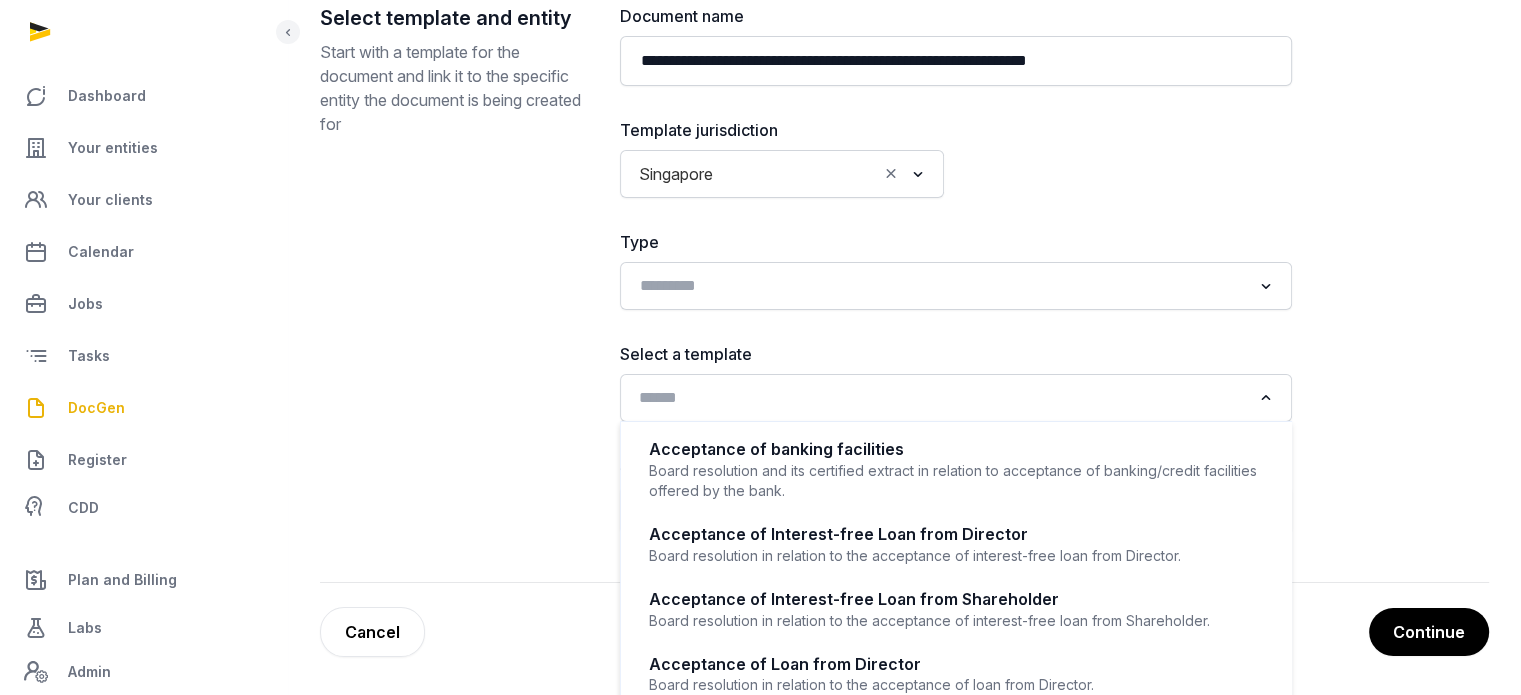 click 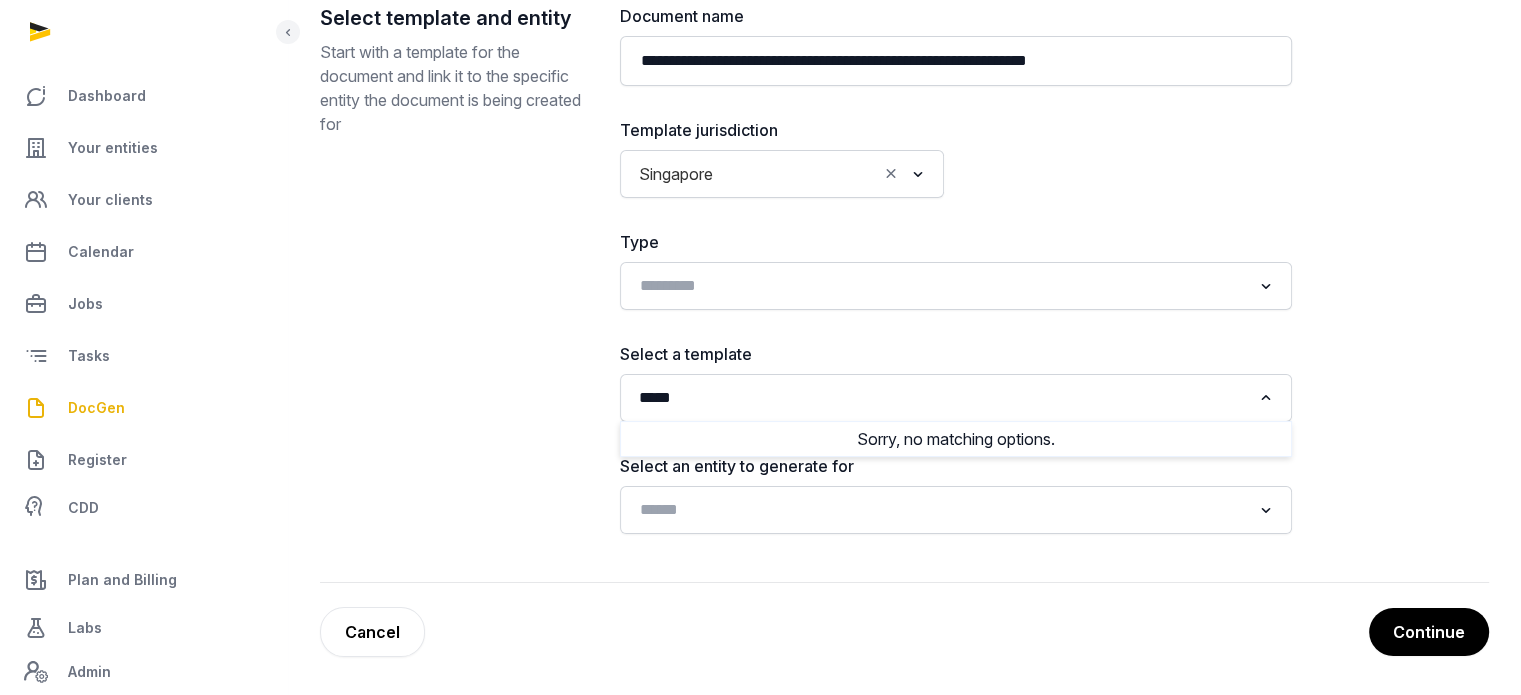 type on "*****" 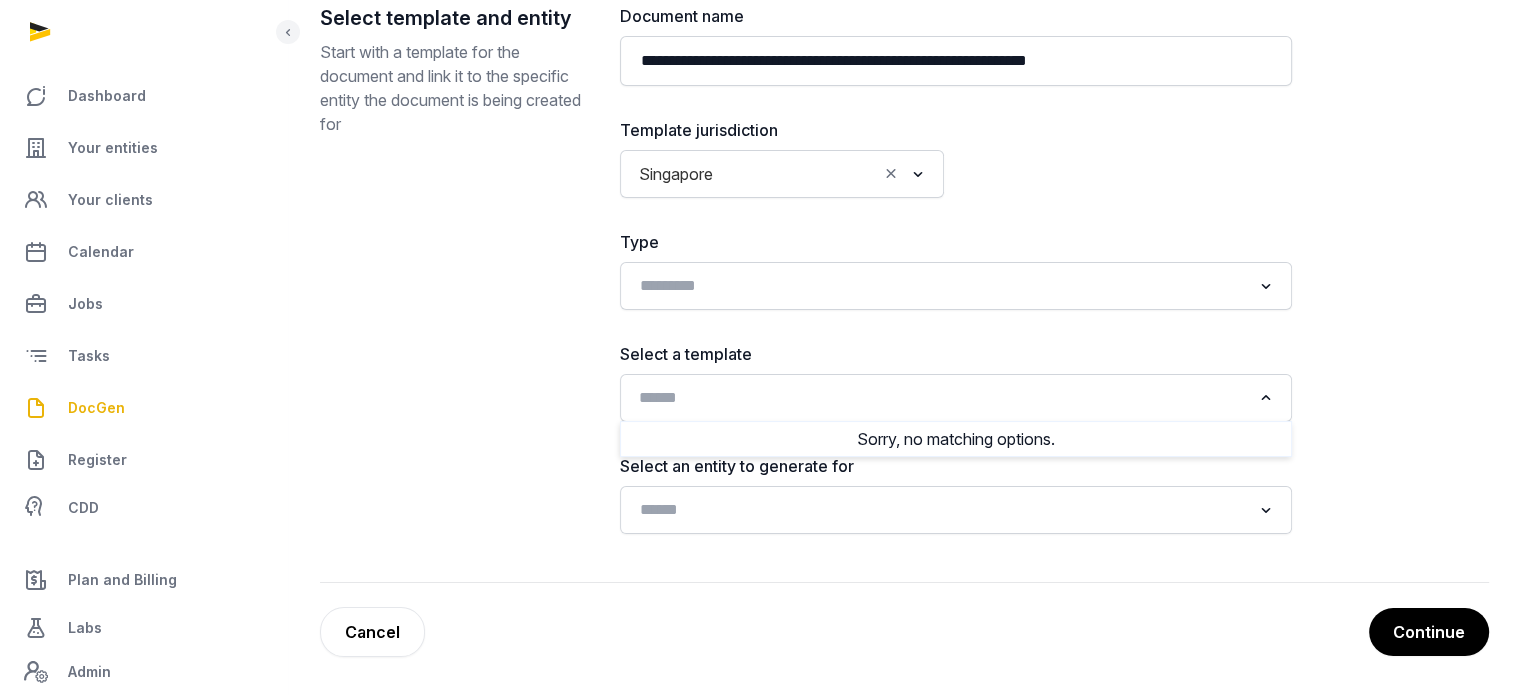 click 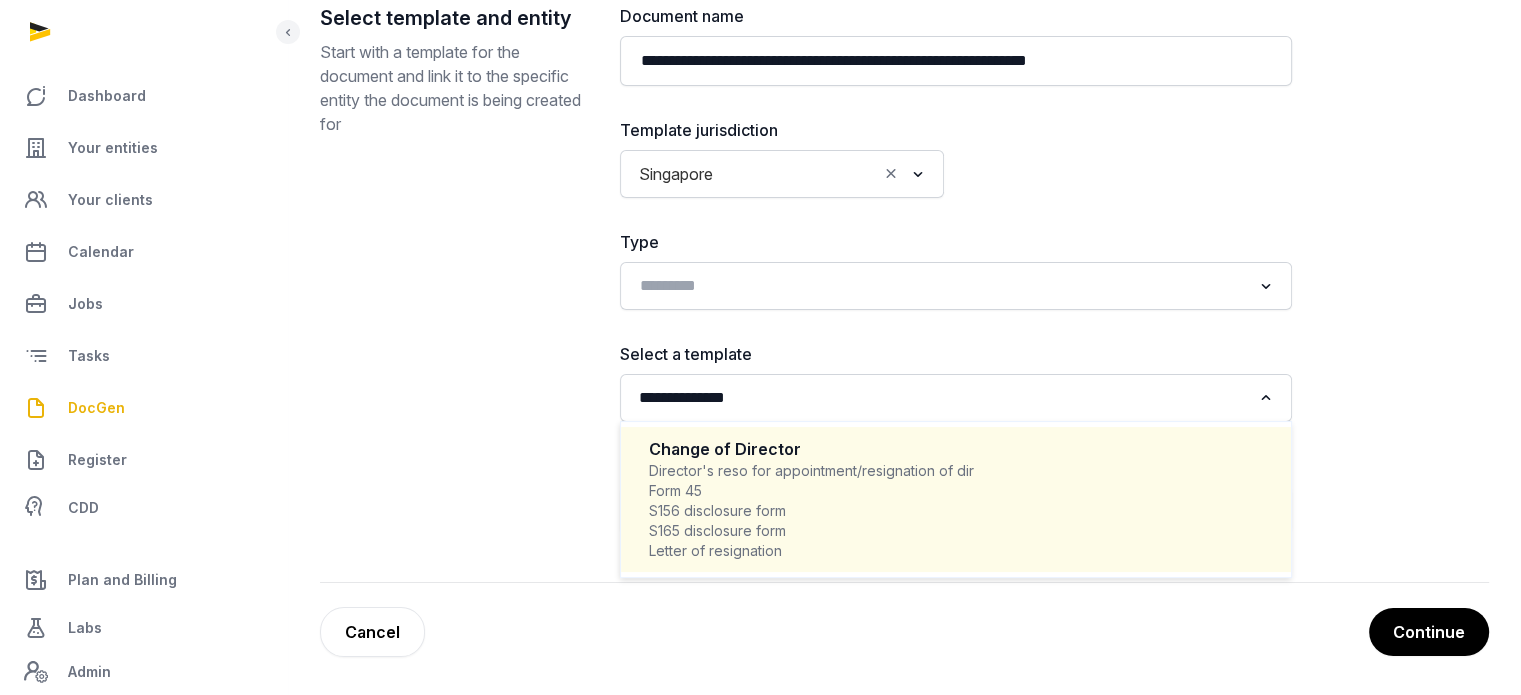 click on "Director's reso for appointment/resignation of dir
Form 45
S156 disclosure form
S165 disclosure form
Letter of resignation" at bounding box center [956, 511] 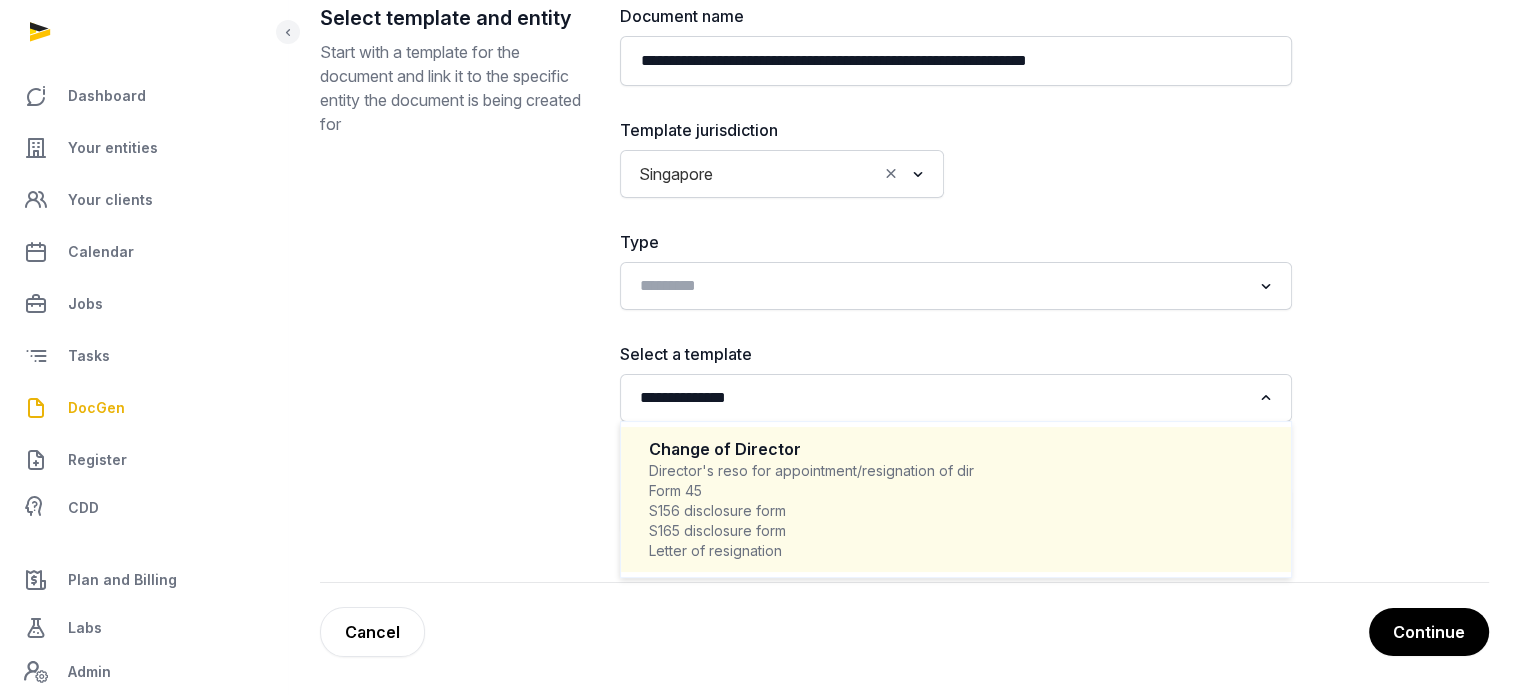 type 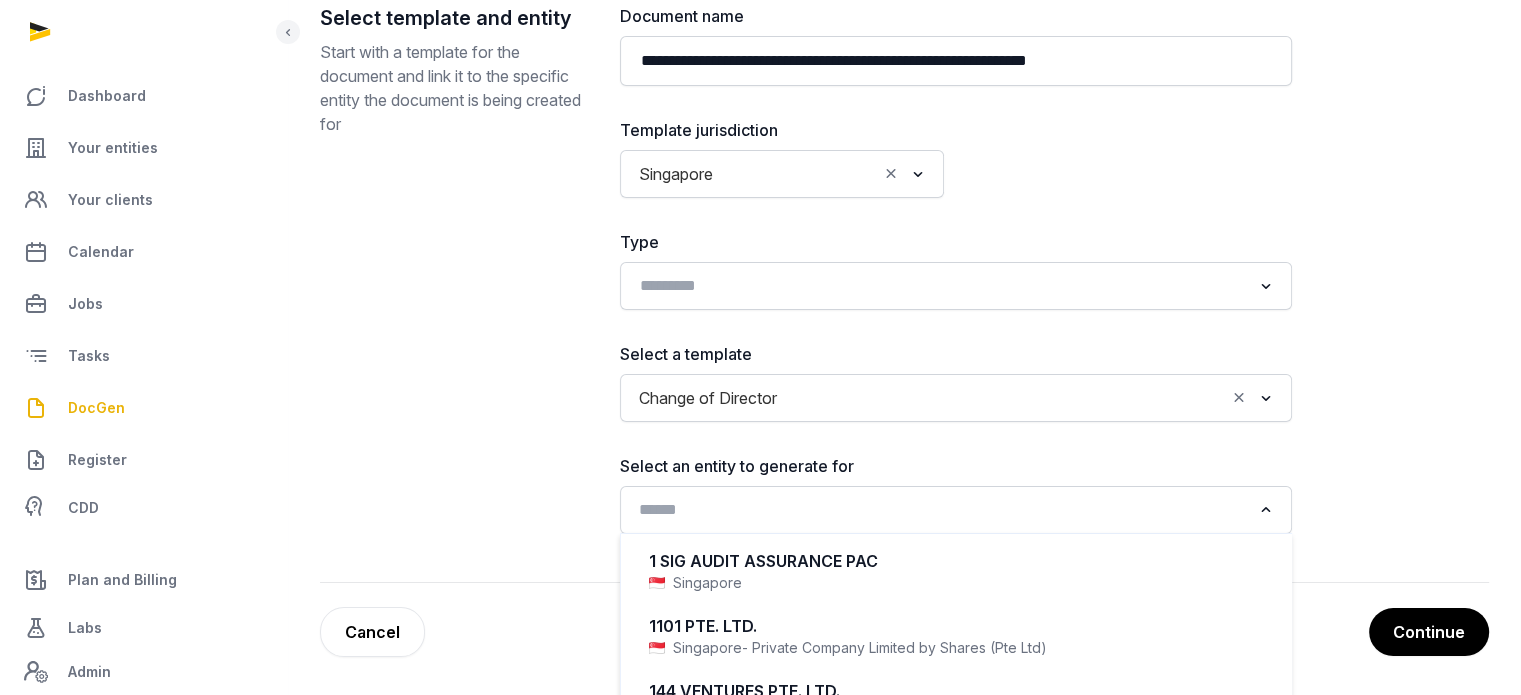 click 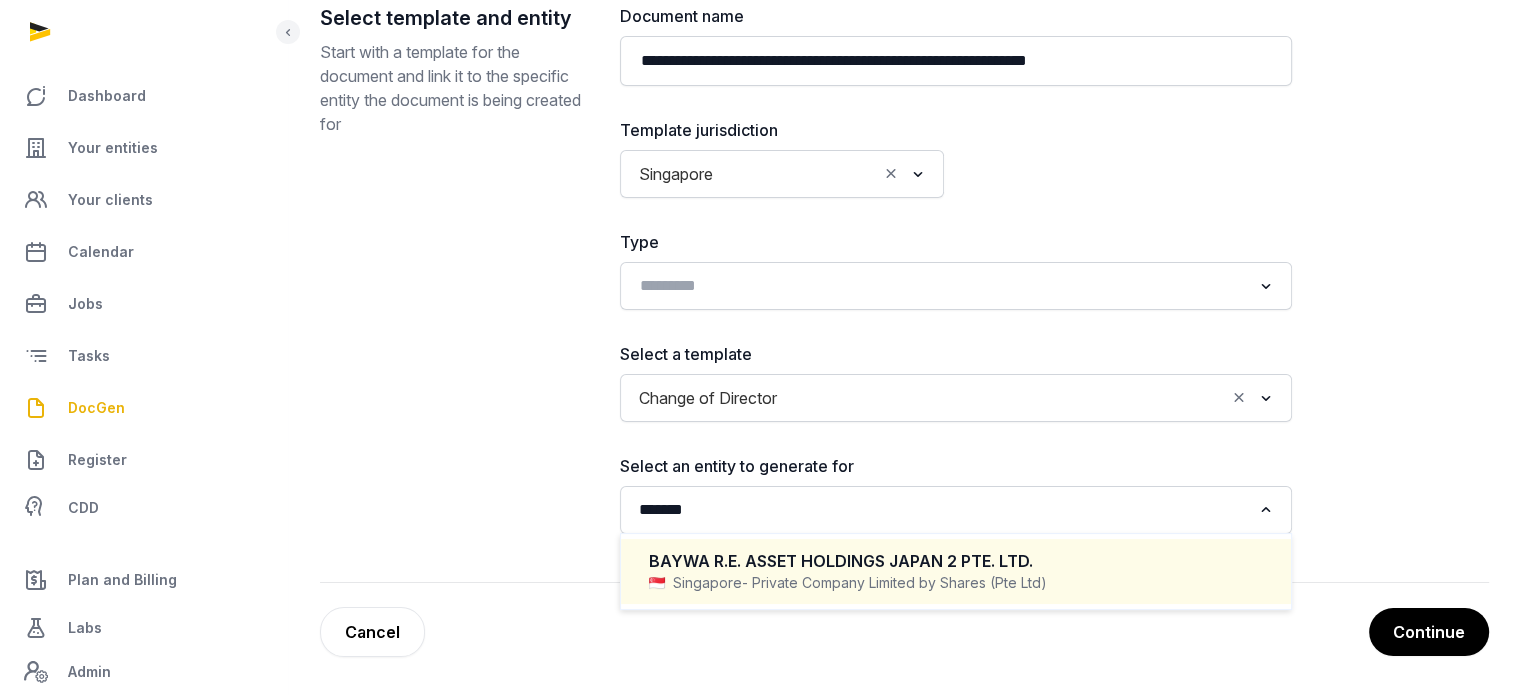 click on "- Private Company Limited by Shares (Pte Ltd)" at bounding box center (894, 583) 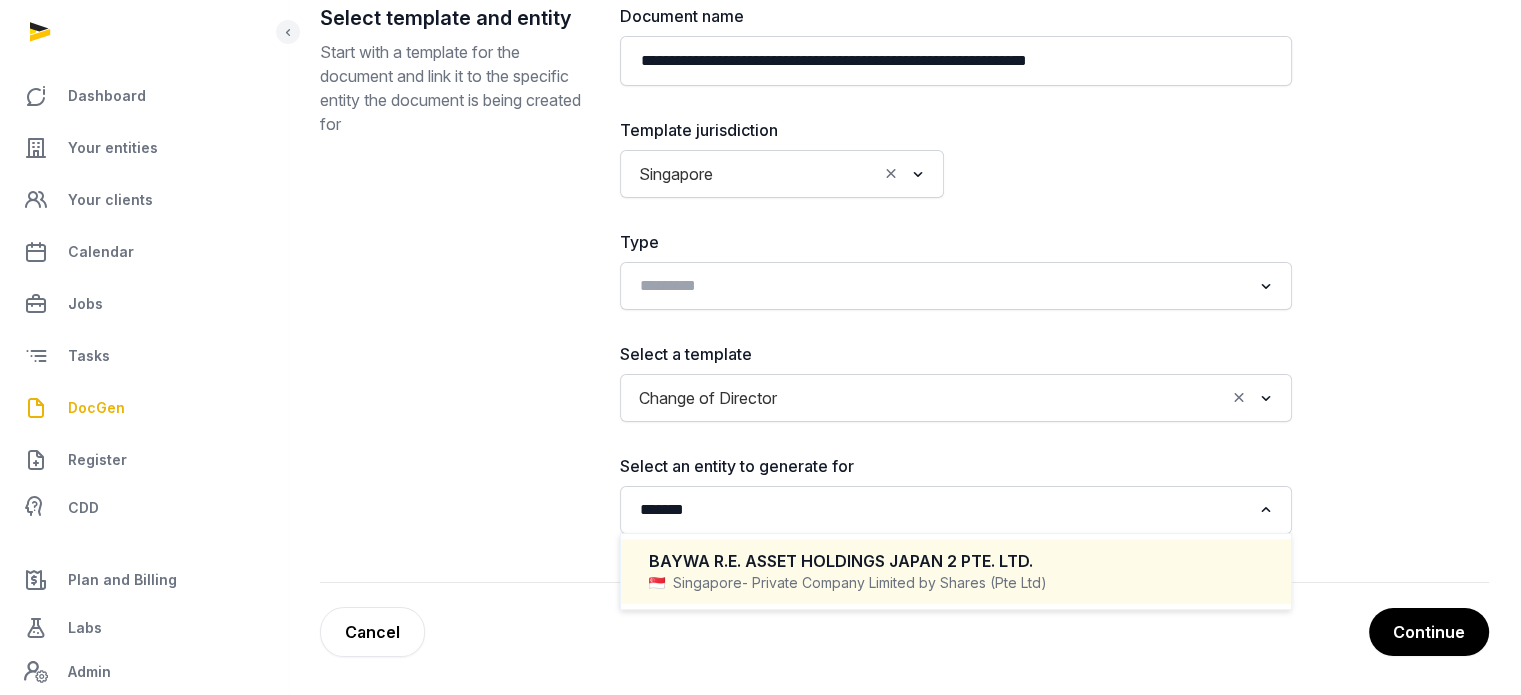 type 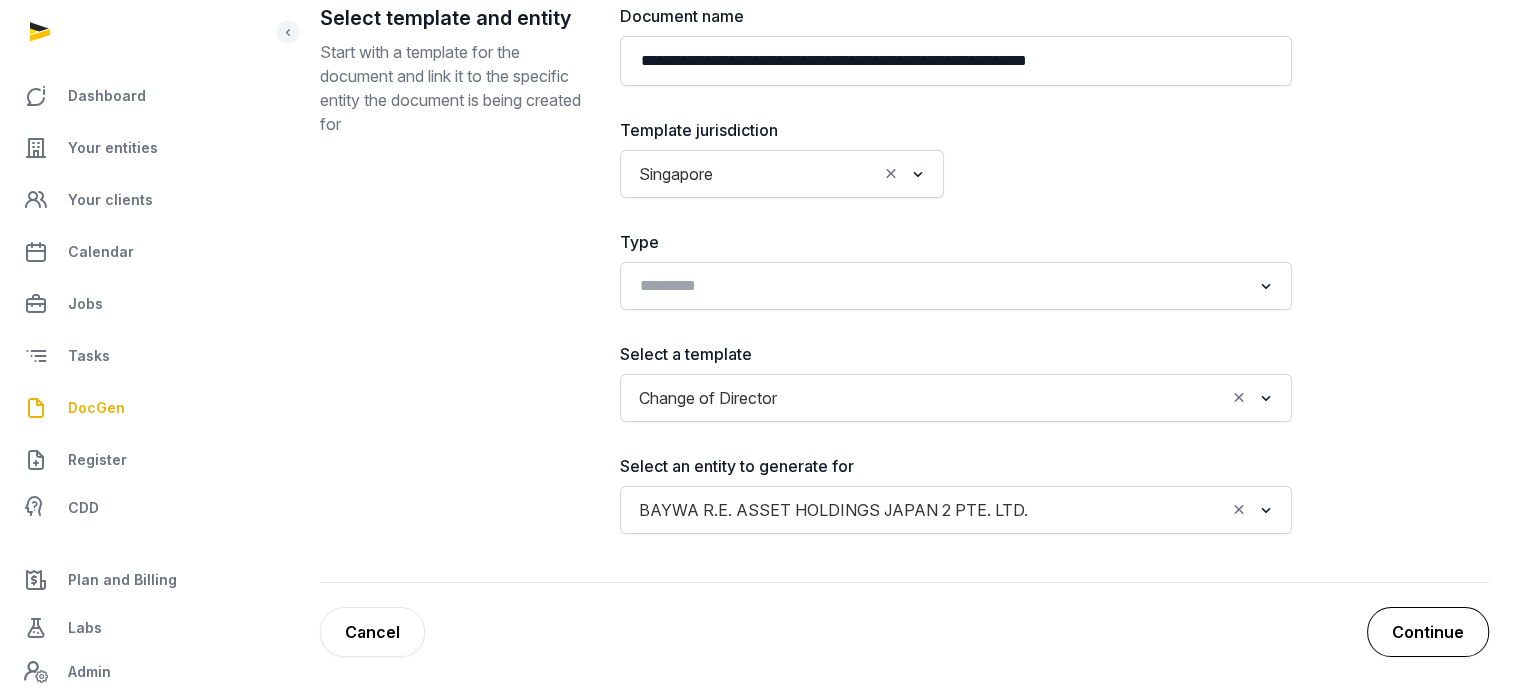 click on "Continue" at bounding box center [1428, 632] 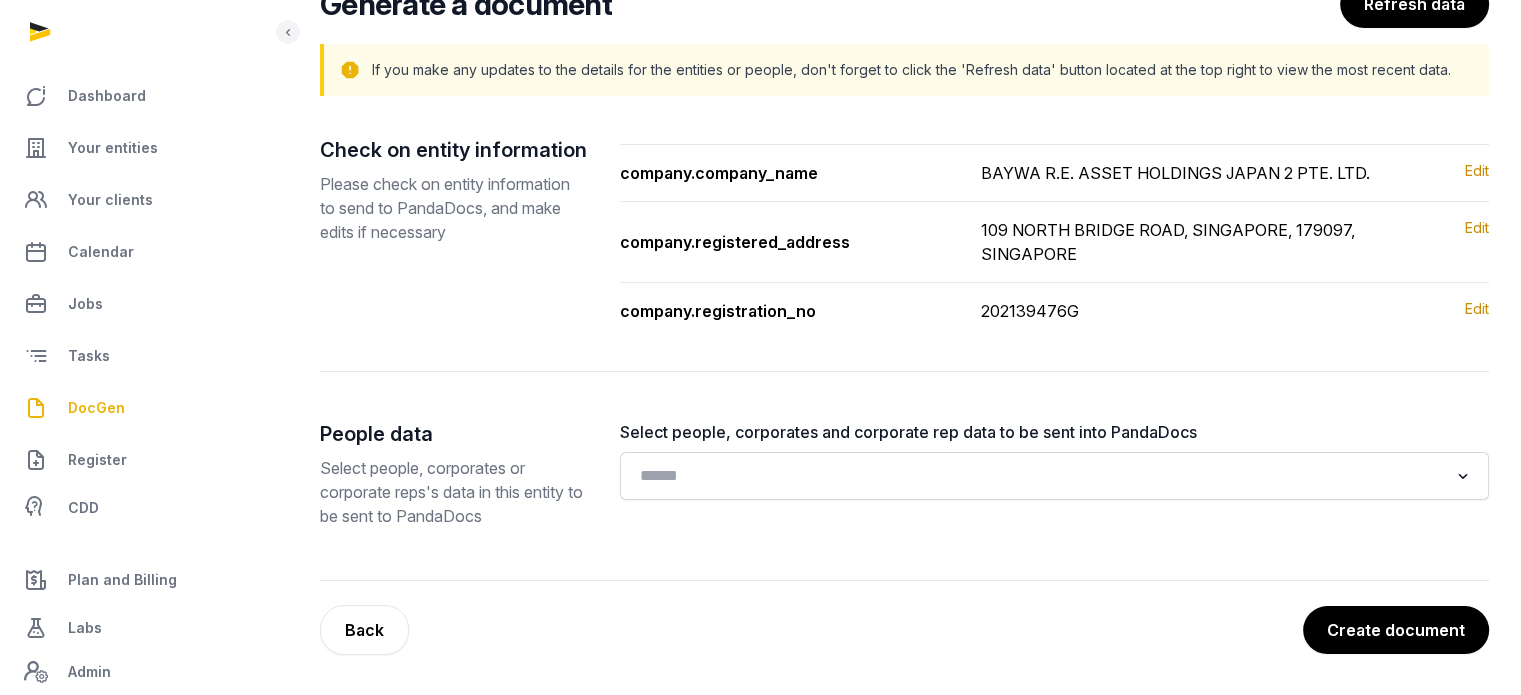 scroll, scrollTop: 151, scrollLeft: 0, axis: vertical 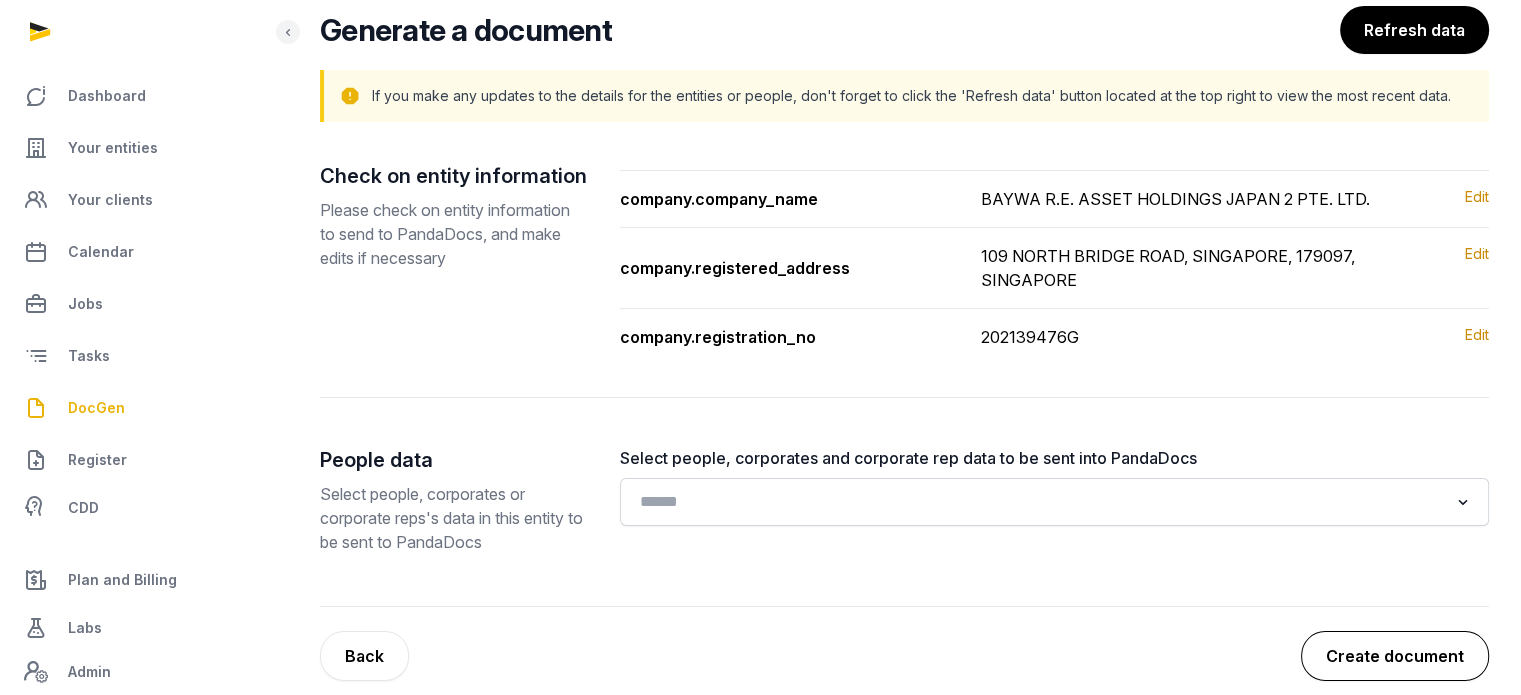 click on "Create document" at bounding box center (1395, 656) 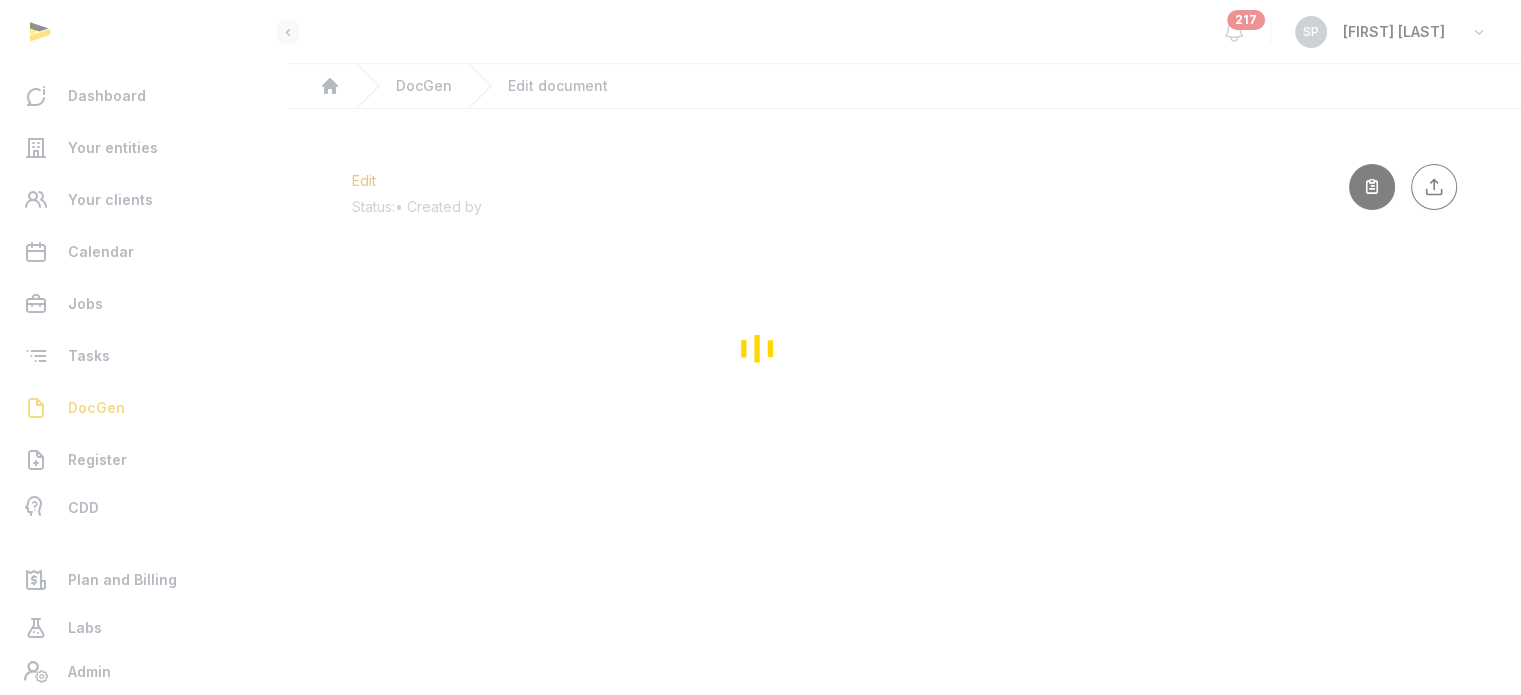 scroll, scrollTop: 0, scrollLeft: 0, axis: both 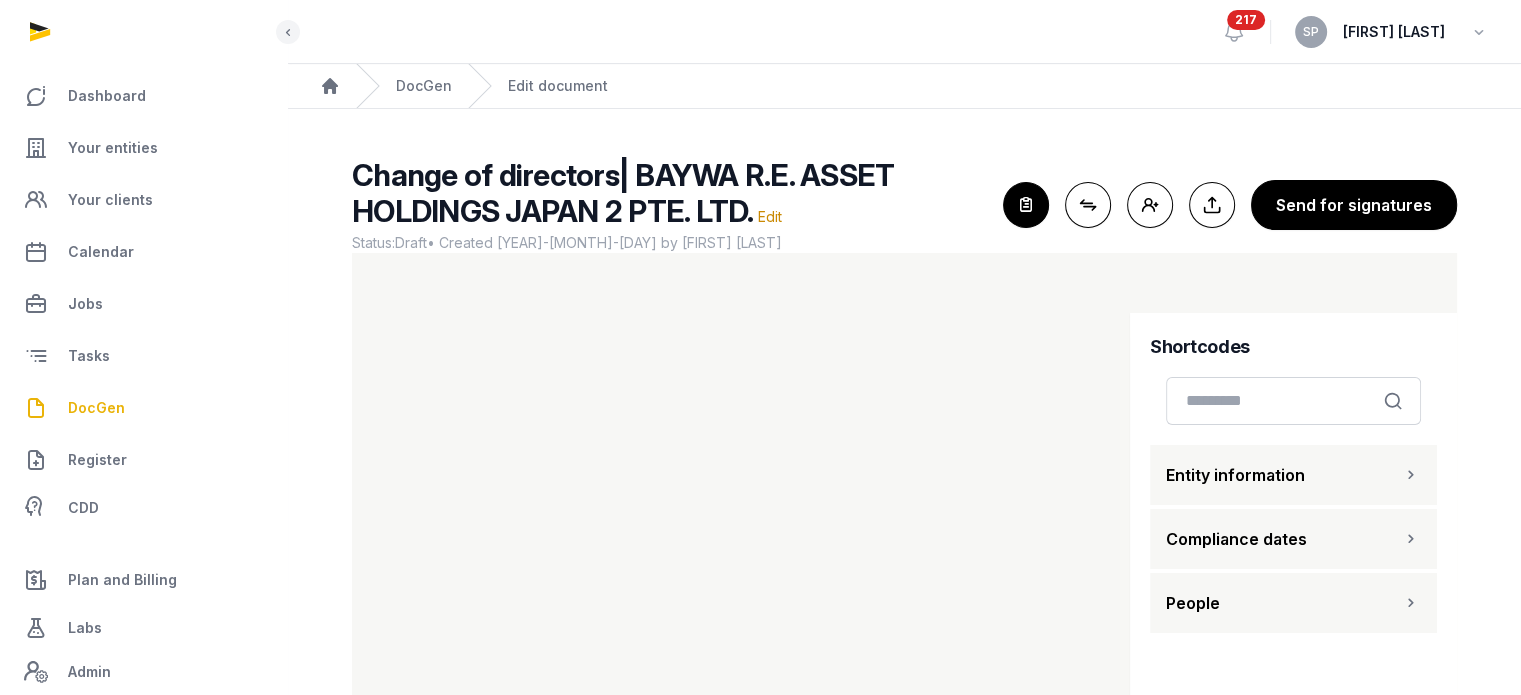 click on "People" at bounding box center (1293, 603) 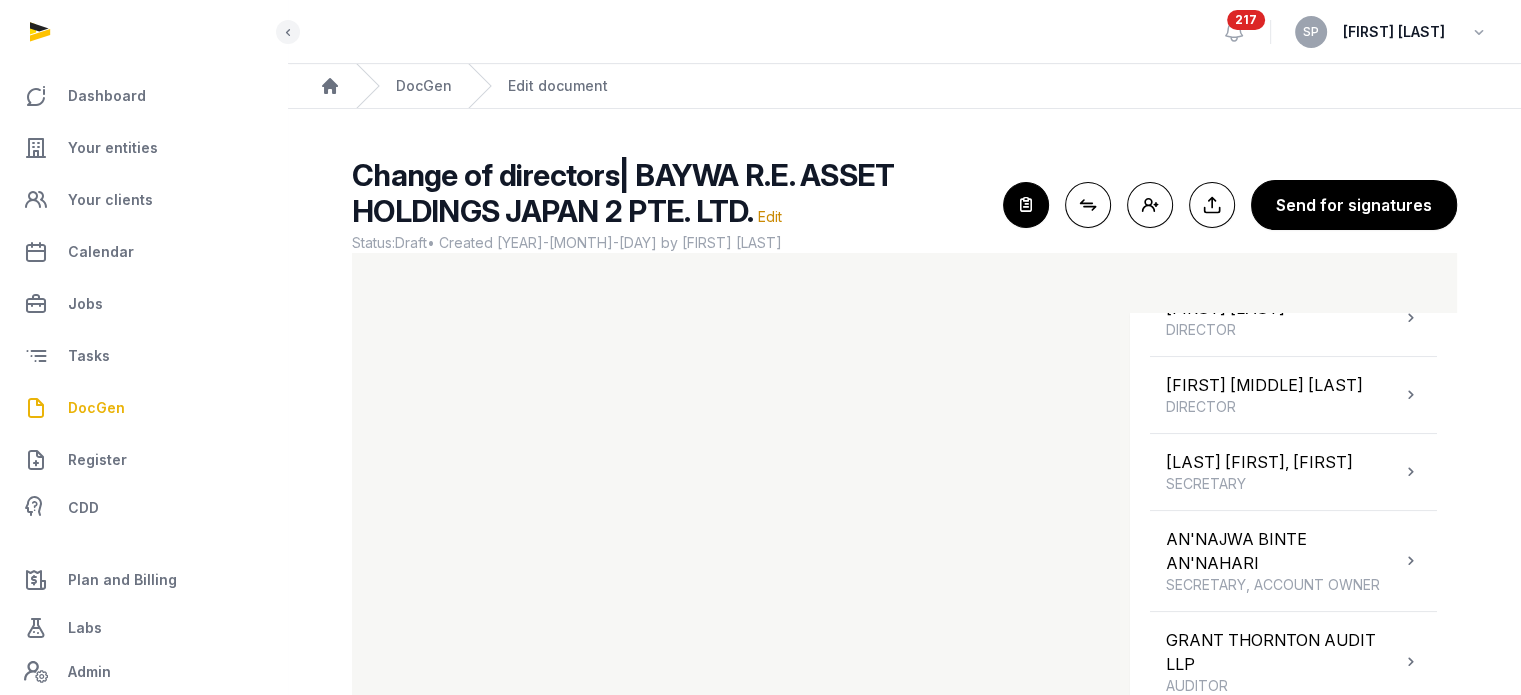 scroll, scrollTop: 457, scrollLeft: 0, axis: vertical 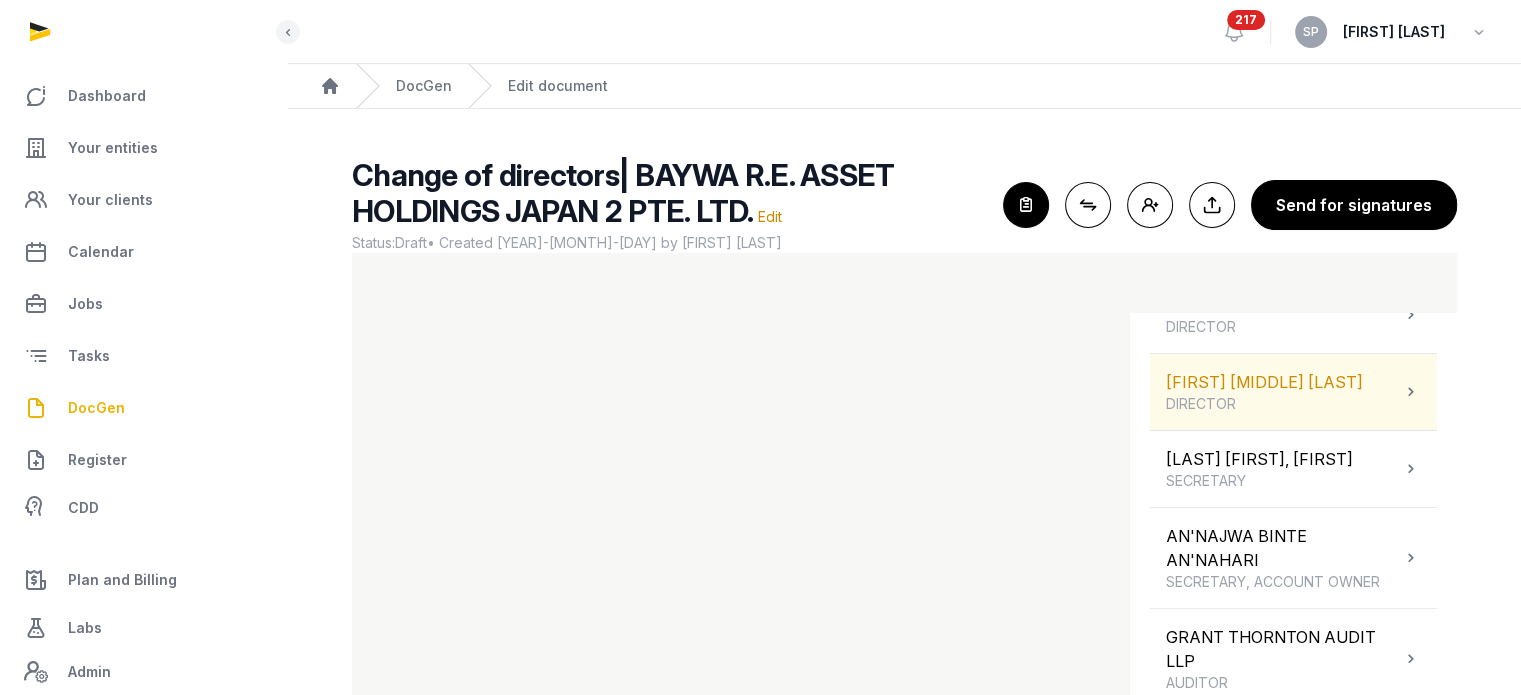 click at bounding box center [1411, 392] 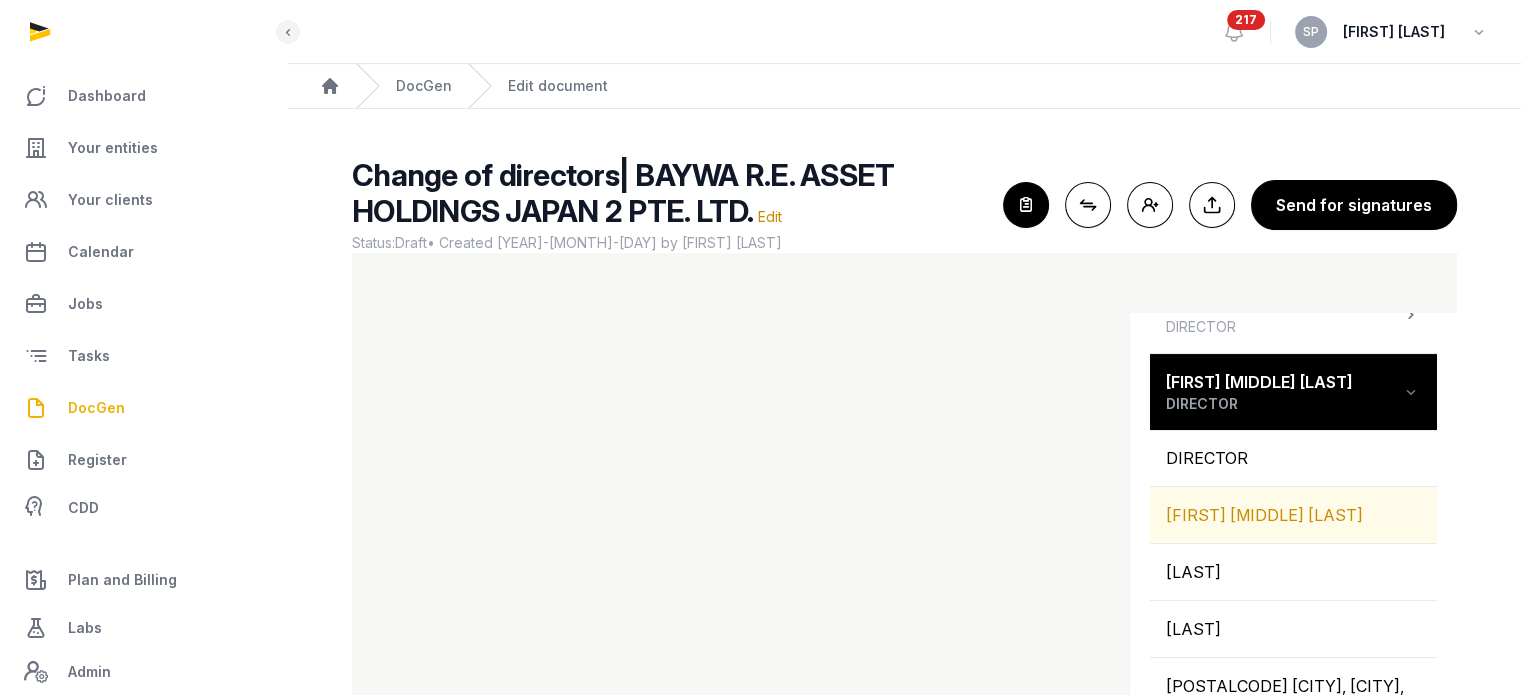 click on "MATTHIAS  FLORIAN TAFT" at bounding box center (1293, 515) 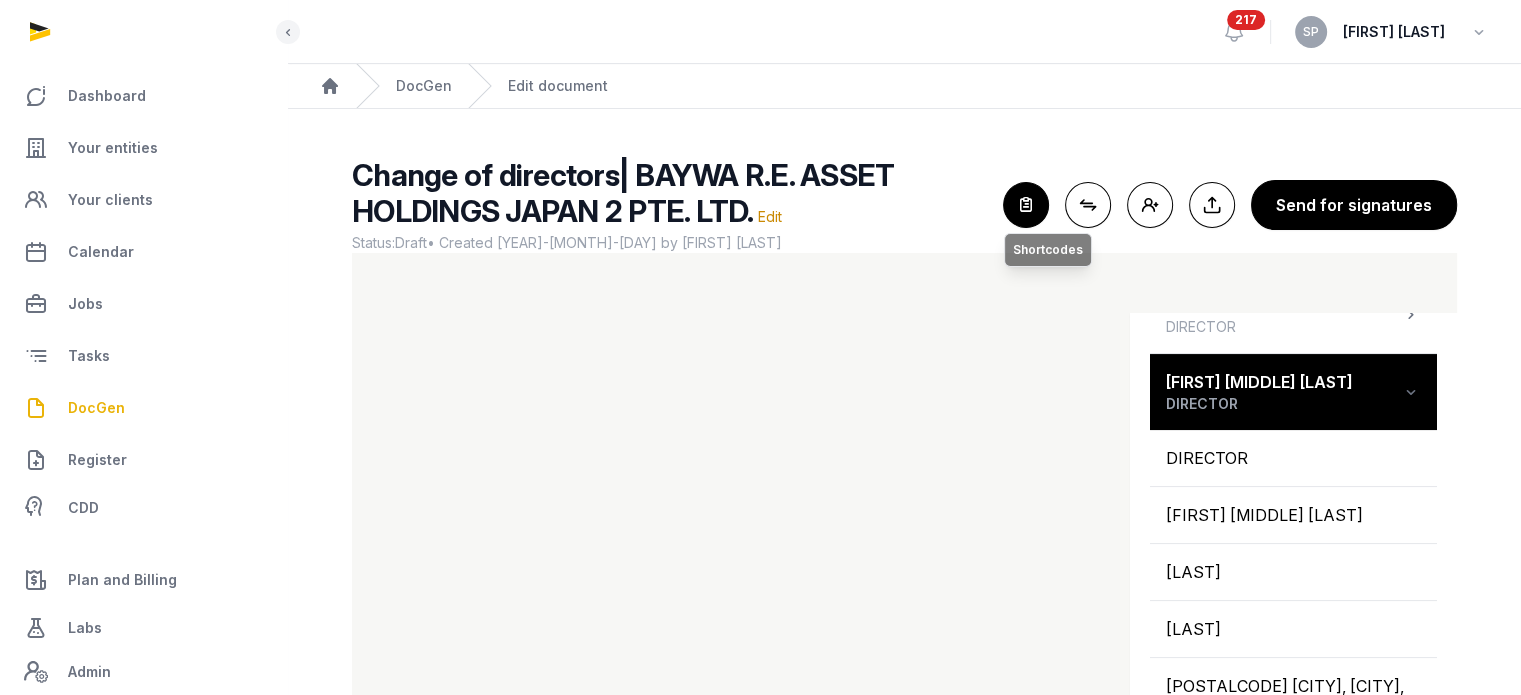 click at bounding box center [1026, 205] 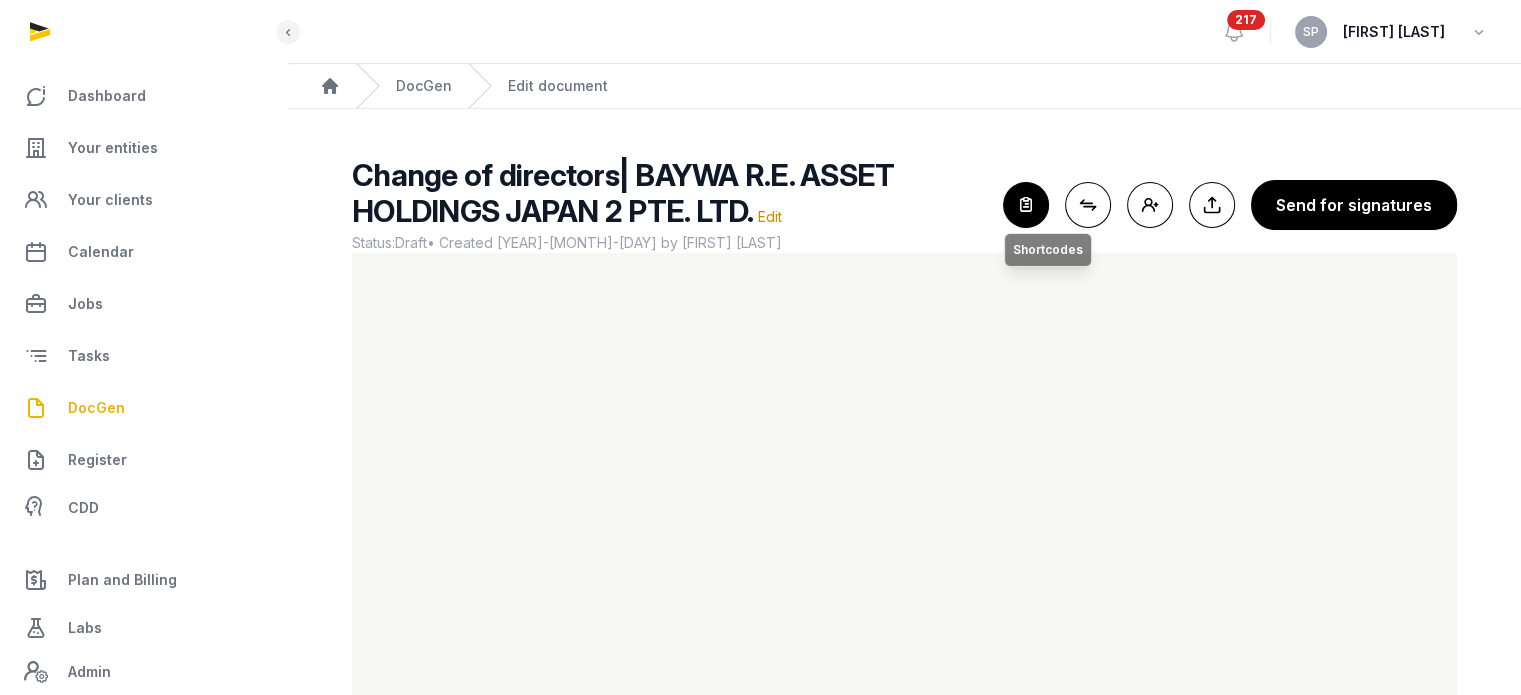 click at bounding box center (1026, 205) 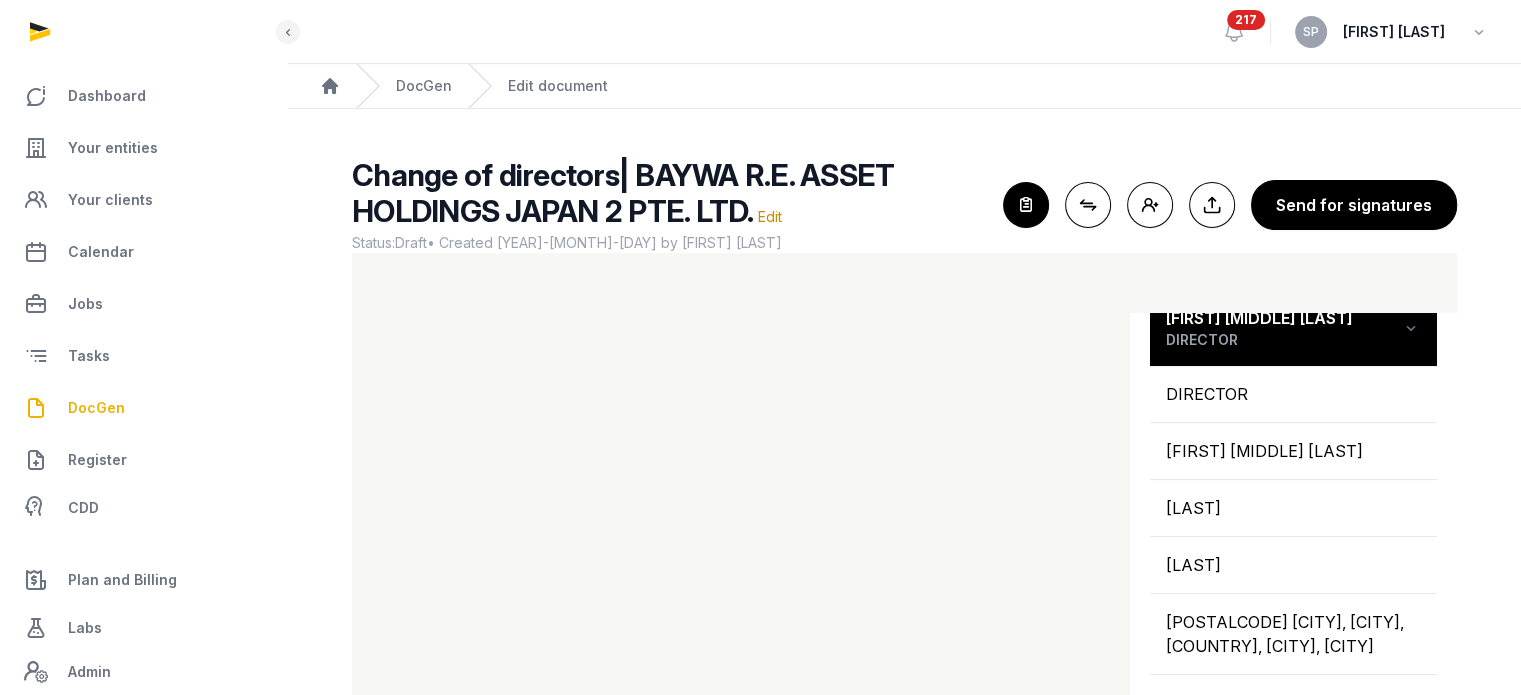 scroll, scrollTop: 395, scrollLeft: 0, axis: vertical 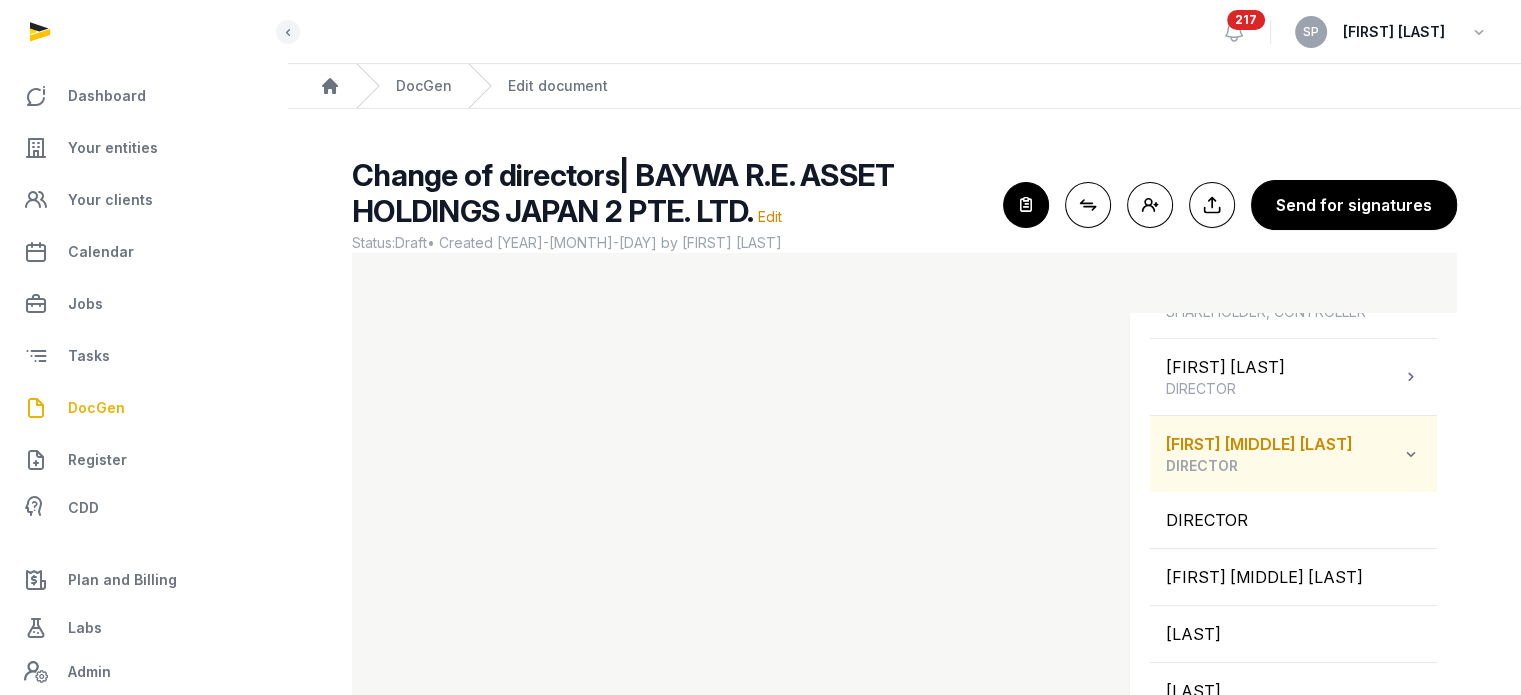 click at bounding box center (1411, 454) 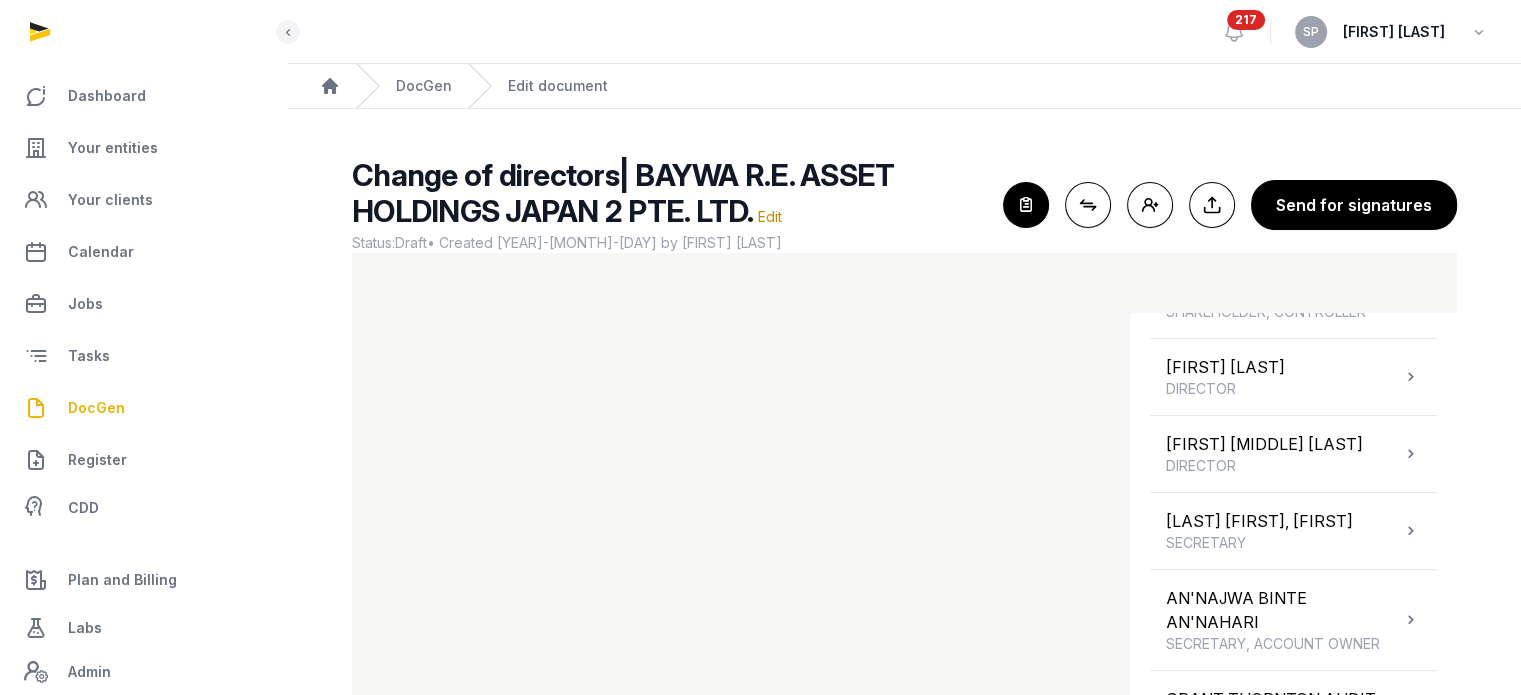 scroll, scrollTop: 20, scrollLeft: 0, axis: vertical 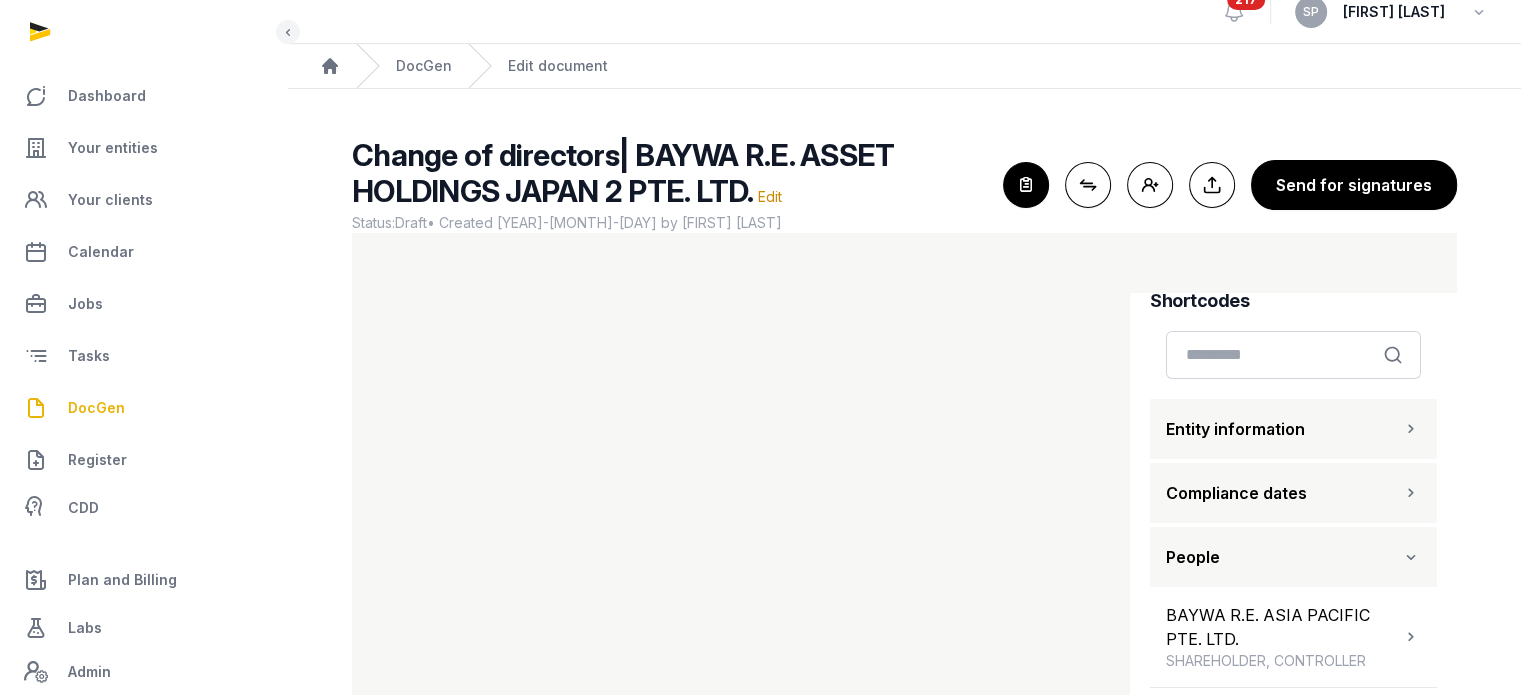 click on "Entity information" at bounding box center (1293, 429) 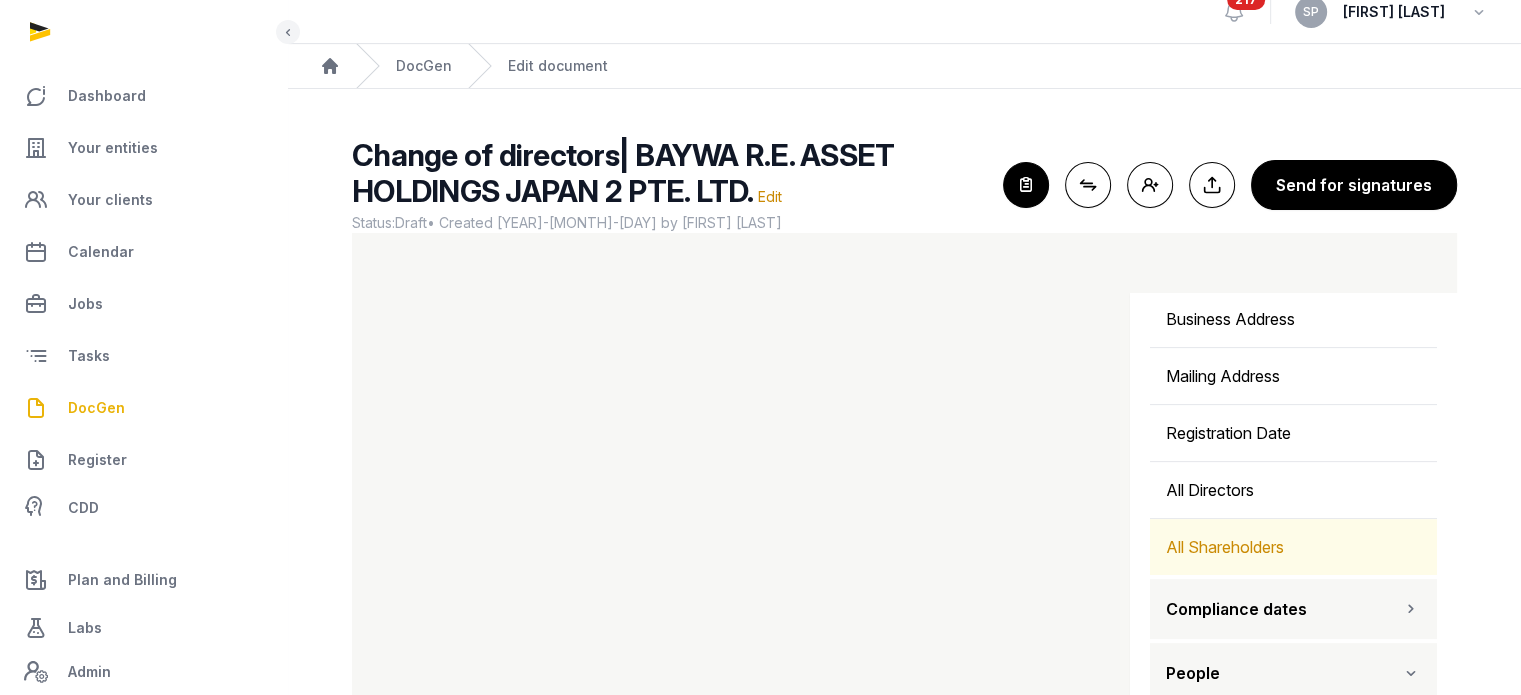 scroll, scrollTop: 767, scrollLeft: 0, axis: vertical 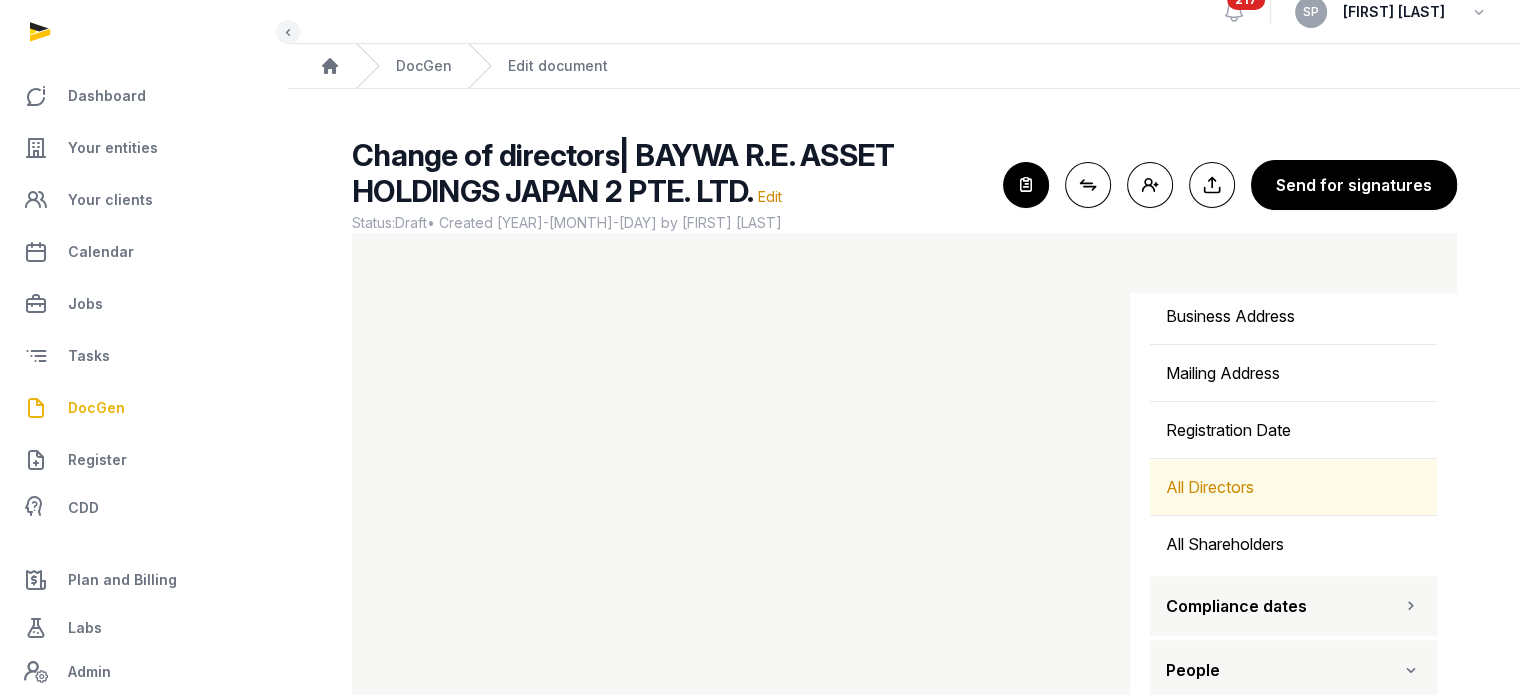 click on "All Directors" at bounding box center [1293, 487] 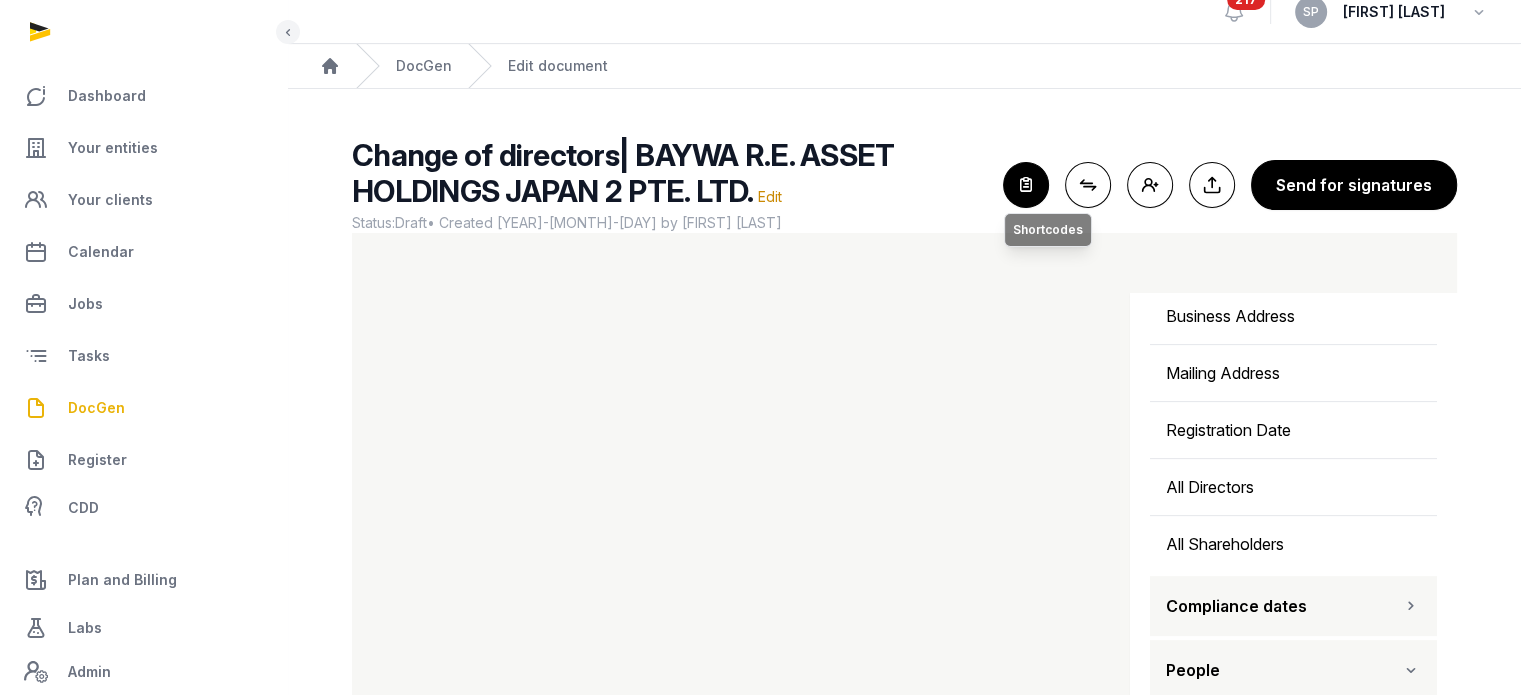 click at bounding box center (1026, 185) 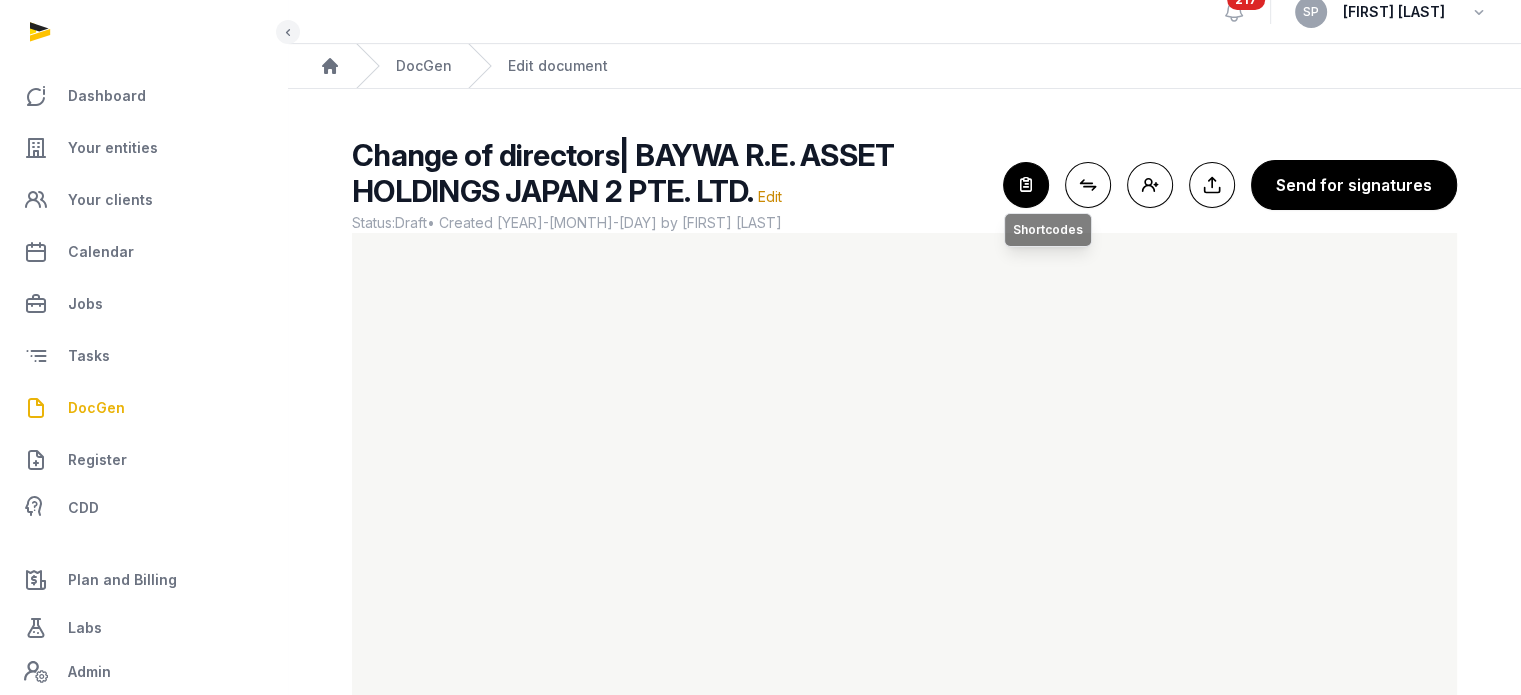 click at bounding box center (1026, 185) 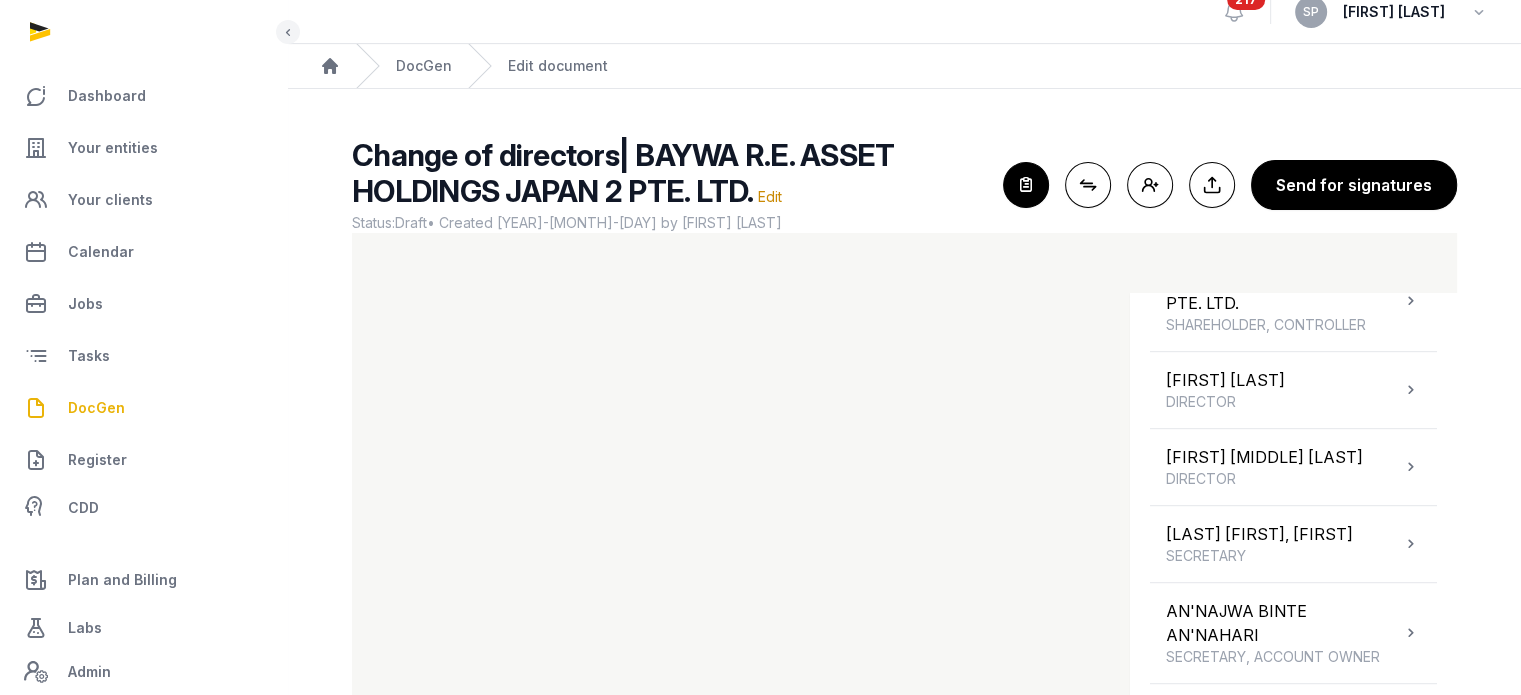 scroll, scrollTop: 1264, scrollLeft: 0, axis: vertical 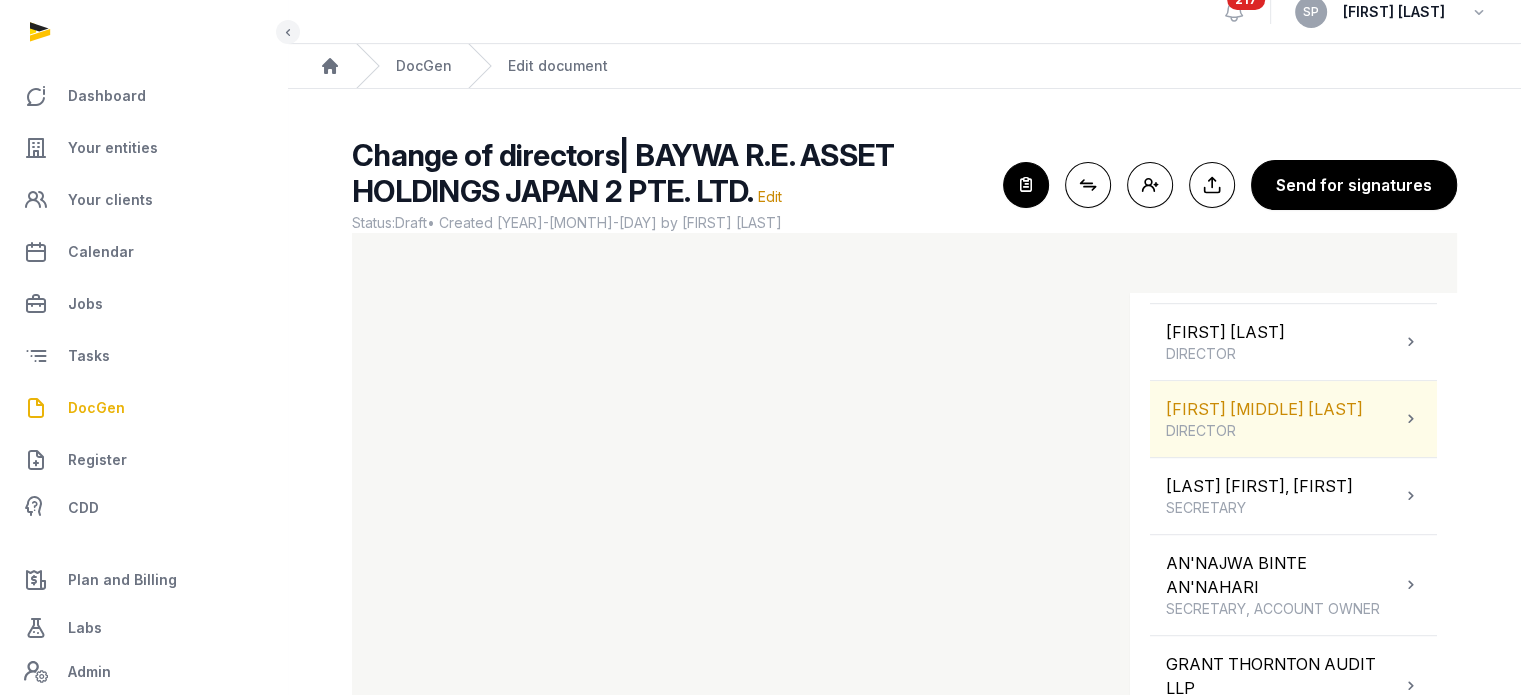 click on "Matthias  Florian Taft DIRECTOR" at bounding box center (1264, 419) 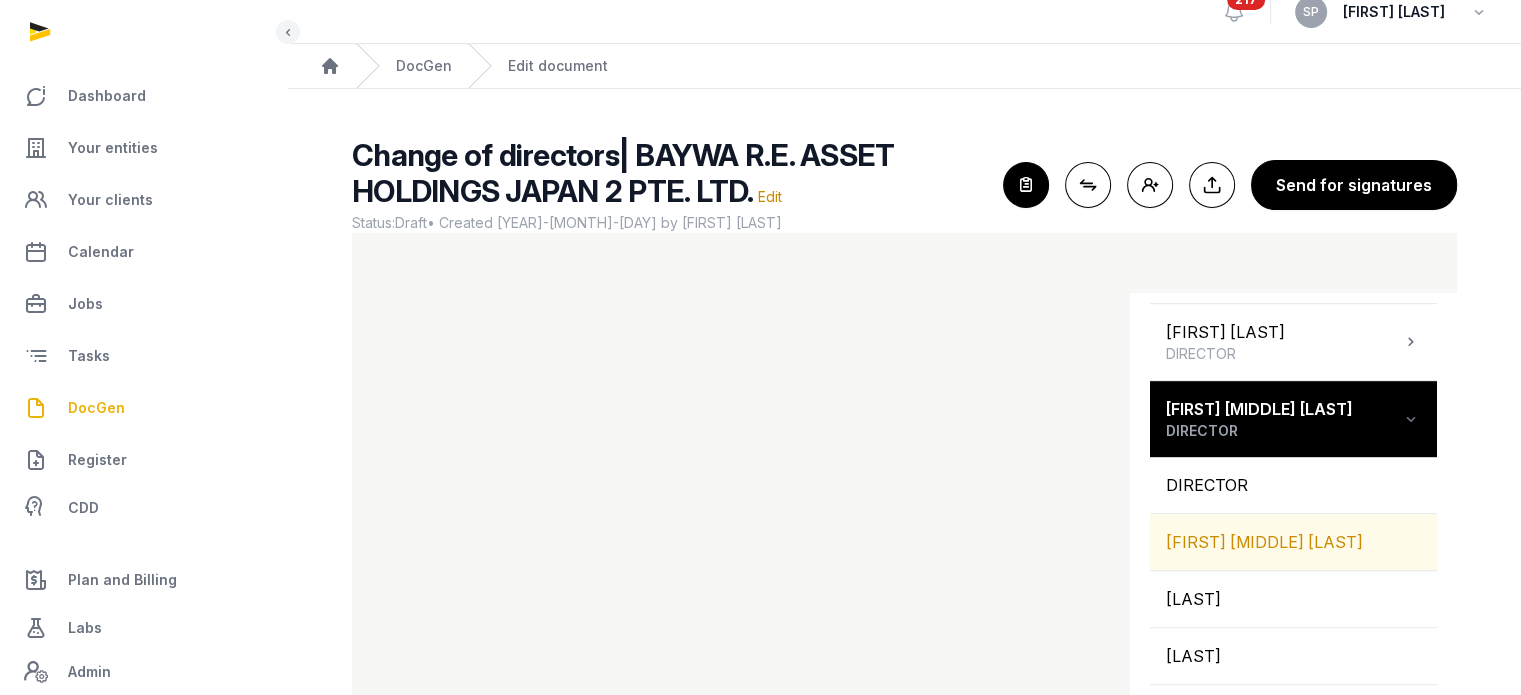 click on "MATTHIAS  FLORIAN TAFT" at bounding box center (1293, 542) 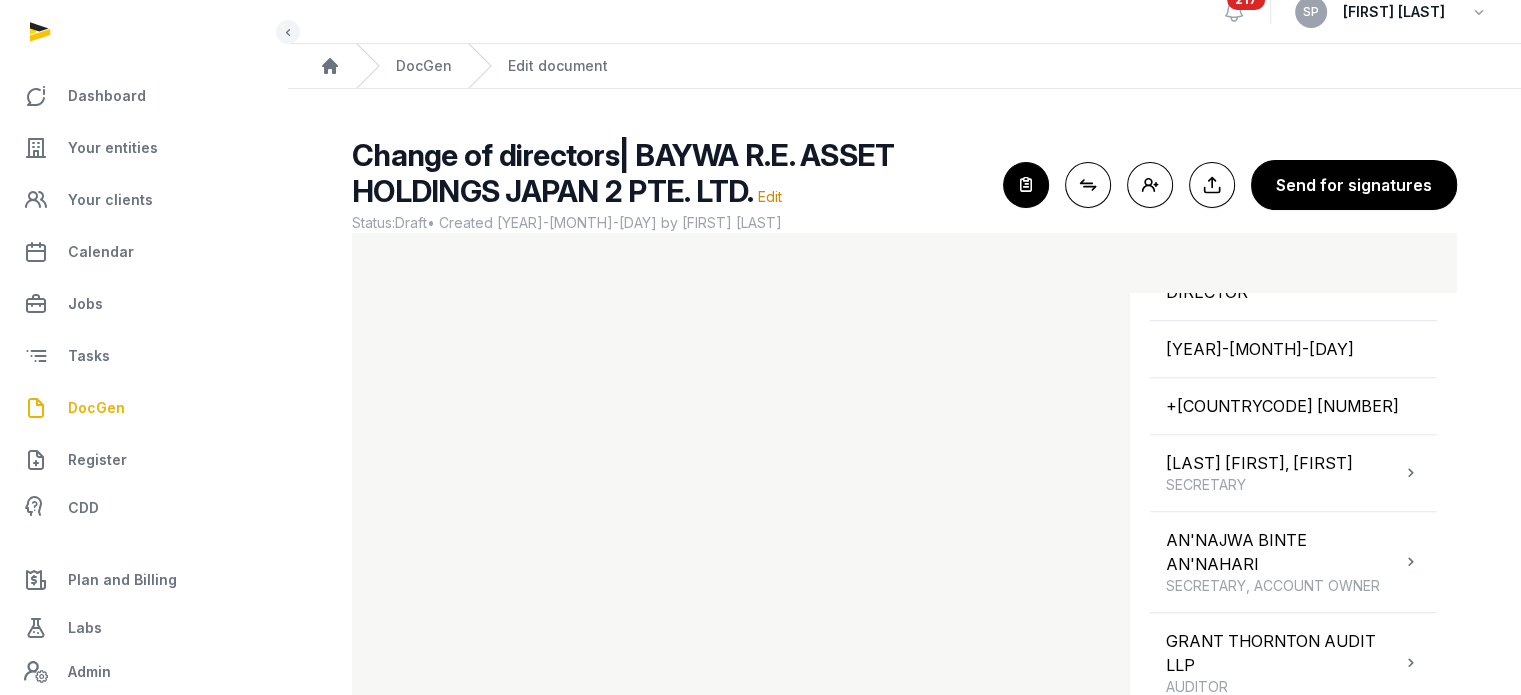 scroll, scrollTop: 1832, scrollLeft: 0, axis: vertical 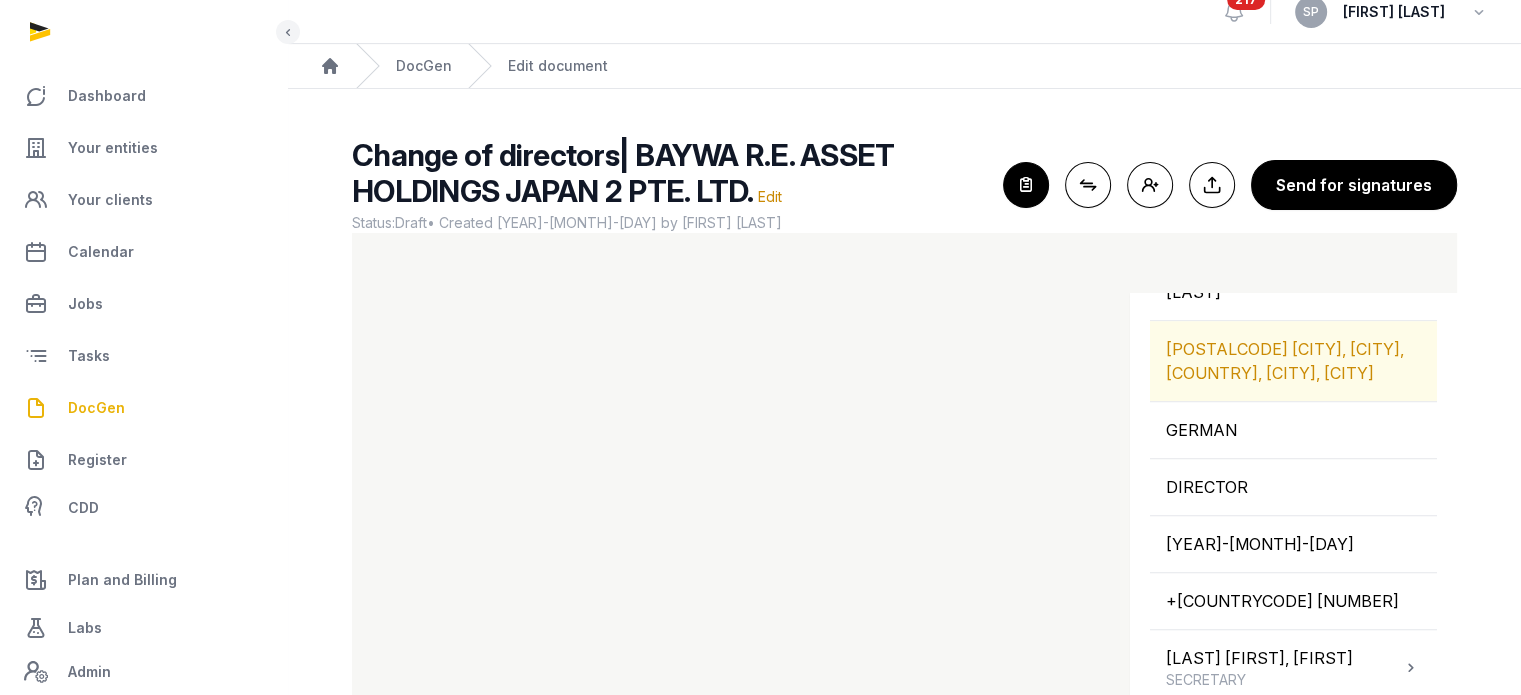 click on "82237 WORTHSEE STEINEBACH,, 82237, GERMANY, SINGAPORE, SINGAPORE" at bounding box center [1293, 361] 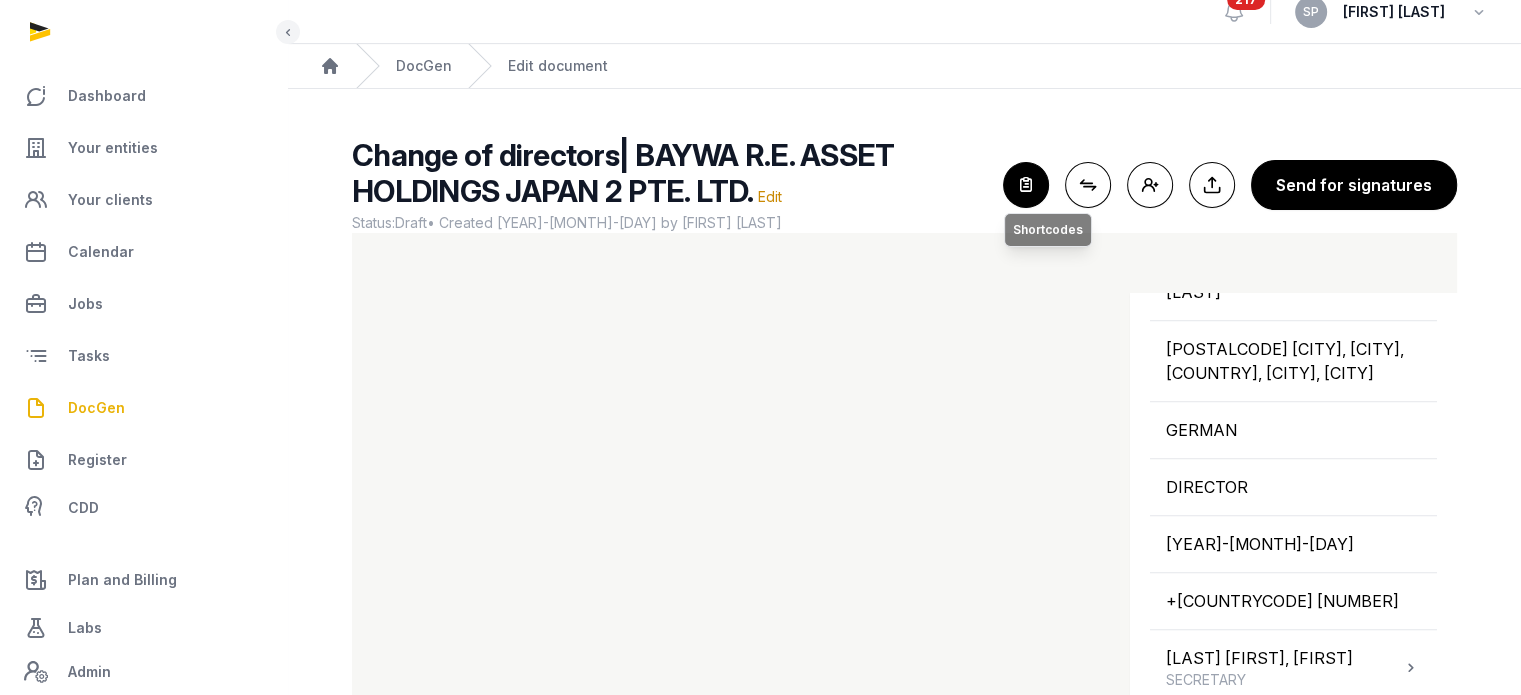 click at bounding box center [1026, 185] 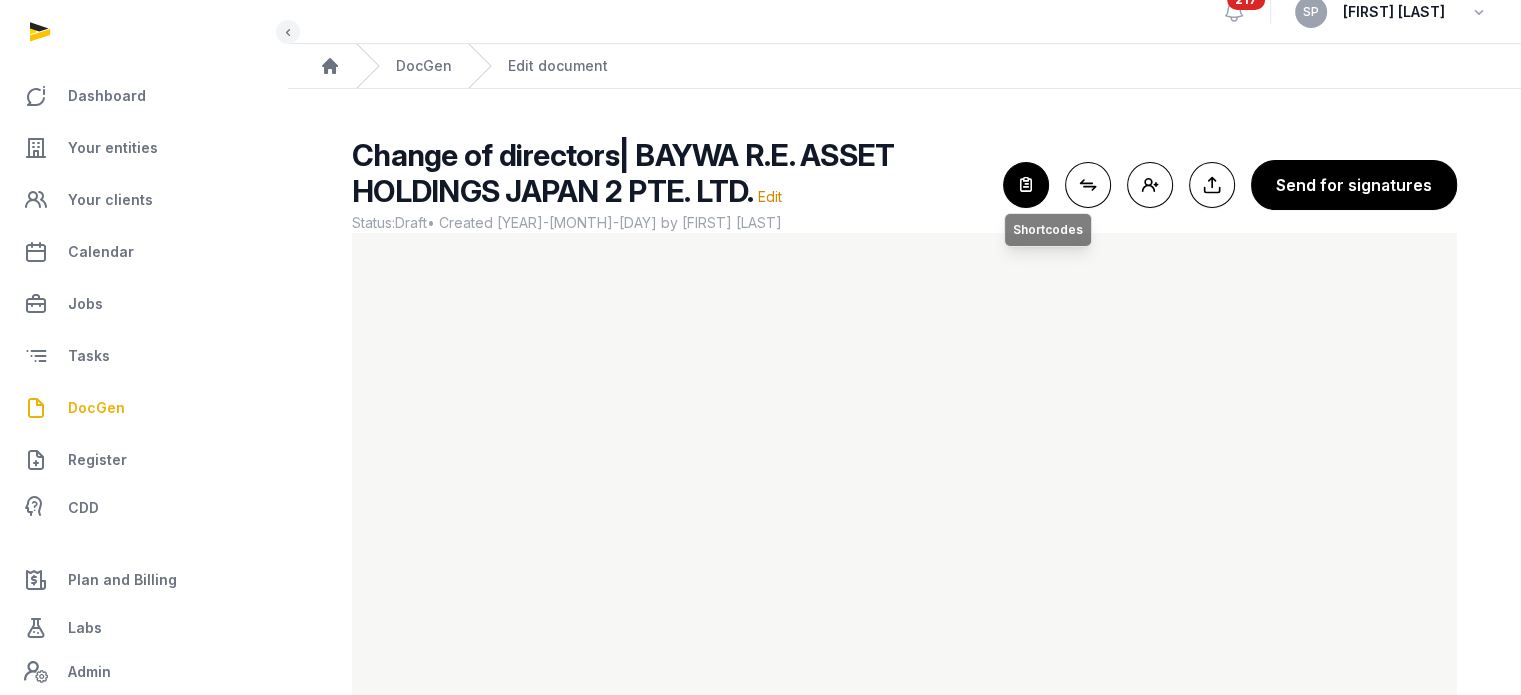 click at bounding box center (1026, 185) 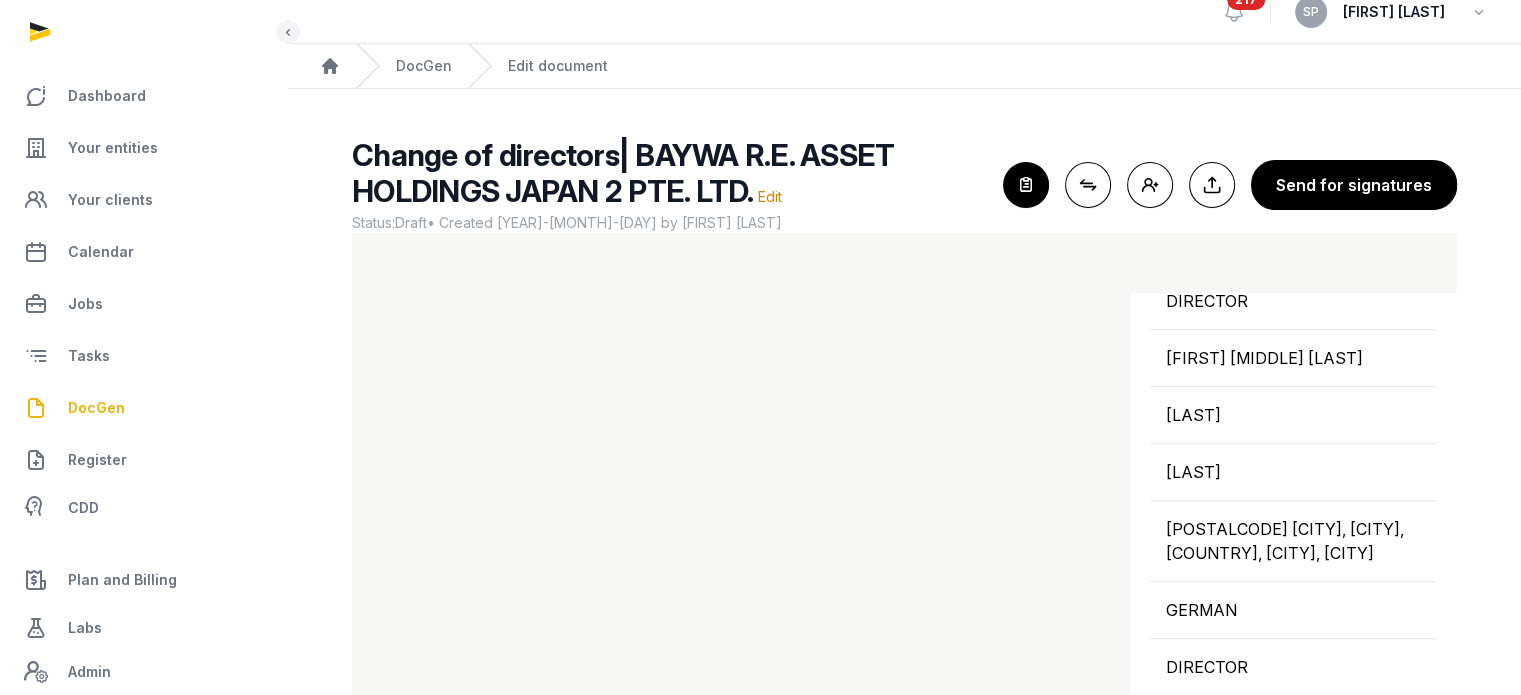 scroll, scrollTop: 1456, scrollLeft: 0, axis: vertical 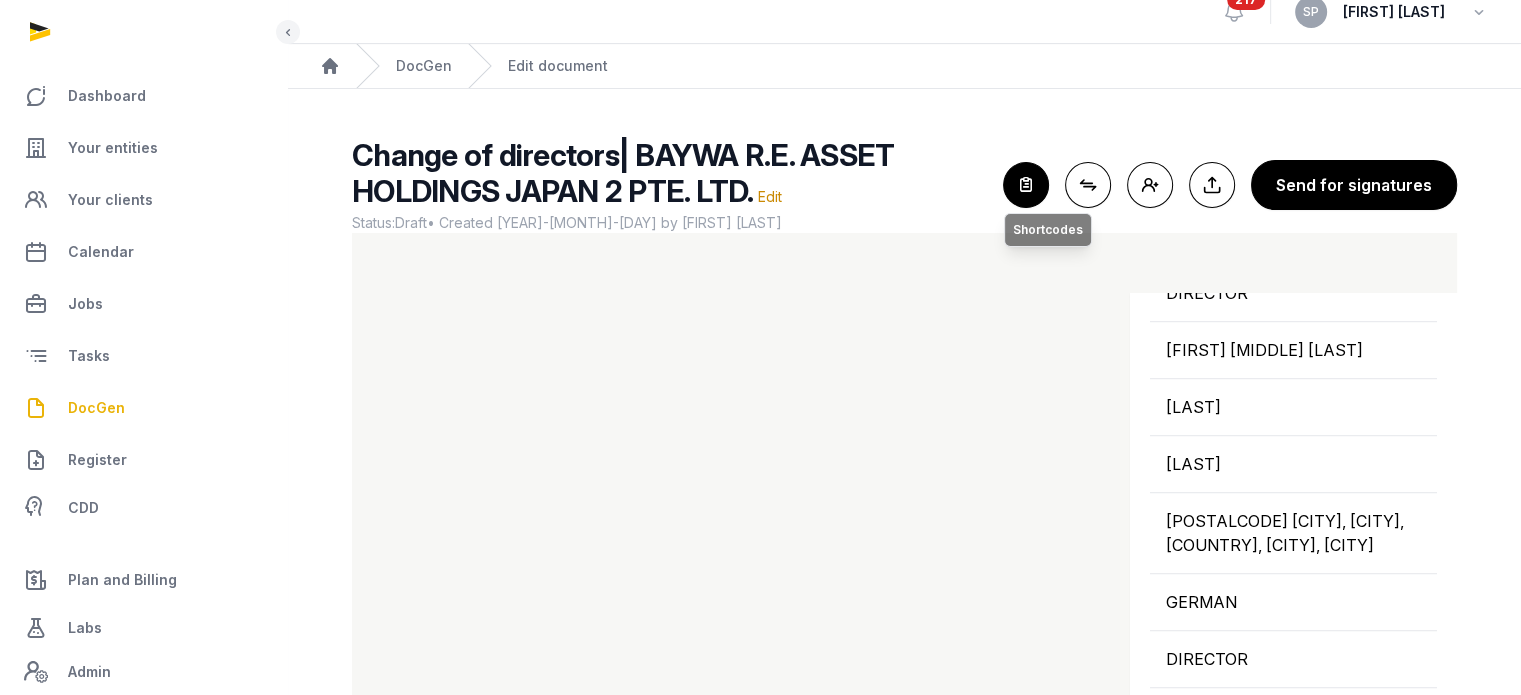 click at bounding box center (1026, 185) 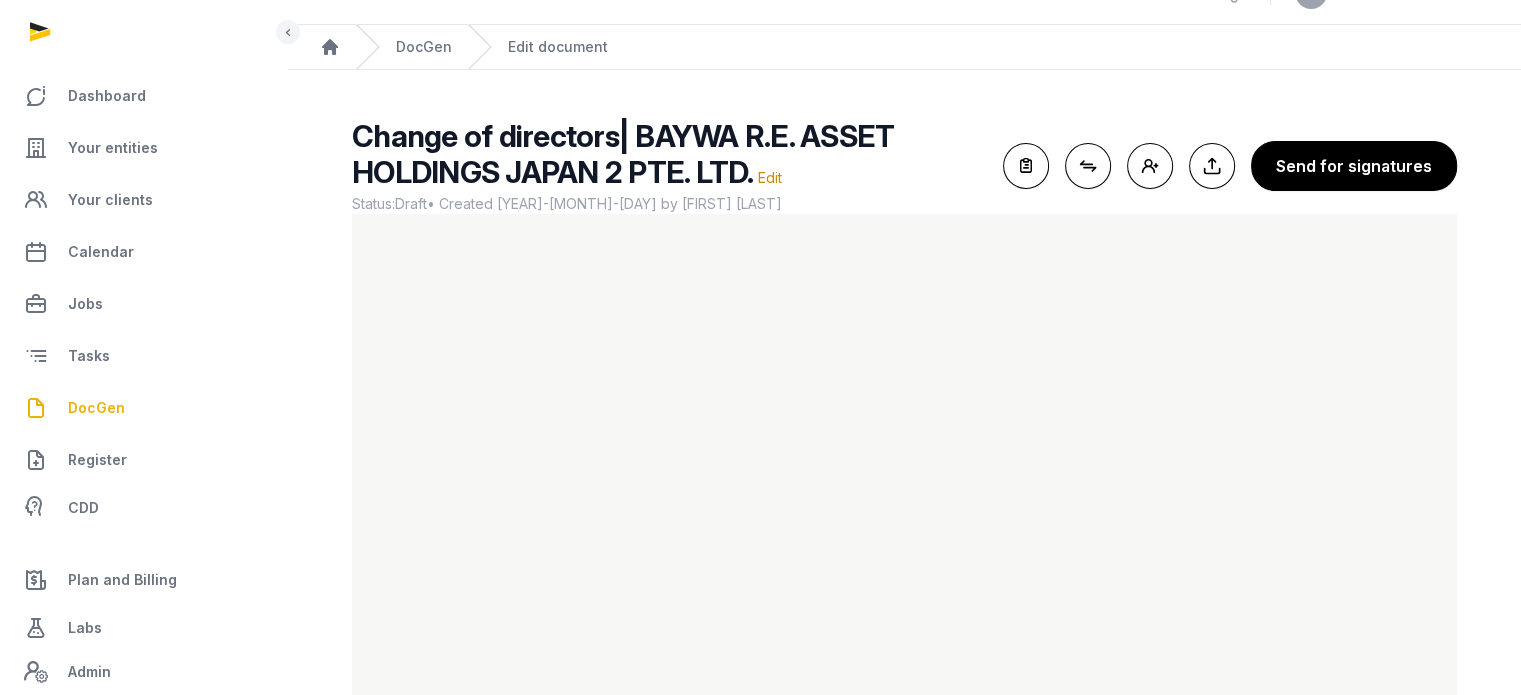 scroll, scrollTop: 119, scrollLeft: 0, axis: vertical 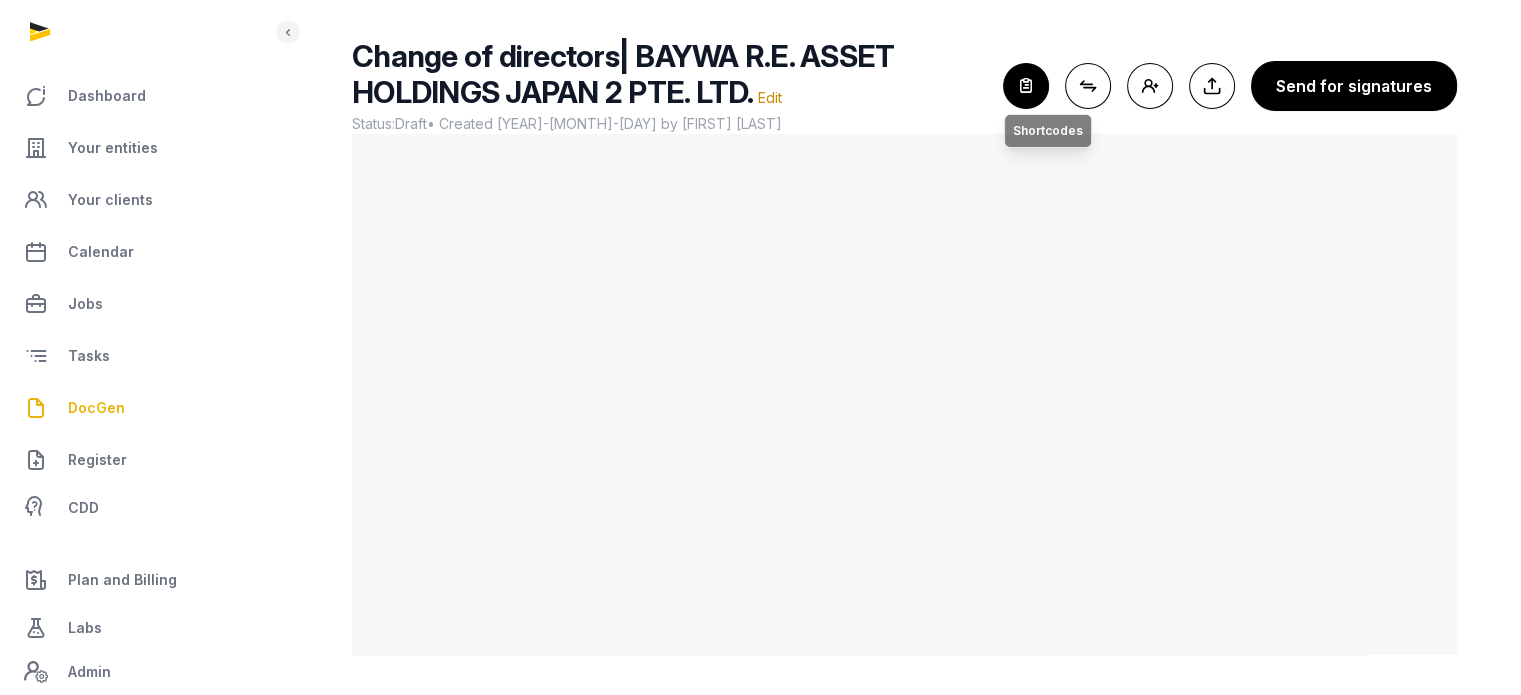 click at bounding box center [1026, 86] 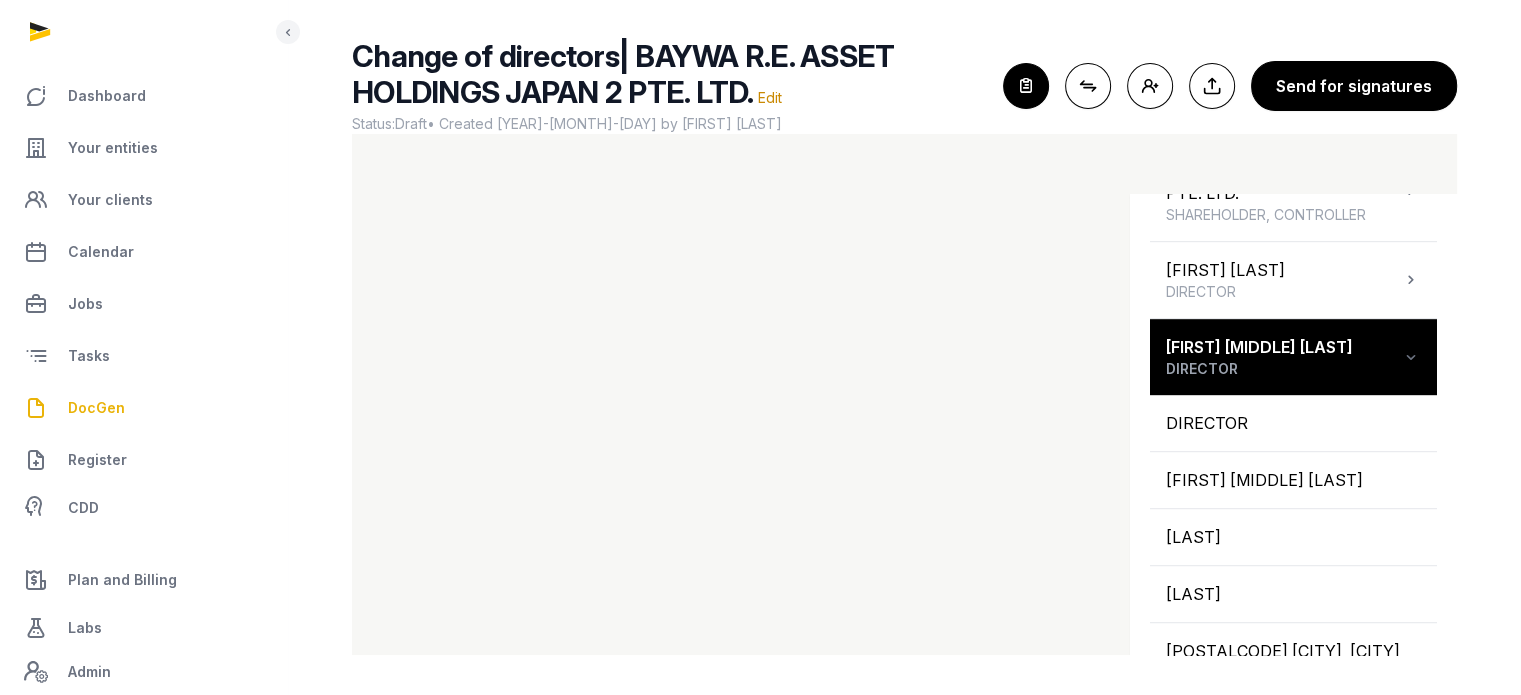 scroll, scrollTop: 1244, scrollLeft: 0, axis: vertical 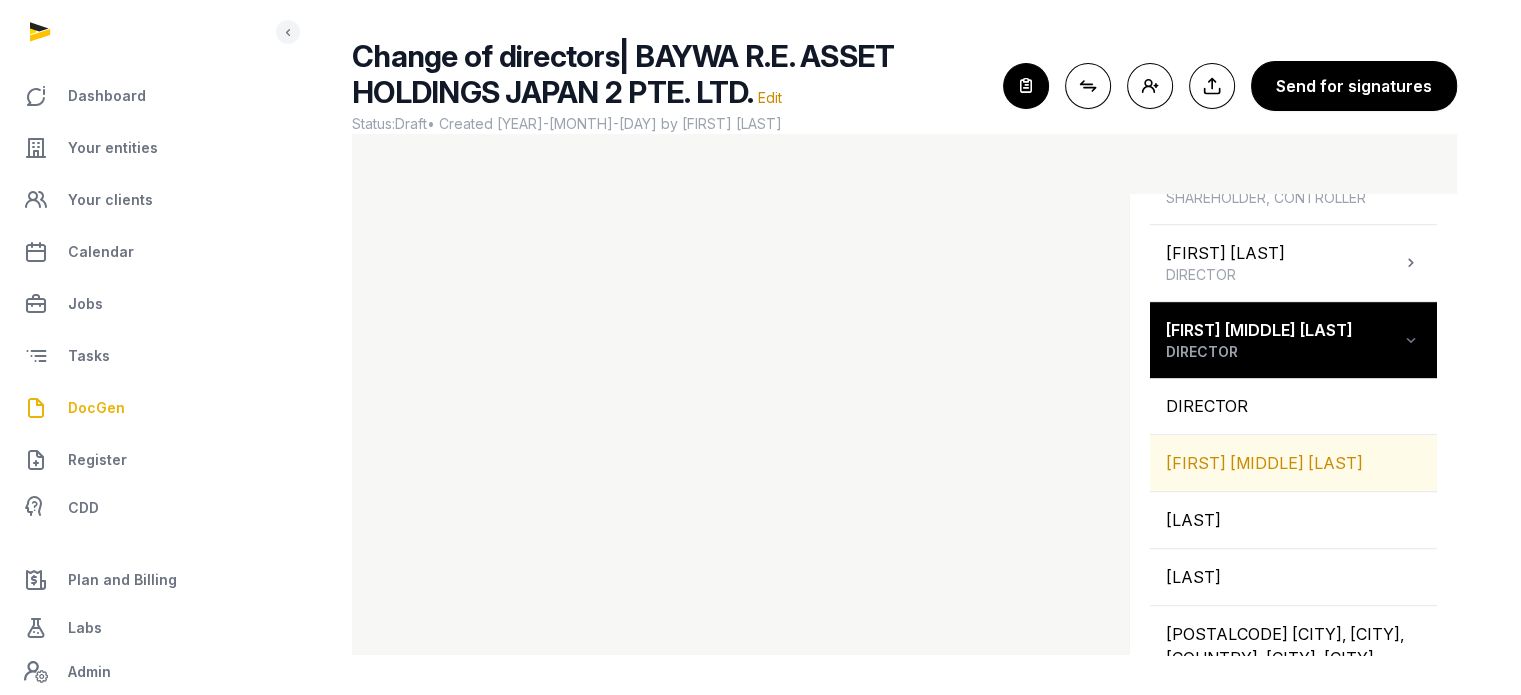 click on "MATTHIAS  FLORIAN TAFT" at bounding box center (1293, 463) 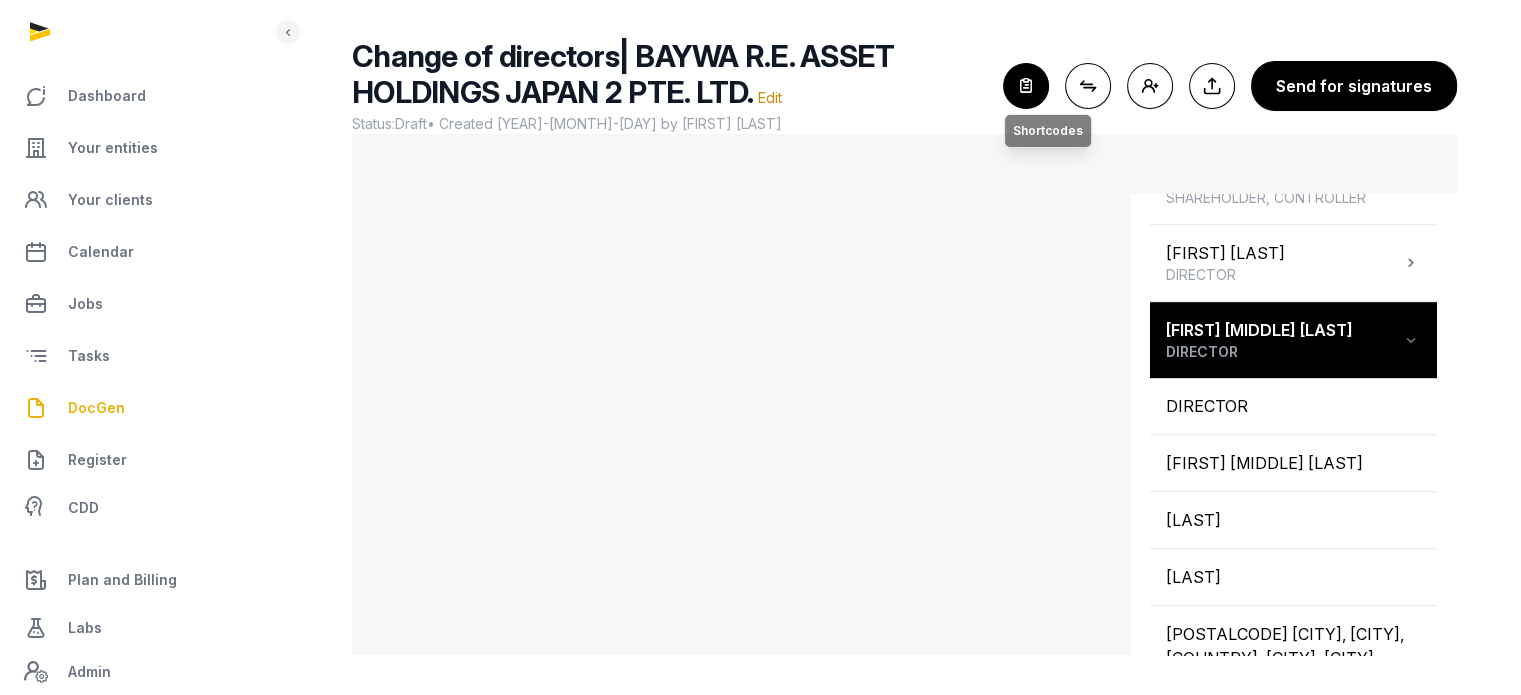 click at bounding box center [1026, 86] 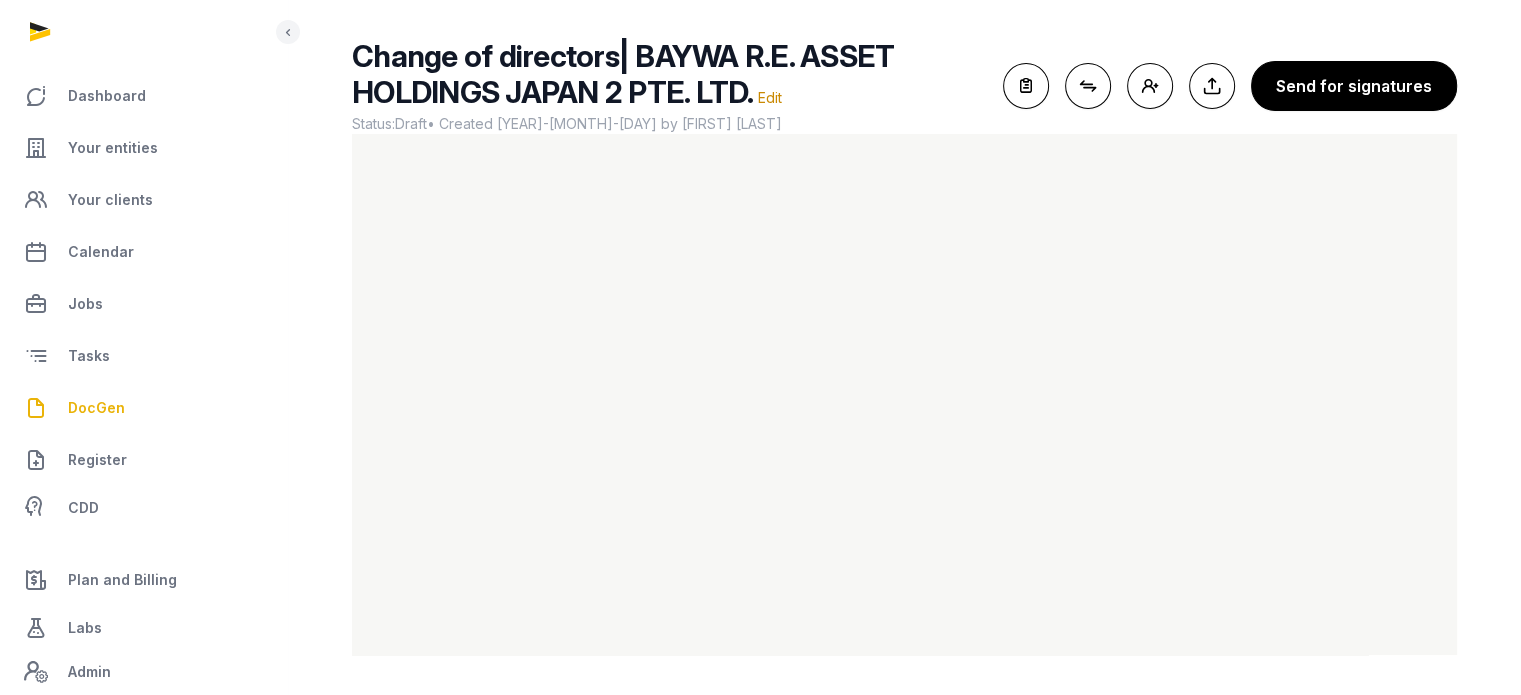 click on "DocGen" at bounding box center (96, 408) 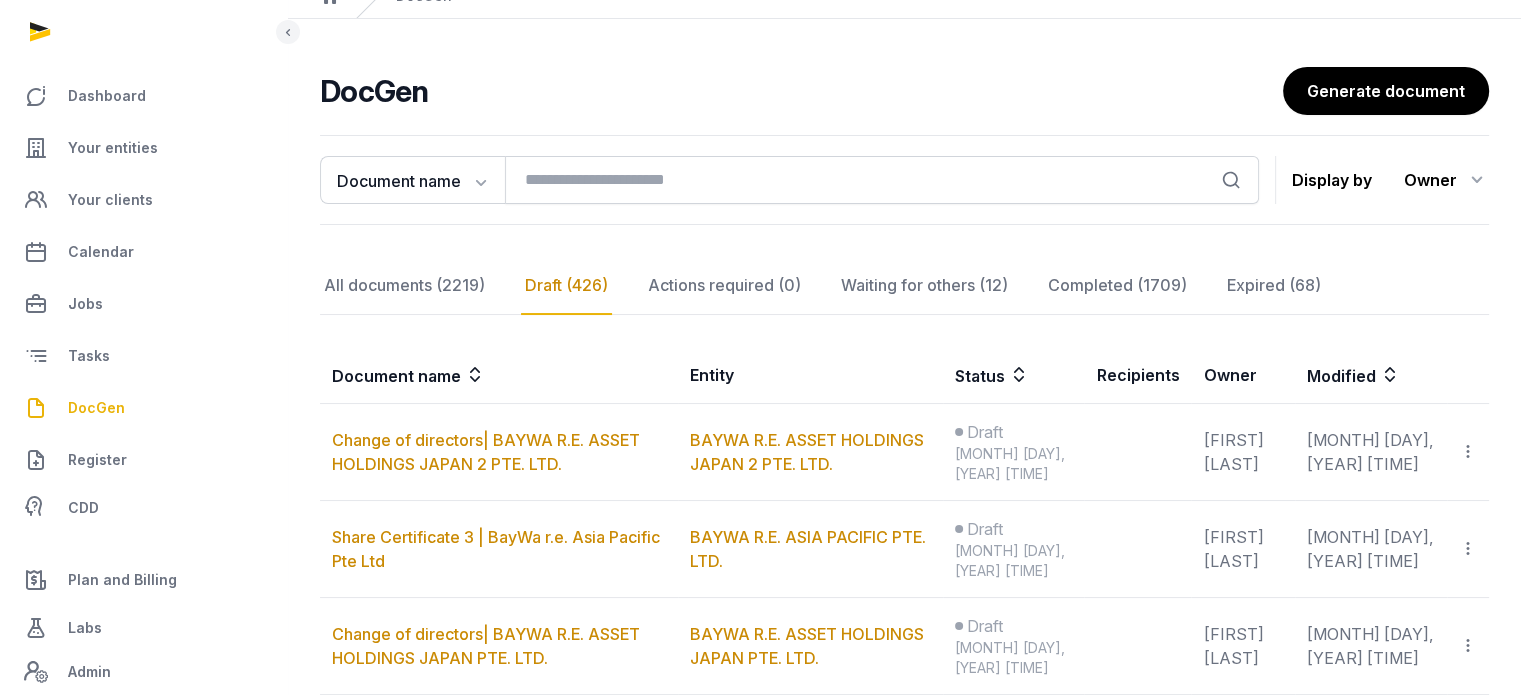 scroll, scrollTop: 119, scrollLeft: 0, axis: vertical 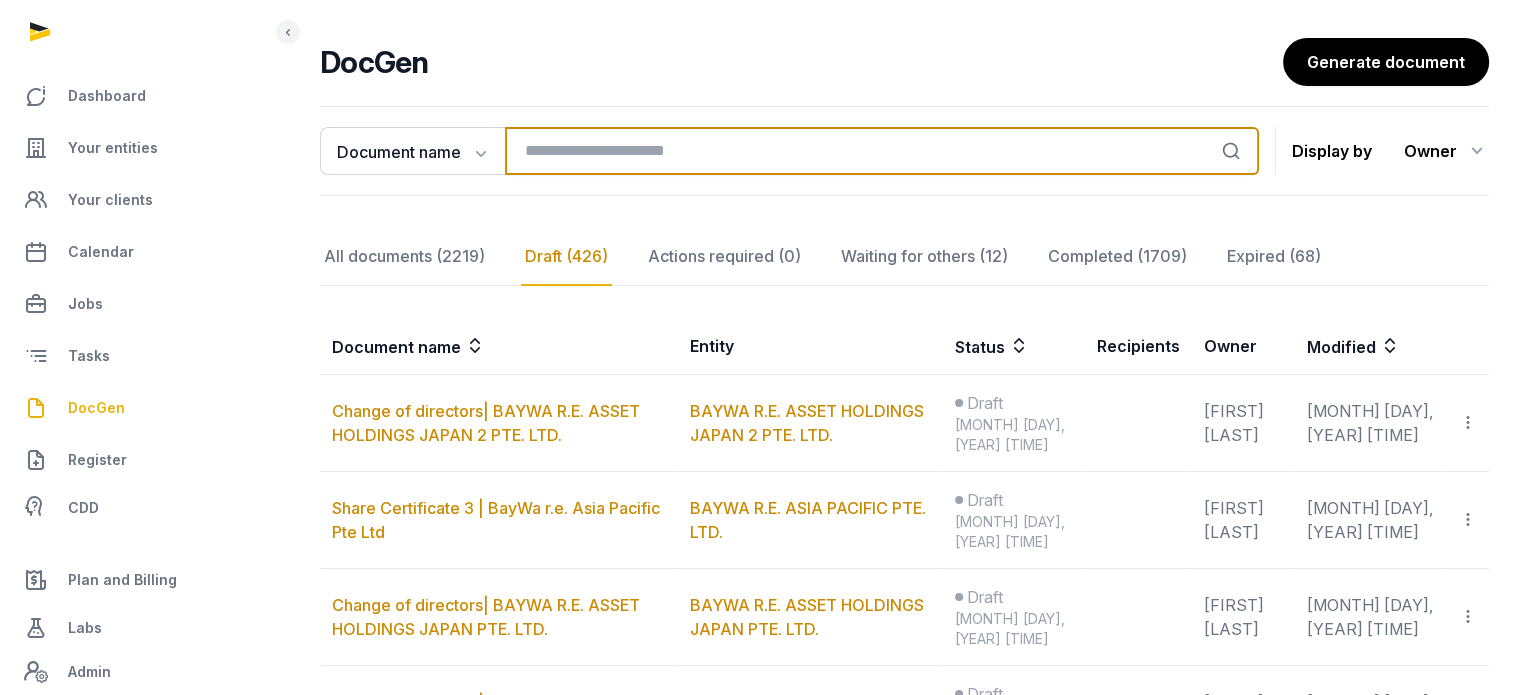 click at bounding box center (882, 151) 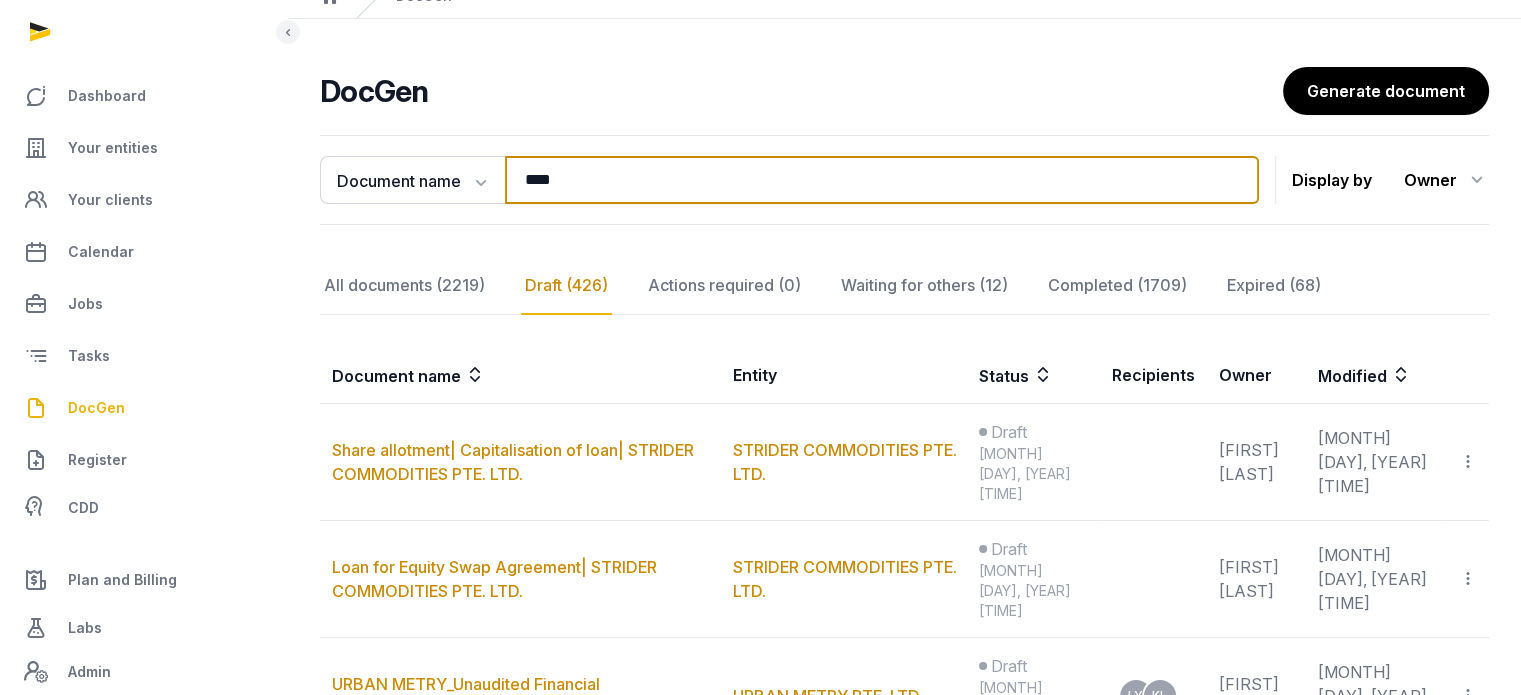 scroll, scrollTop: 119, scrollLeft: 0, axis: vertical 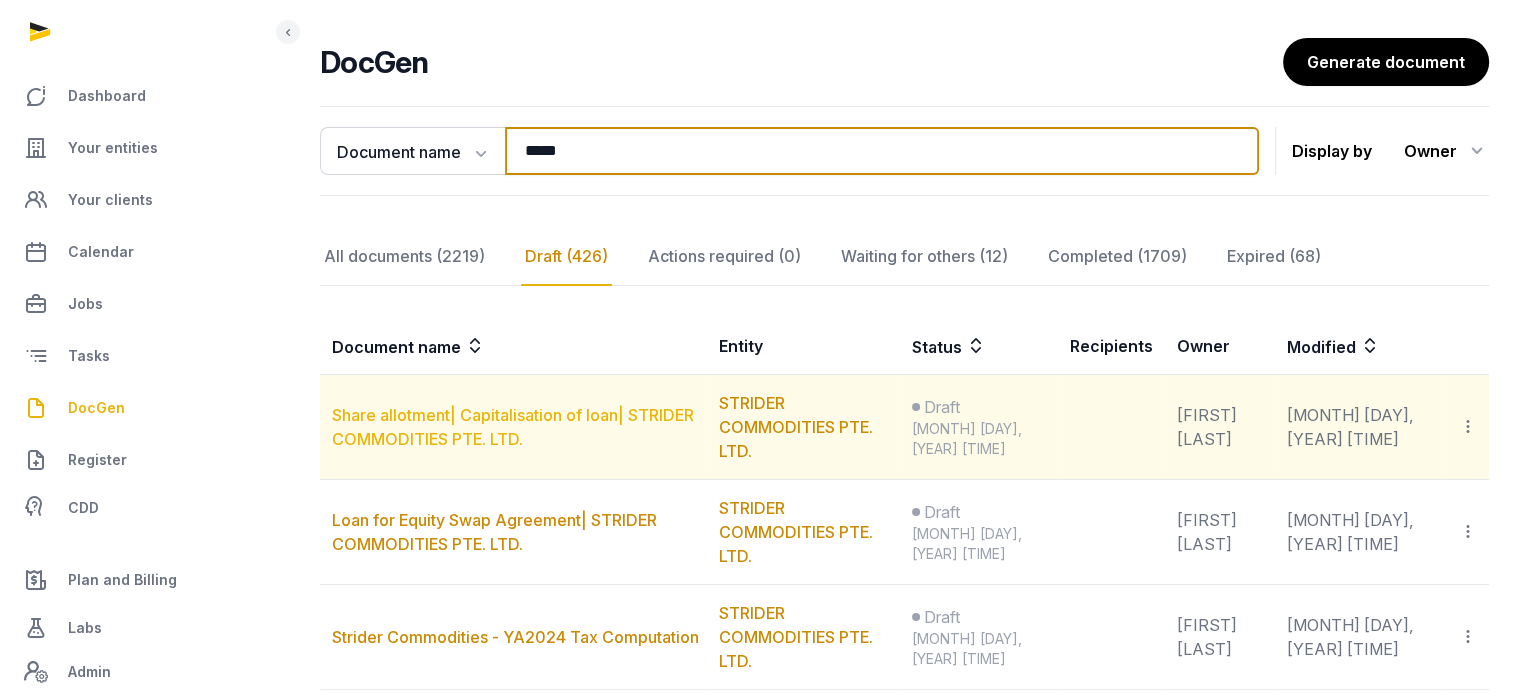 type on "*****" 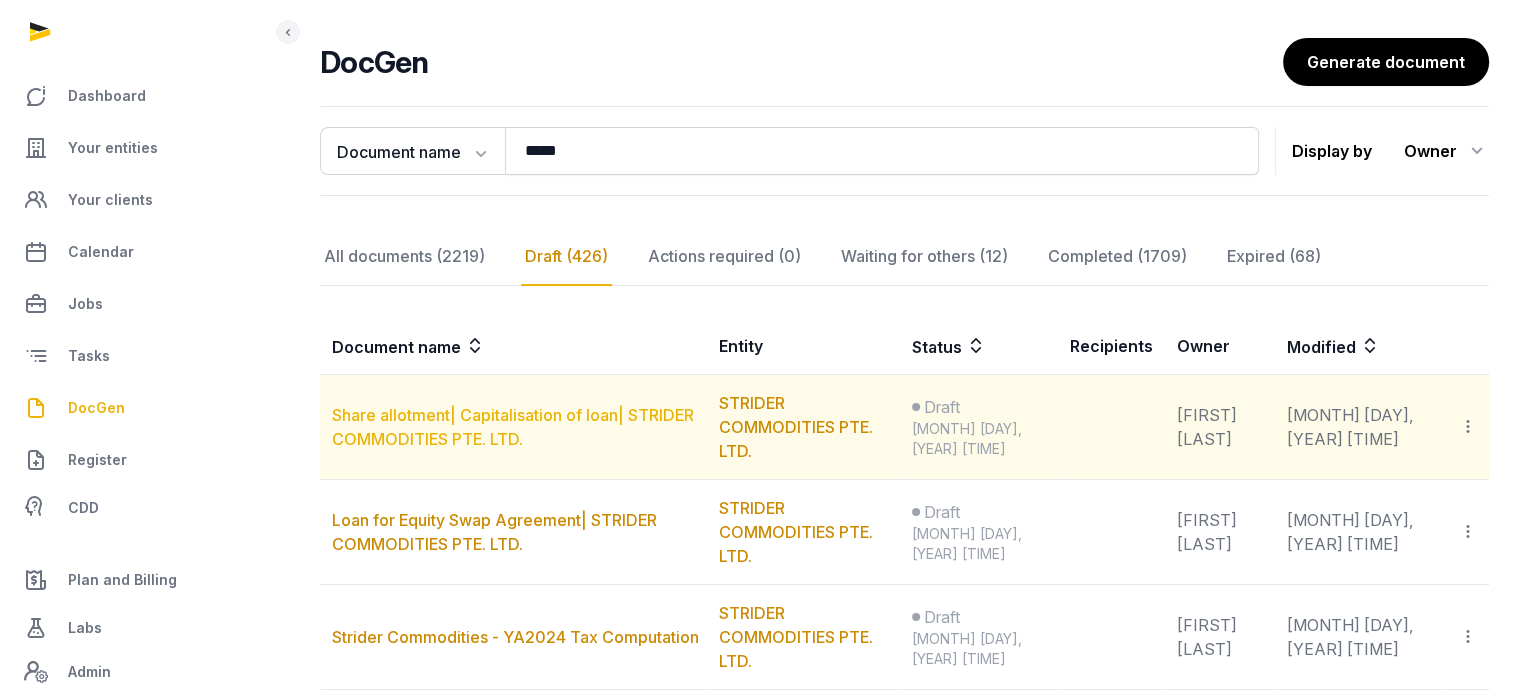 click on "Share allotment| Capitalisation of loan| STRIDER COMMODITIES PTE. LTD." at bounding box center (513, 427) 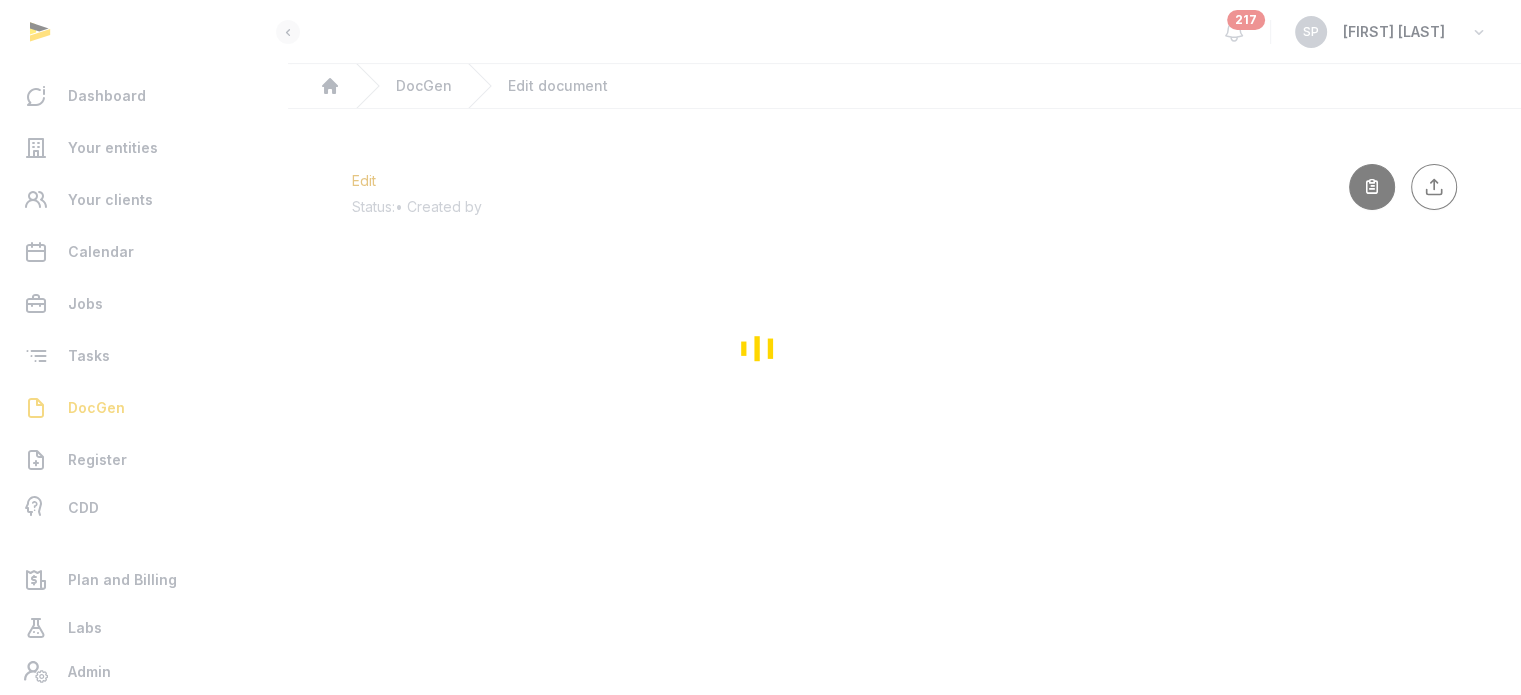 scroll, scrollTop: 0, scrollLeft: 0, axis: both 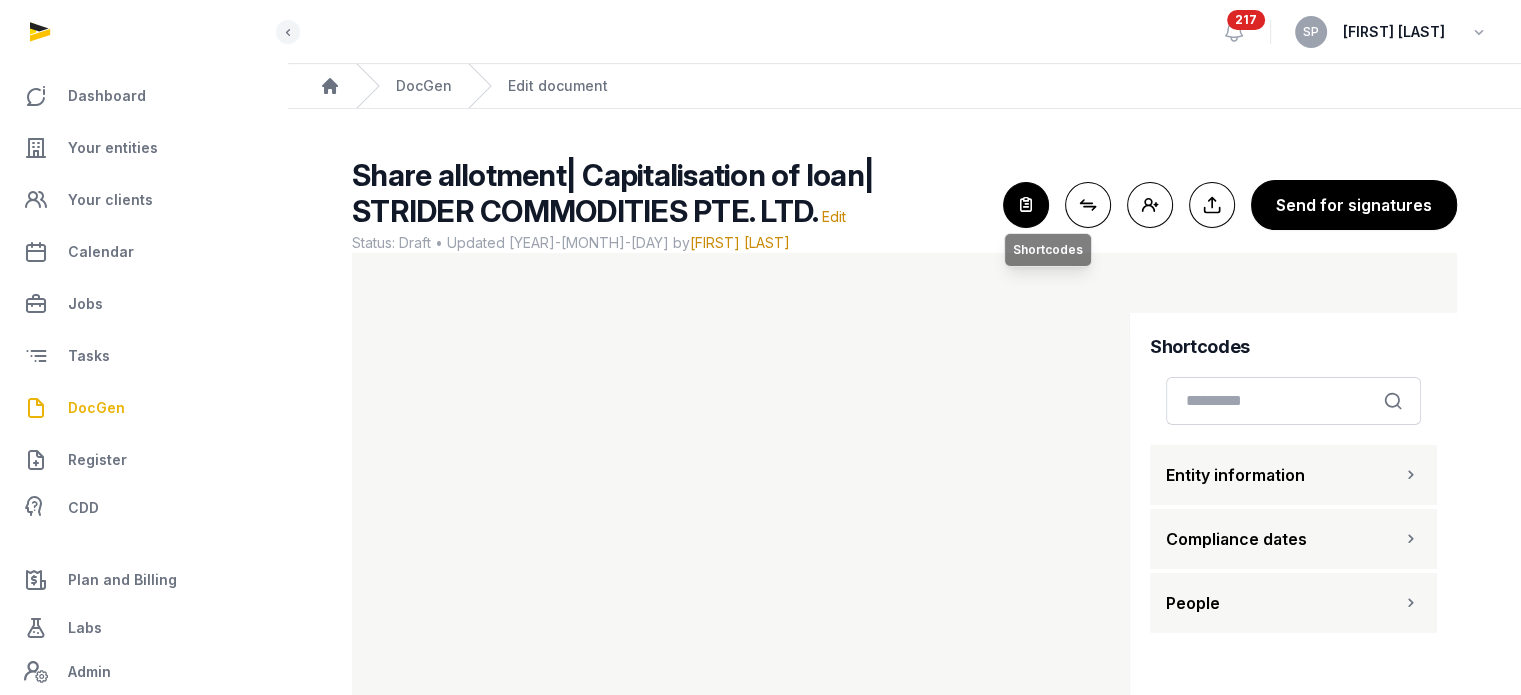 click at bounding box center (1026, 205) 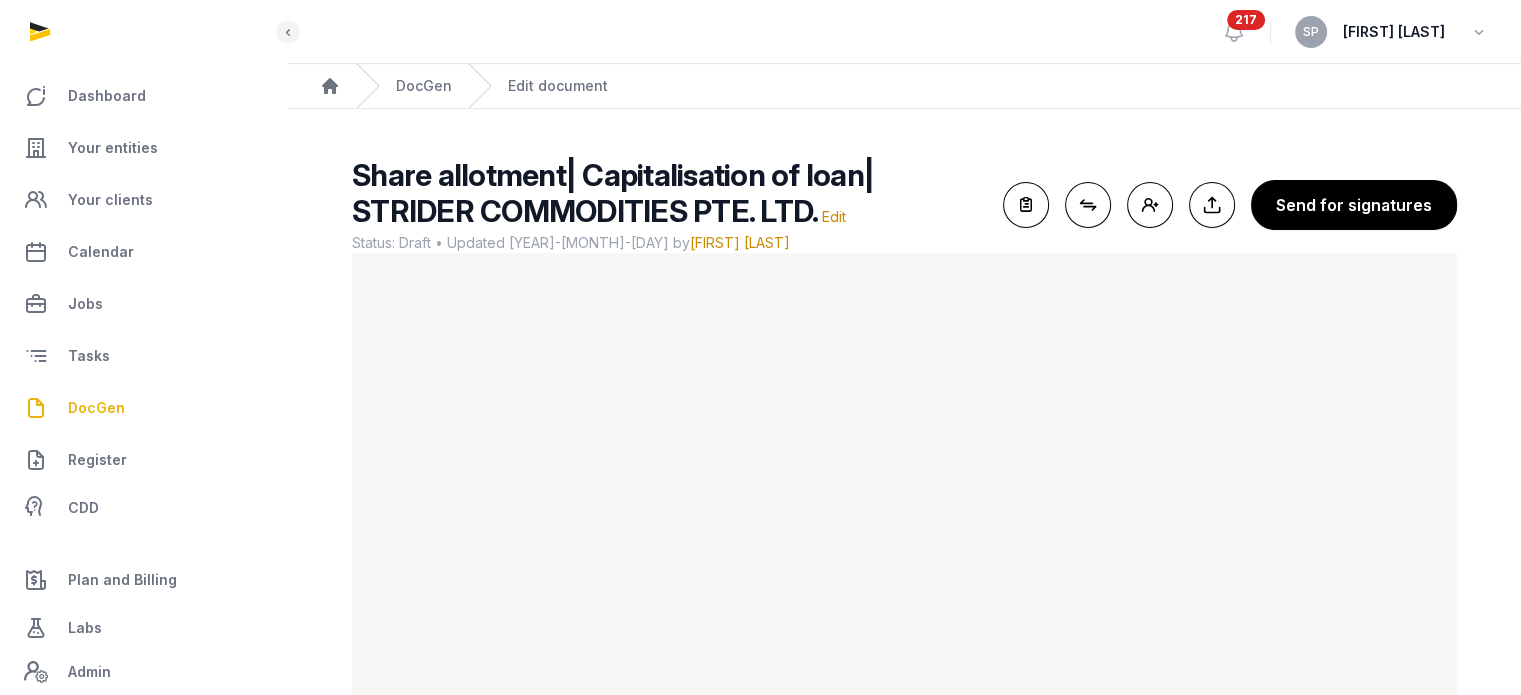 scroll, scrollTop: 119, scrollLeft: 0, axis: vertical 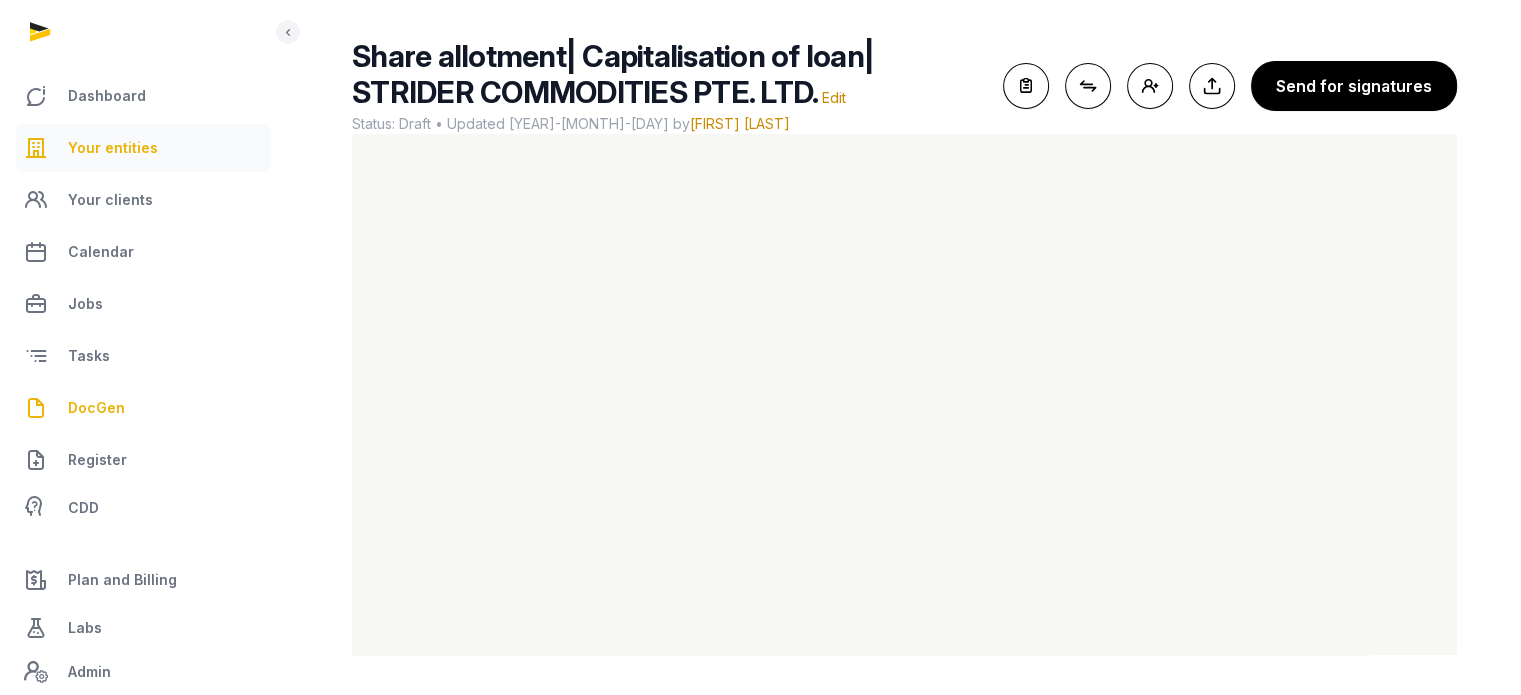 click on "Your entities" at bounding box center (143, 148) 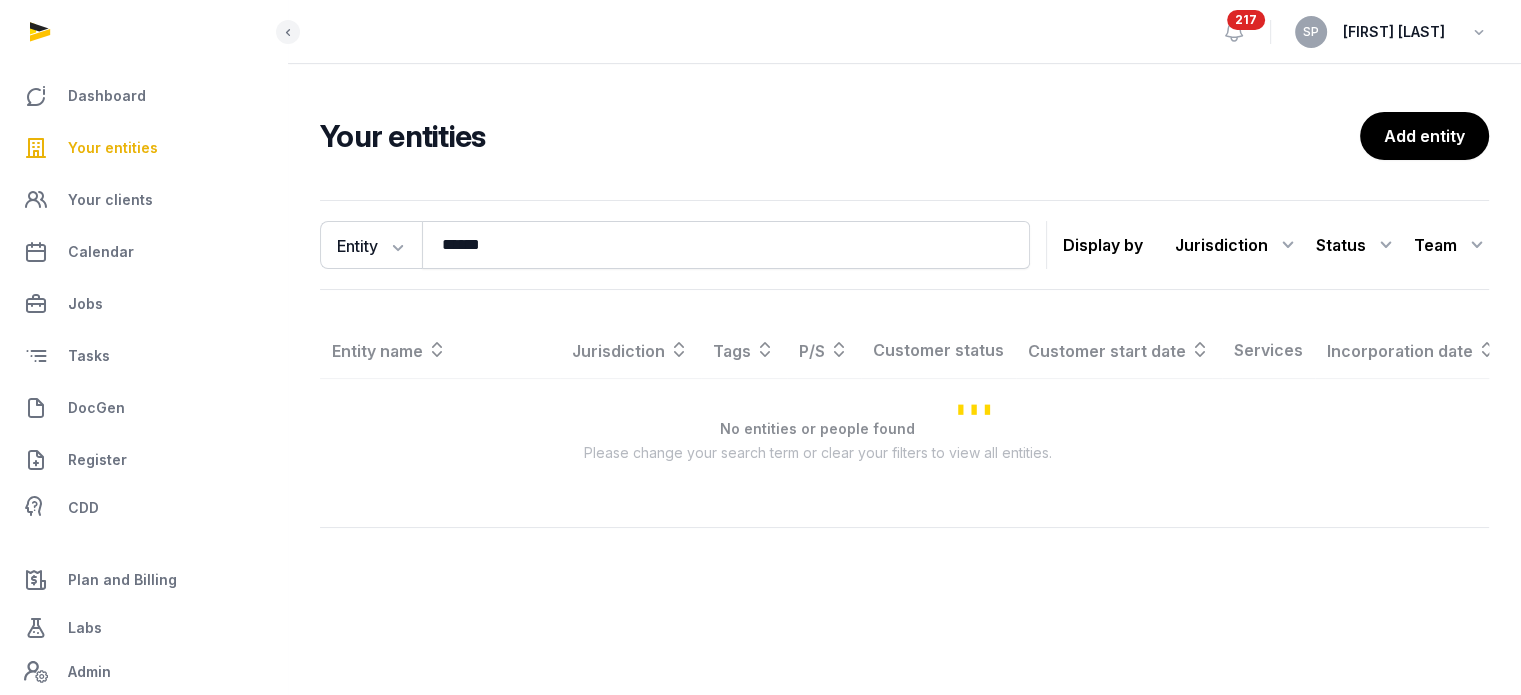 scroll, scrollTop: 0, scrollLeft: 0, axis: both 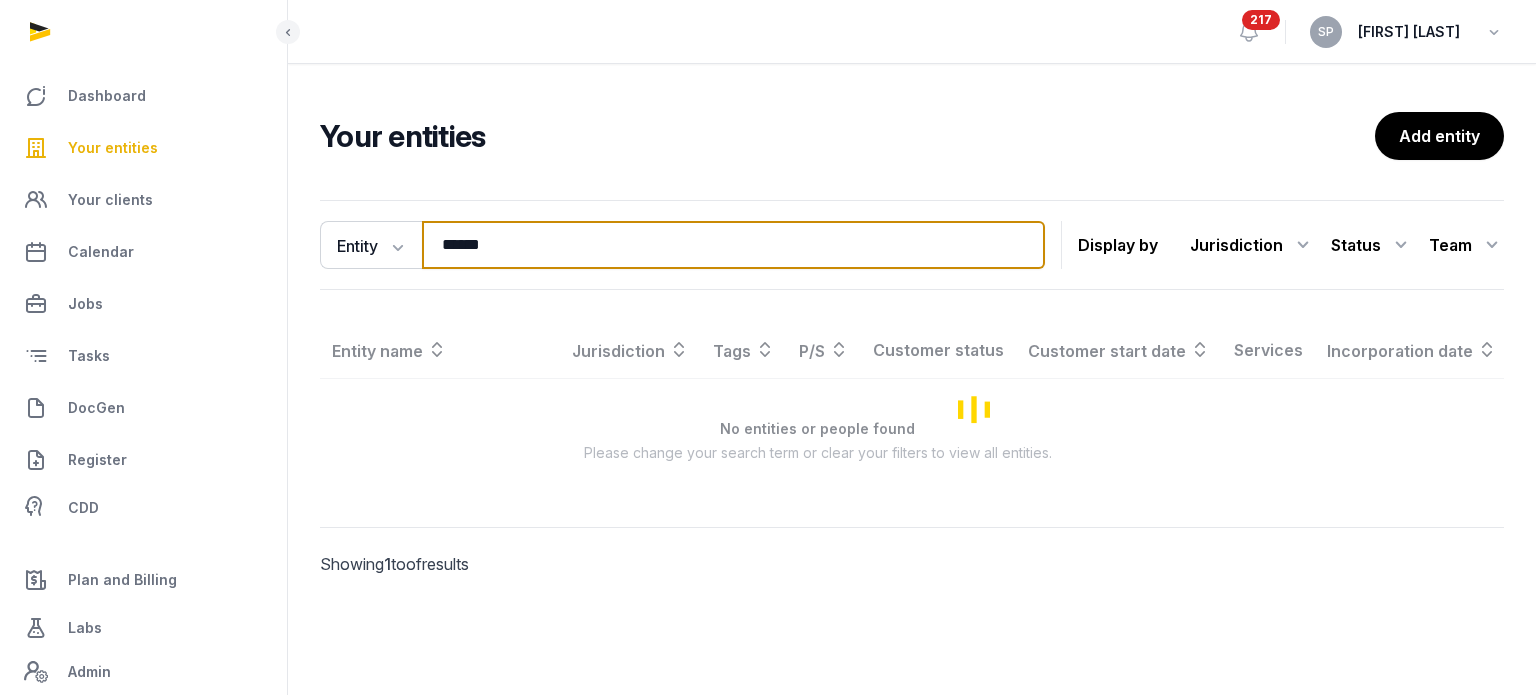 click on "******" at bounding box center [733, 245] 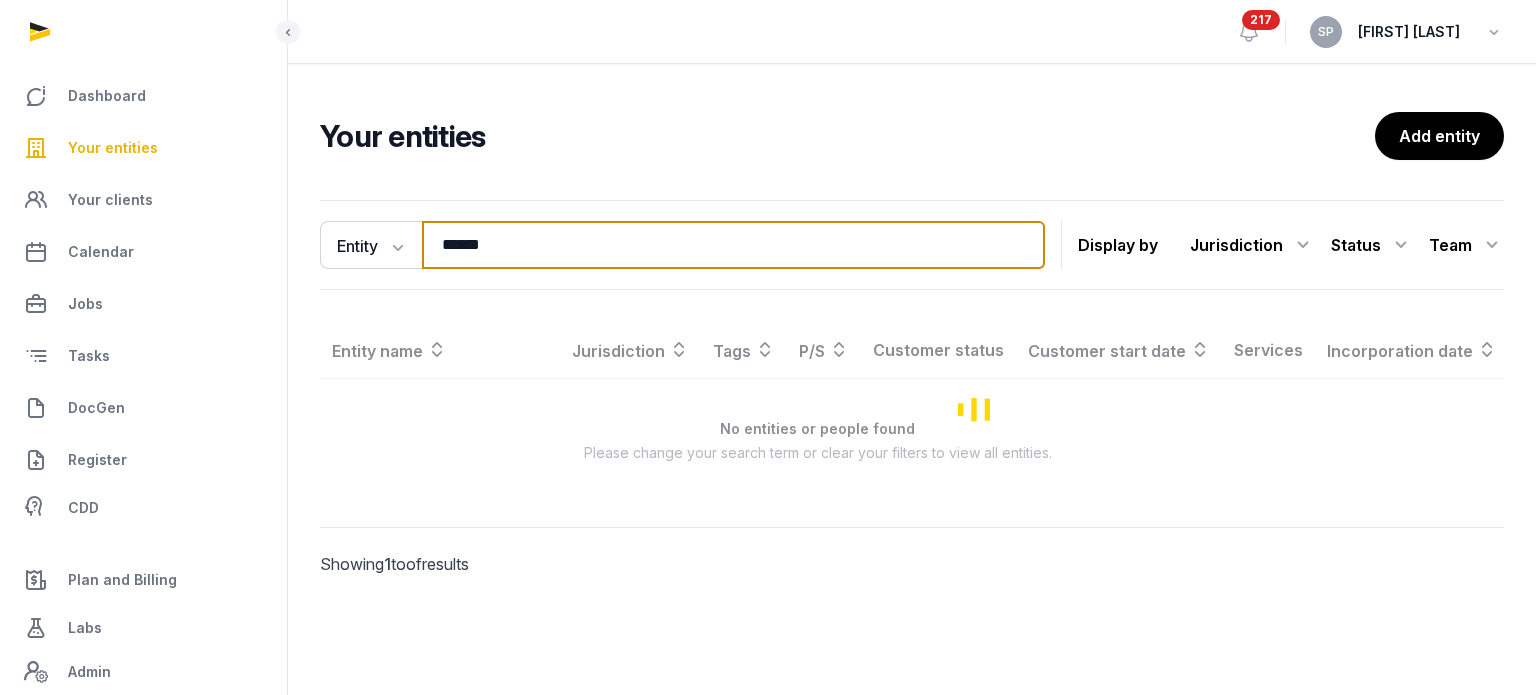 click on "******" at bounding box center [733, 245] 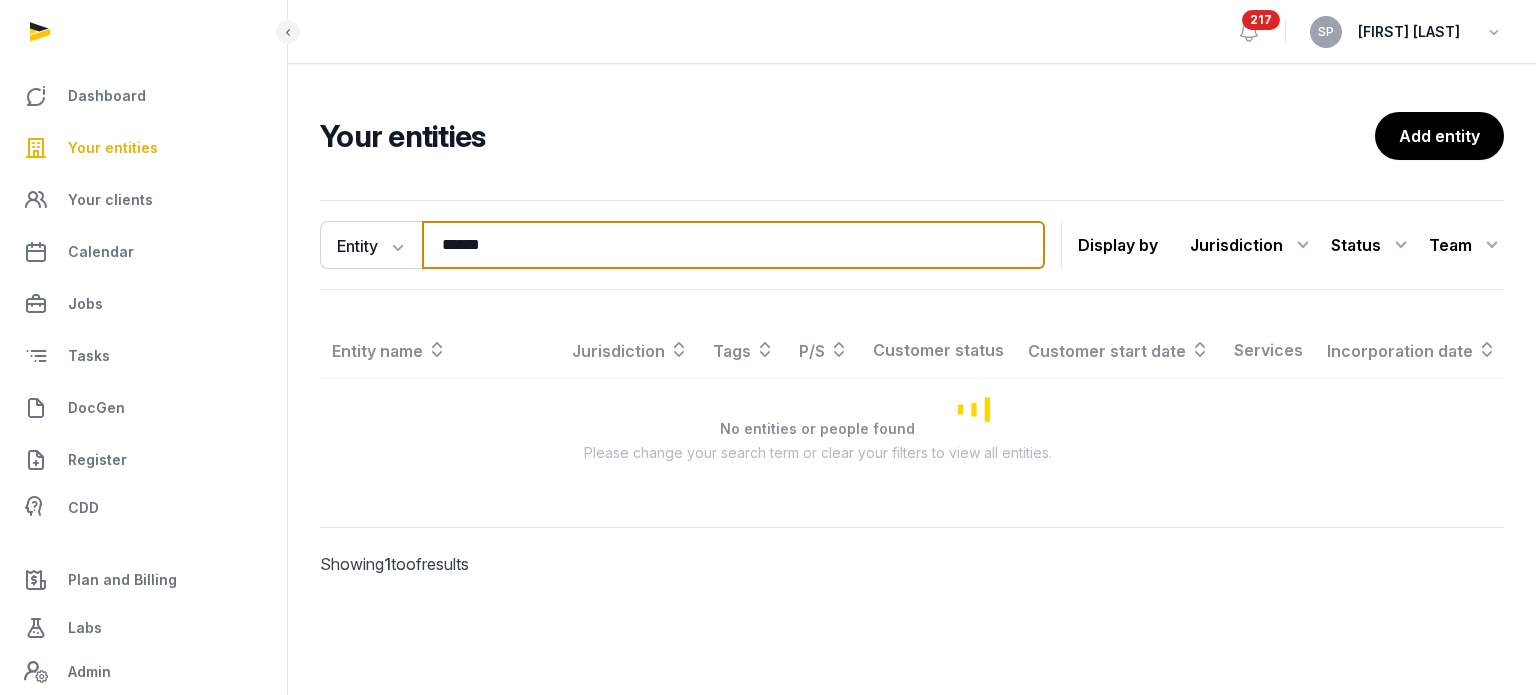 click on "******" at bounding box center [733, 245] 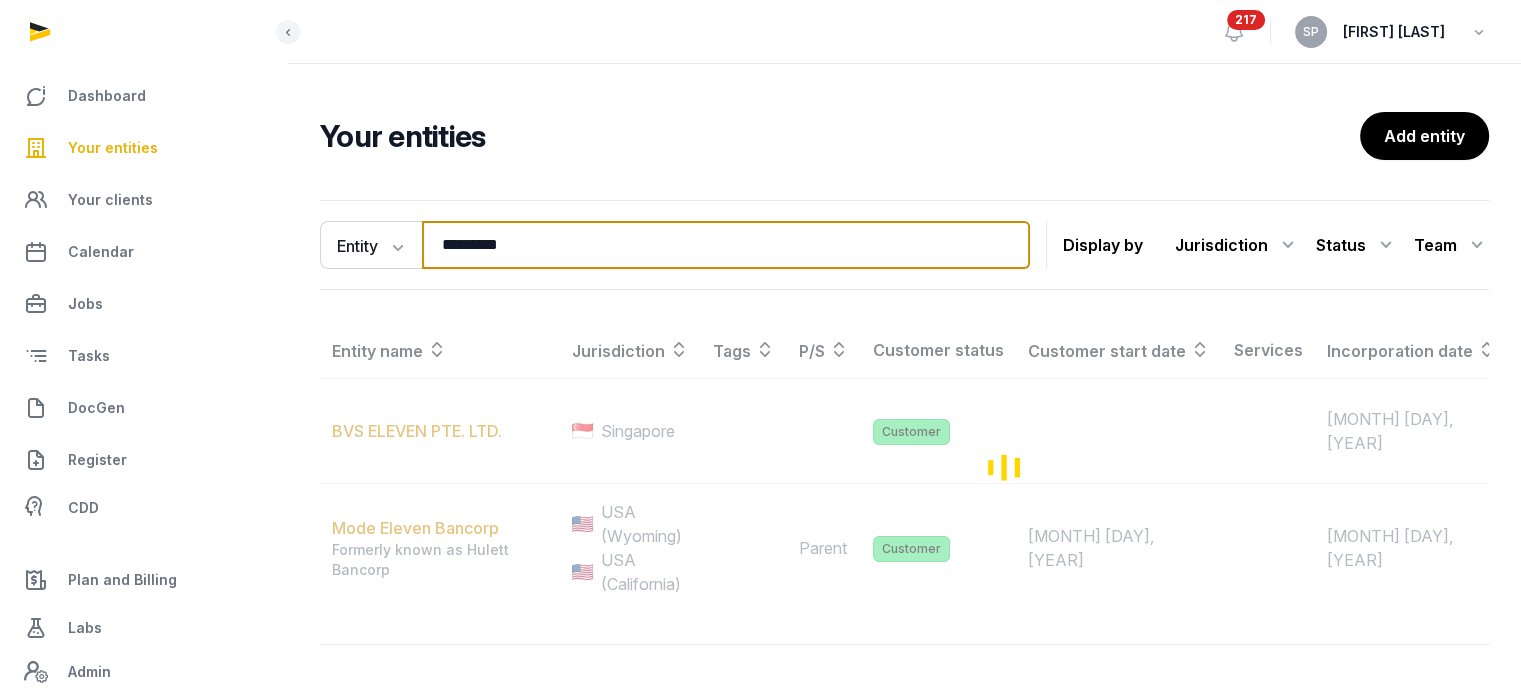type on "*********" 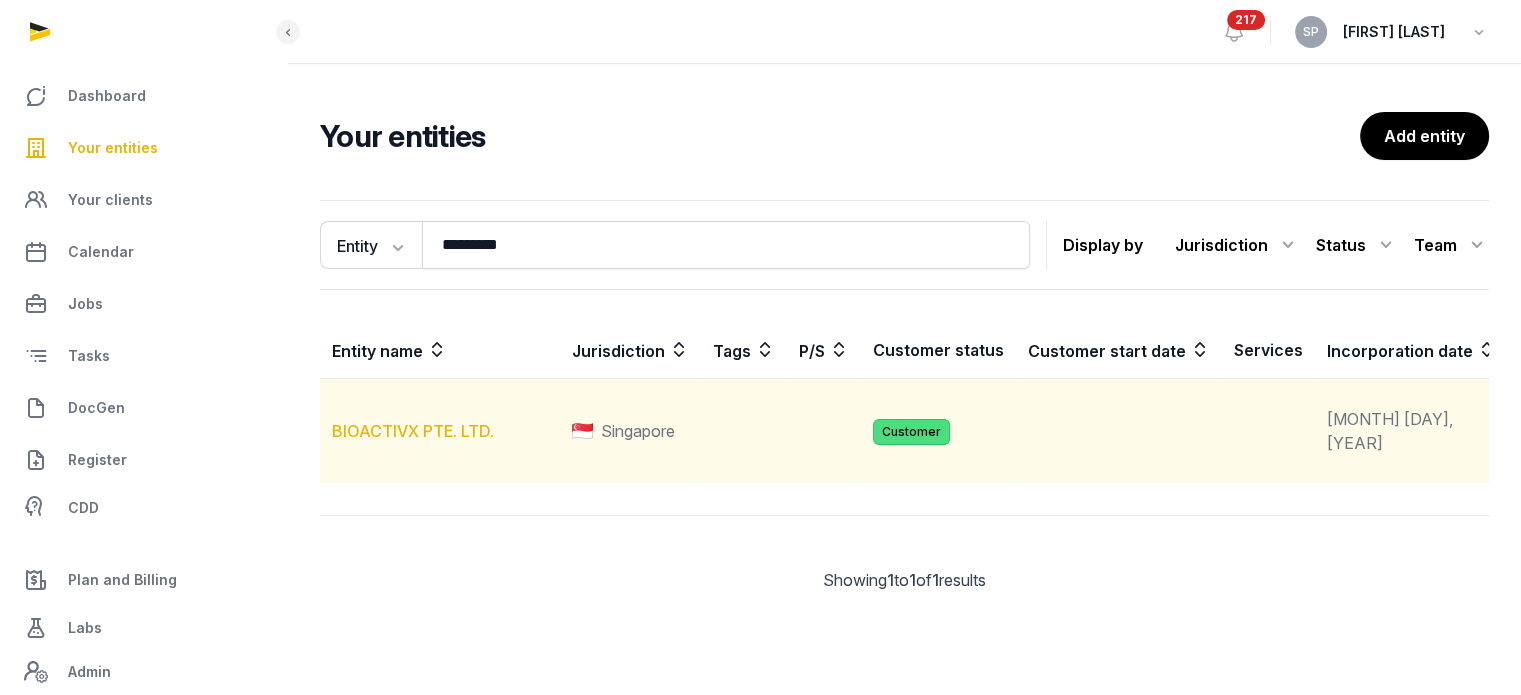 click on "BIOACTIVX PTE. LTD." at bounding box center [413, 431] 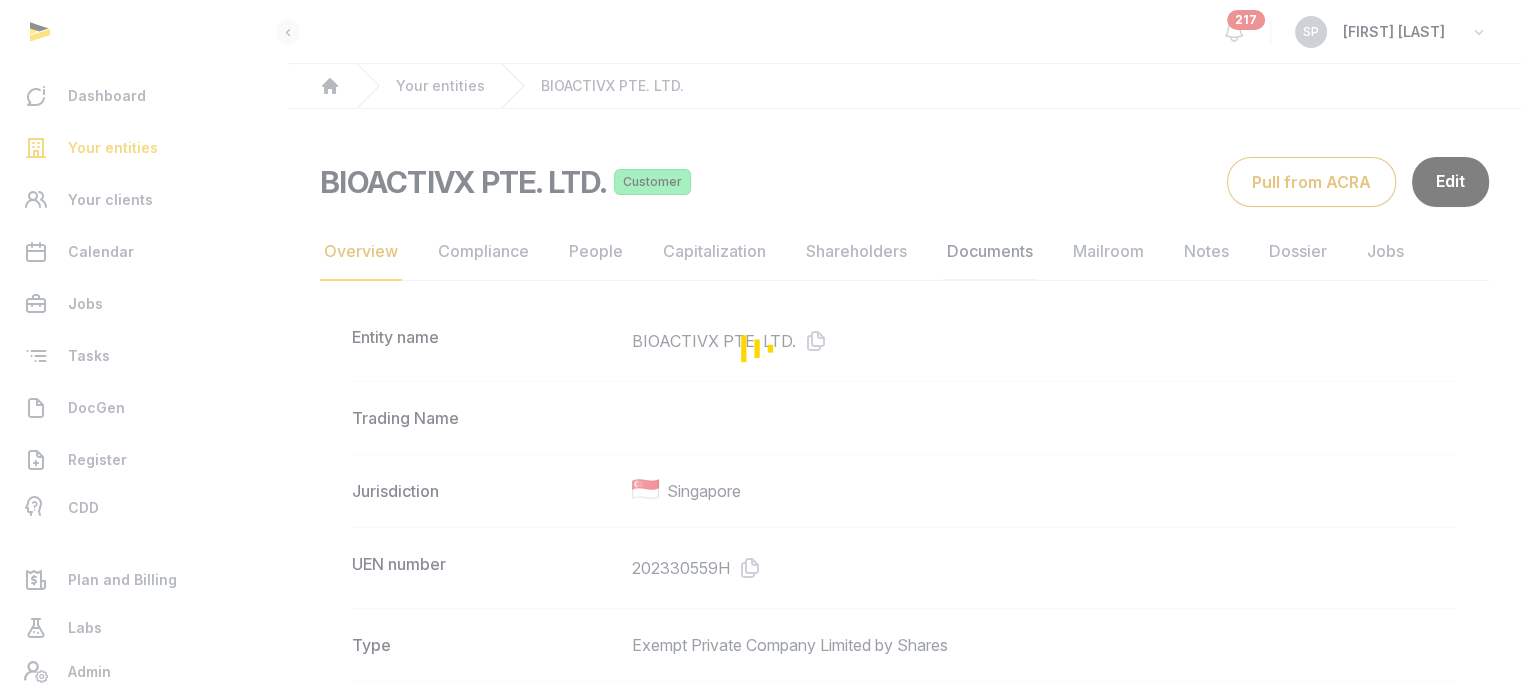 click on "Overview  Compliance  People  Capitalization  Shareholders  Documents  Mailroom  Notes  Dossier  Jobs  Entity name BIOACTIVX PTE. LTD.  Trading Name   Jurisdiction Singapore UEN number 202330559H  Type Exempt Private Company Limited by Shares  Company stage Parent/Subsidiary Industry Description   Website Email address Office phone number Primary countries of operation Activities 32509-MANUFACTURE OF MEDICAL AND DENTAL TOOLS, INSTRUMENTS AND SUPPLIES N.E.C. Registered address 109 NORTH BRIDGE ROAD, 07-22 FUNAN, SINGAPORE, 179097, SINGAPORE  Business address   Mailing address   Incorporation date Aug 01, 2023  Tags Entity status Active  Registered Agent (Managed by Stellar) Questionnaire Update Created date Oct 17, 2023 Customer status Customer Customer start date Freemium No Channel Partner No Service Partner No Risk rating" at bounding box center (904, 1352) 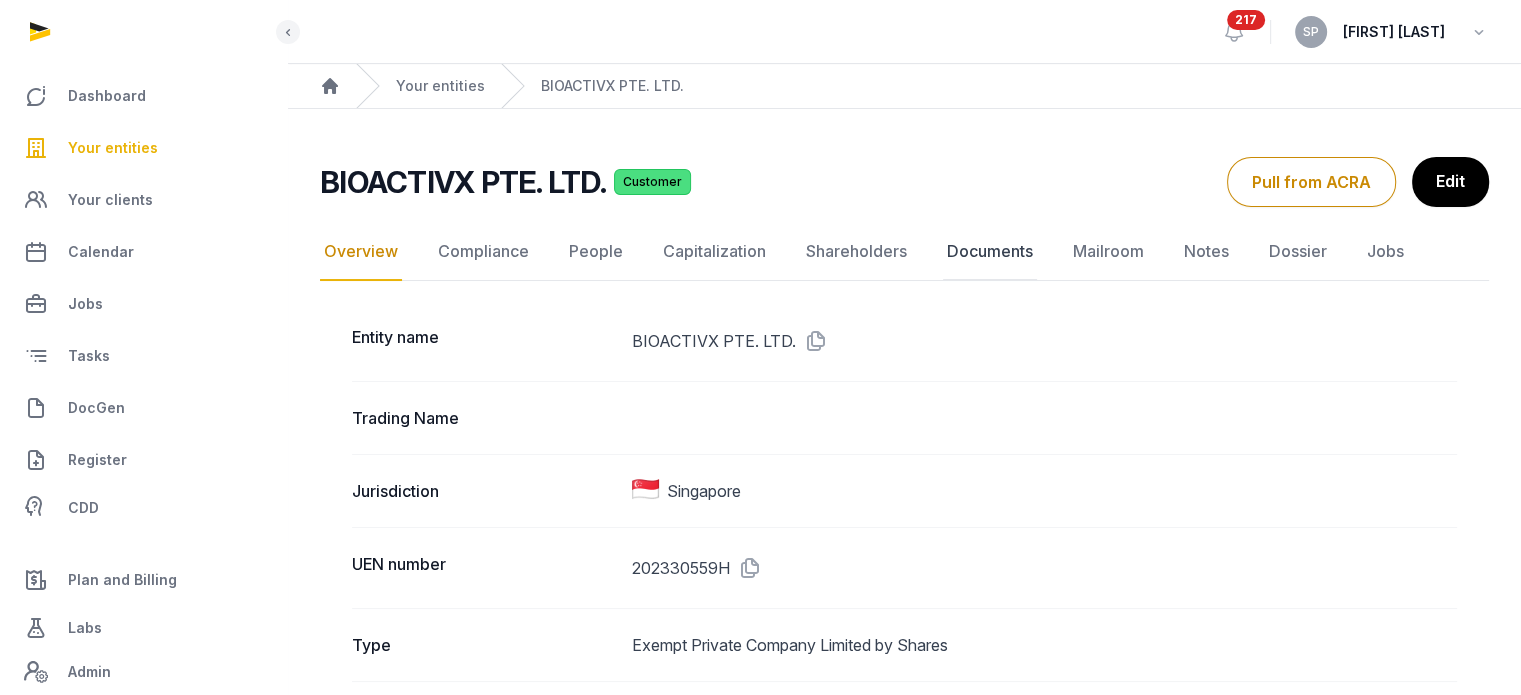 click on "Documents" 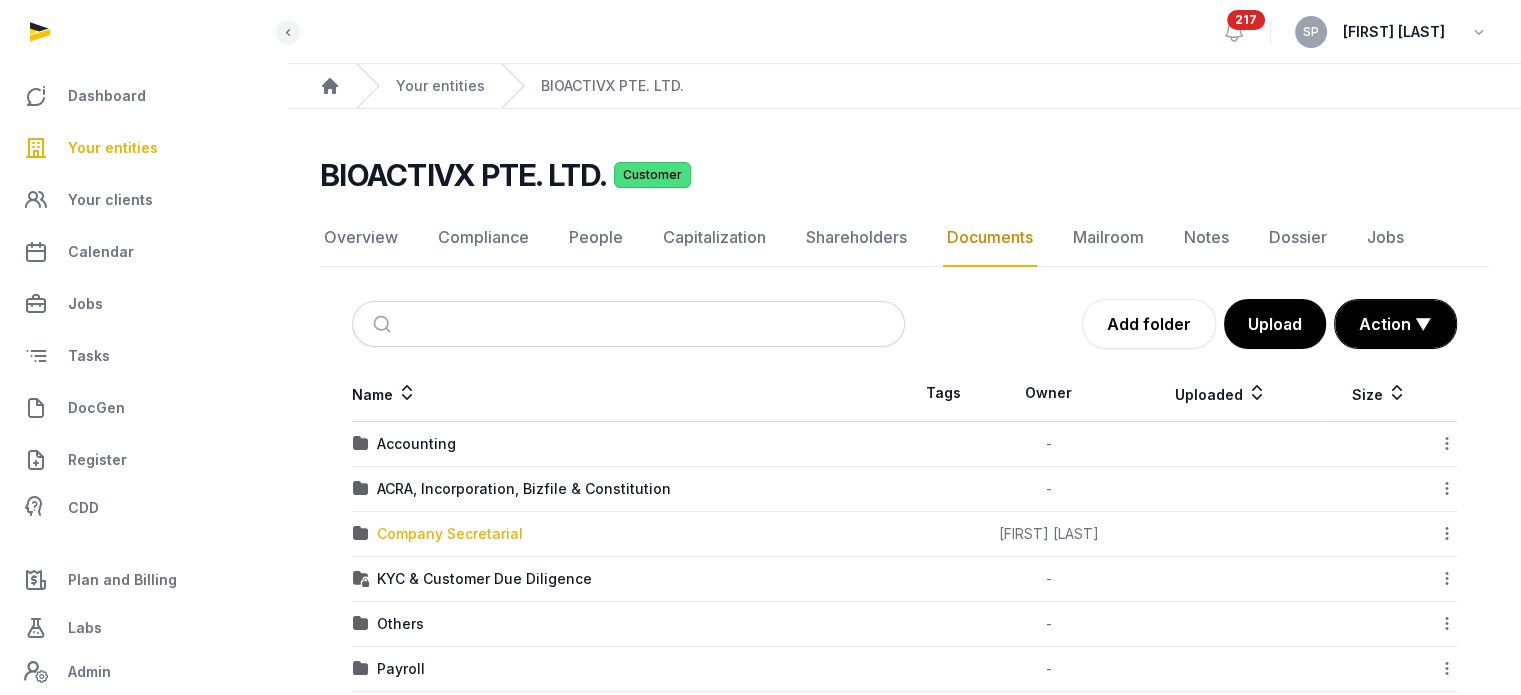 click on "Company Secretarial" at bounding box center [450, 534] 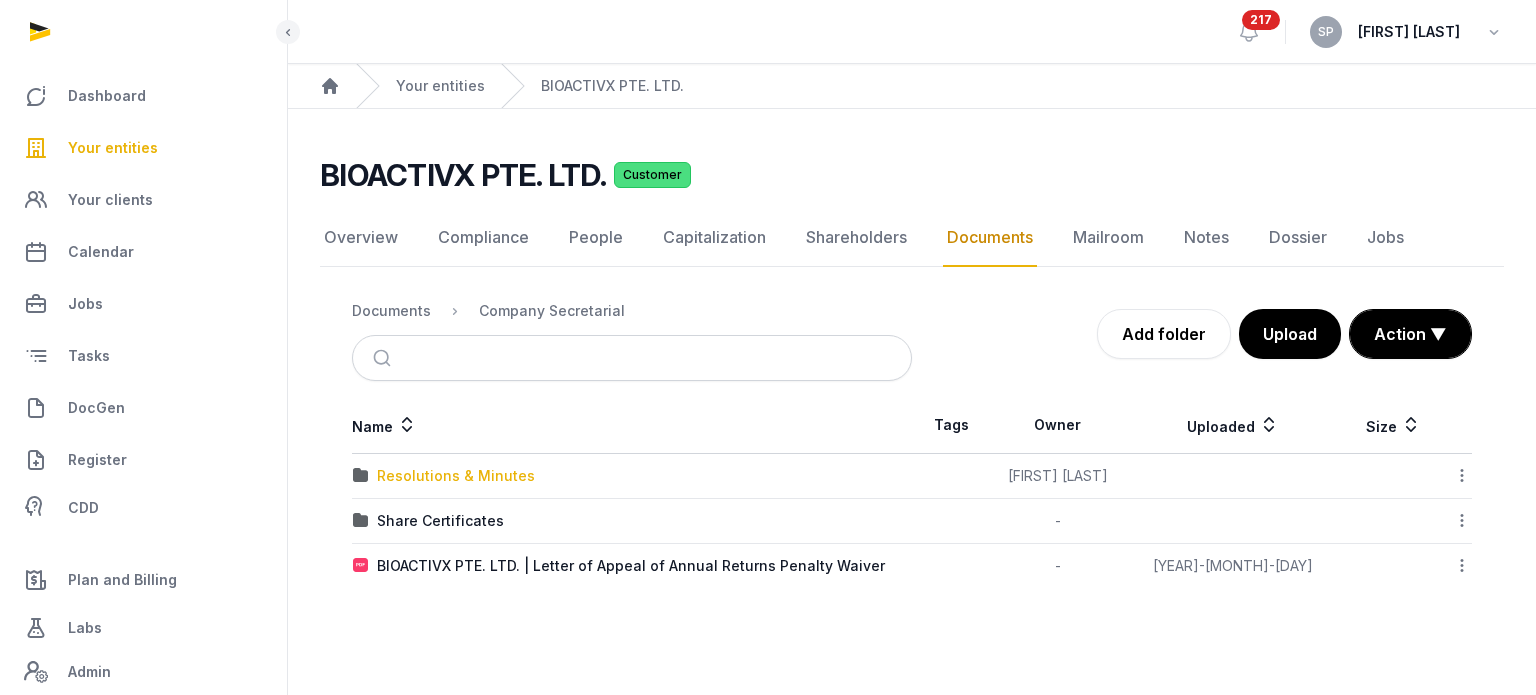 click on "Resolutions & Minutes" at bounding box center [456, 476] 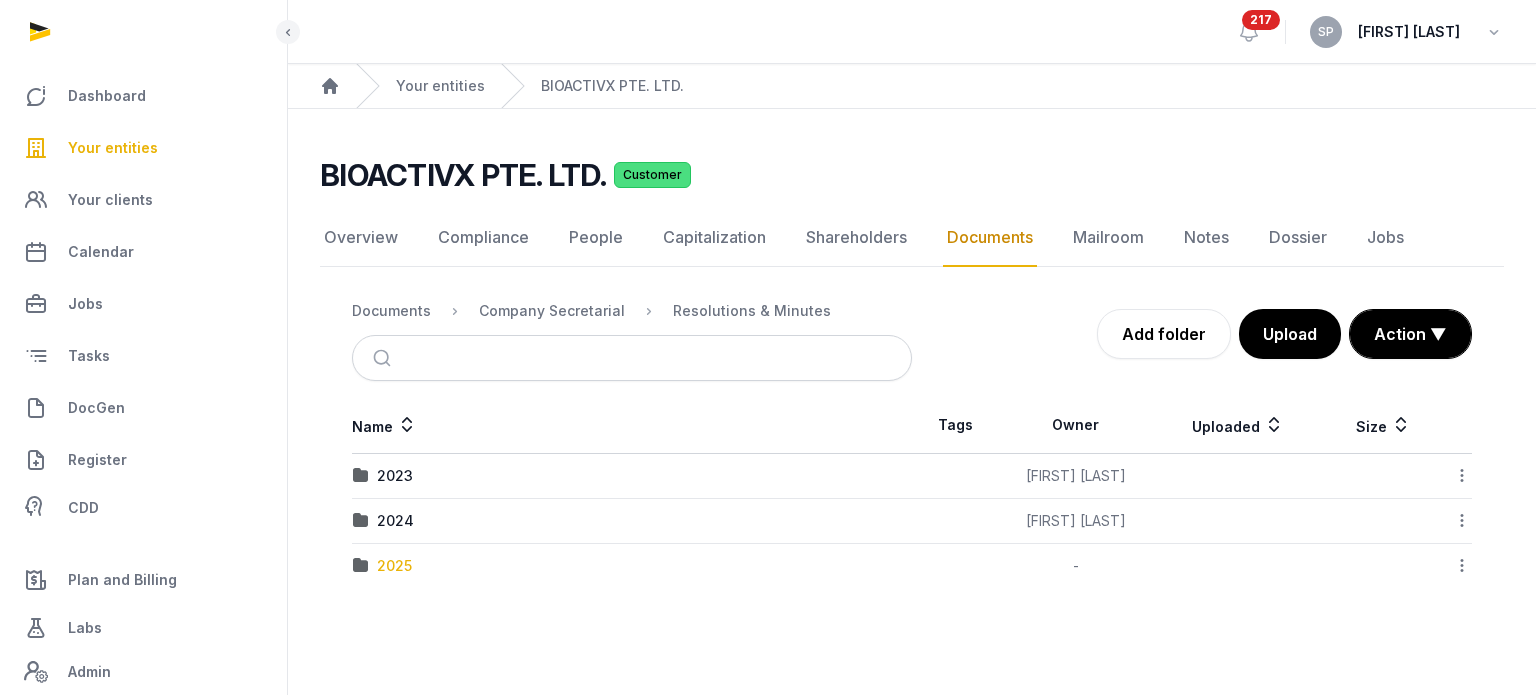 click on "2025" at bounding box center [394, 566] 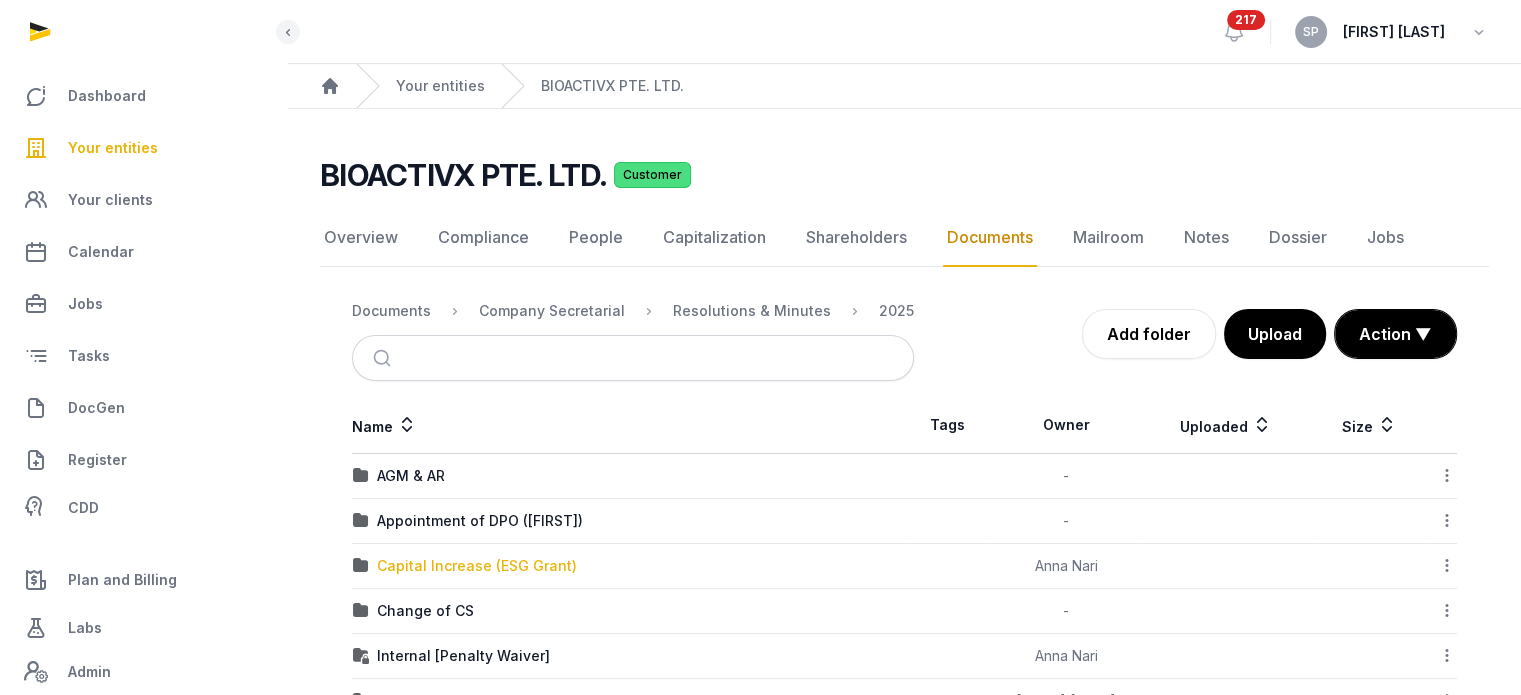 click on "Capital Increase (ESG Grant)" at bounding box center [477, 566] 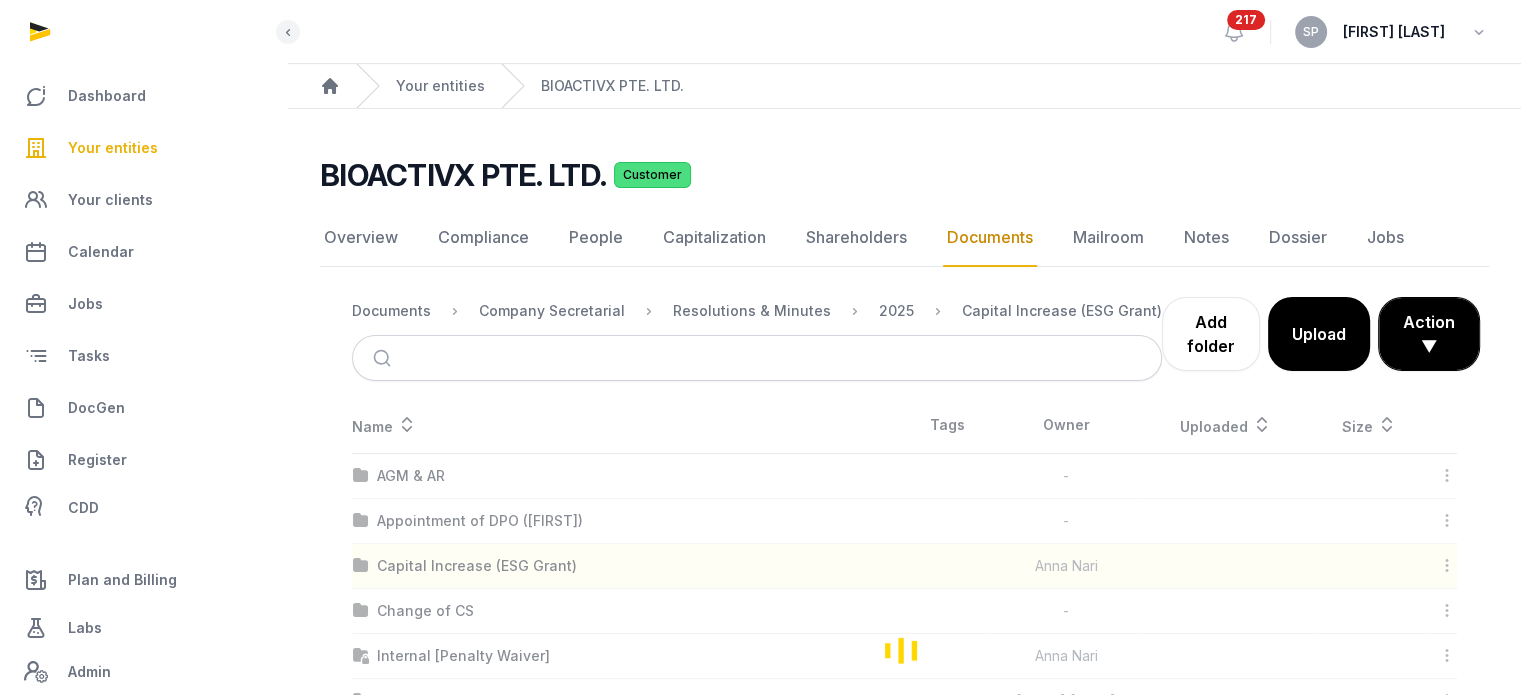click on "Your entities" at bounding box center (143, 148) 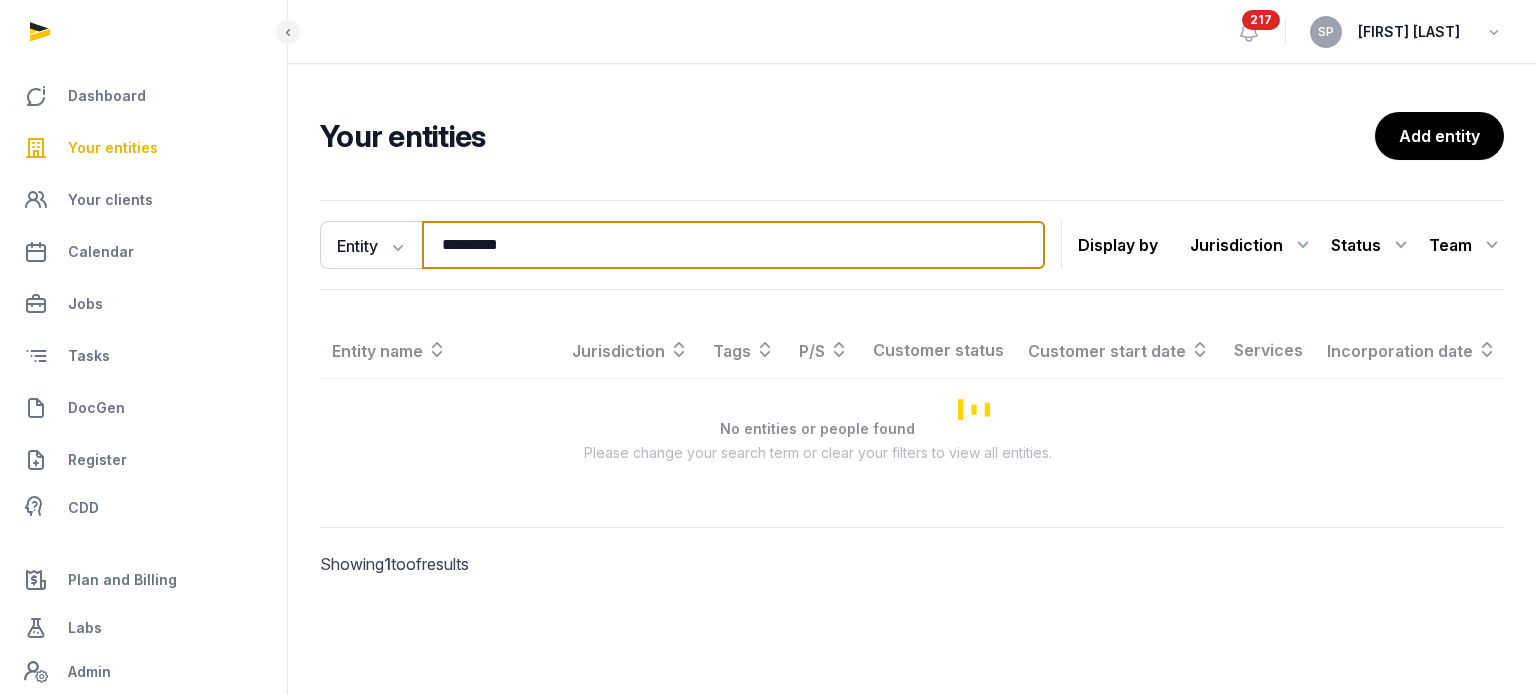 click on "*********" at bounding box center [733, 245] 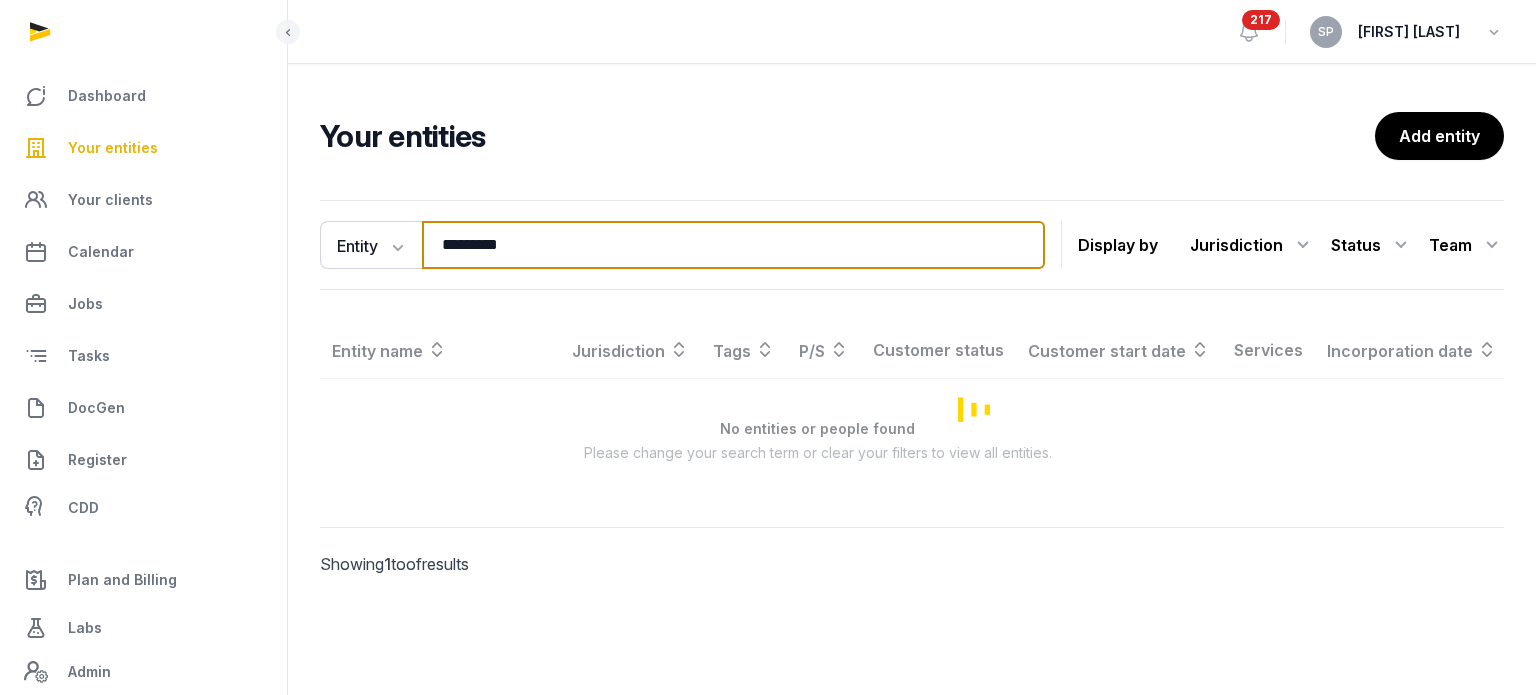 click on "*********" at bounding box center [733, 245] 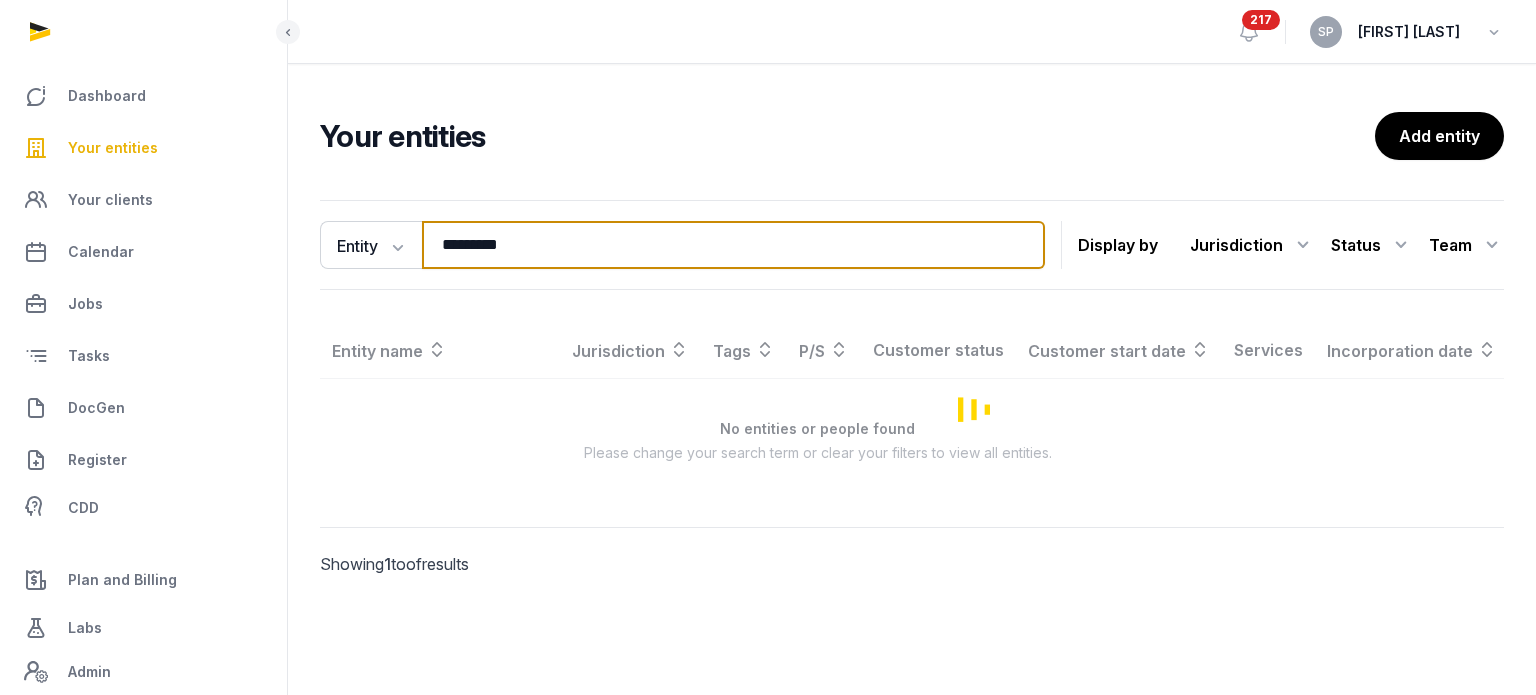 click on "*********" at bounding box center [733, 245] 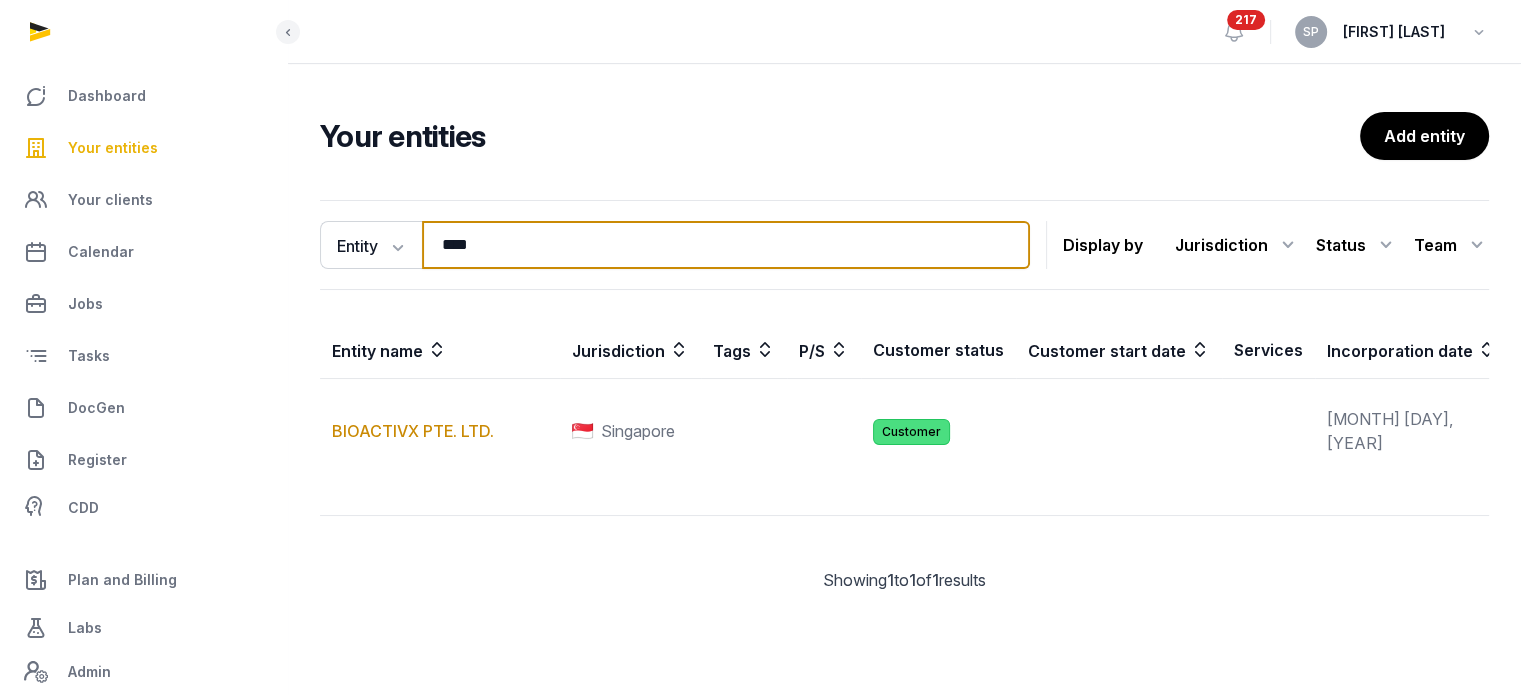 type on "****" 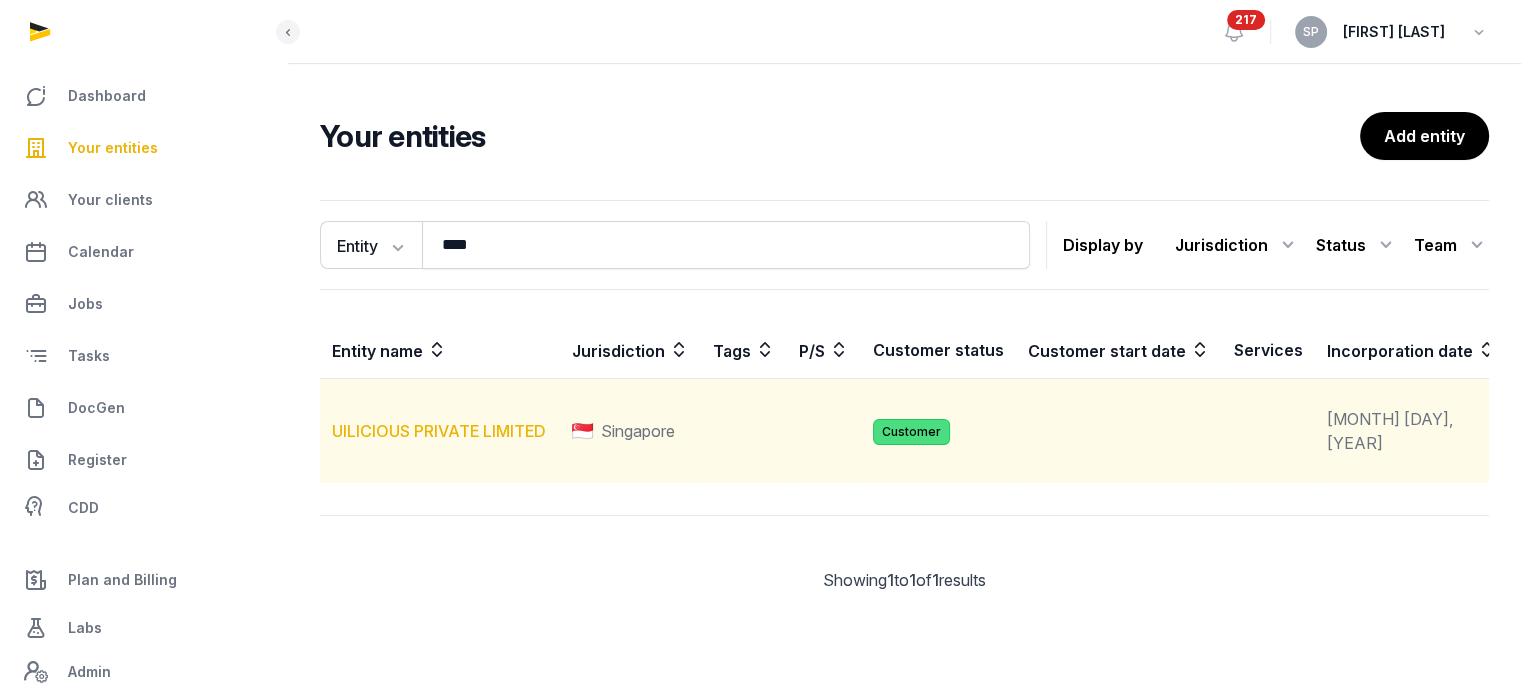 click on "UILICIOUS PRIVATE LIMITED" at bounding box center (439, 431) 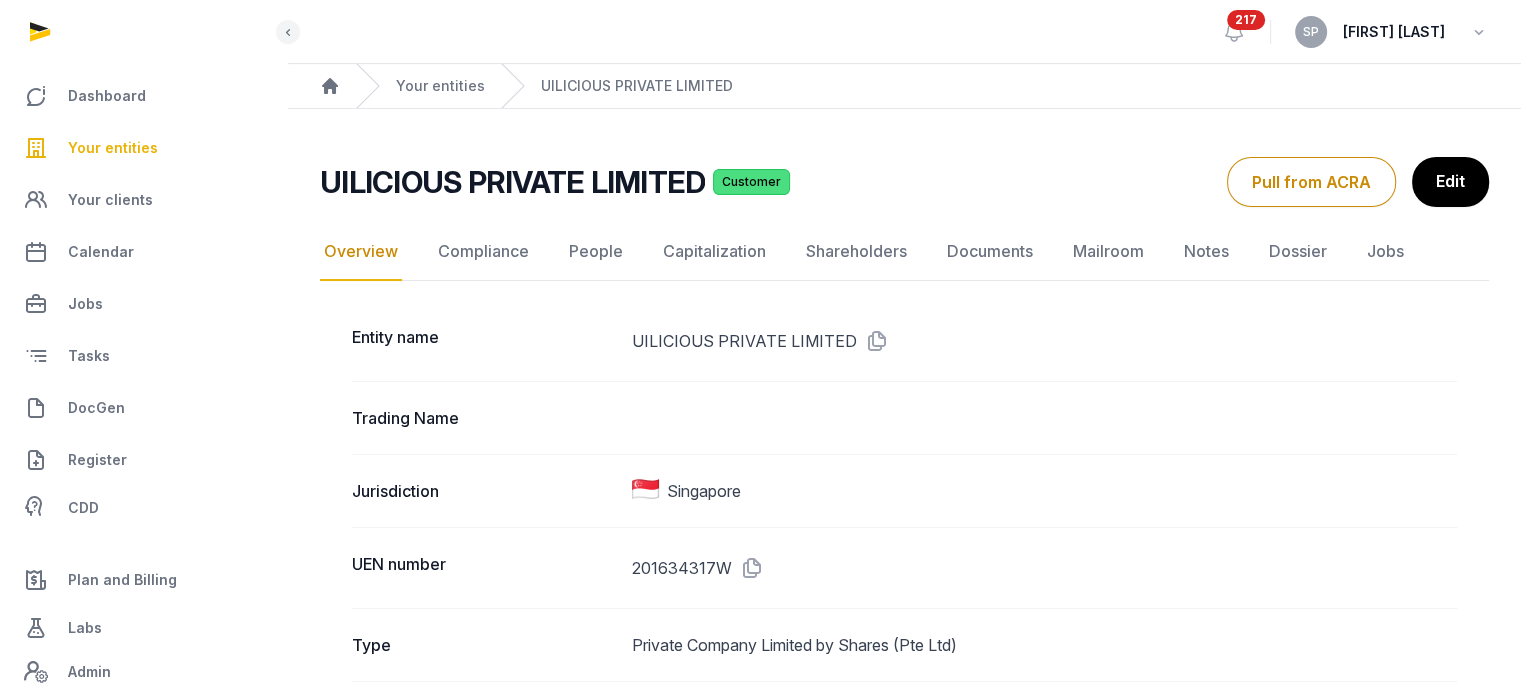 click on "Documents" 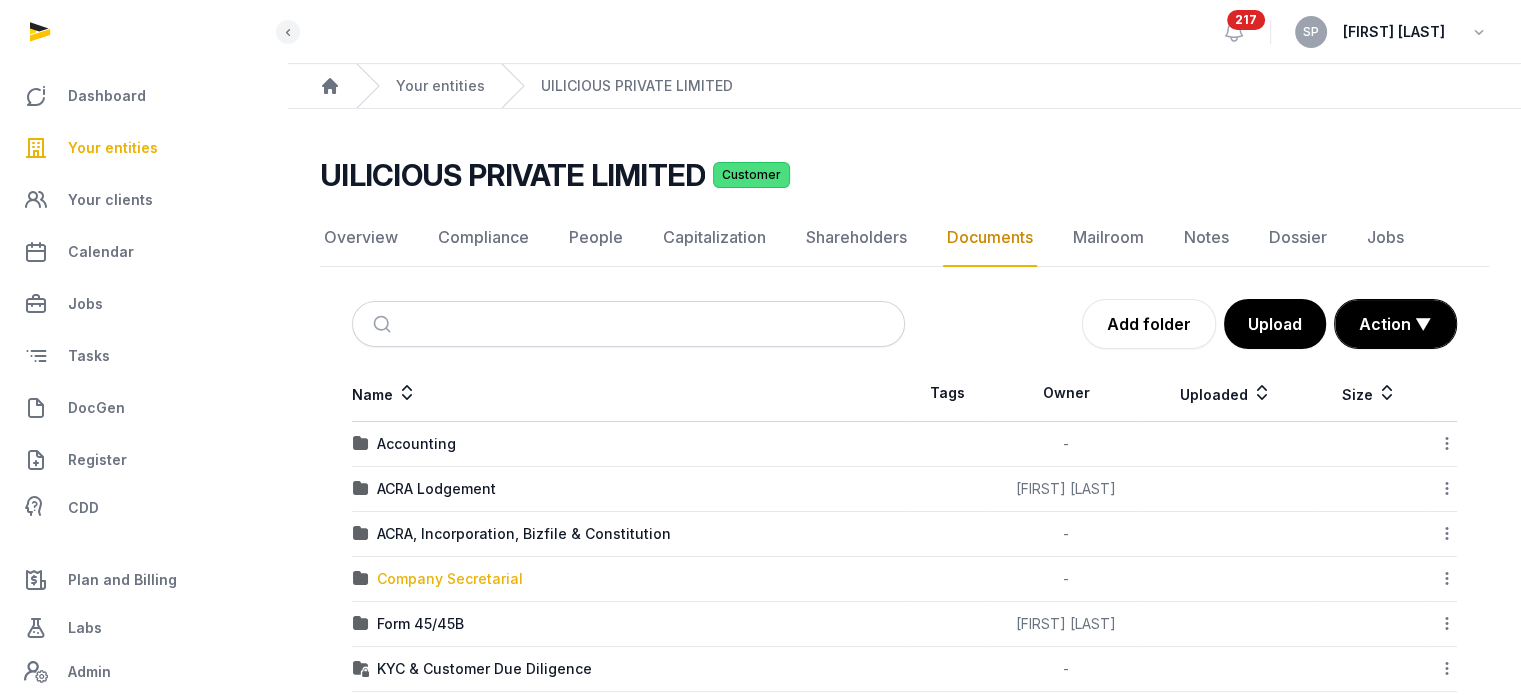 click on "Company Secretarial" at bounding box center (450, 579) 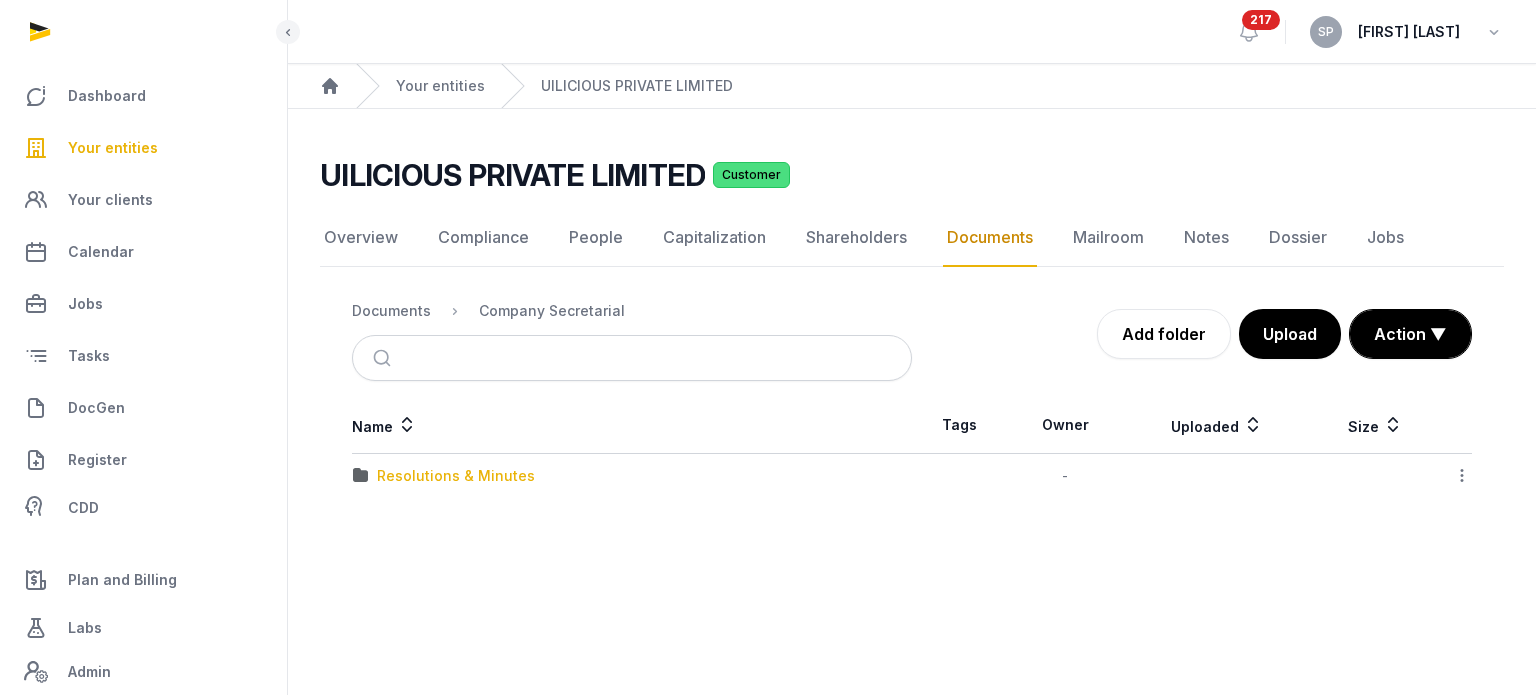 click on "Resolutions & Minutes" at bounding box center [456, 476] 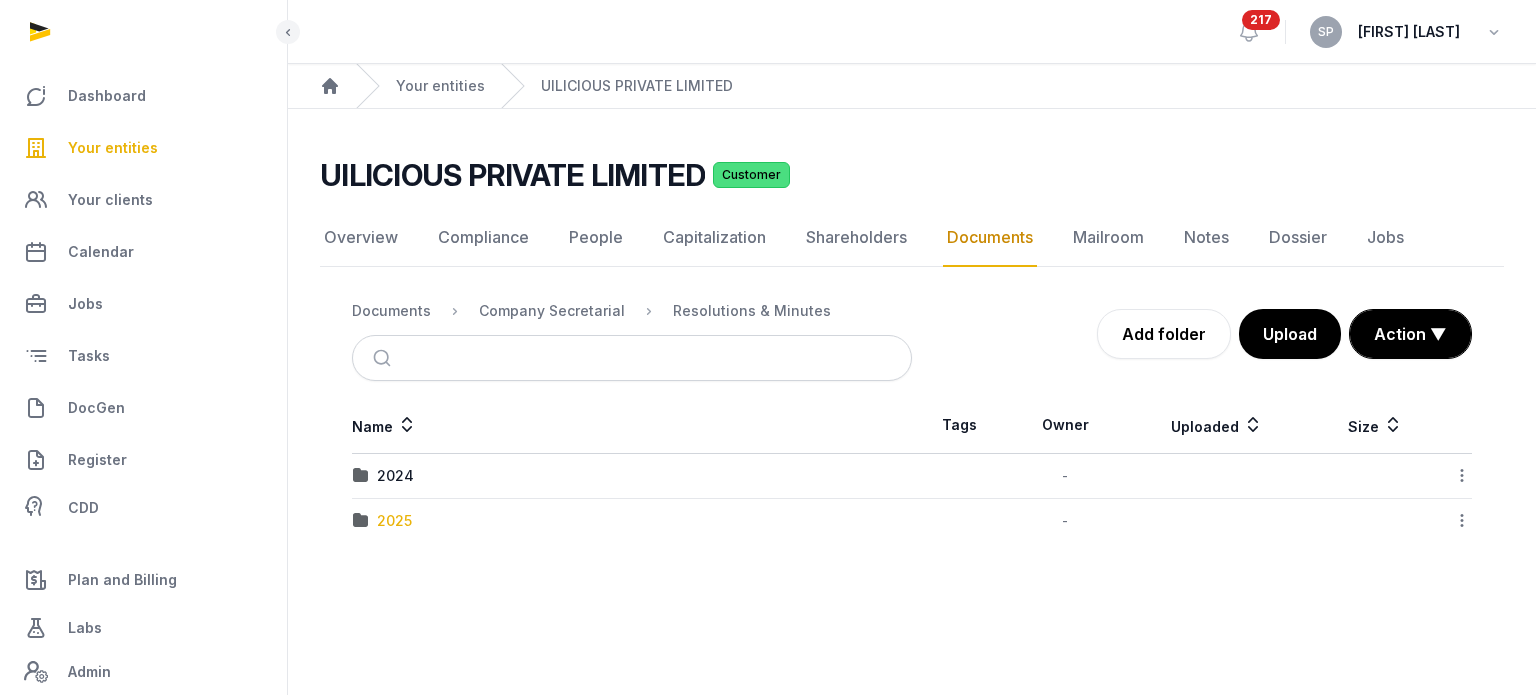 click on "2025" at bounding box center [394, 521] 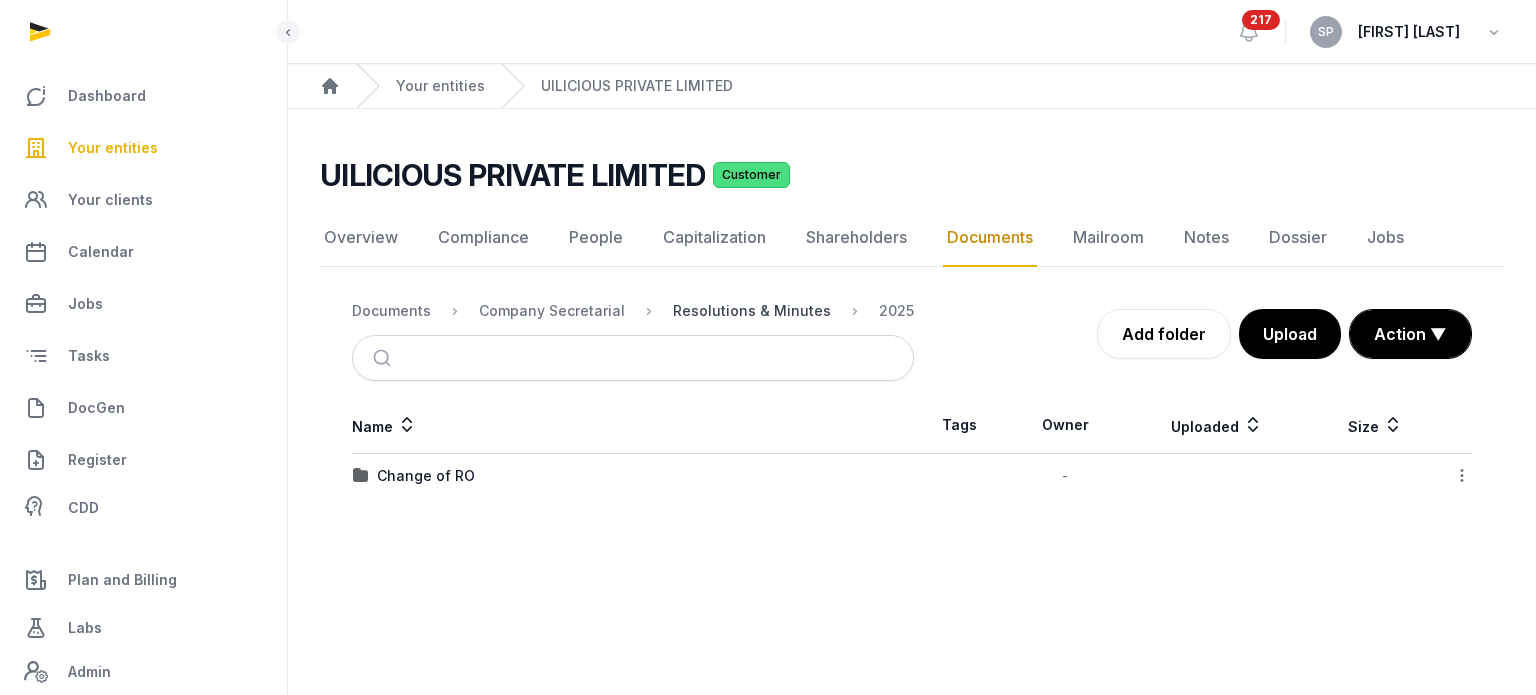 click on "Resolutions & Minutes" at bounding box center (752, 311) 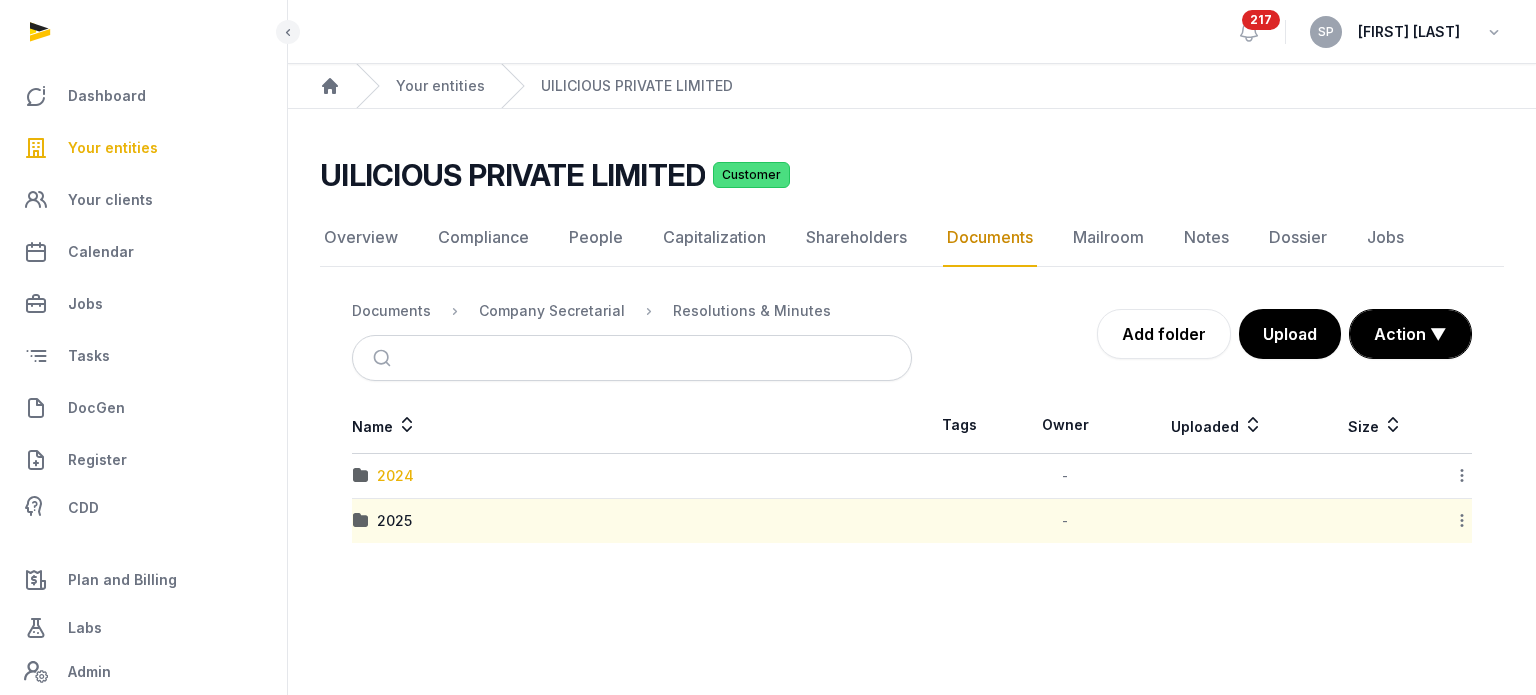 click on "2024" at bounding box center (395, 476) 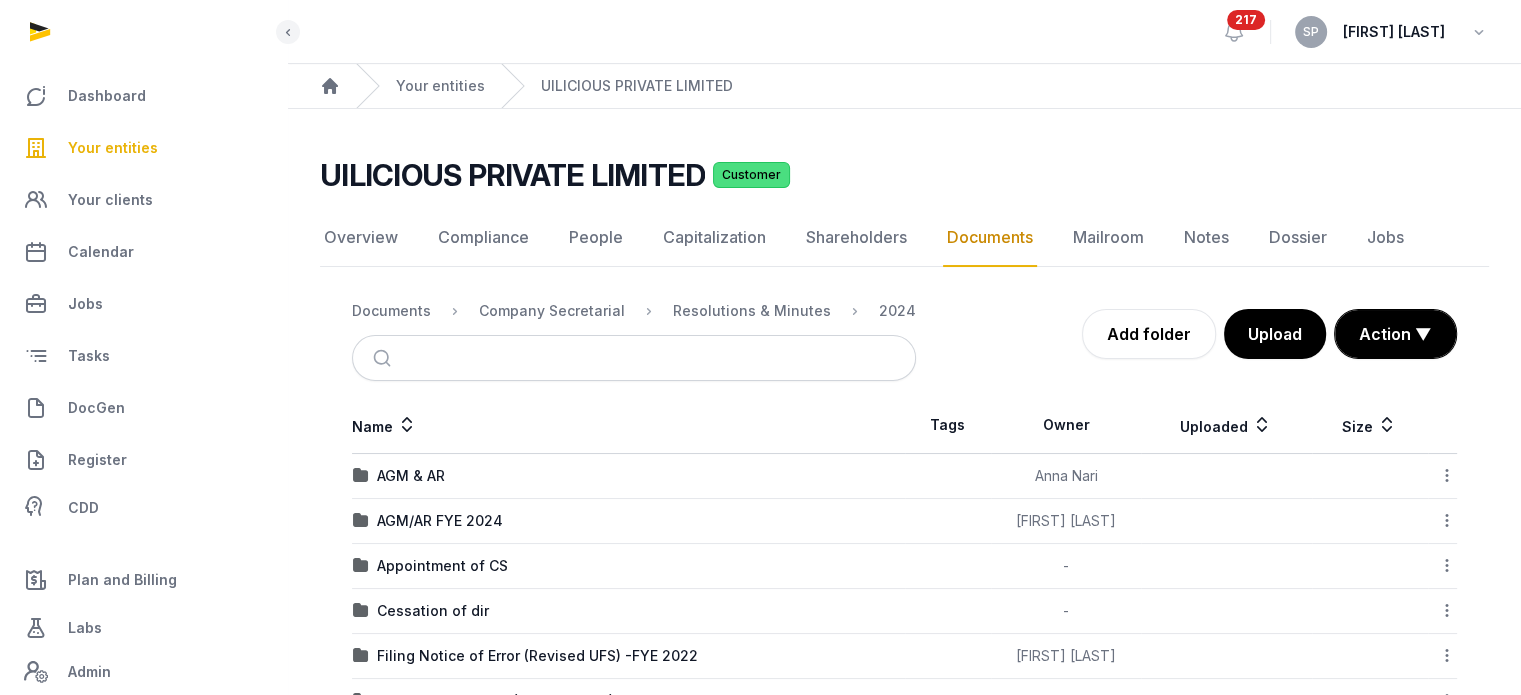 scroll, scrollTop: 65, scrollLeft: 0, axis: vertical 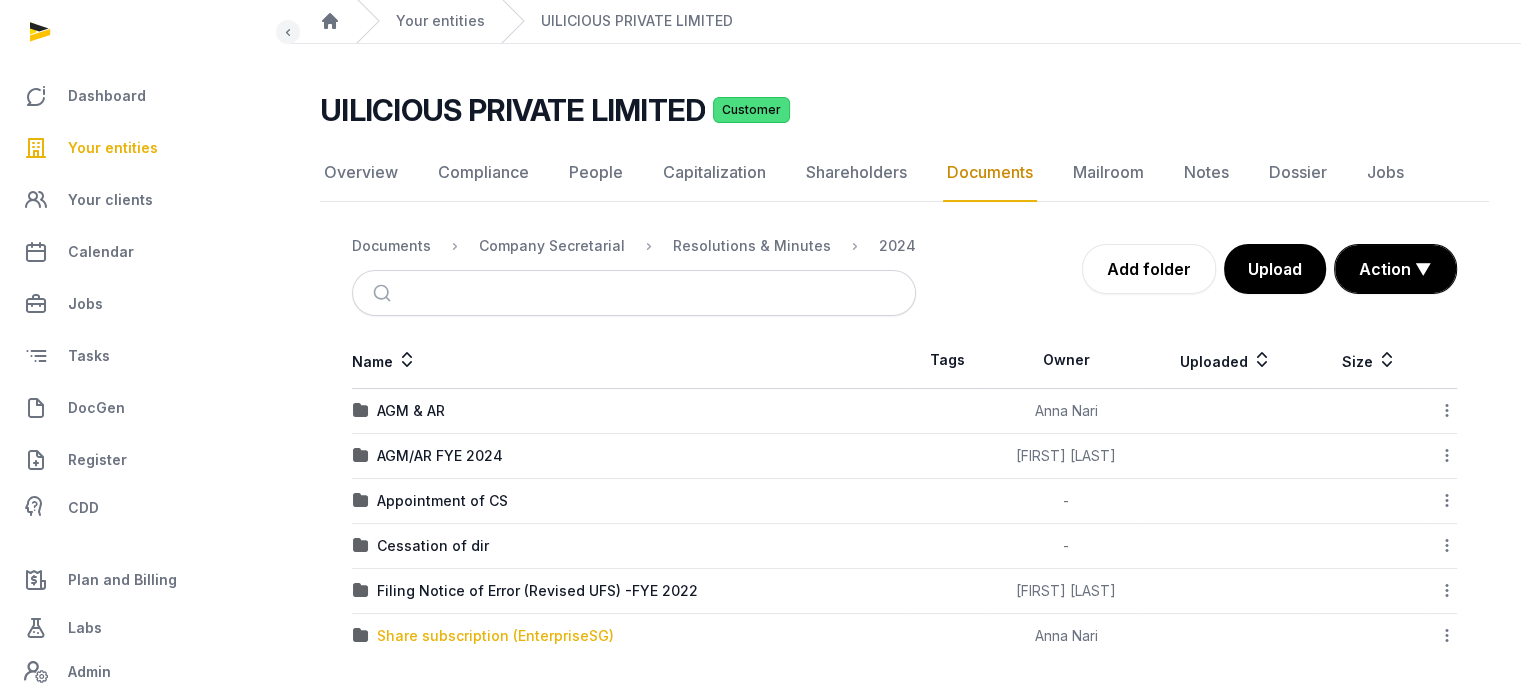 click on "Share subscription (EnterpriseSG)" at bounding box center [495, 636] 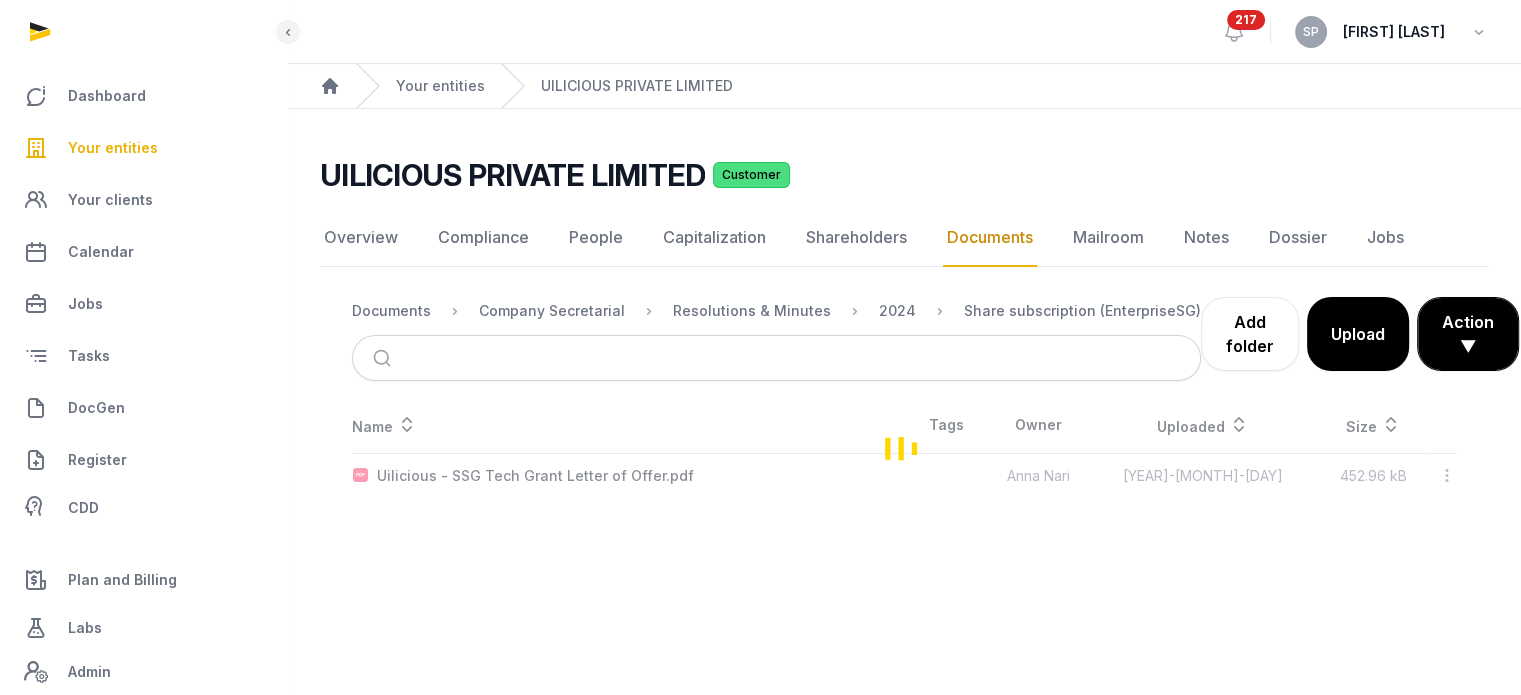 scroll, scrollTop: 0, scrollLeft: 0, axis: both 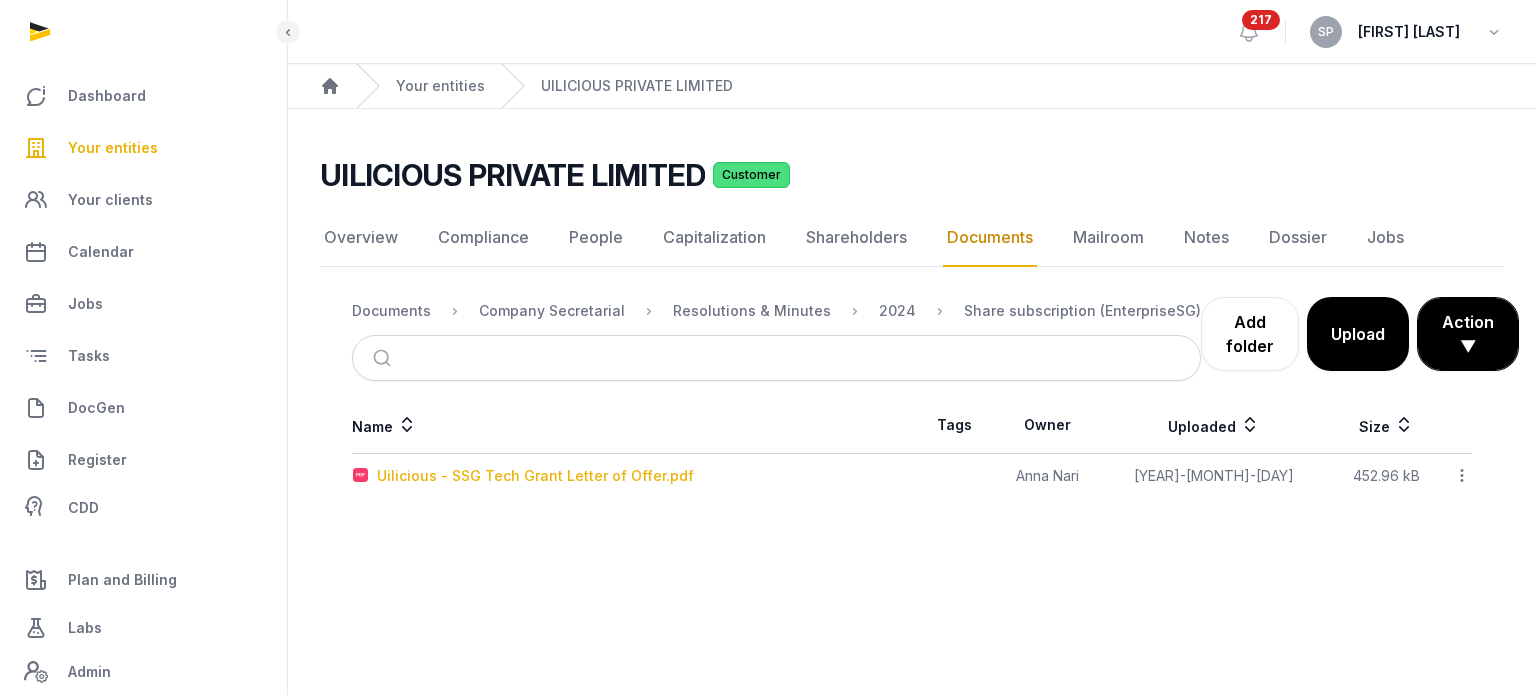 click on "Uilicious - SSG Tech Grant Letter of Offer.pdf" at bounding box center [535, 476] 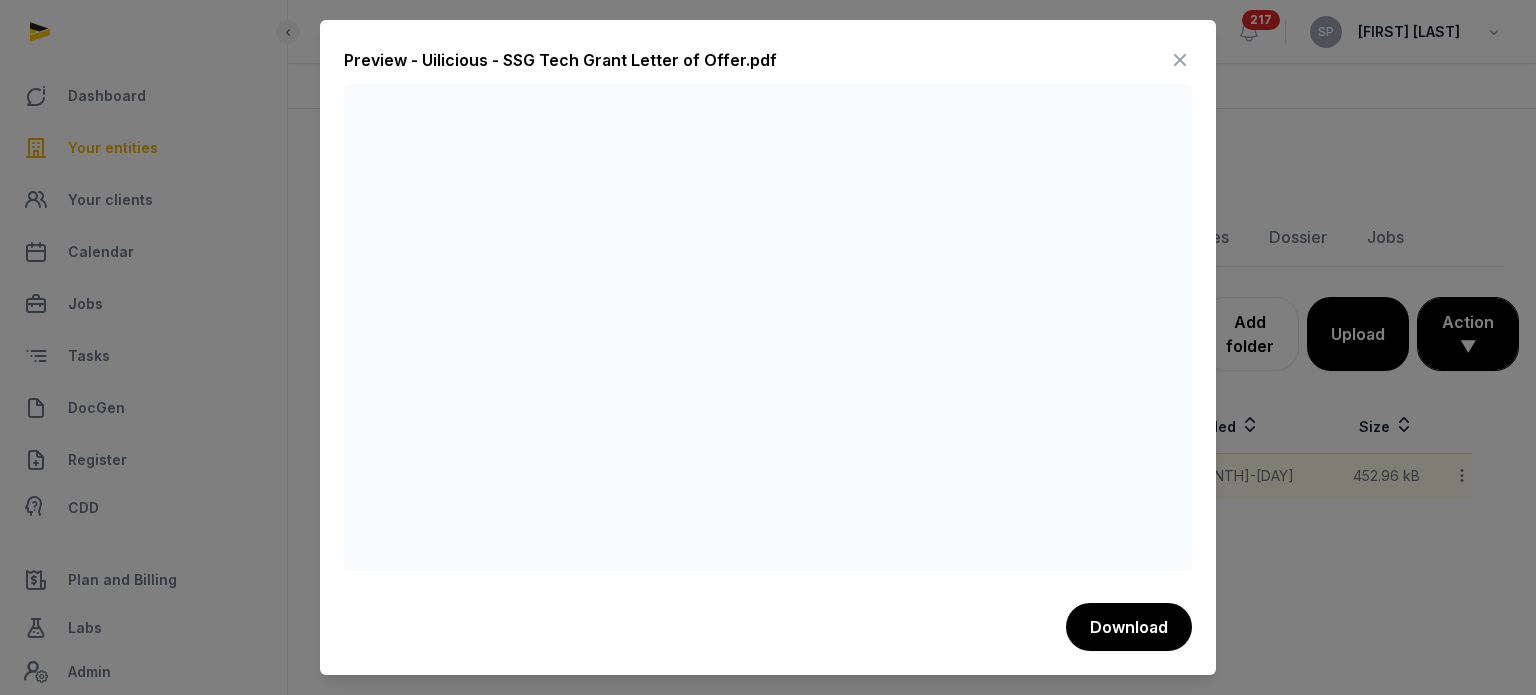 click on "Preview - Uilicious - SSG Tech Grant Letter of Offer.pdf" at bounding box center (768, 64) 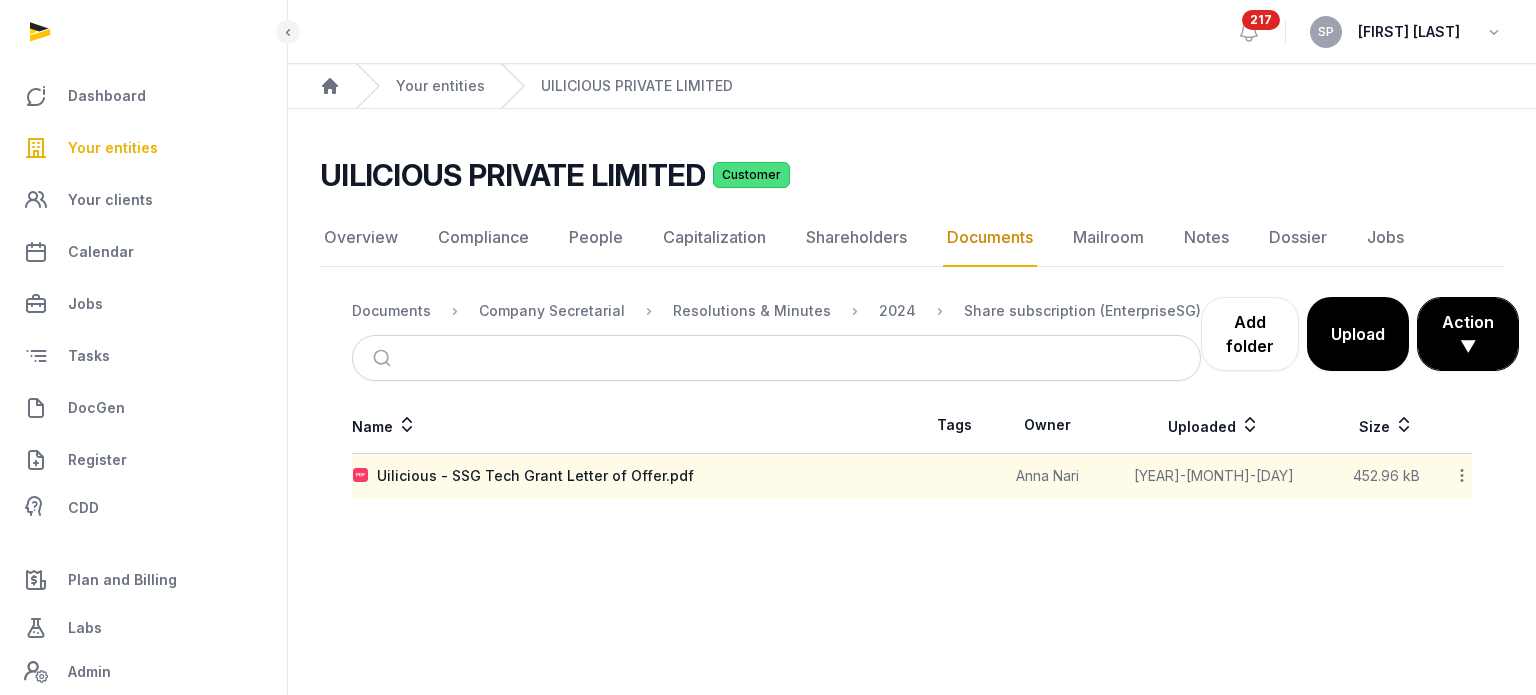 click on "Documents  Company Secretarial Resolutions & Minutes 2024 Share subscription (EnterpriseSG)" at bounding box center [776, 311] 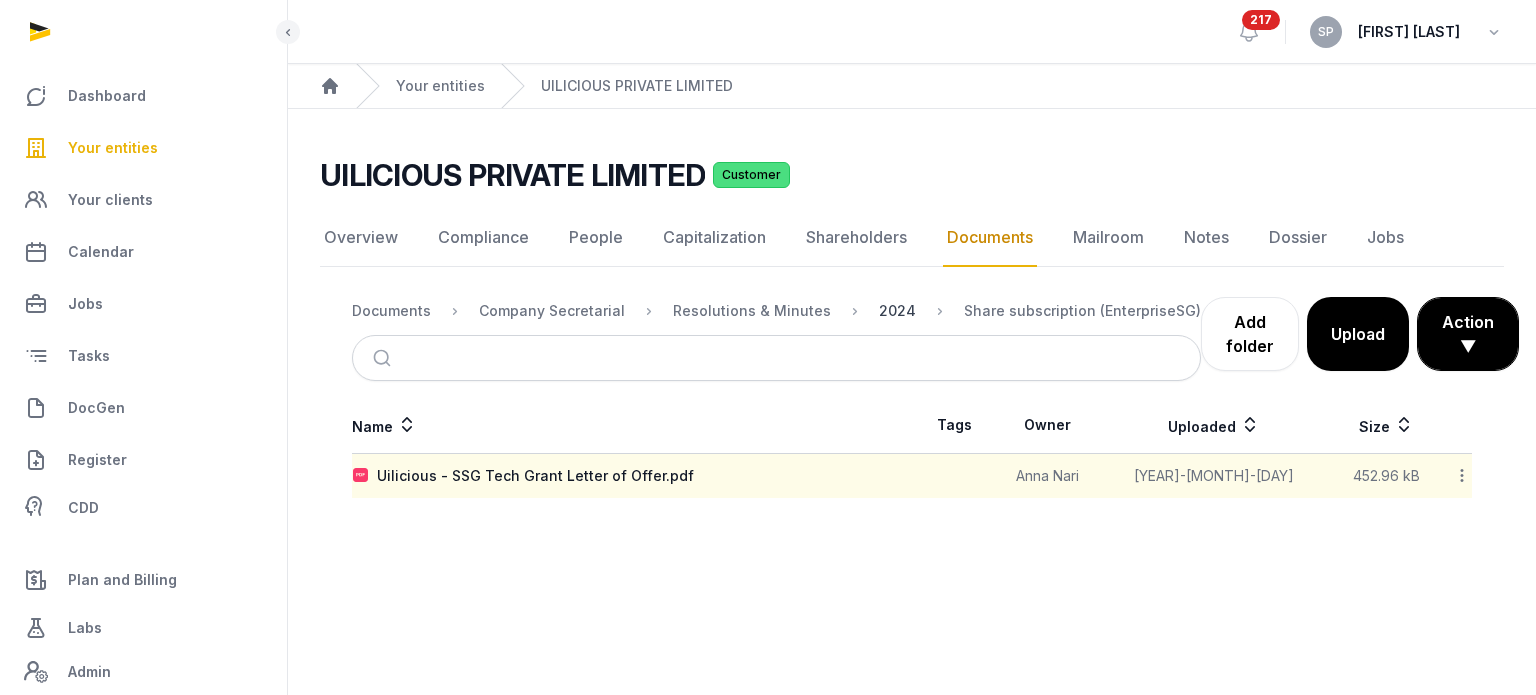 click on "2024" at bounding box center (897, 311) 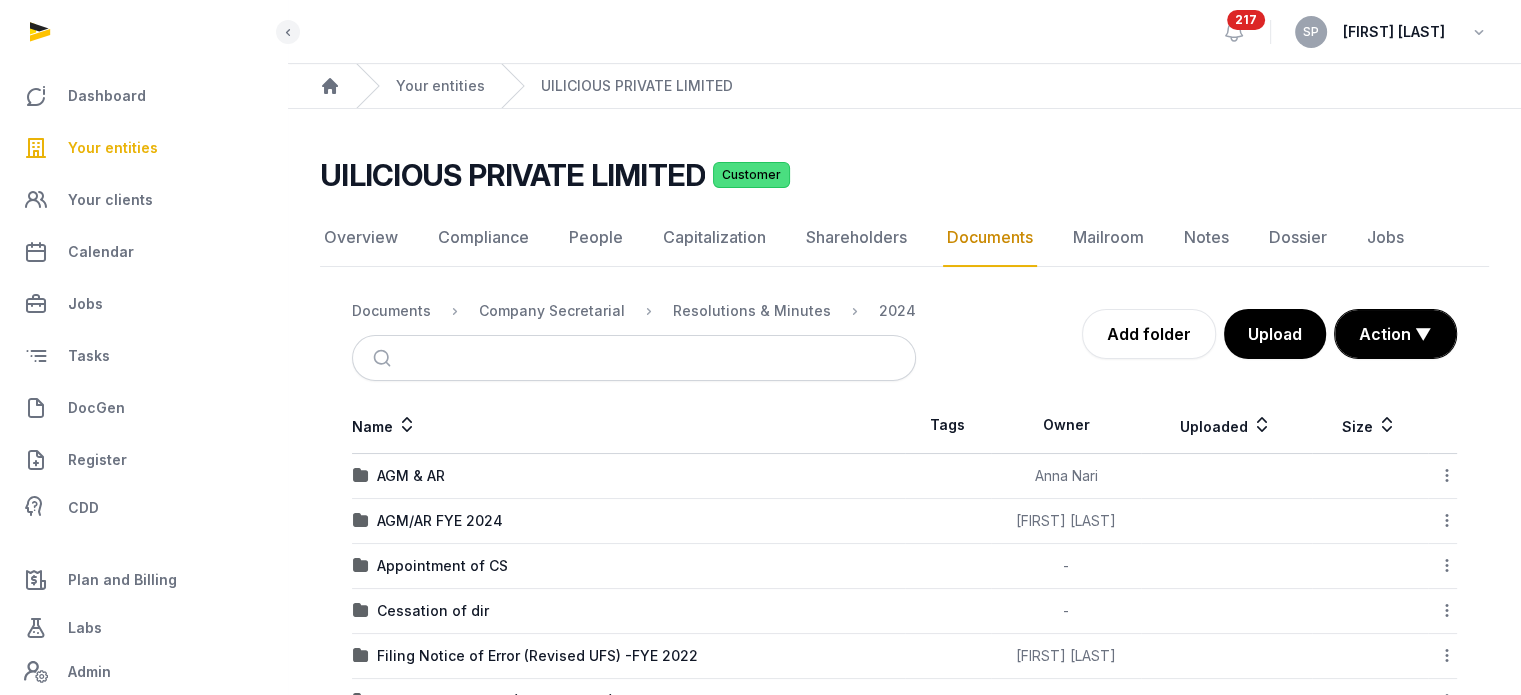 scroll, scrollTop: 65, scrollLeft: 0, axis: vertical 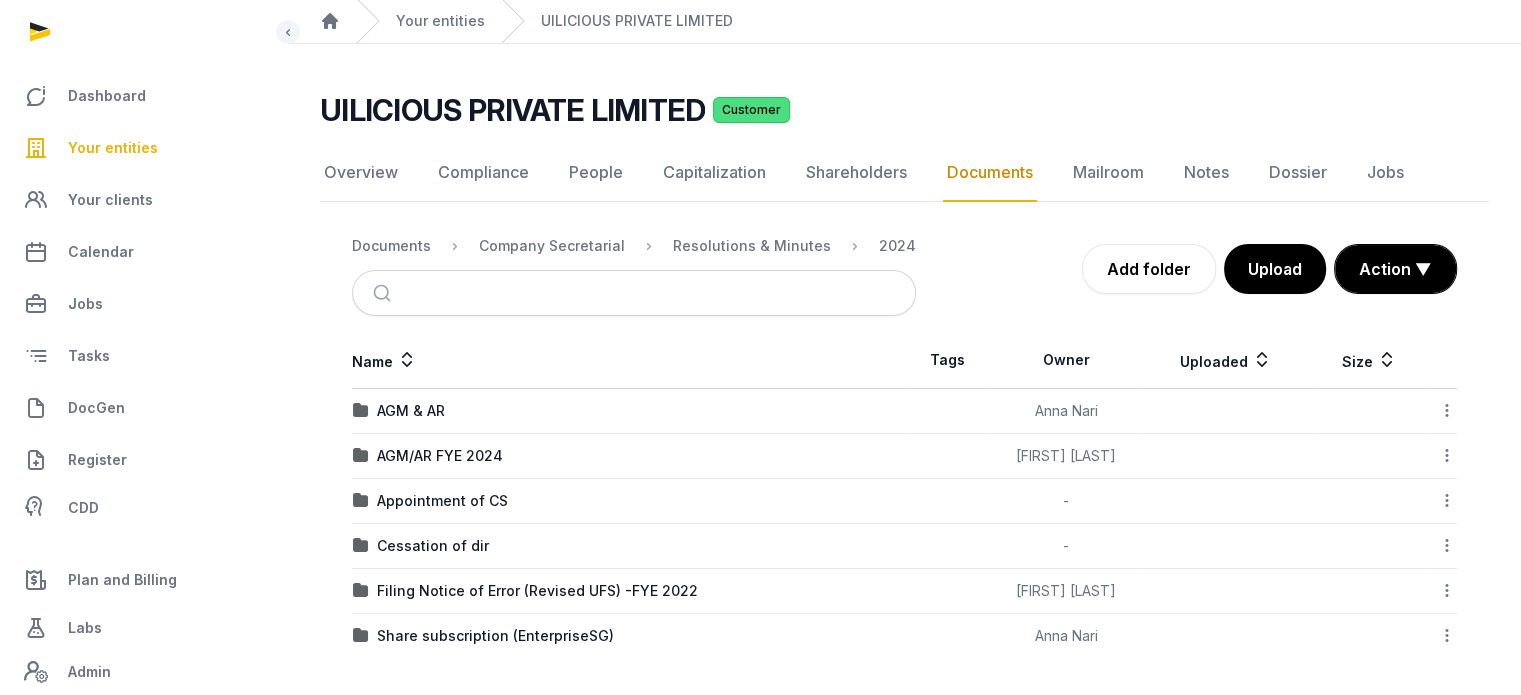 click on "Documents  Company Secretarial Resolutions & Minutes 2024" at bounding box center [634, 246] 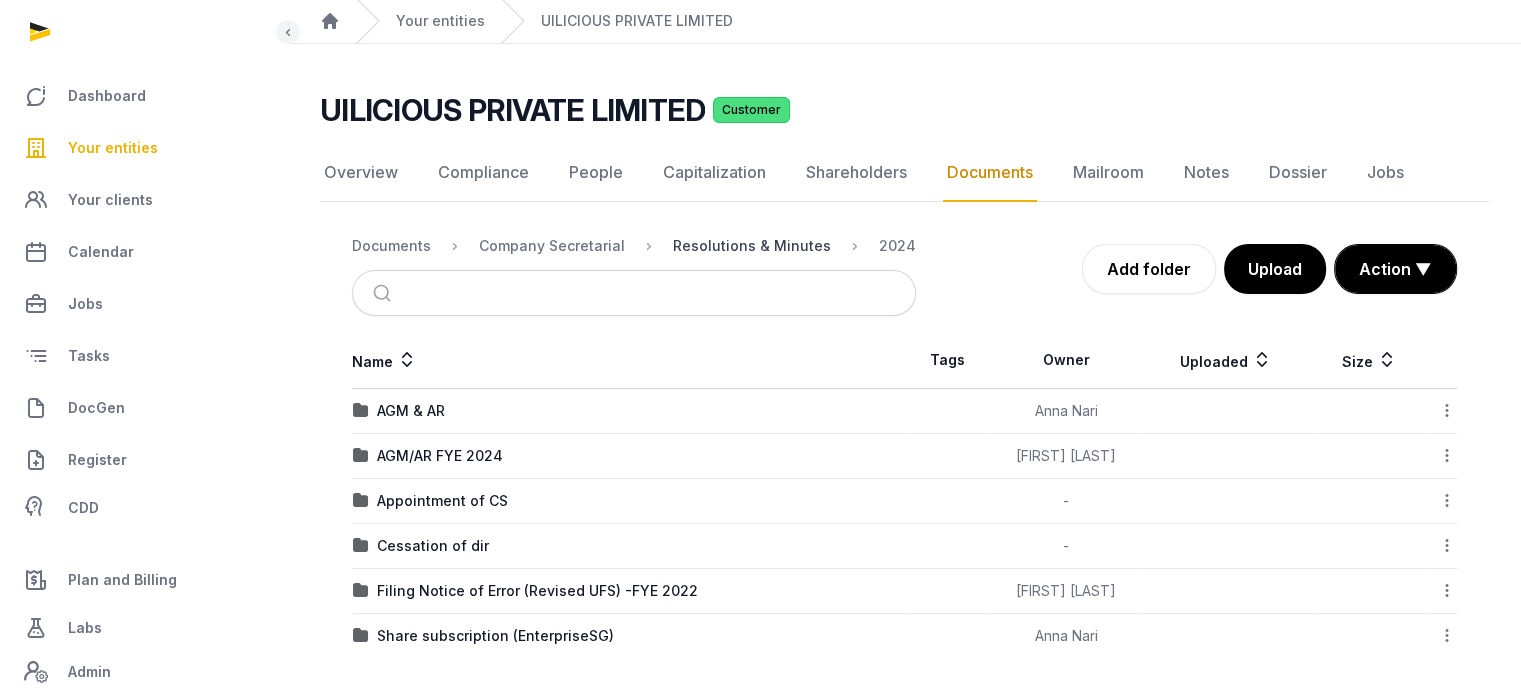 click on "Resolutions & Minutes" at bounding box center [752, 246] 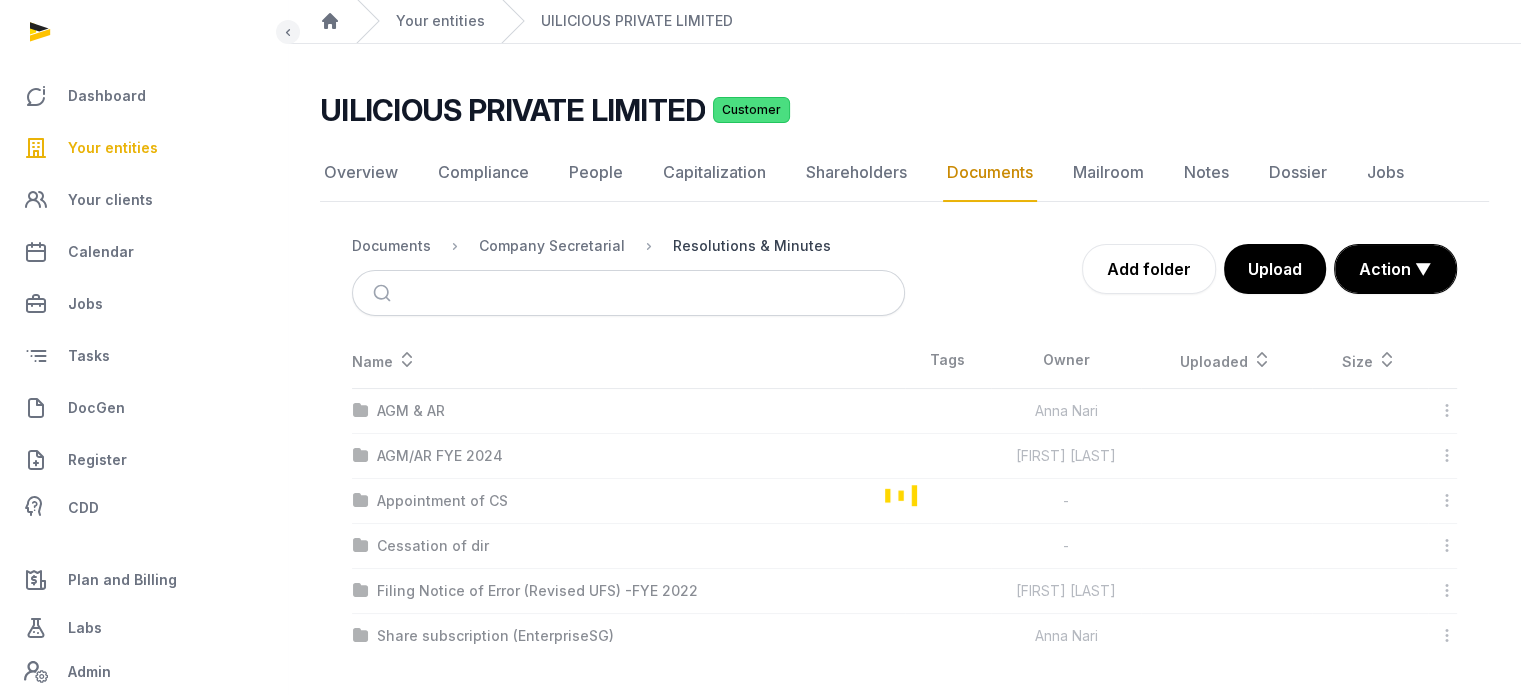scroll, scrollTop: 0, scrollLeft: 0, axis: both 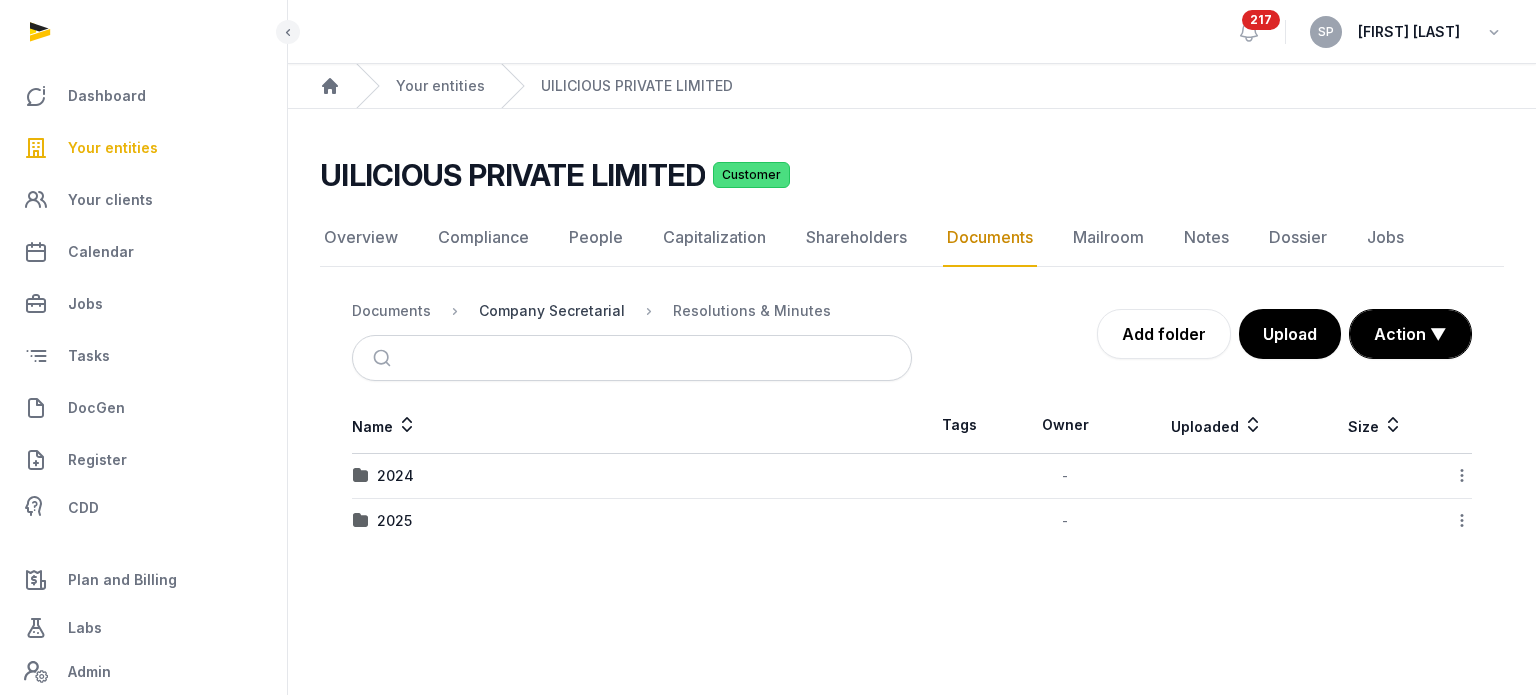 click on "Company Secretarial" at bounding box center (552, 311) 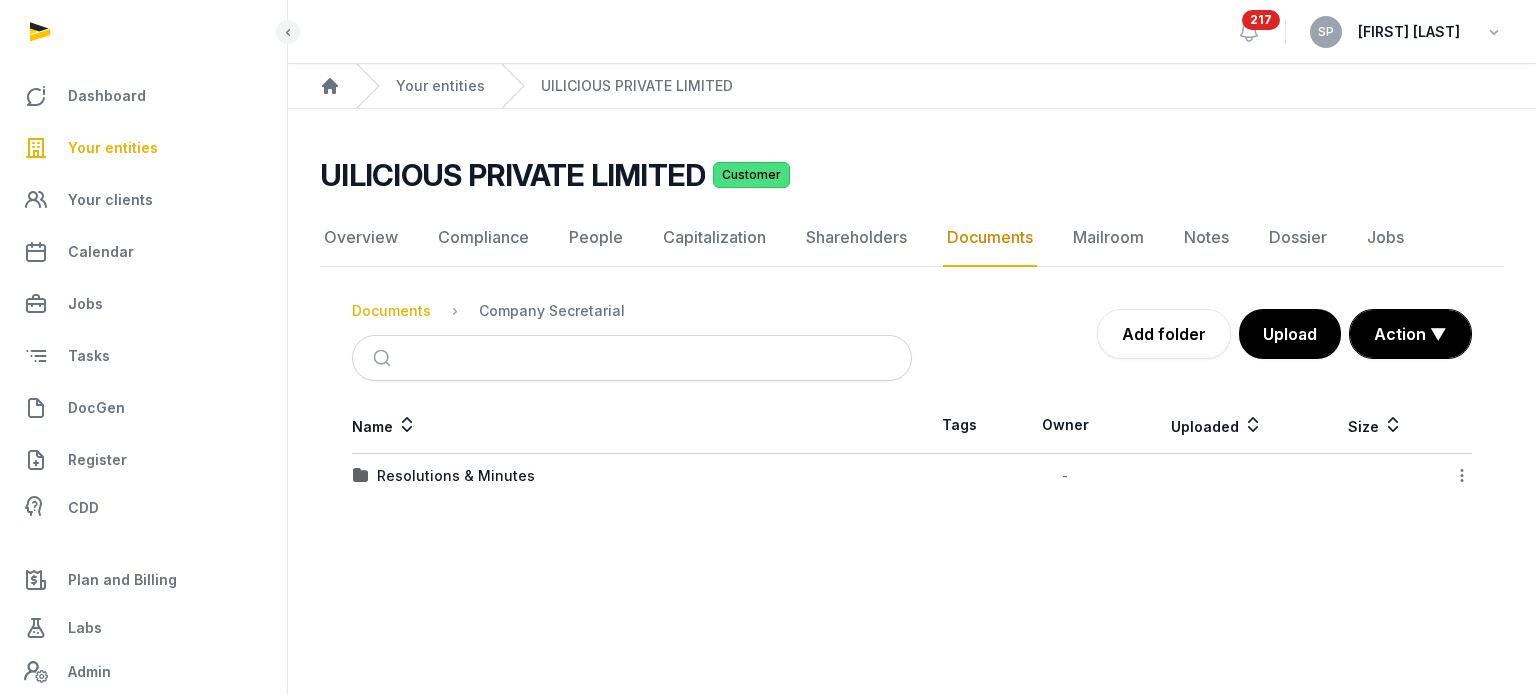 click on "Documents" at bounding box center [391, 311] 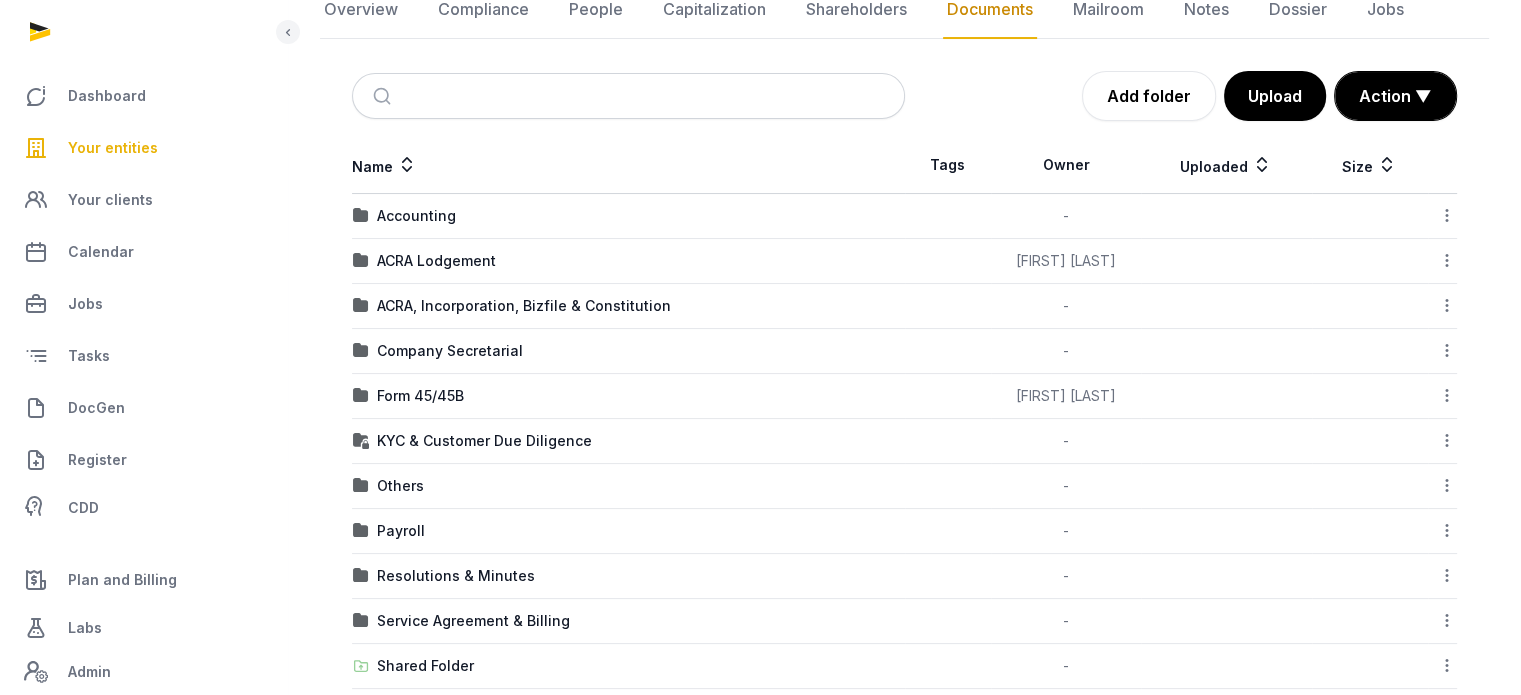 scroll, scrollTop: 0, scrollLeft: 0, axis: both 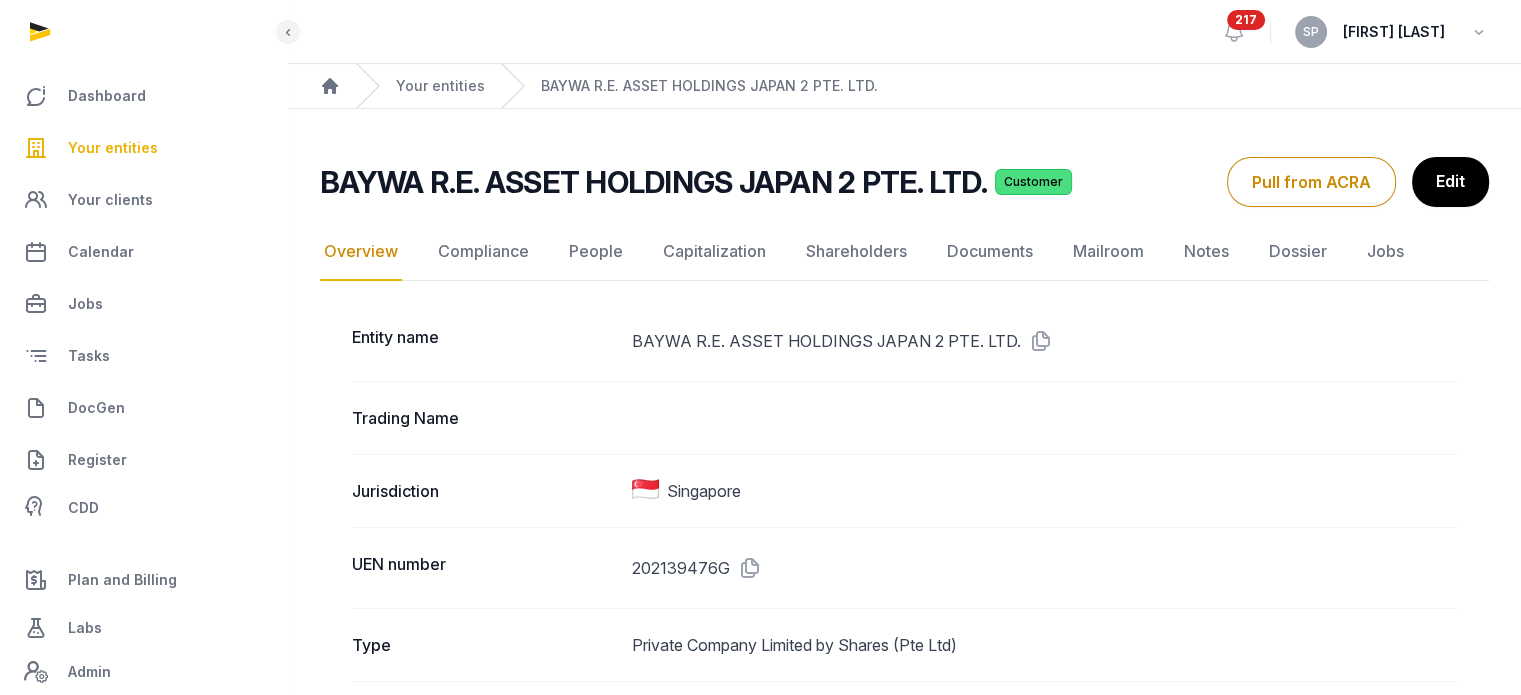 click on "Your entities" at bounding box center (143, 148) 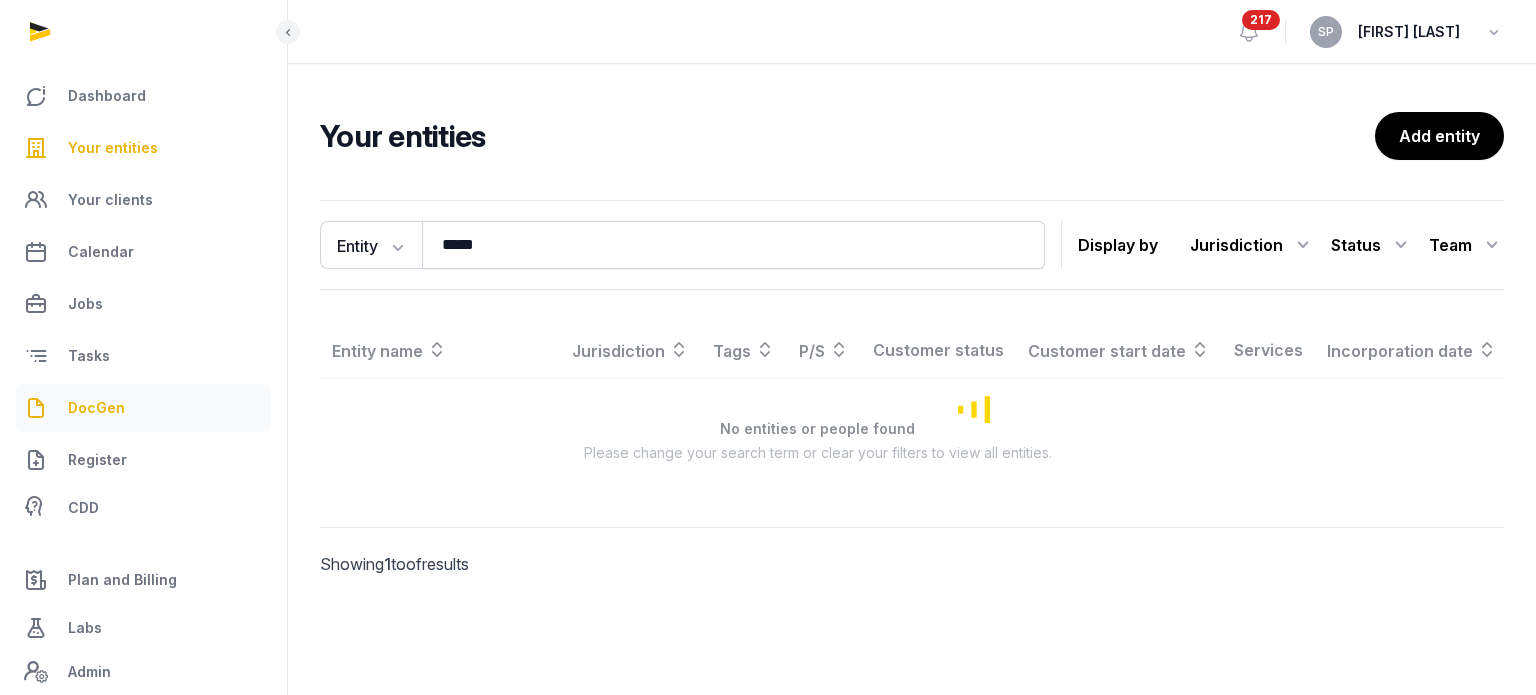 click on "DocGen" at bounding box center (96, 408) 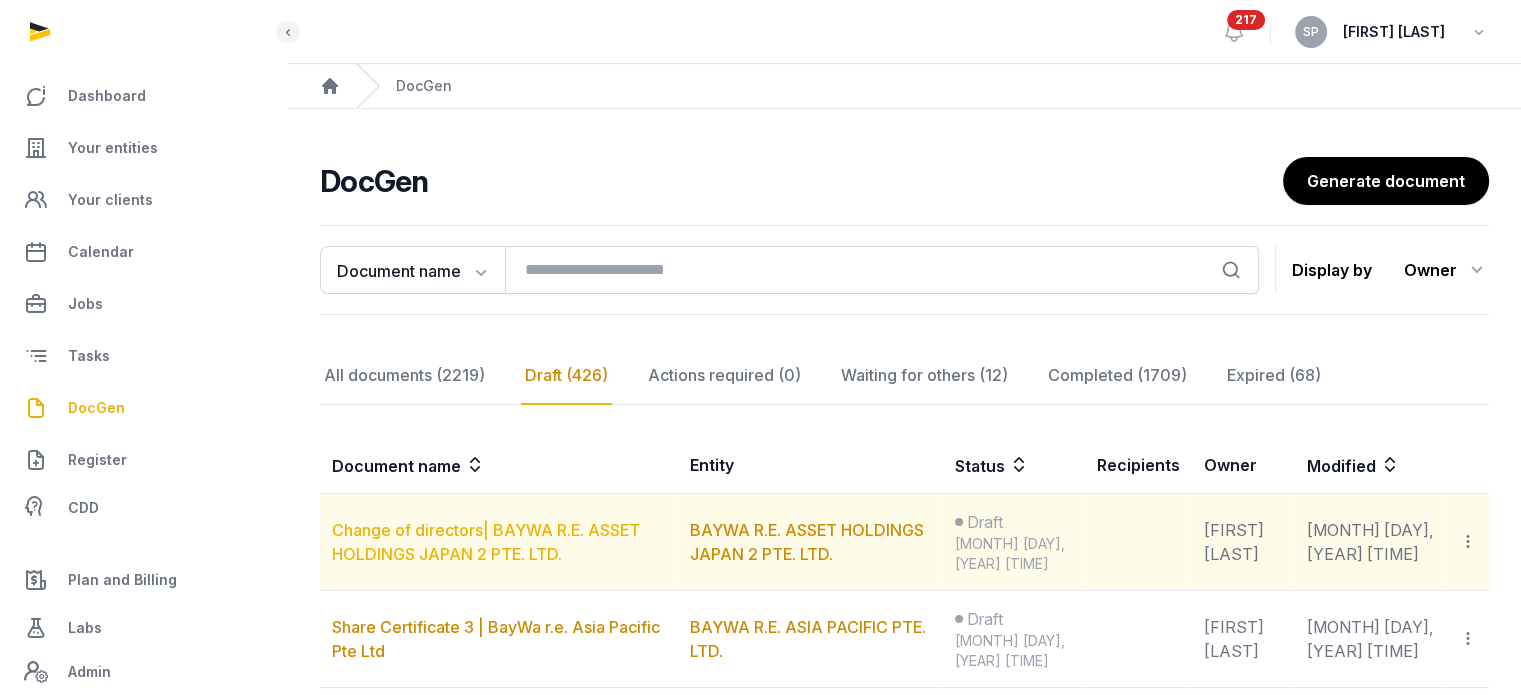 click on "Change of directors| BAYWA R.E. ASSET HOLDINGS JAPAN 2 PTE. LTD." at bounding box center [486, 542] 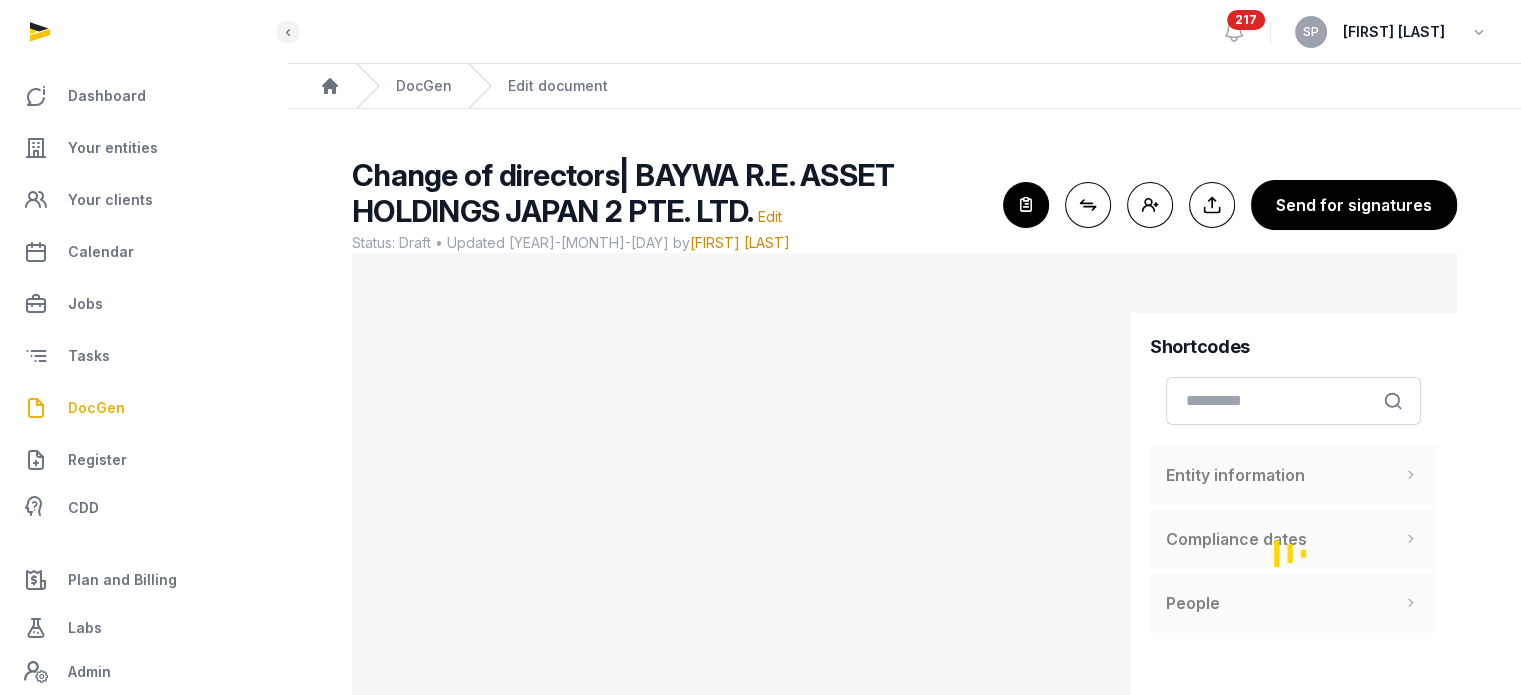 click on "DocGen" at bounding box center [96, 408] 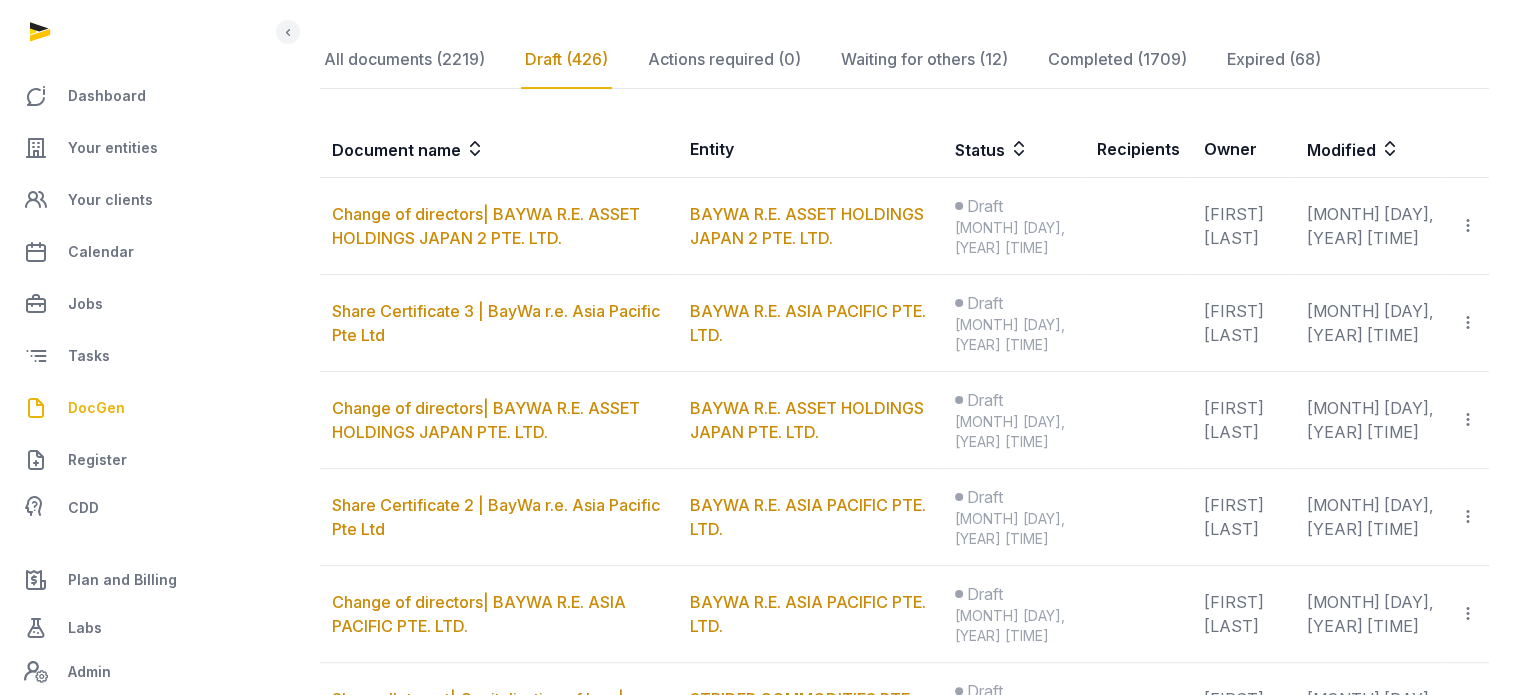 scroll, scrollTop: 321, scrollLeft: 0, axis: vertical 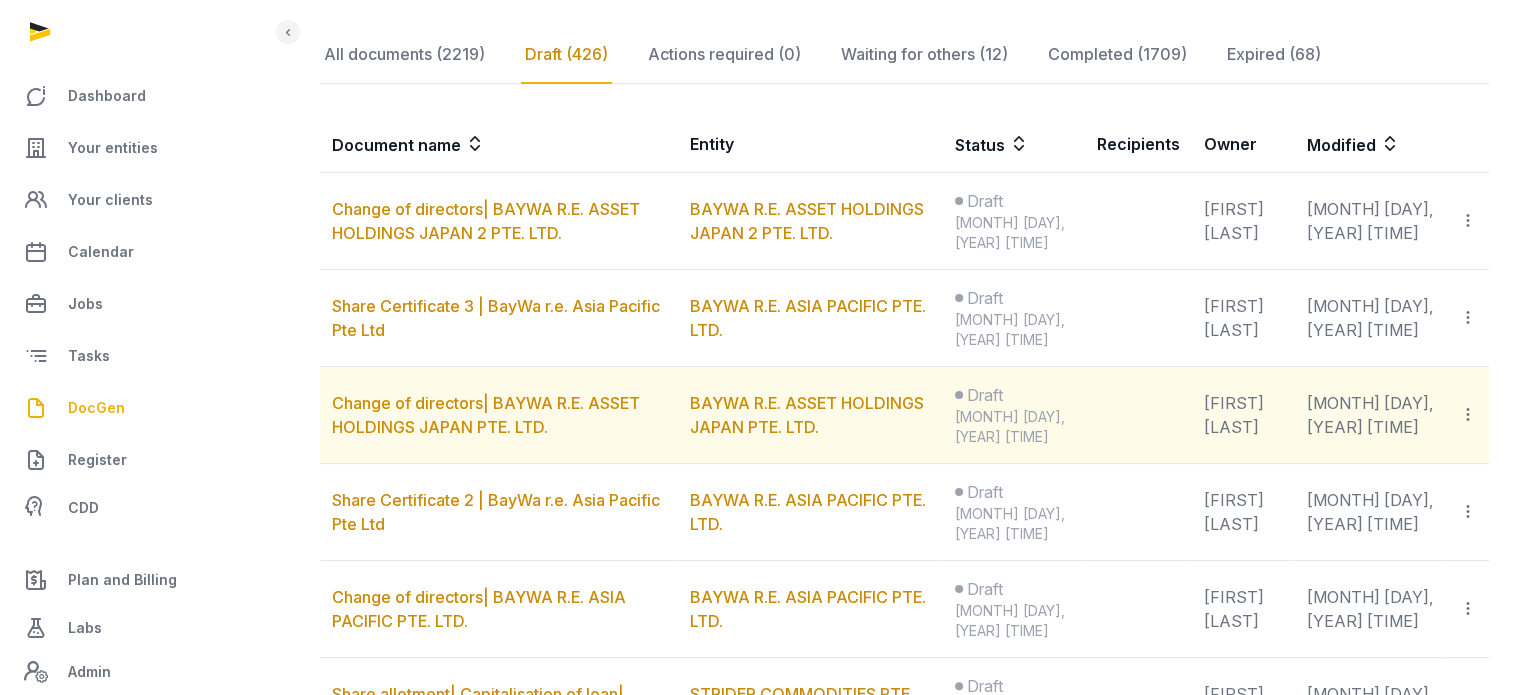 click on "Change of directors| BAYWA R.E. ASSET HOLDINGS JAPAN PTE. LTD." at bounding box center (499, 415) 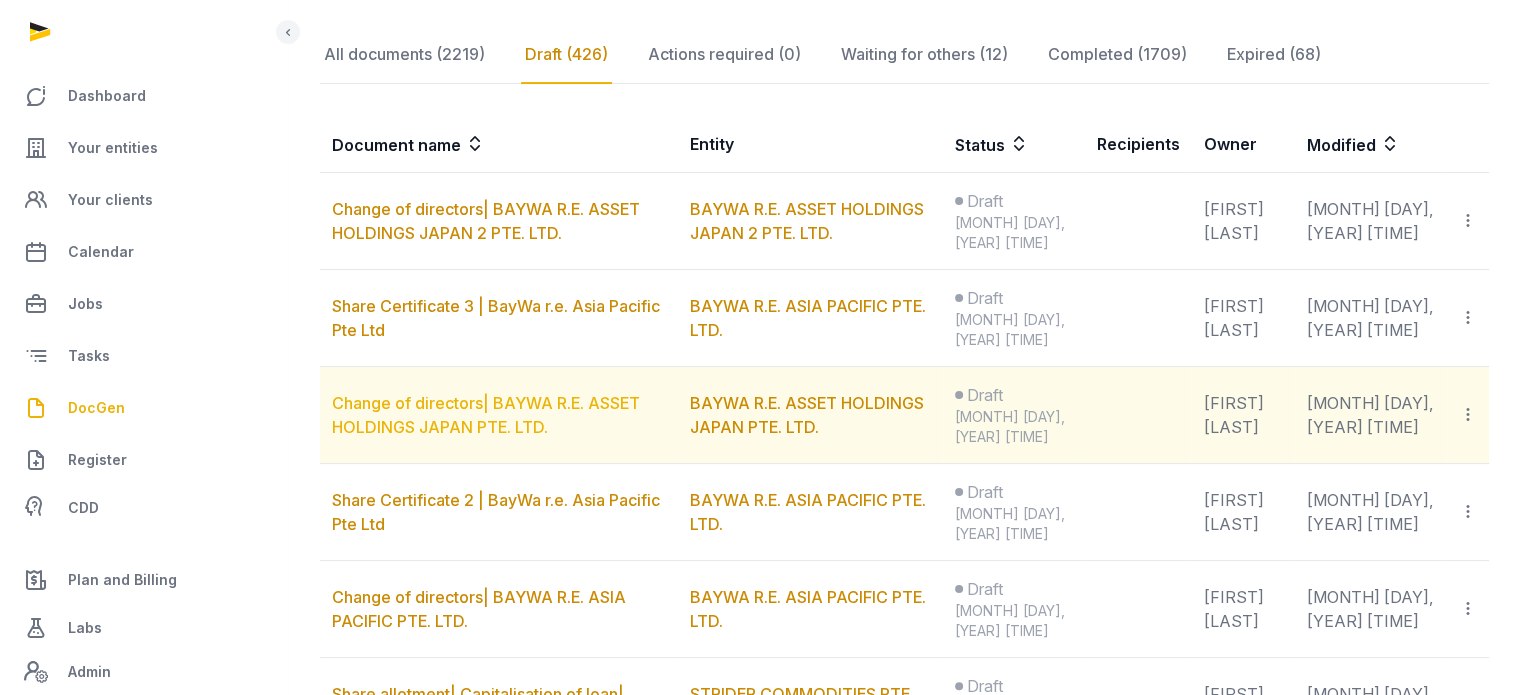 click on "Change of directors| BAYWA R.E. ASSET HOLDINGS JAPAN PTE. LTD." at bounding box center [486, 415] 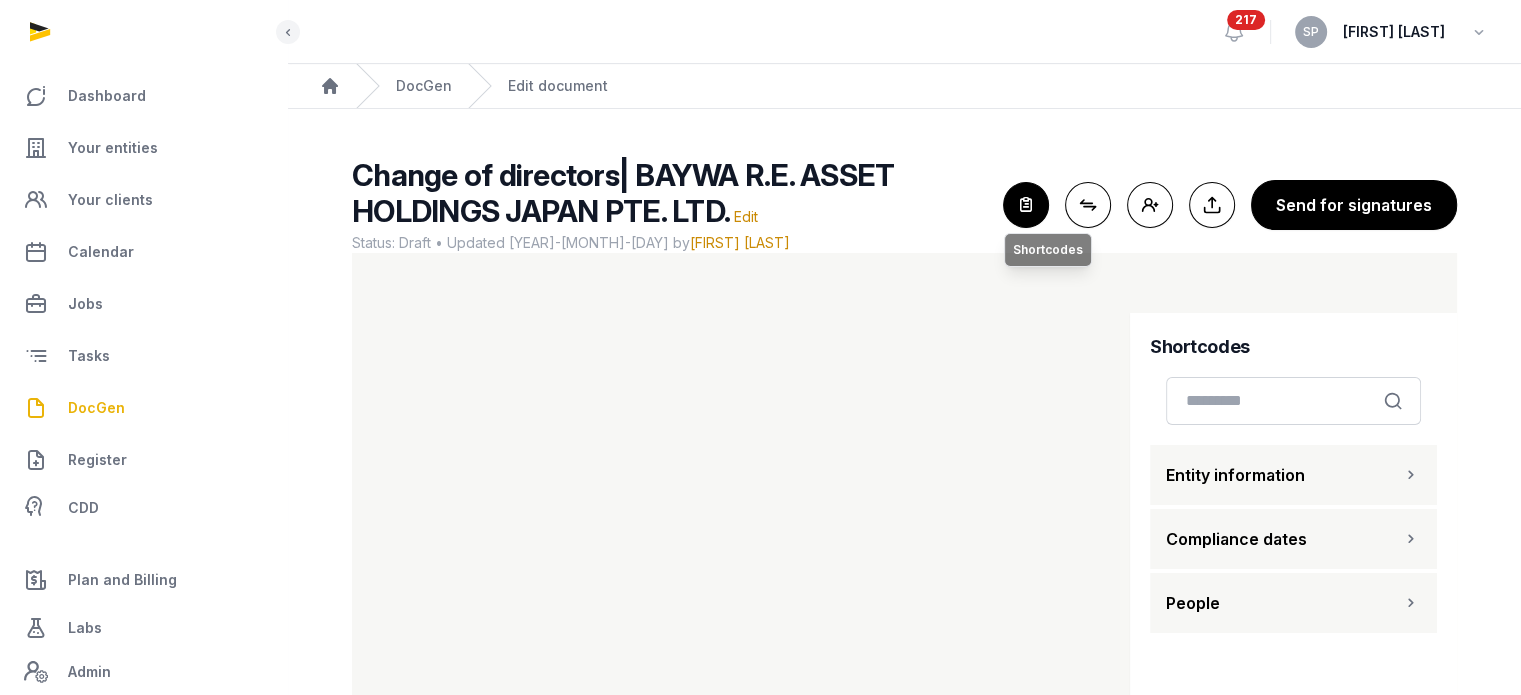 click at bounding box center [1026, 205] 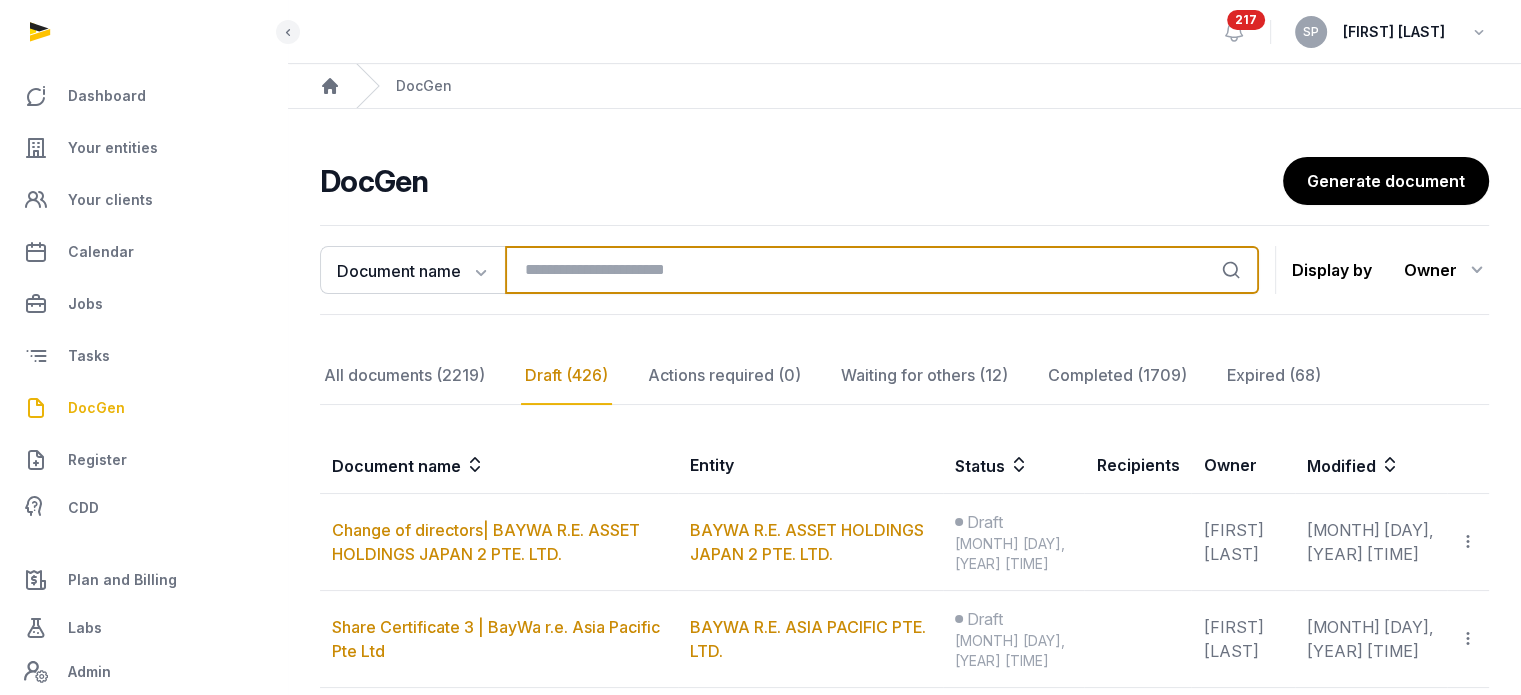 click at bounding box center [882, 270] 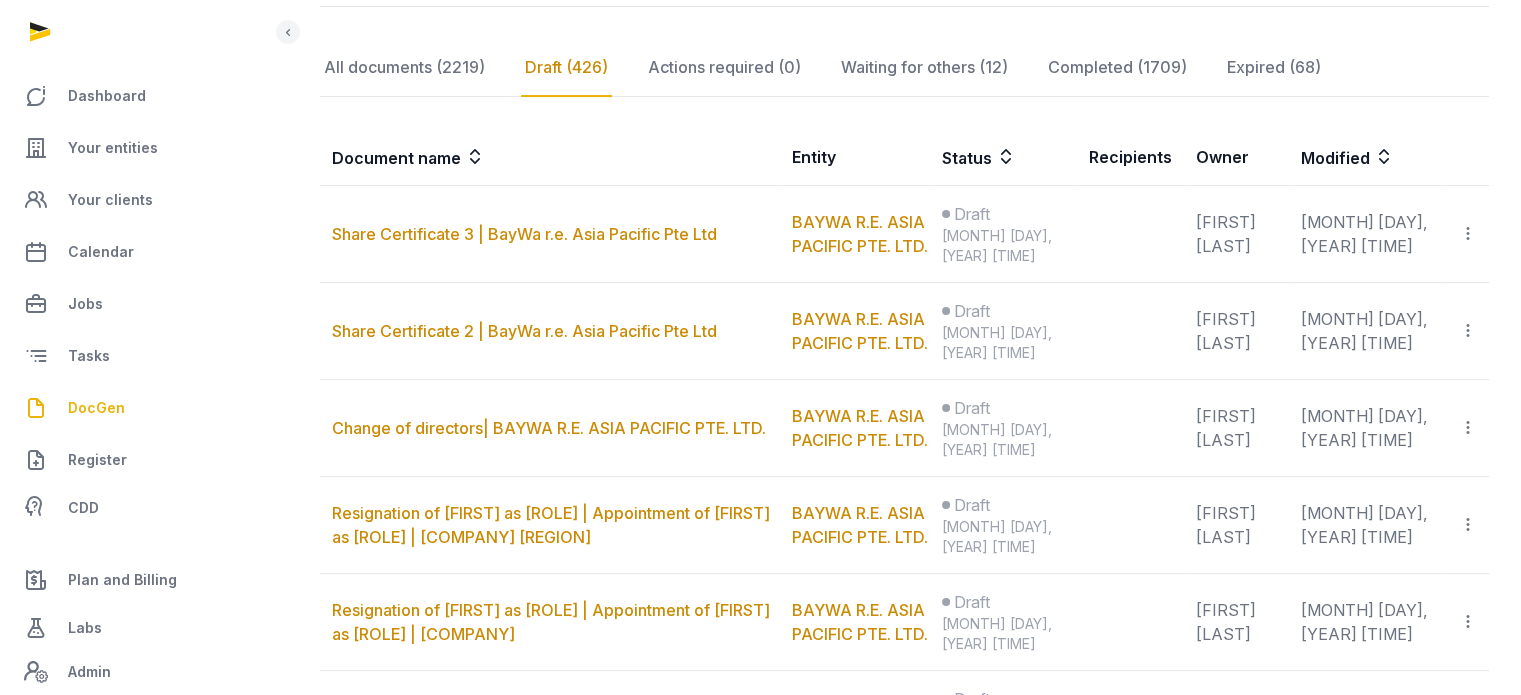 scroll, scrollTop: 366, scrollLeft: 0, axis: vertical 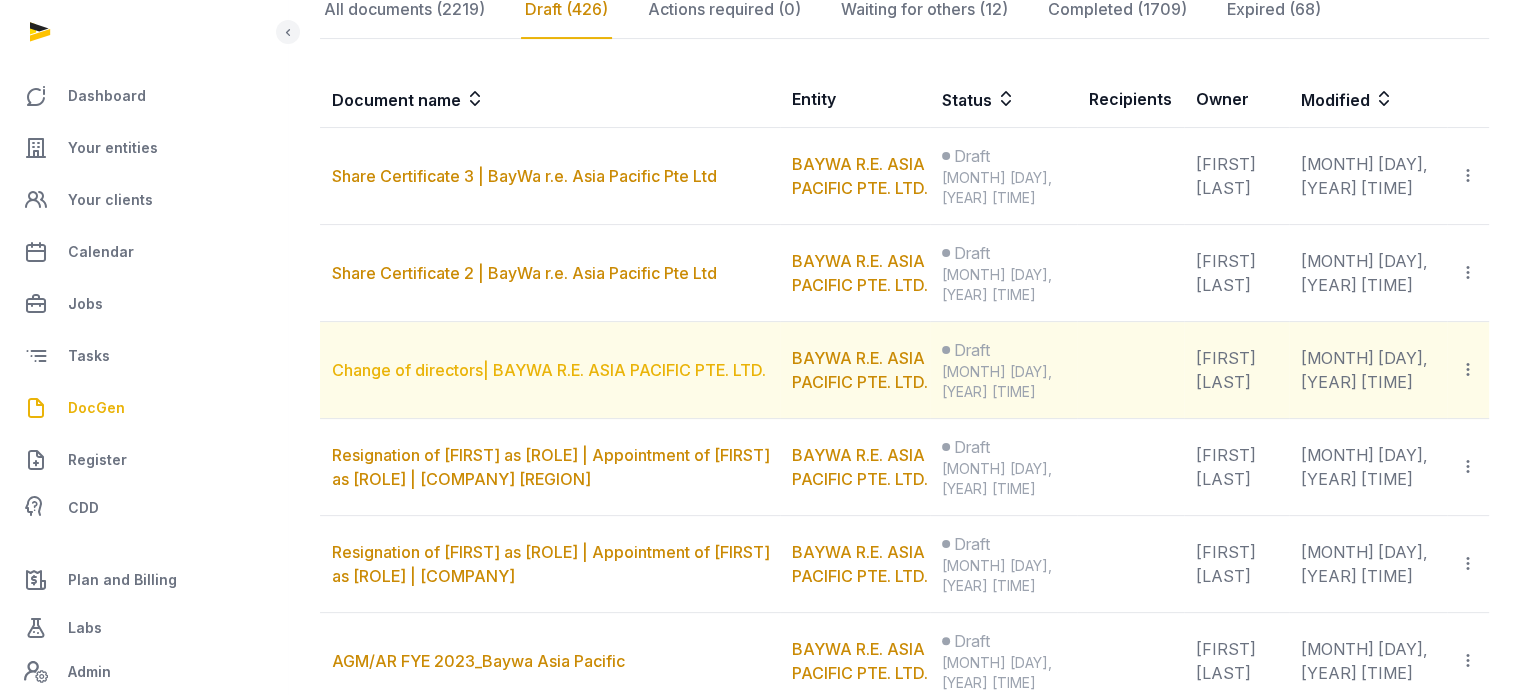 type on "*********" 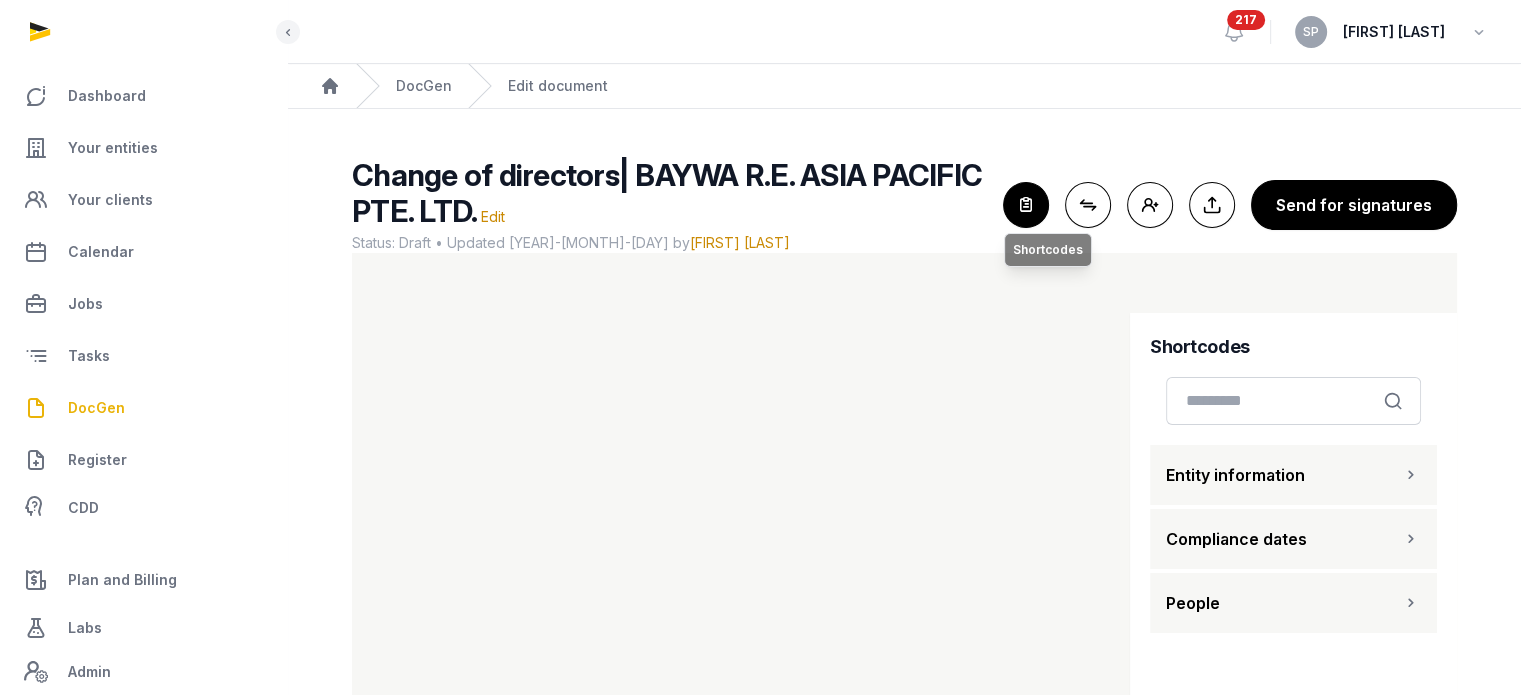 click at bounding box center (1026, 205) 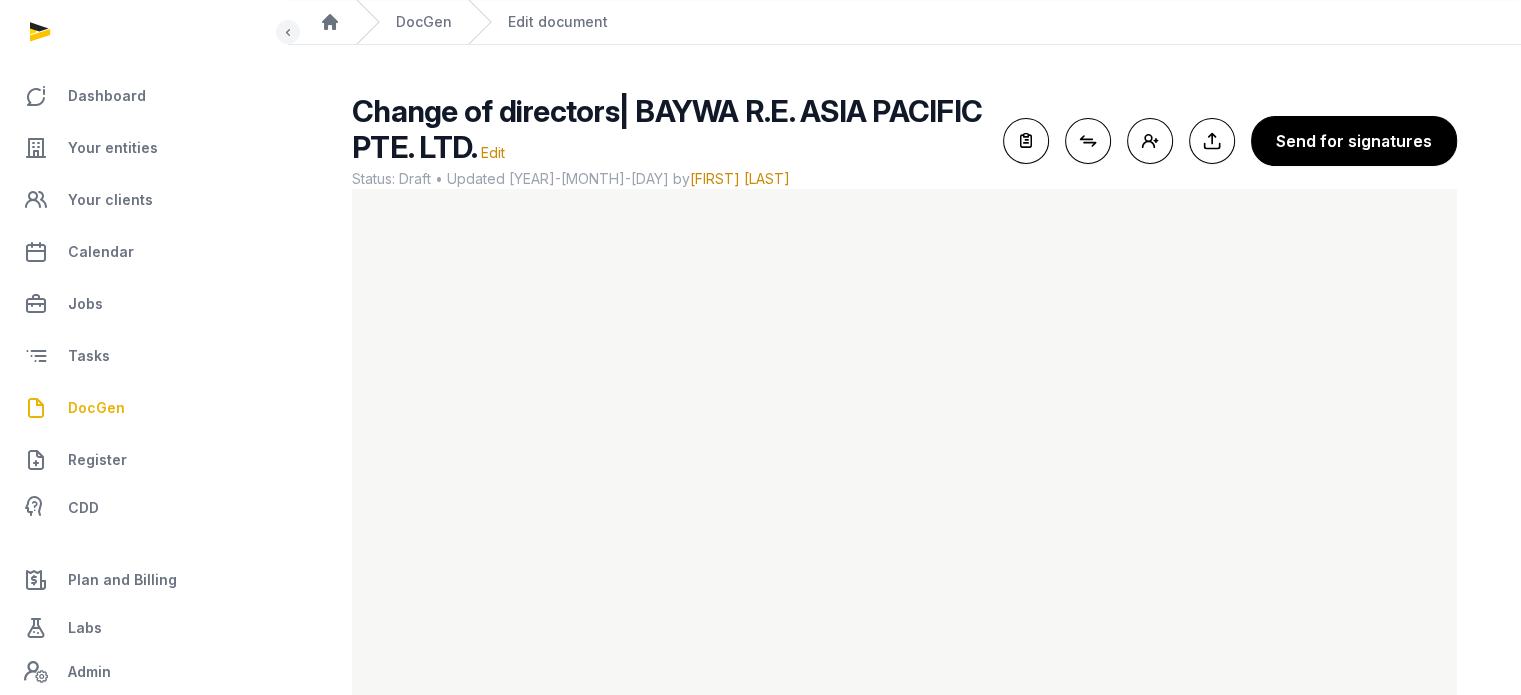 scroll, scrollTop: 119, scrollLeft: 0, axis: vertical 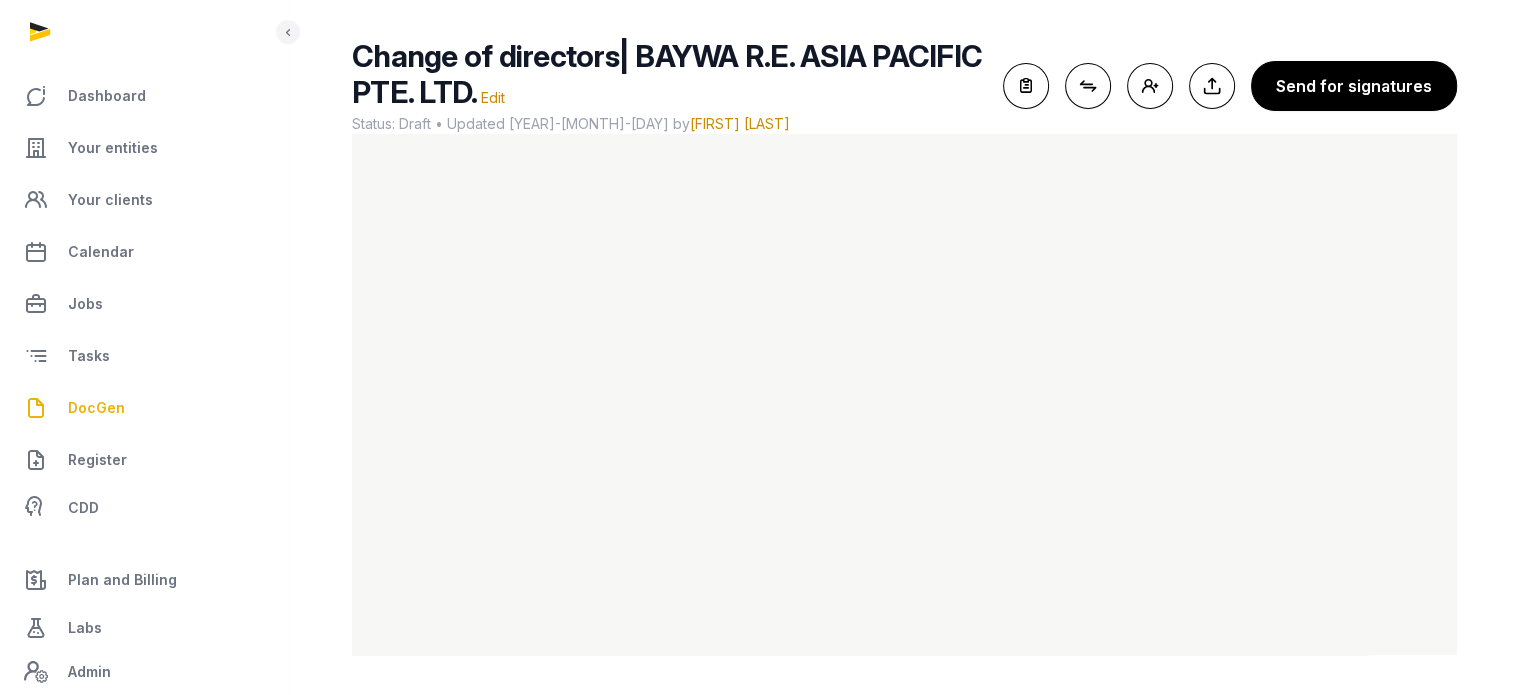 click on "DocGen" at bounding box center (143, 408) 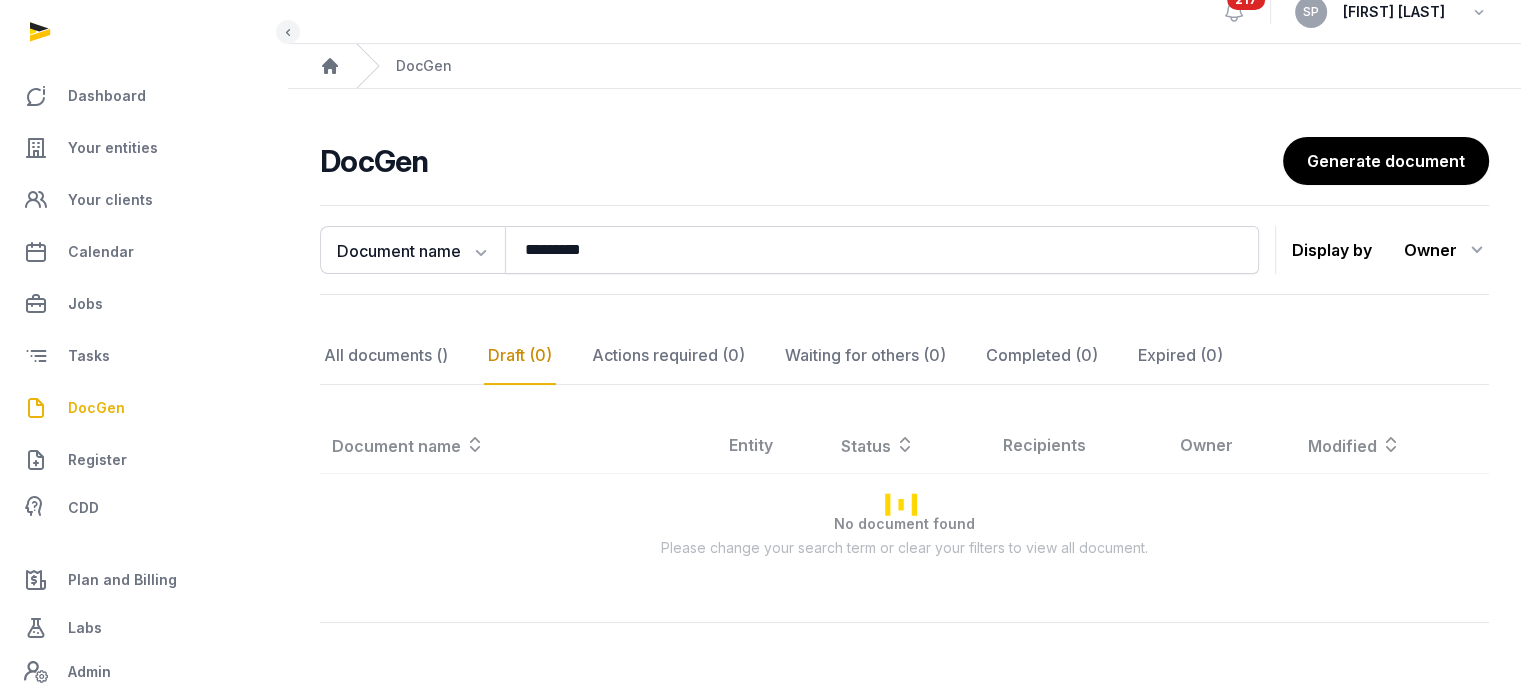scroll, scrollTop: 90, scrollLeft: 0, axis: vertical 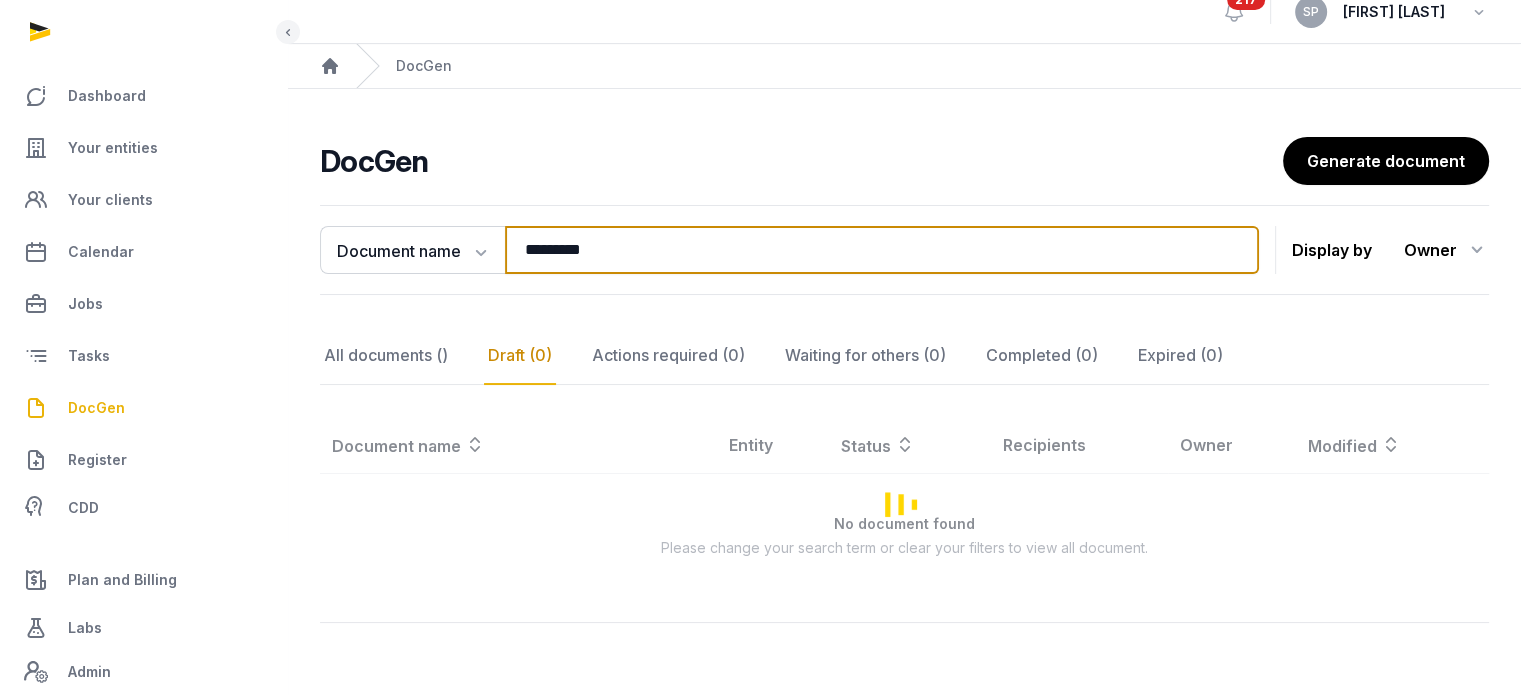 click on "*********" at bounding box center [882, 250] 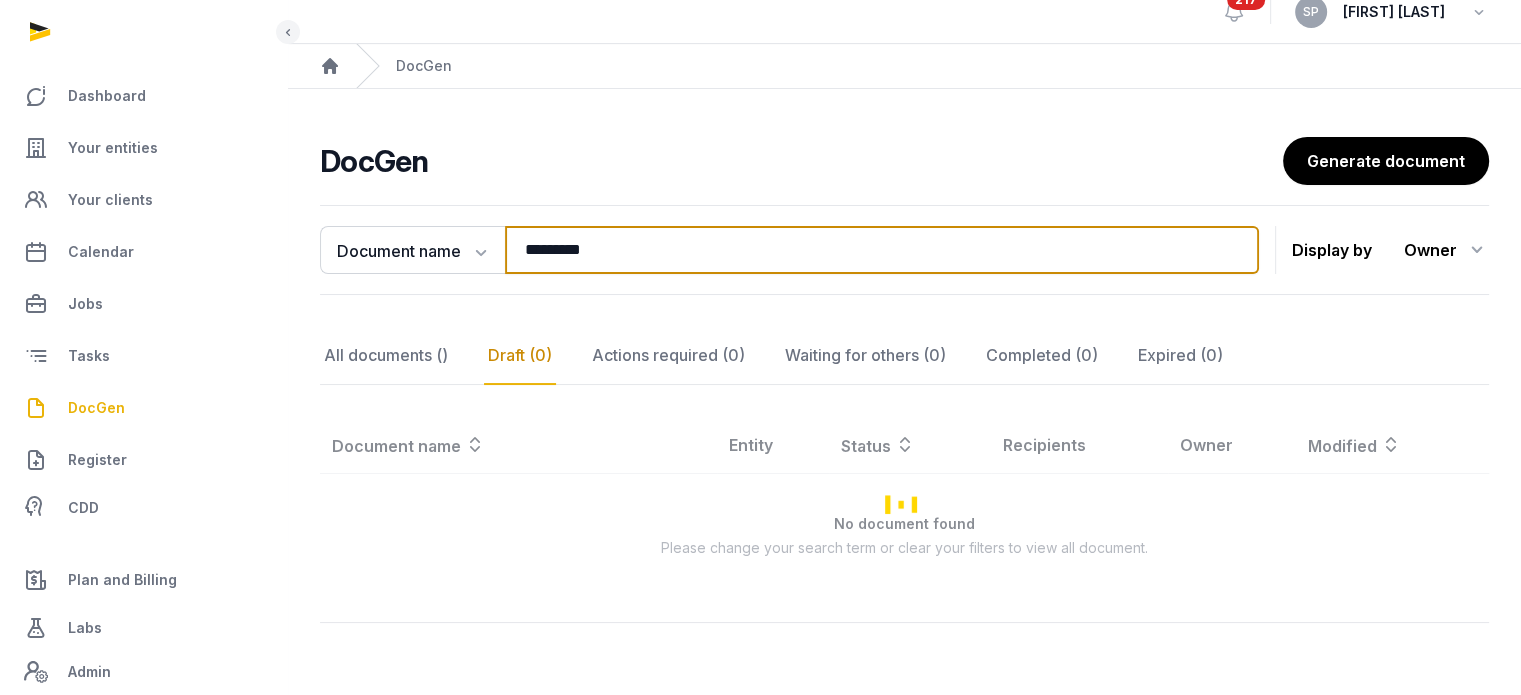 click on "*********" at bounding box center (882, 250) 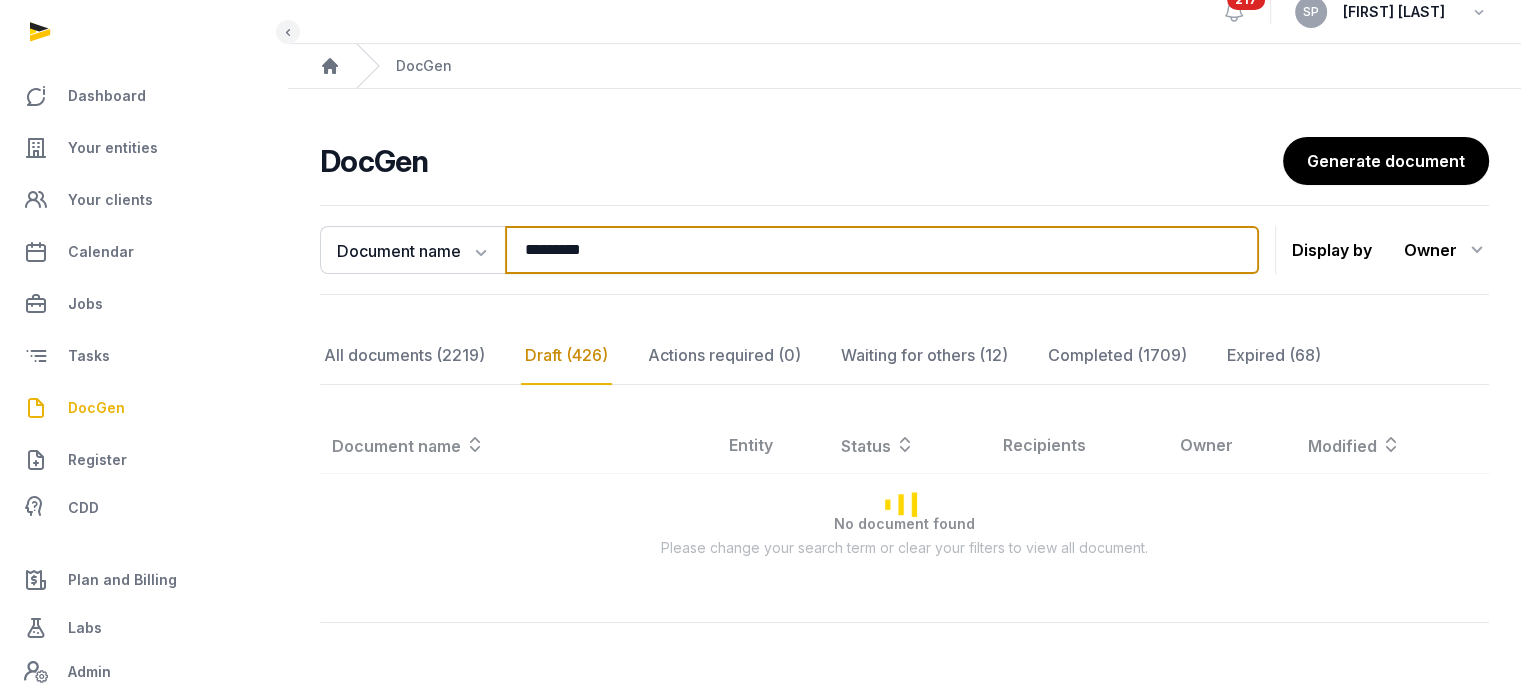 click on "*********" at bounding box center (882, 250) 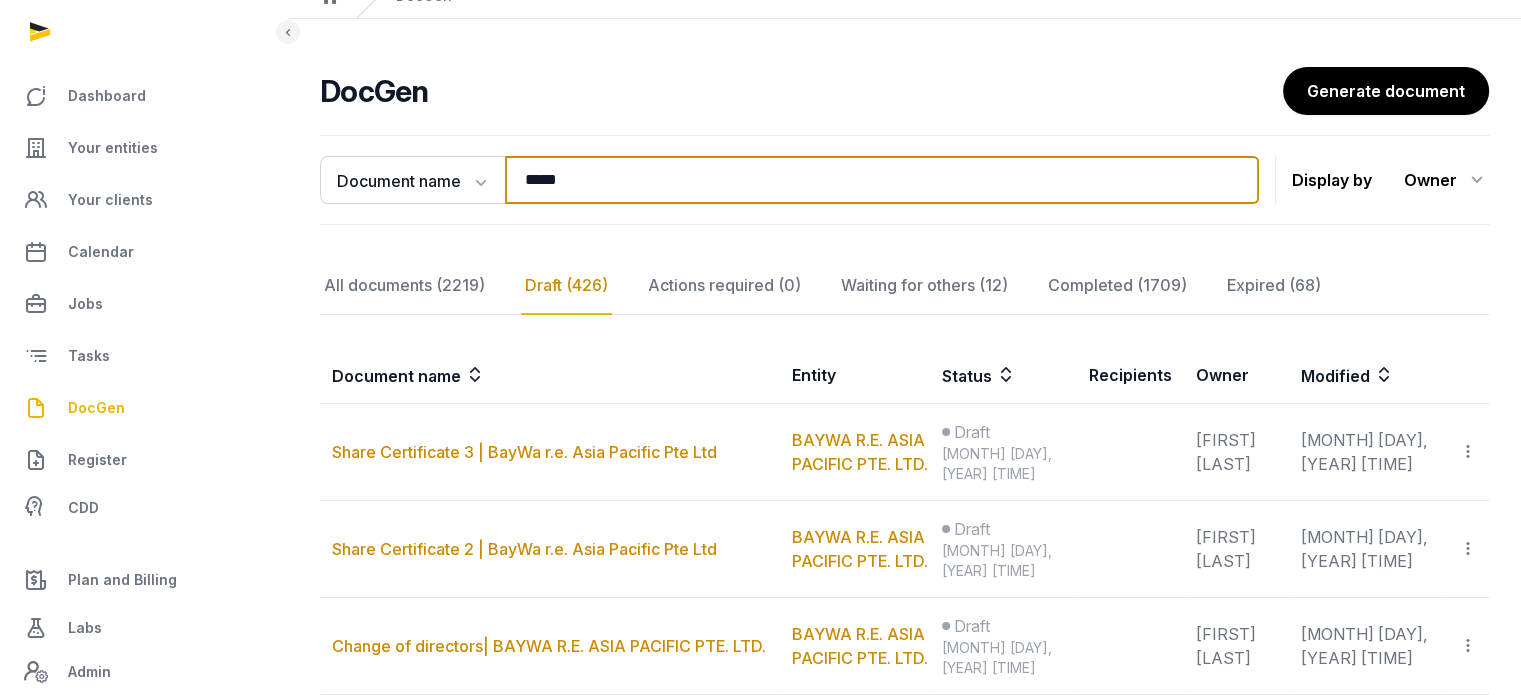 type on "*****" 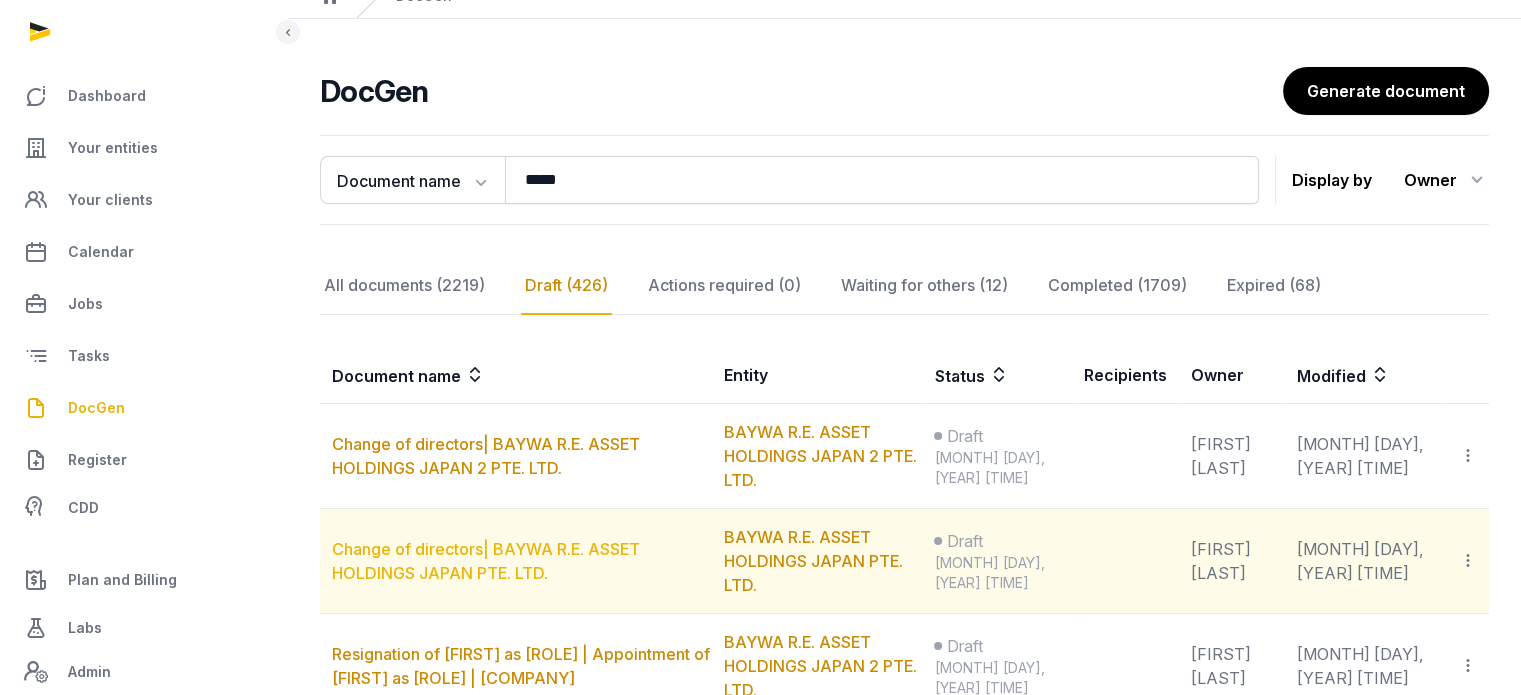 click on "Change of directors| BAYWA R.E. ASSET HOLDINGS JAPAN PTE. LTD." at bounding box center [486, 561] 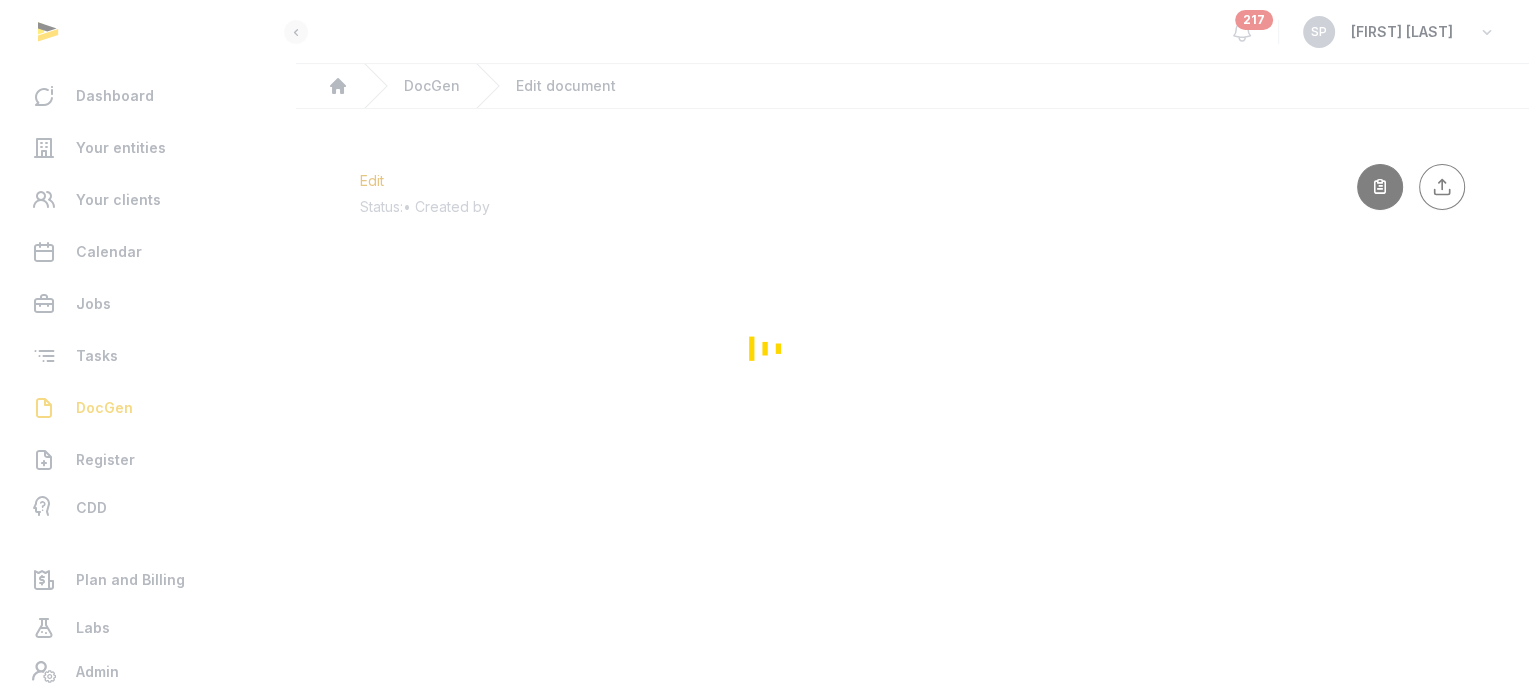 scroll, scrollTop: 0, scrollLeft: 0, axis: both 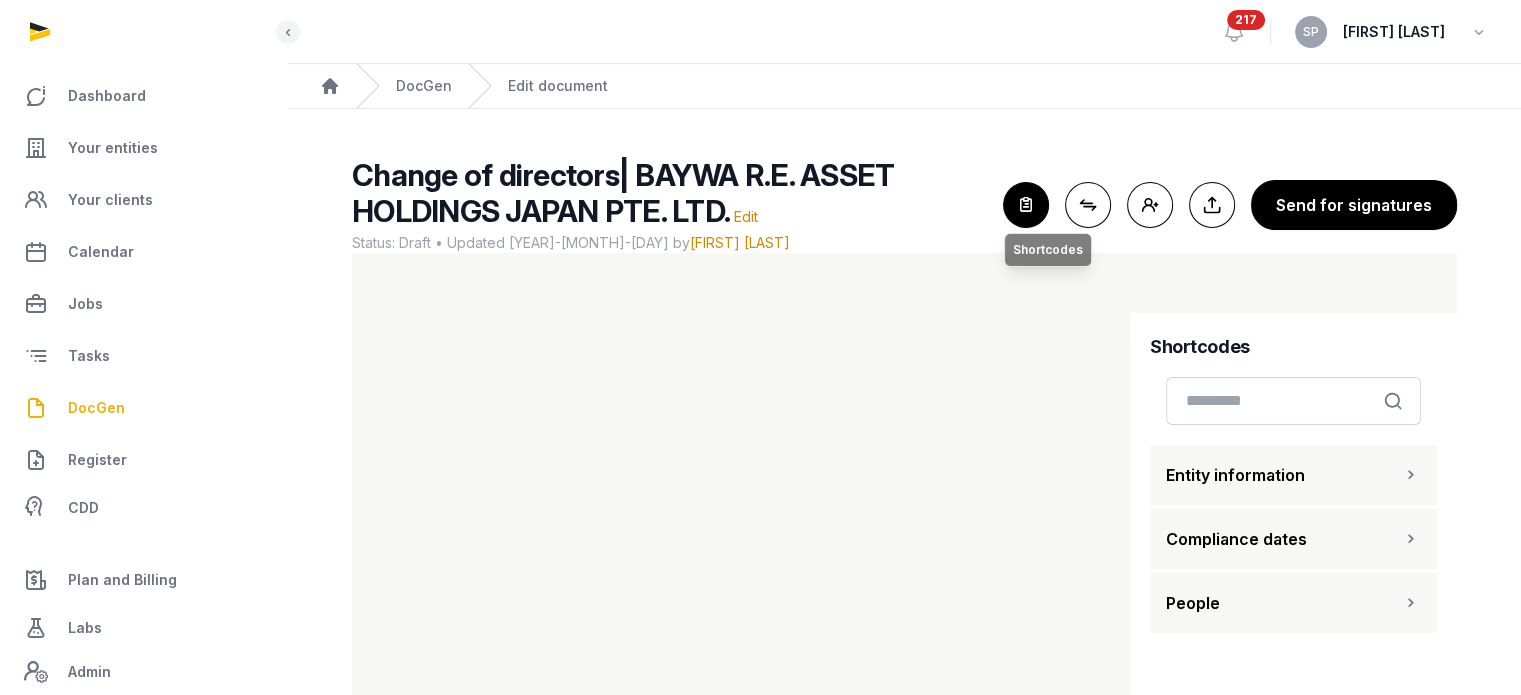 click at bounding box center (1026, 205) 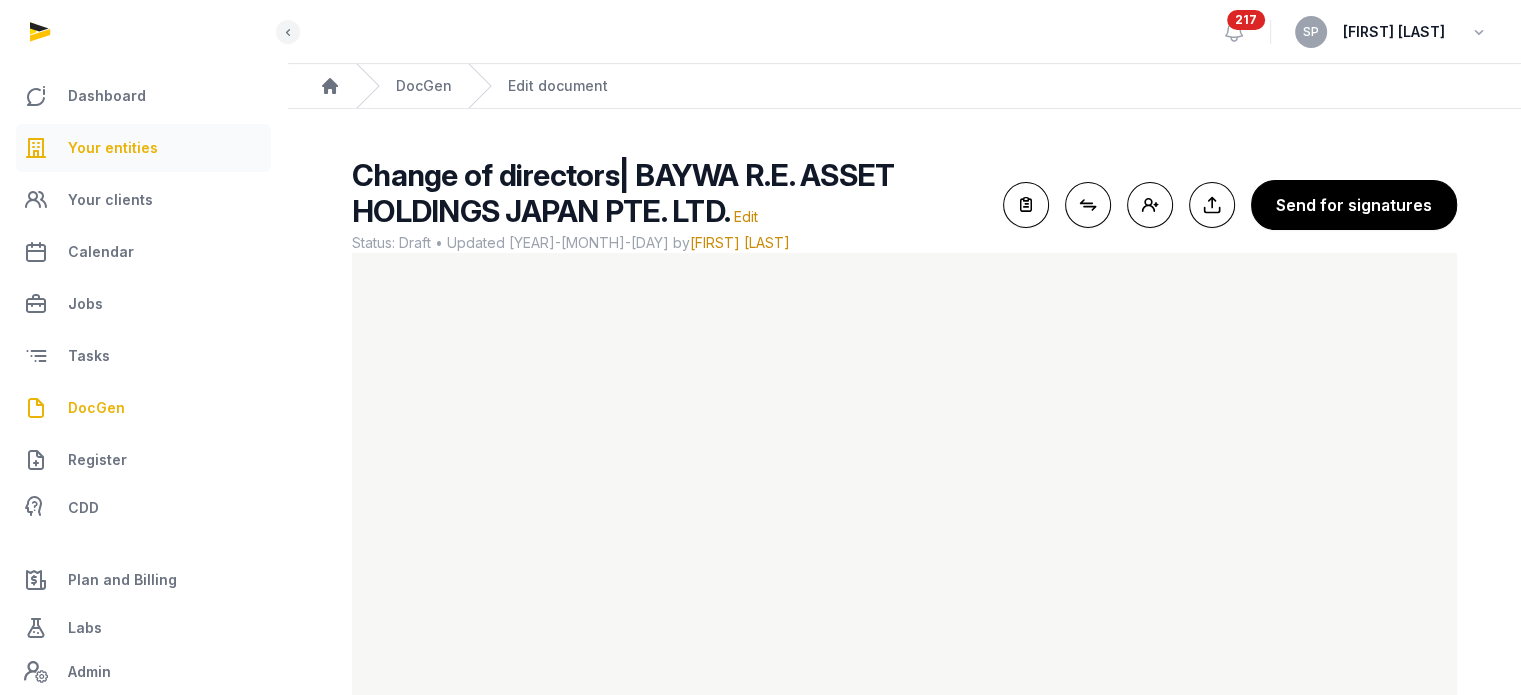 click on "Your entities" at bounding box center (113, 148) 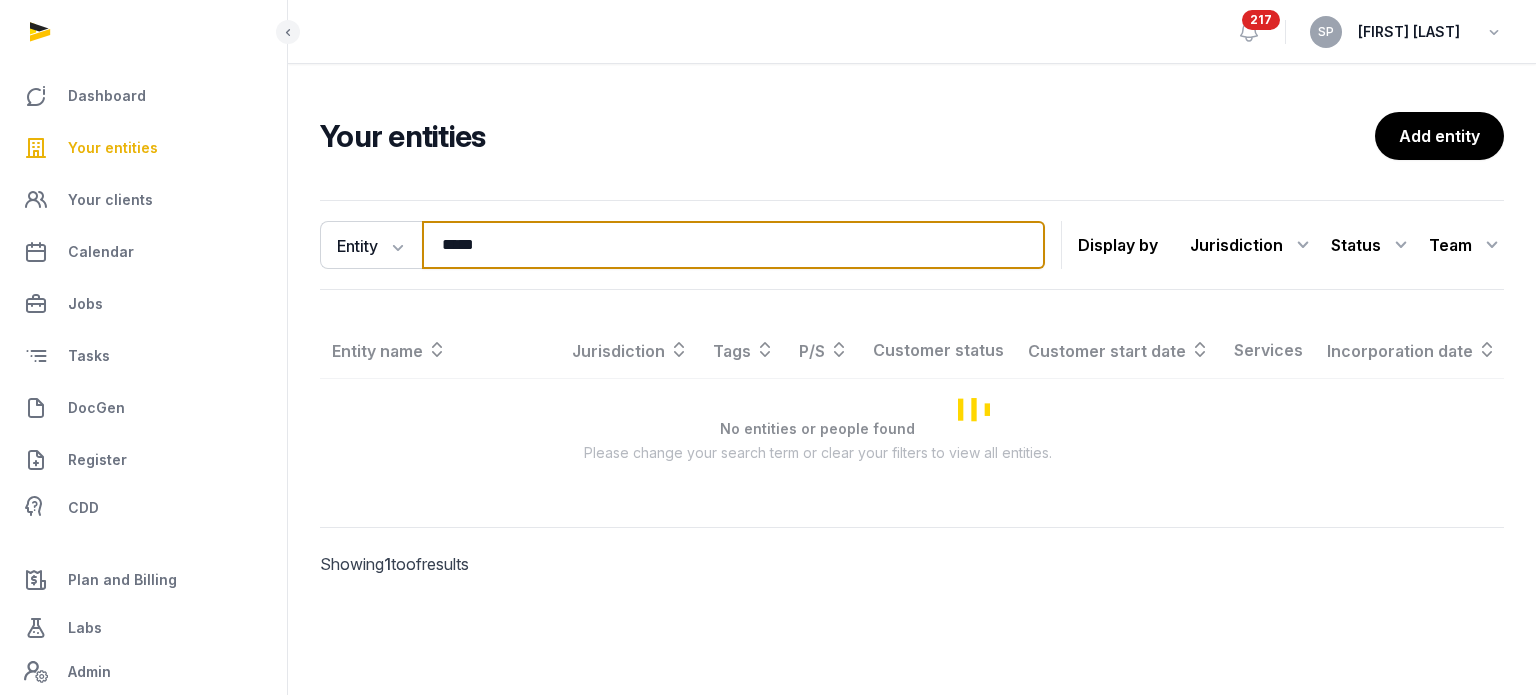 click on "*****" at bounding box center [733, 245] 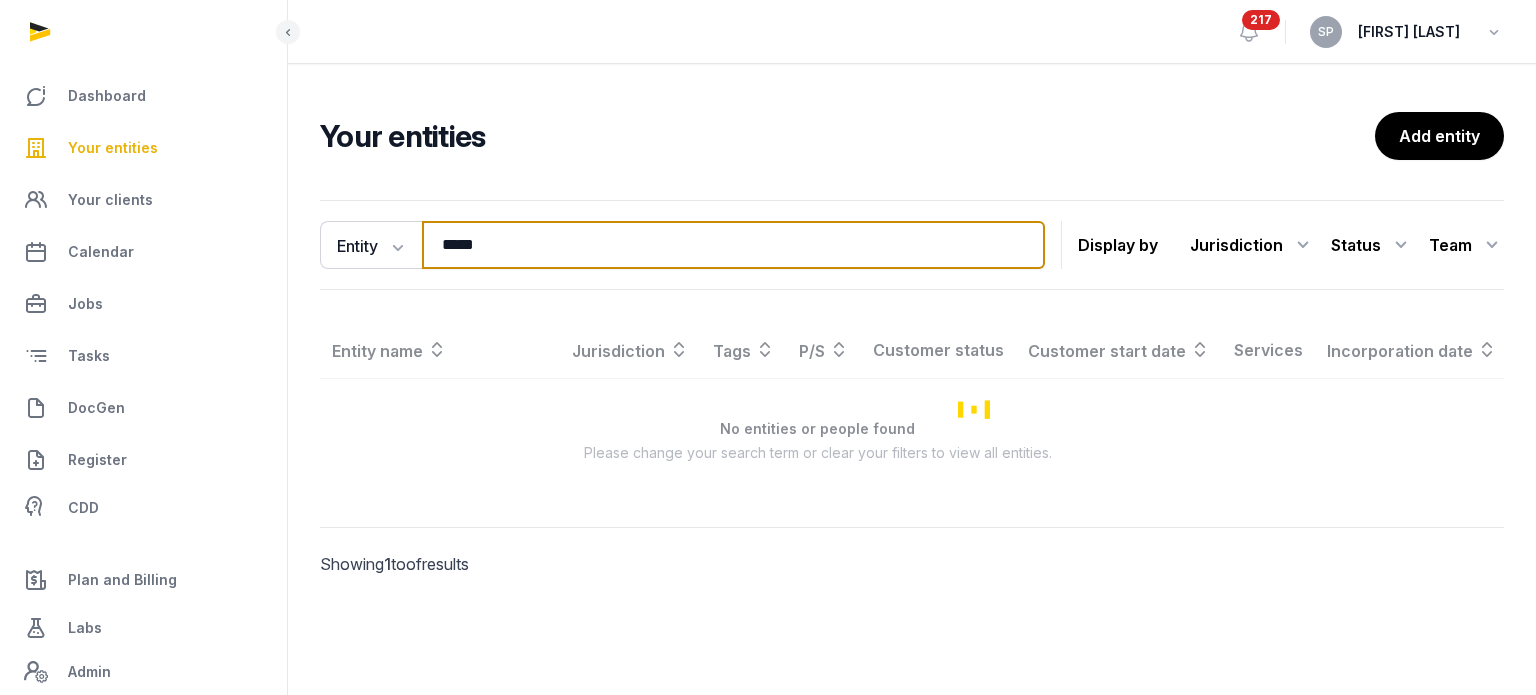 click on "*****" at bounding box center (733, 245) 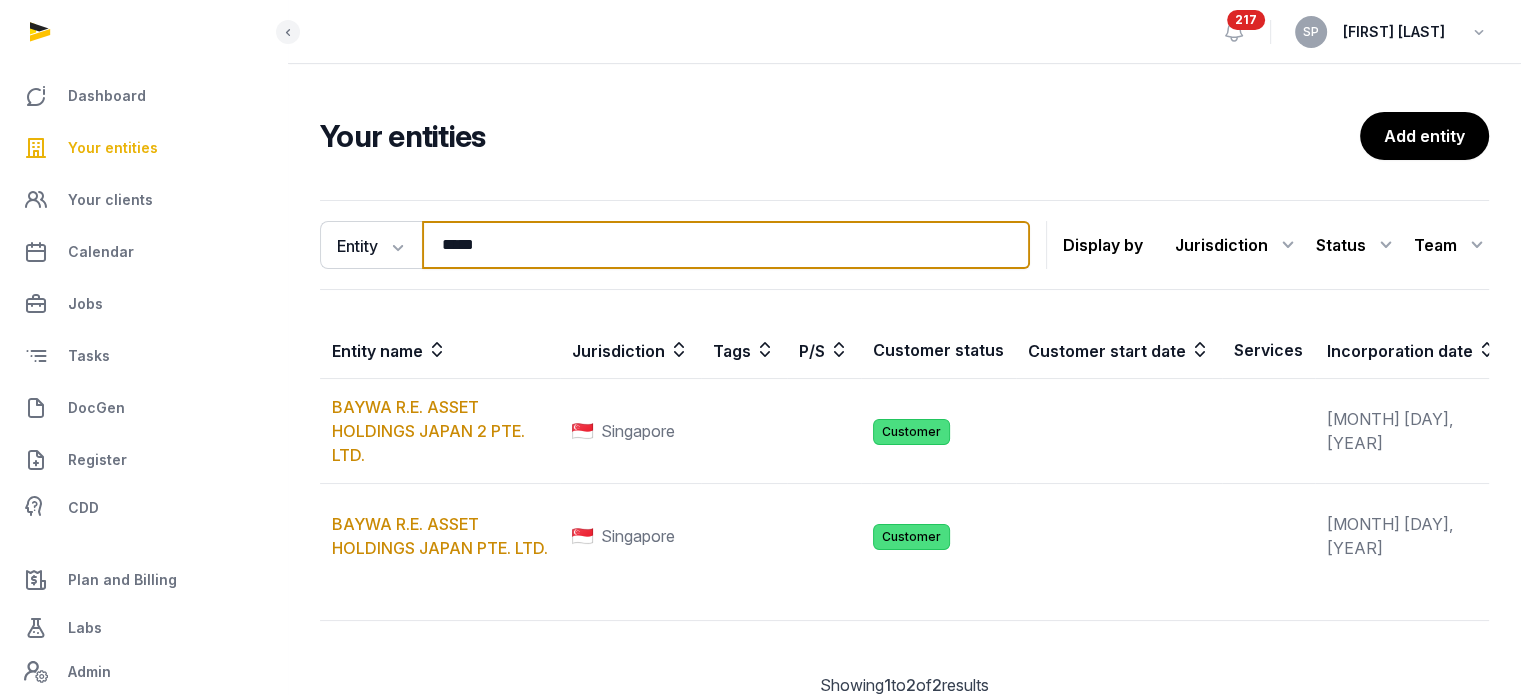 click on "*****" at bounding box center (726, 245) 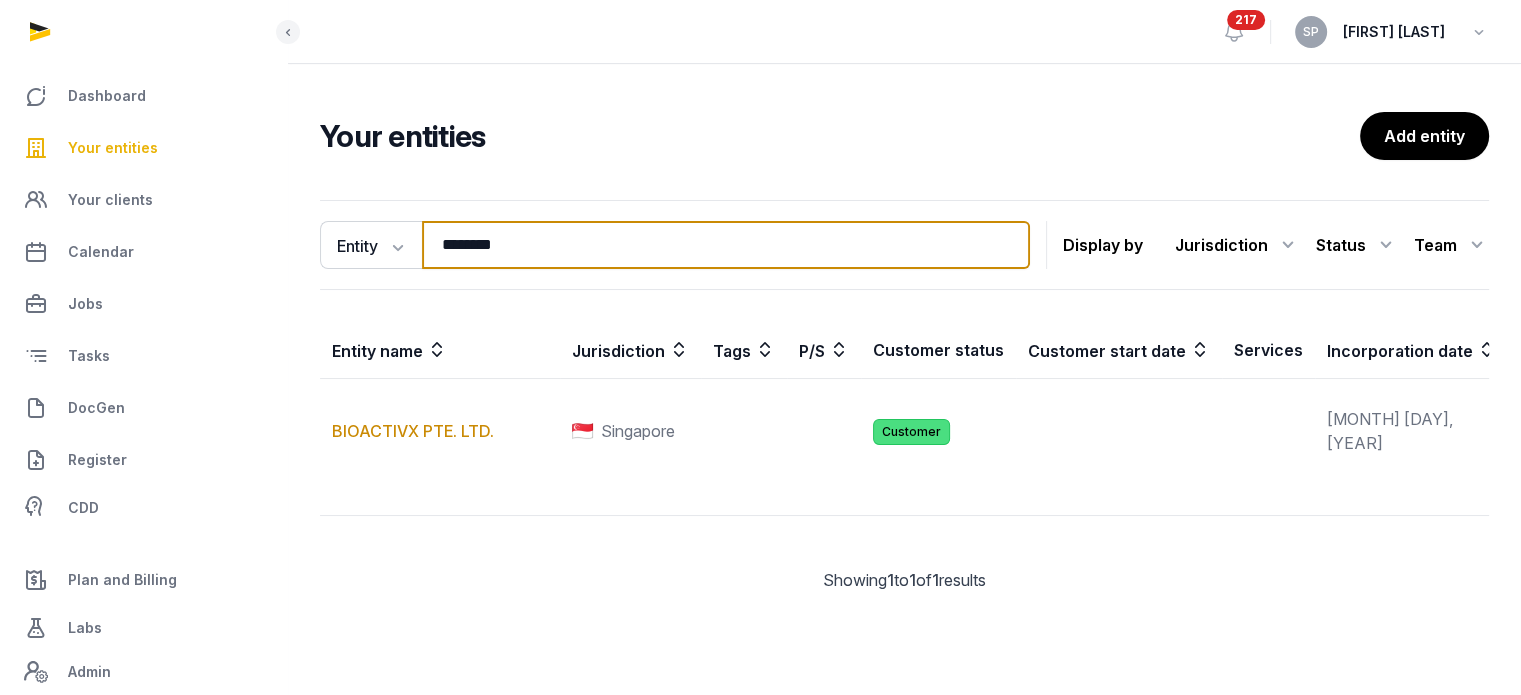 type on "********" 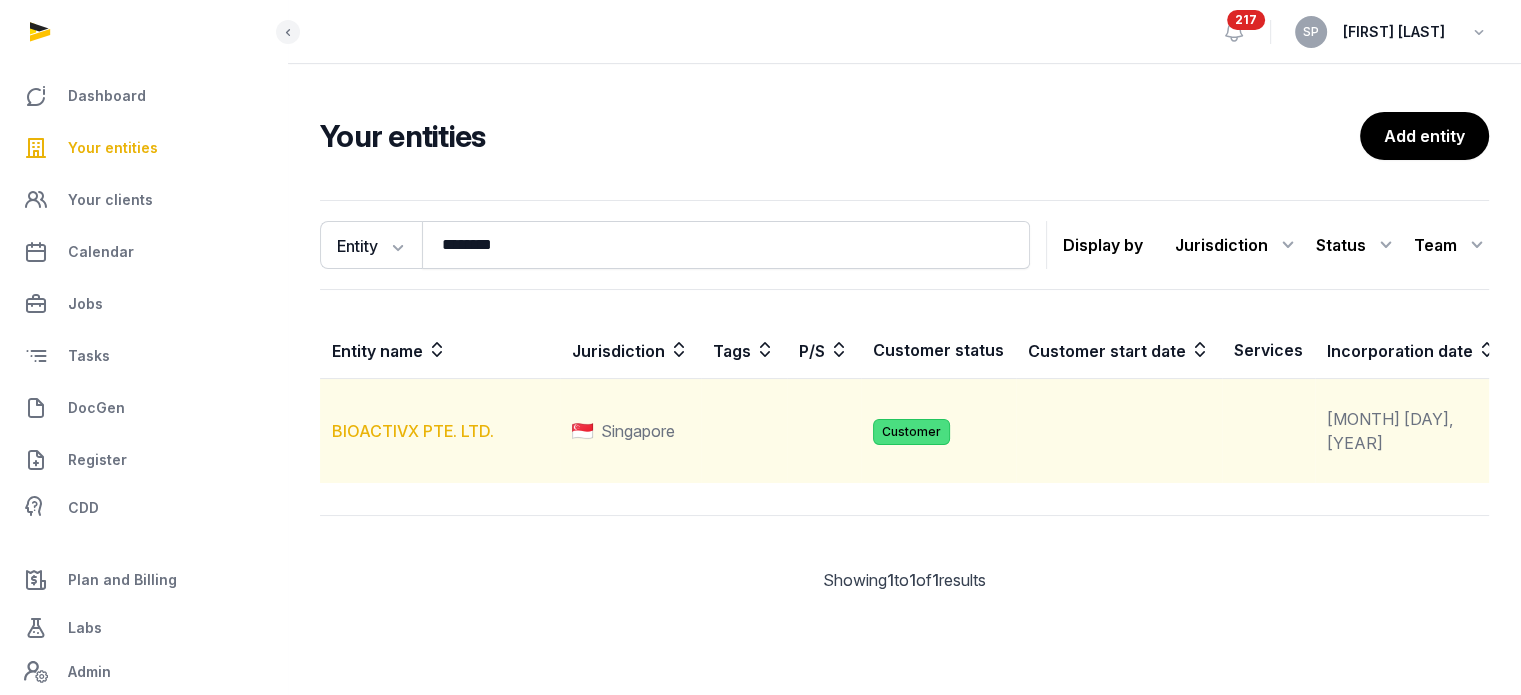 click on "BIOACTIVX PTE. LTD." at bounding box center [413, 431] 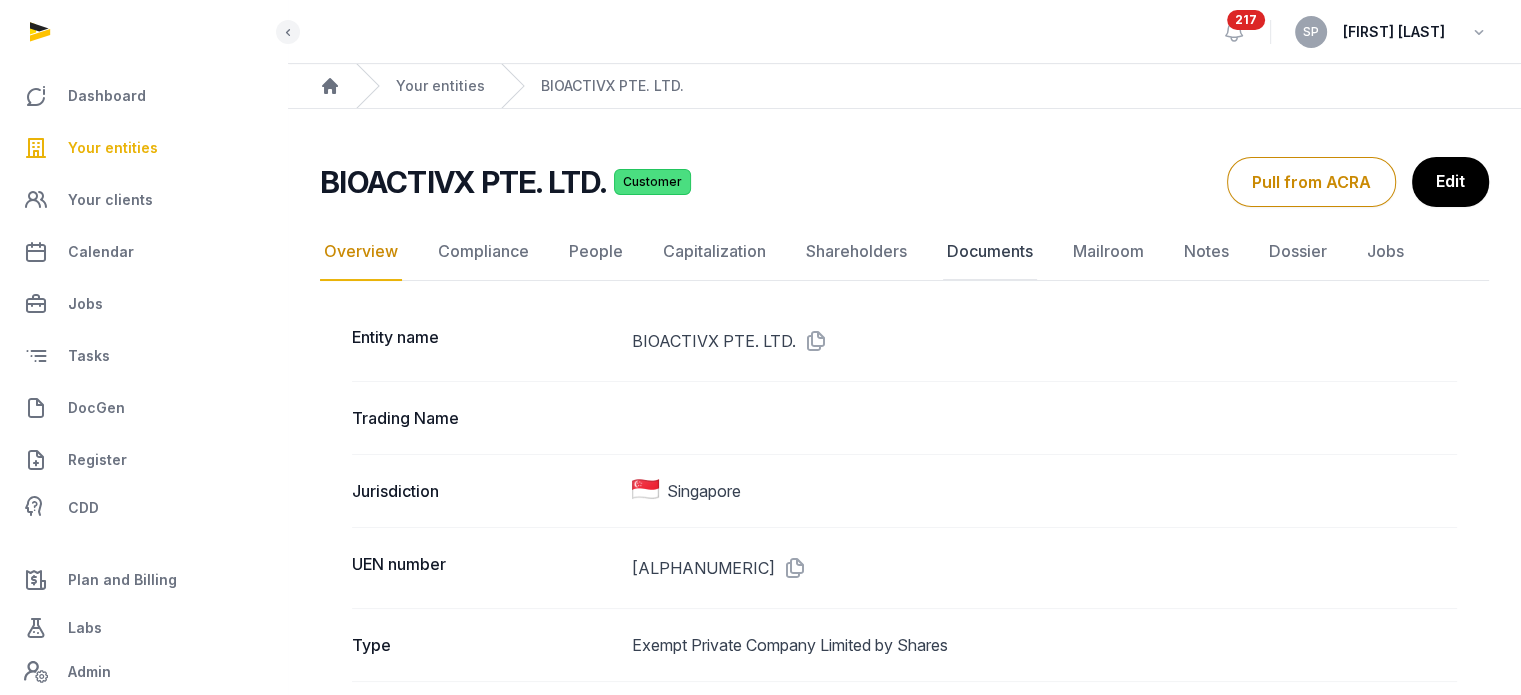 click on "Documents" 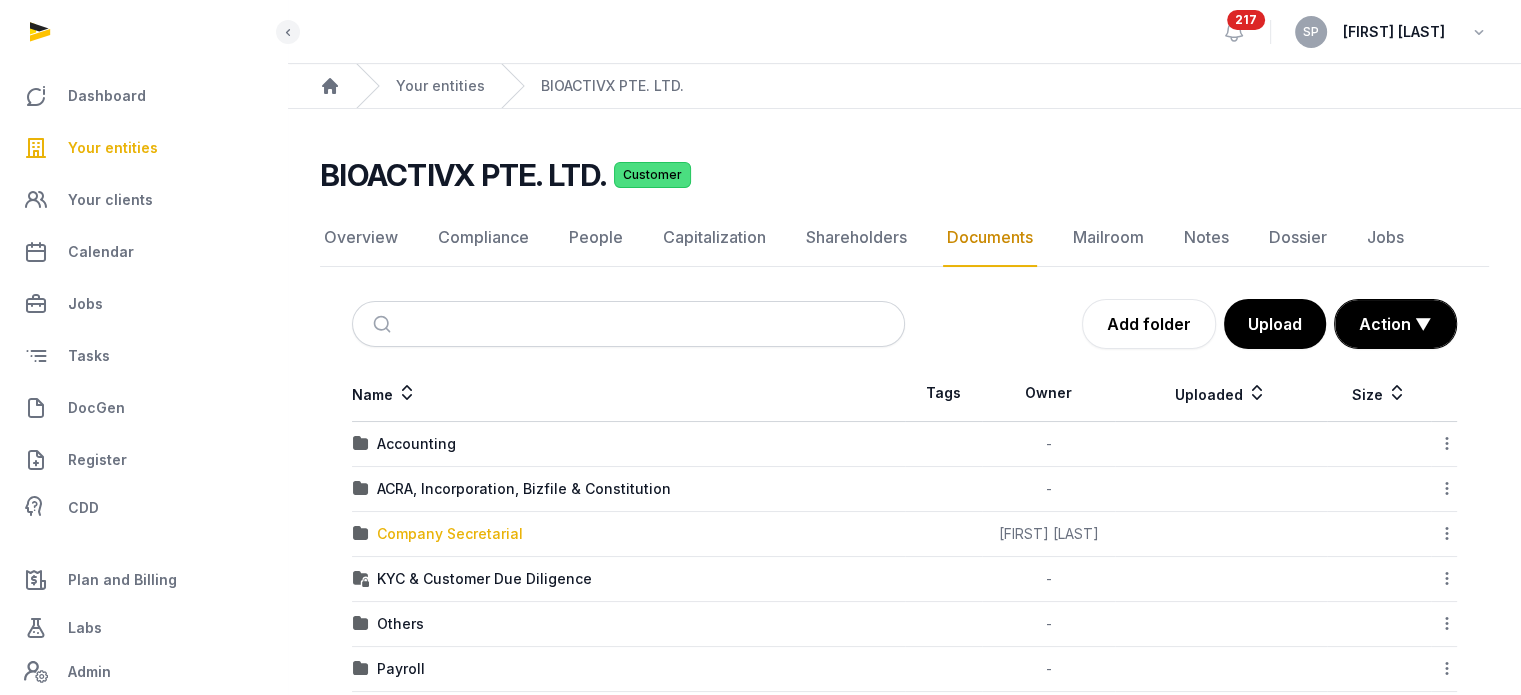 click on "Company Secretarial" at bounding box center (450, 534) 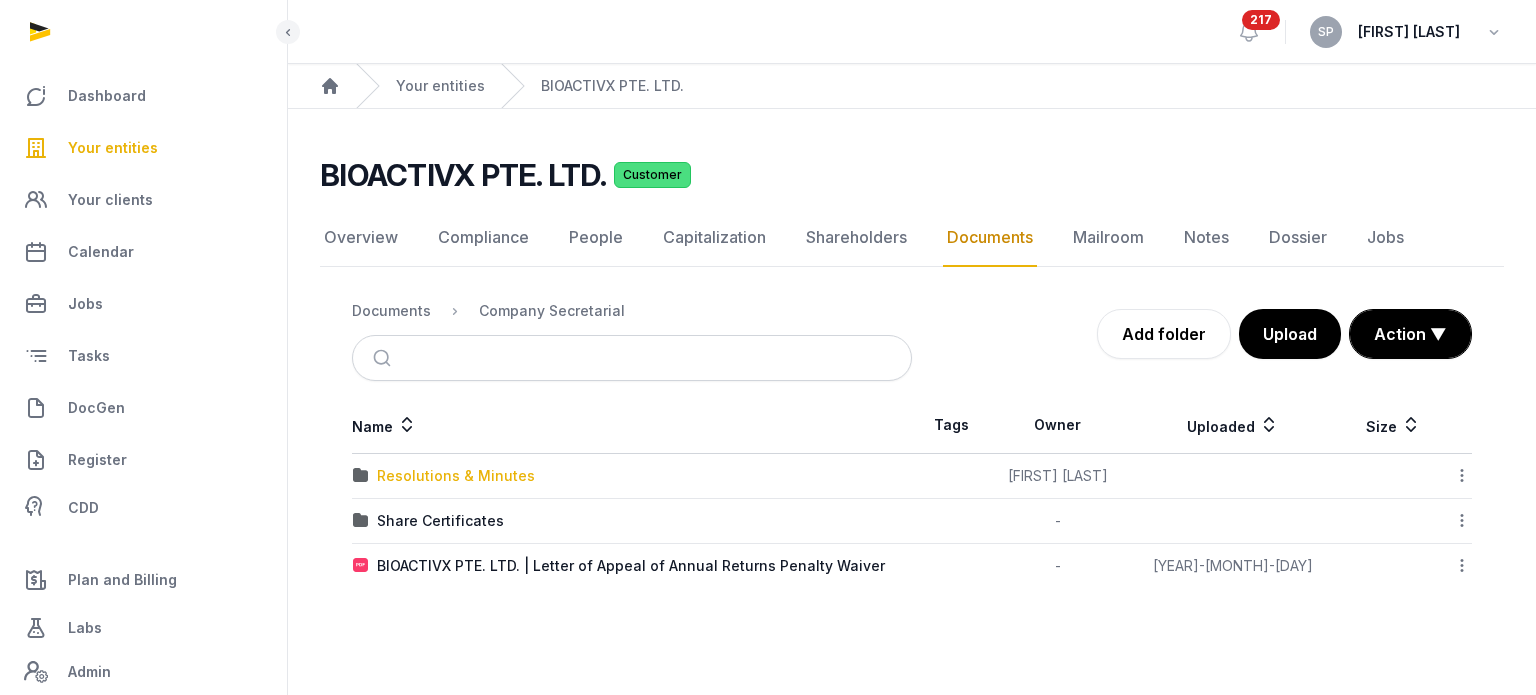 click on "Resolutions & Minutes" at bounding box center (456, 476) 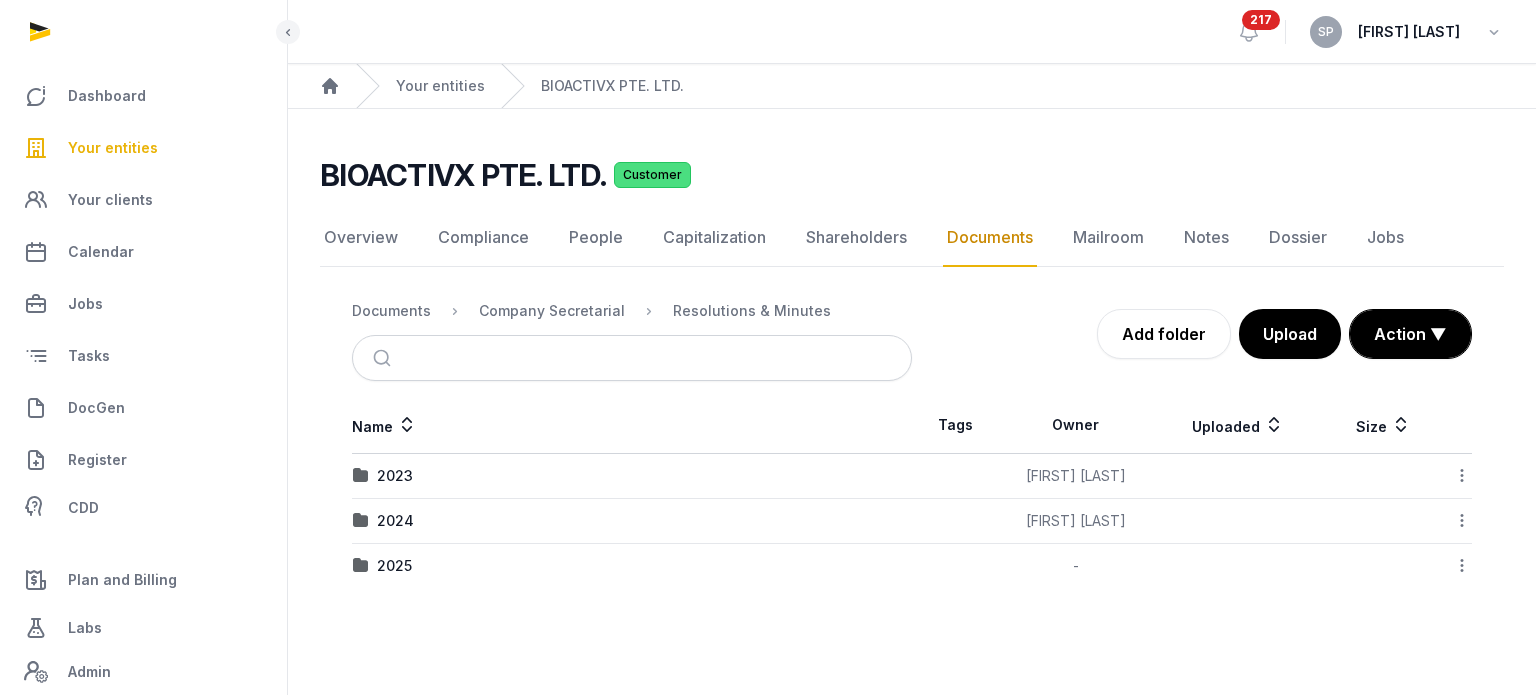 click on "2025" at bounding box center [632, 566] 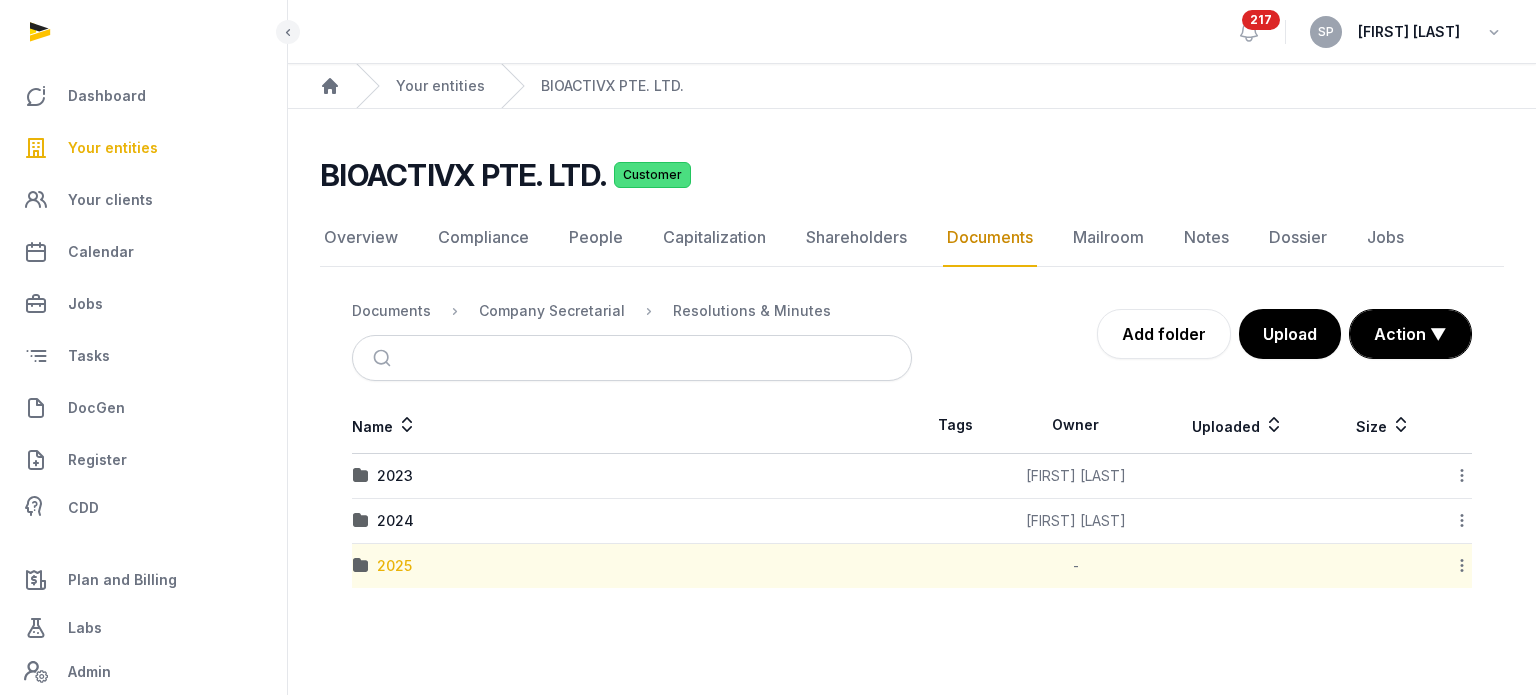 click on "2025" at bounding box center [394, 566] 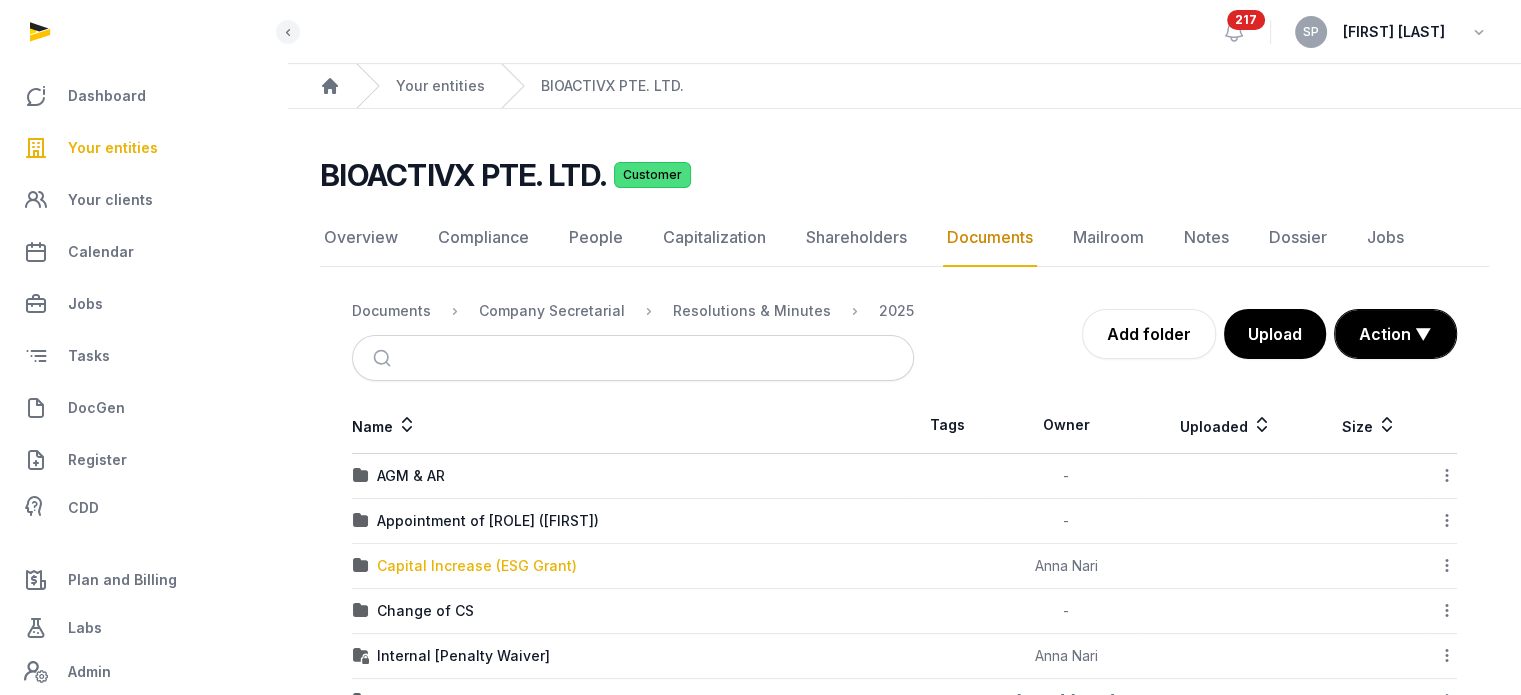 click on "Capital Increase (ESG Grant)" at bounding box center (477, 566) 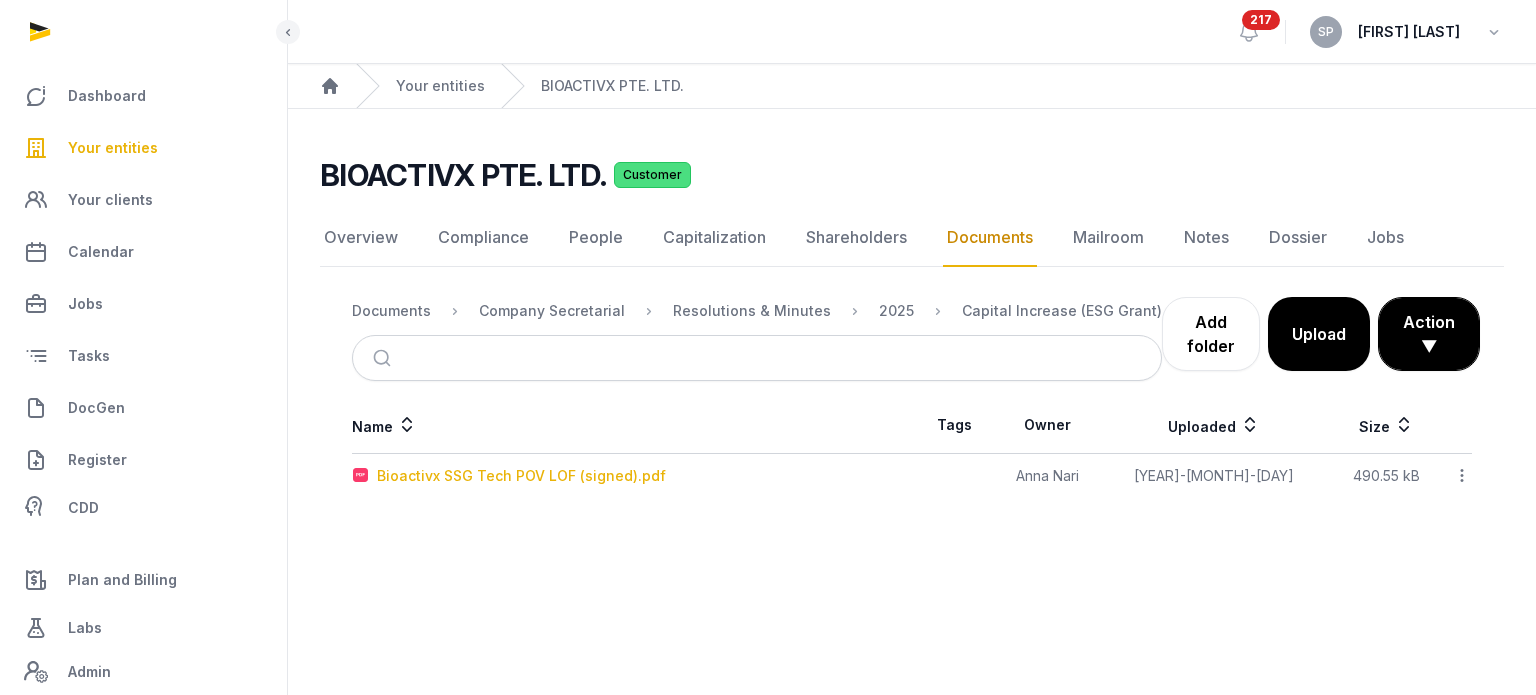 click on "Bioactivx SSG Tech POV LOF (signed).pdf" at bounding box center [521, 476] 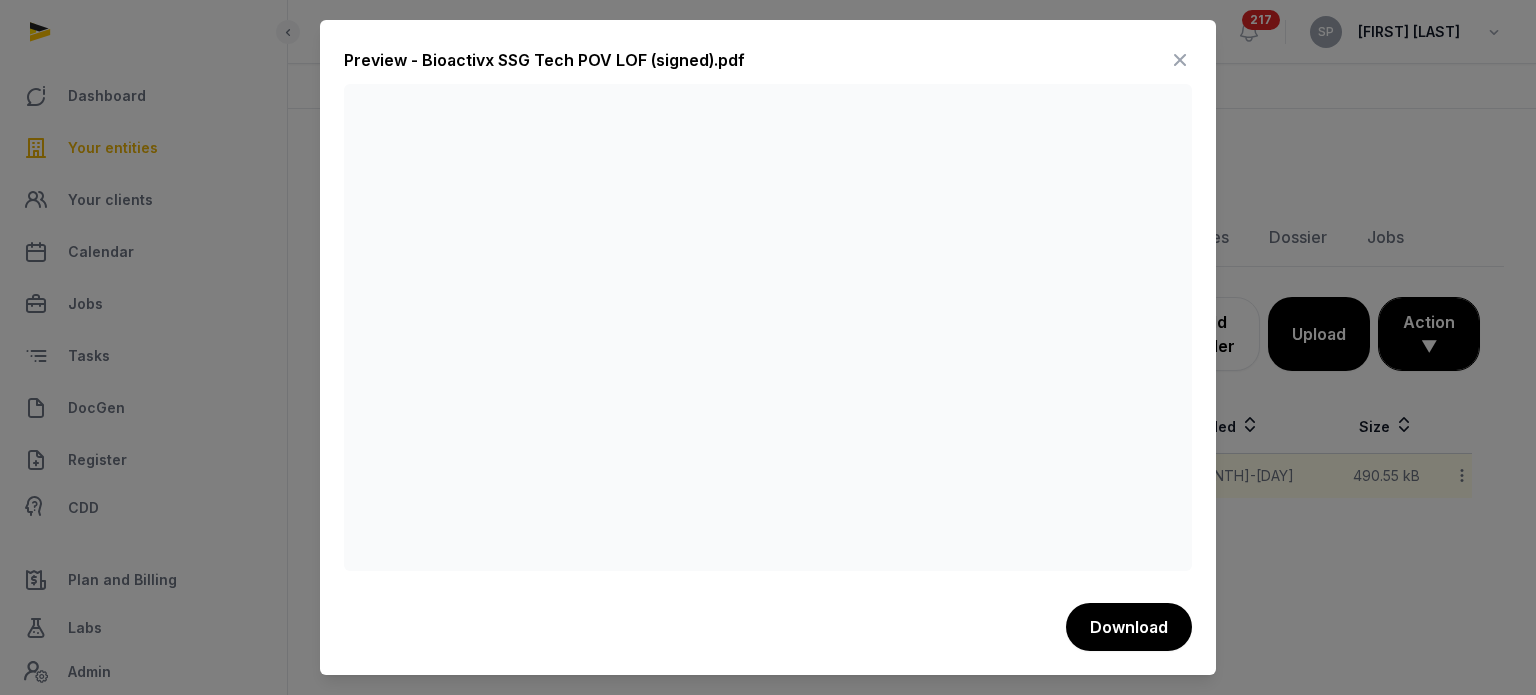 click on "Preview - Bioactivx SSG Tech POV LOF (signed).pdf" at bounding box center (768, 64) 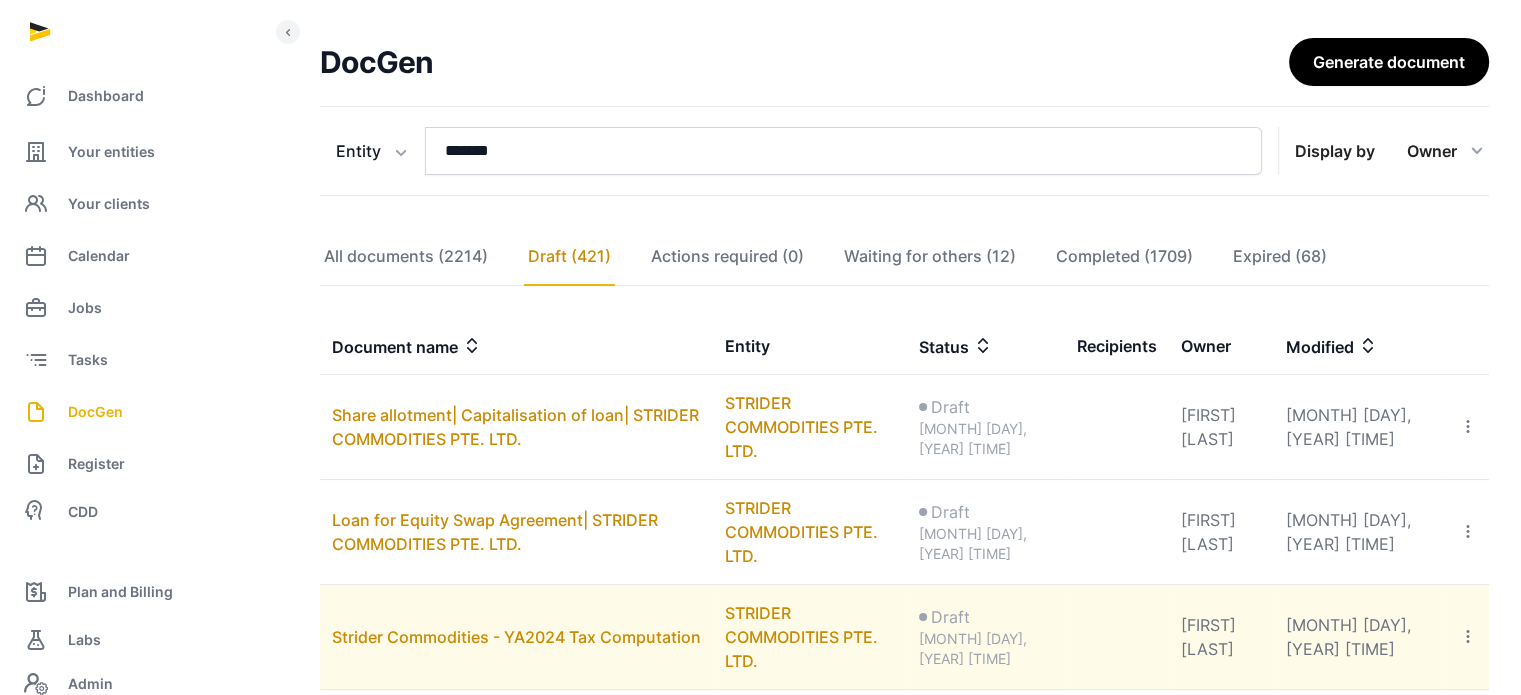 scroll, scrollTop: 0, scrollLeft: 0, axis: both 